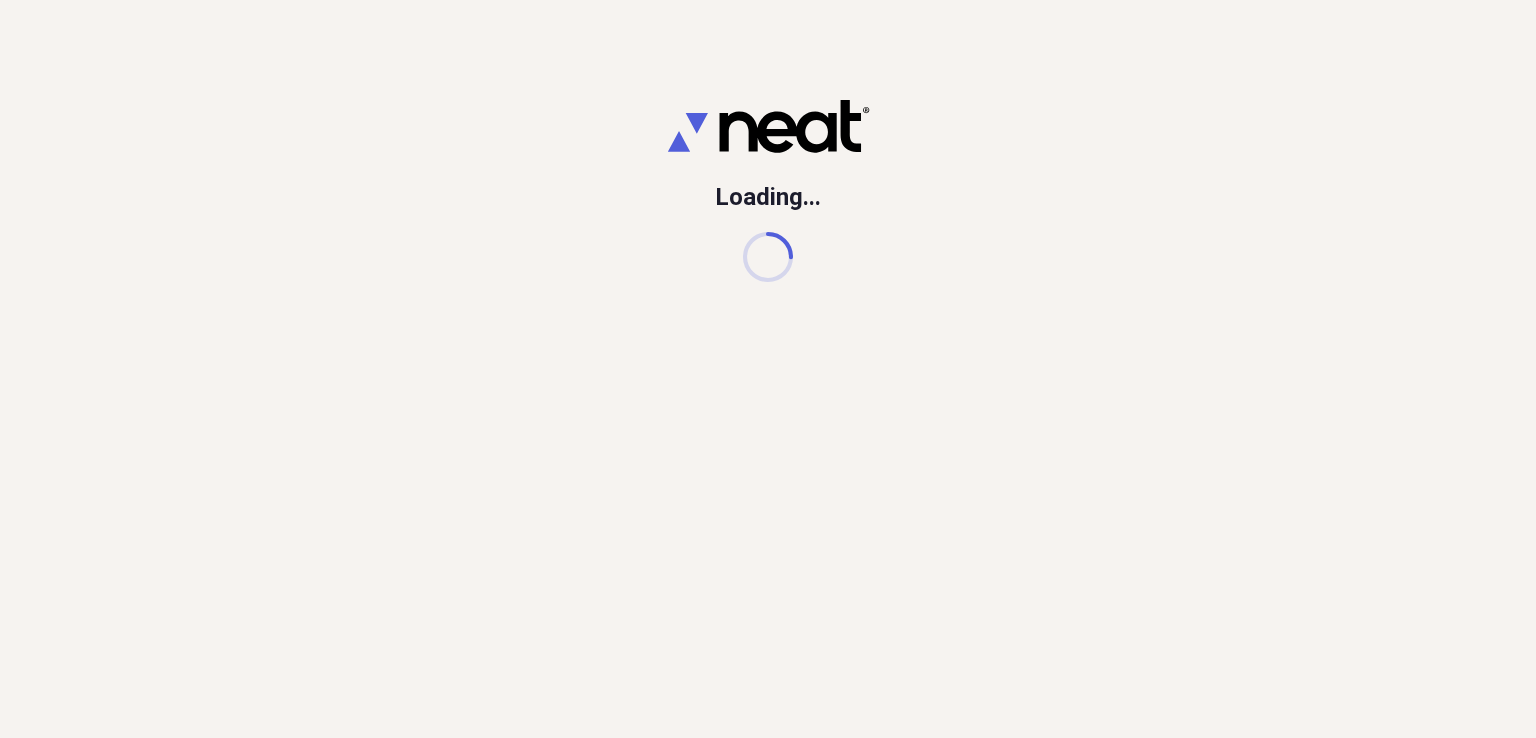 scroll, scrollTop: 0, scrollLeft: 0, axis: both 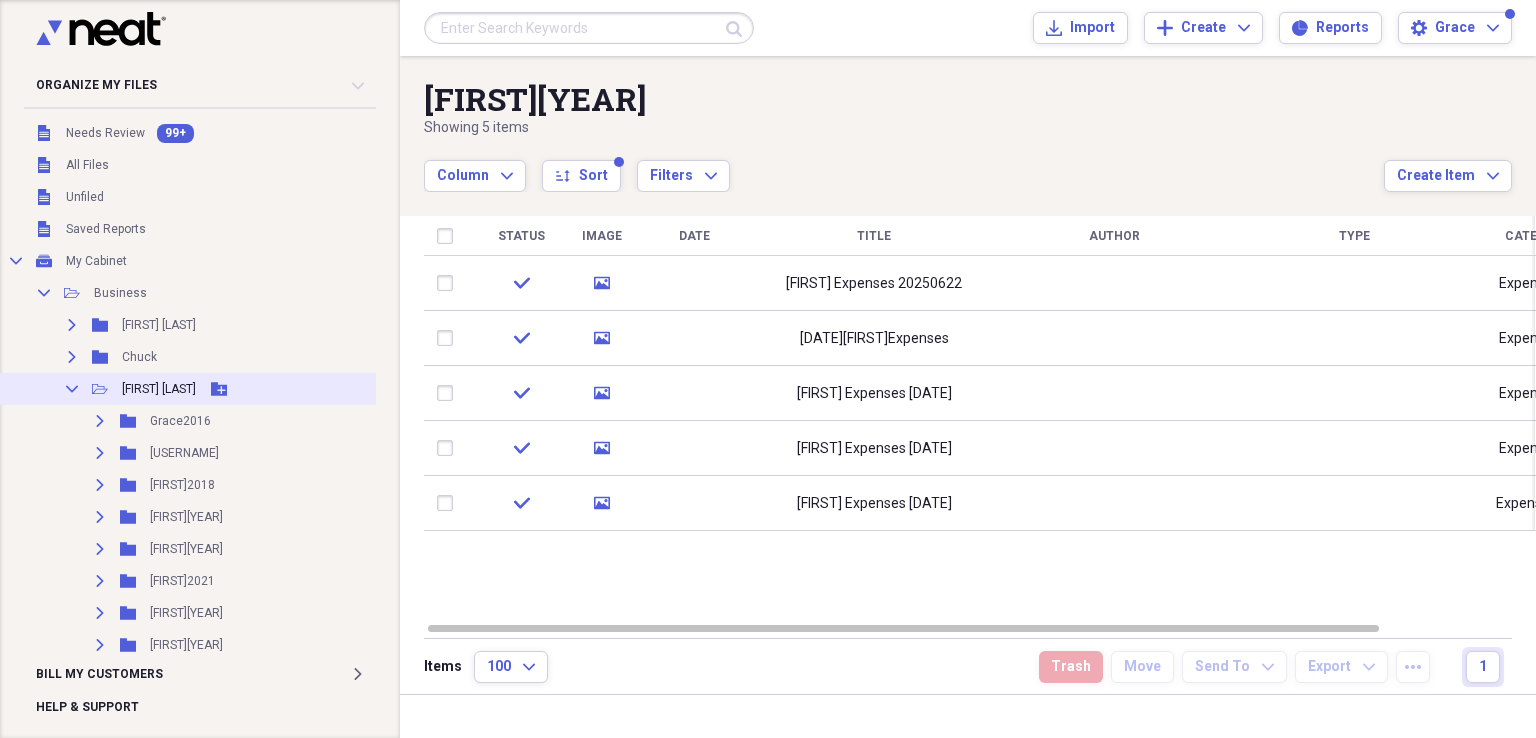 click on "Collapse" 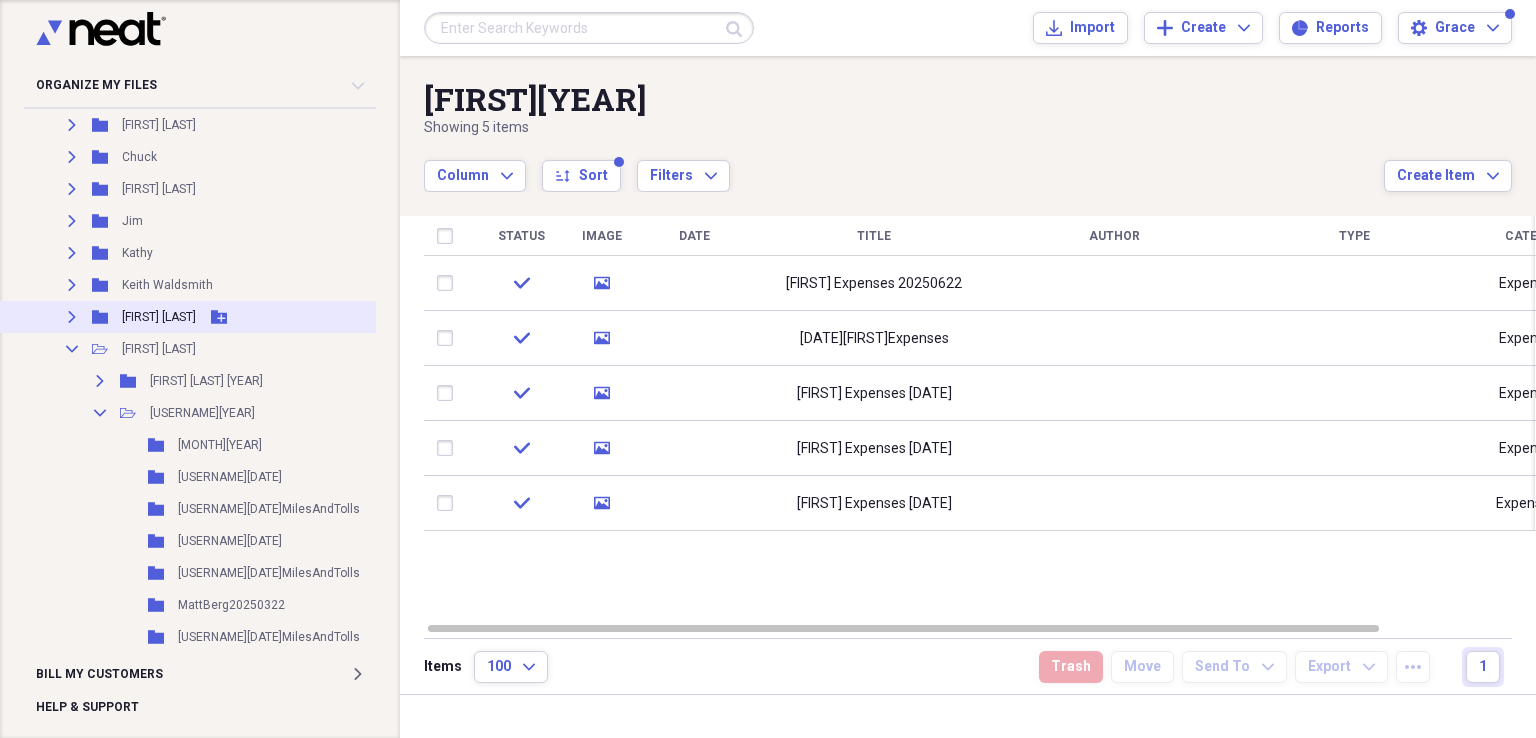 scroll, scrollTop: 300, scrollLeft: 0, axis: vertical 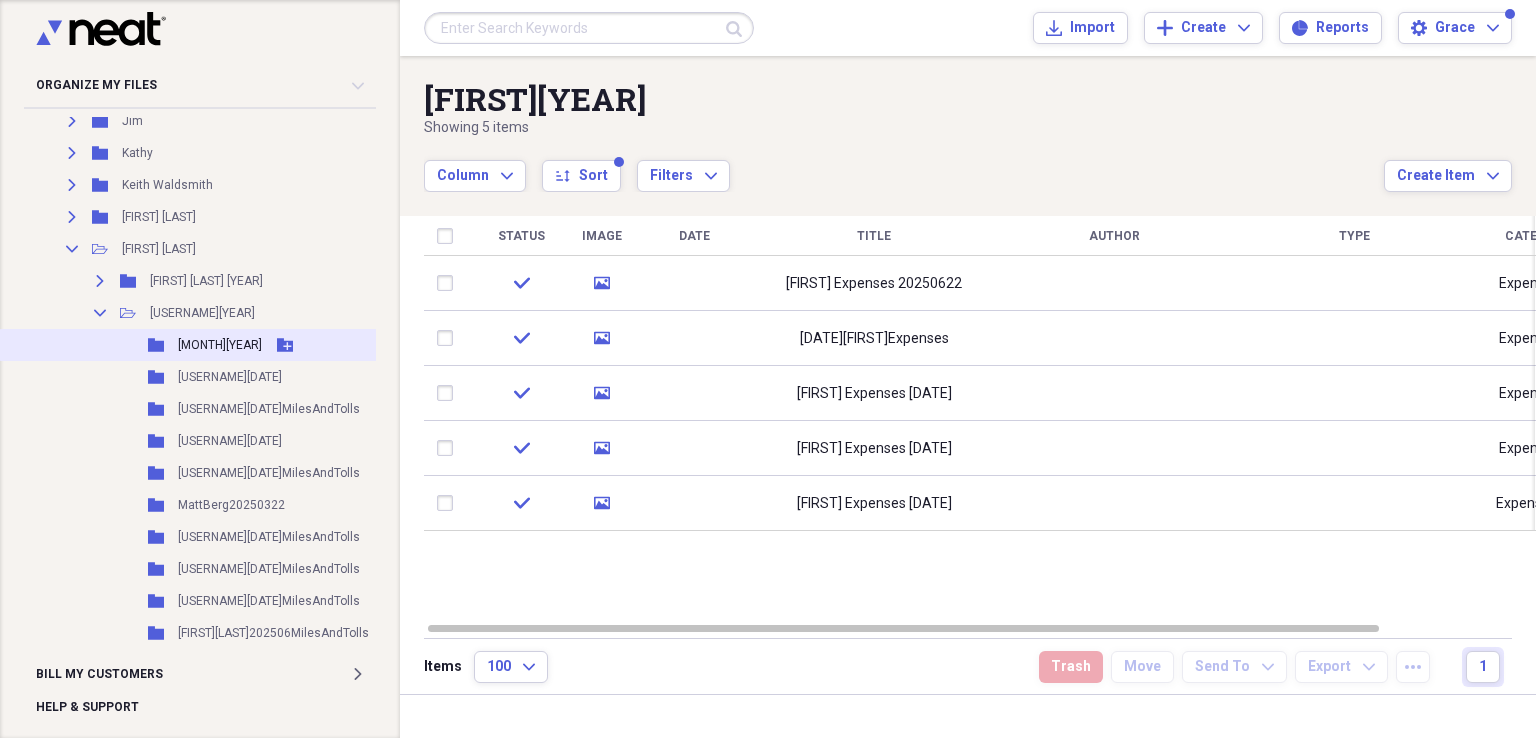 click on "Folder April2025 Add Folder" at bounding box center [215, 345] 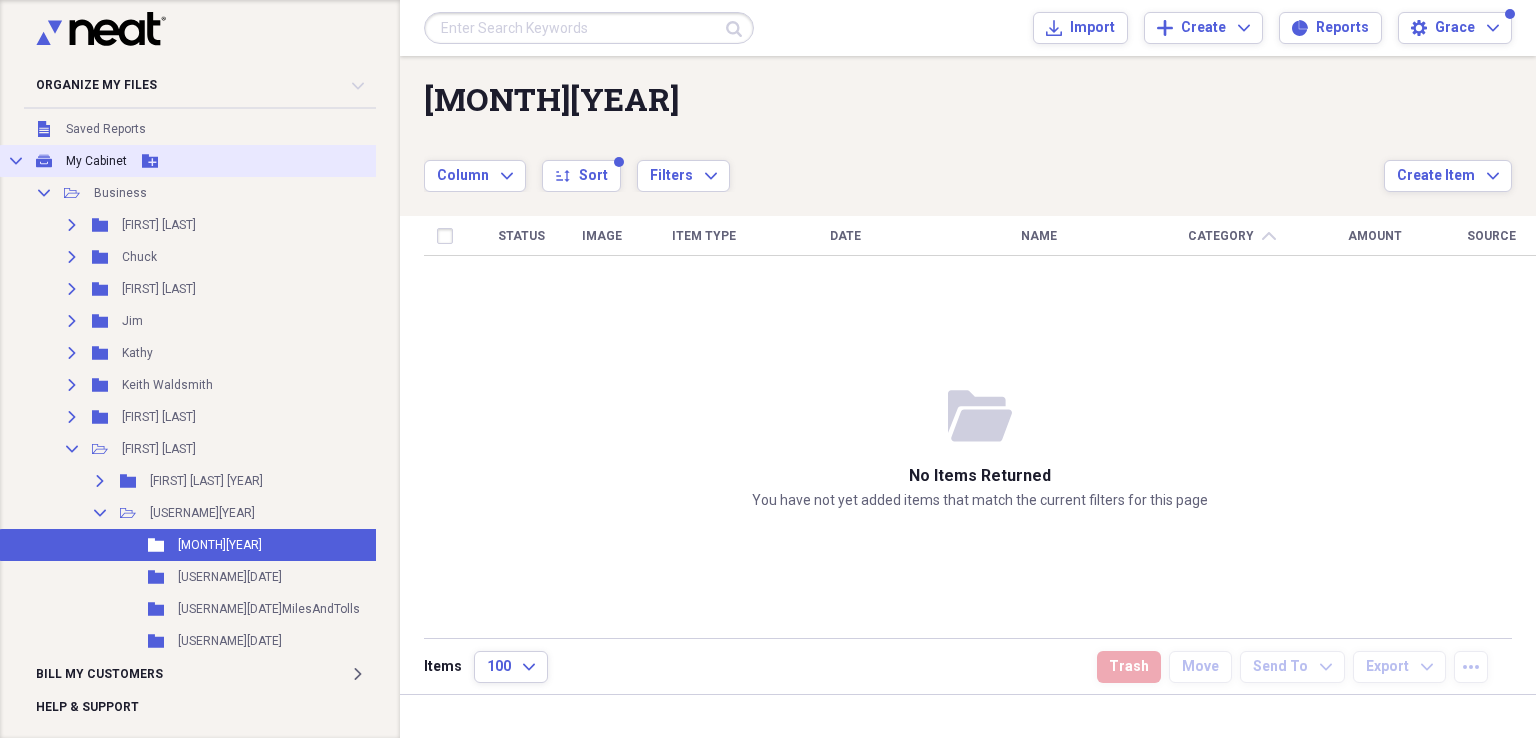 scroll, scrollTop: 0, scrollLeft: 0, axis: both 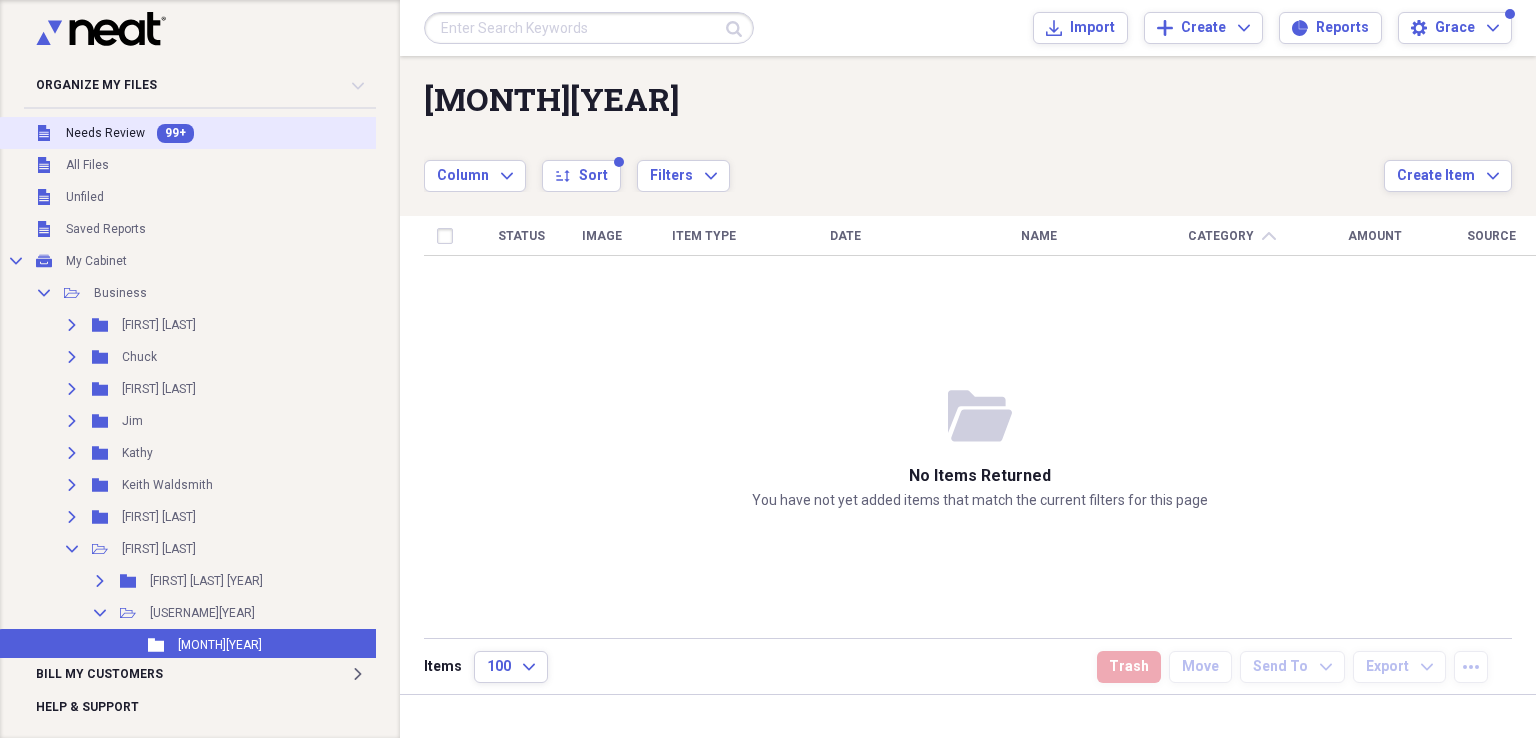 click on "Needs Review" at bounding box center (105, 133) 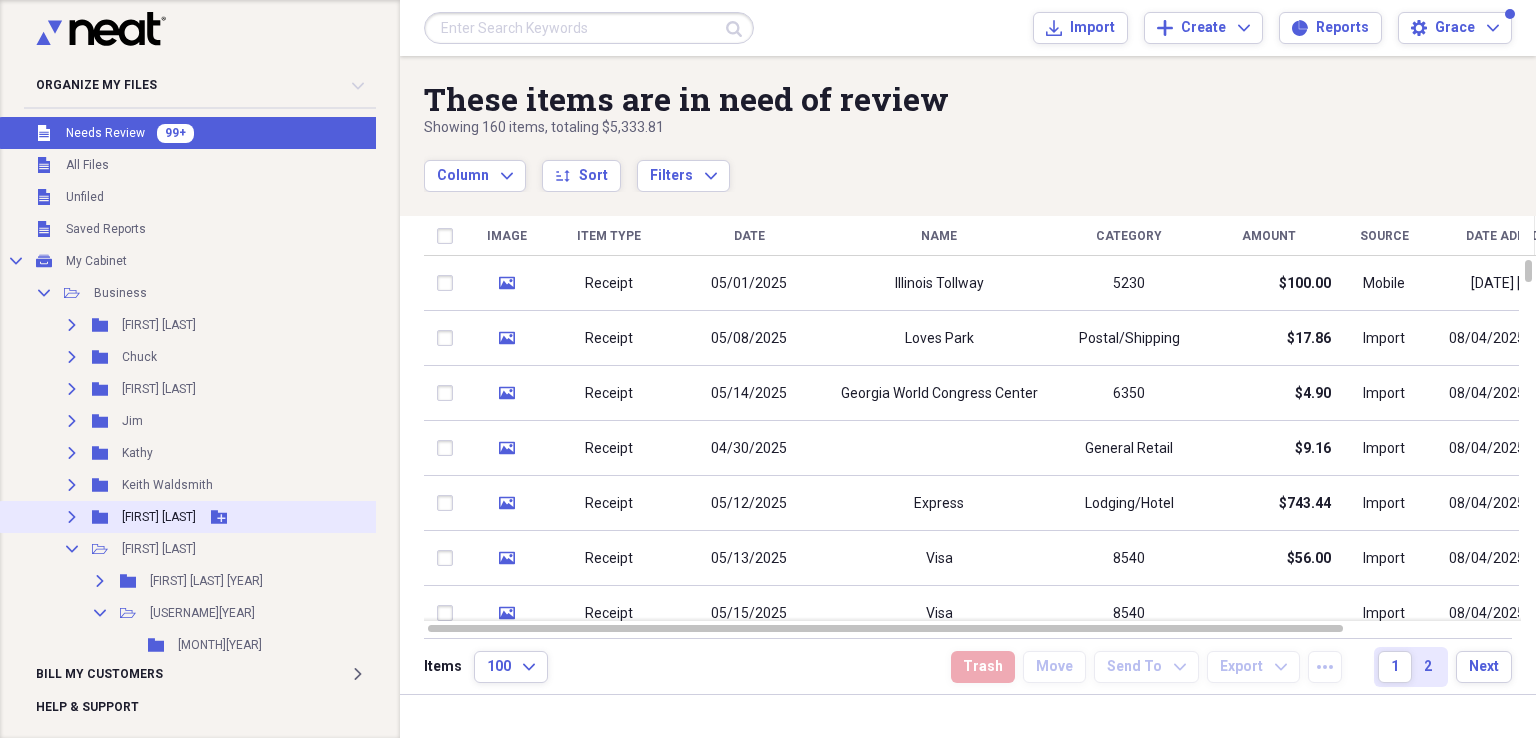 click on "Expand" 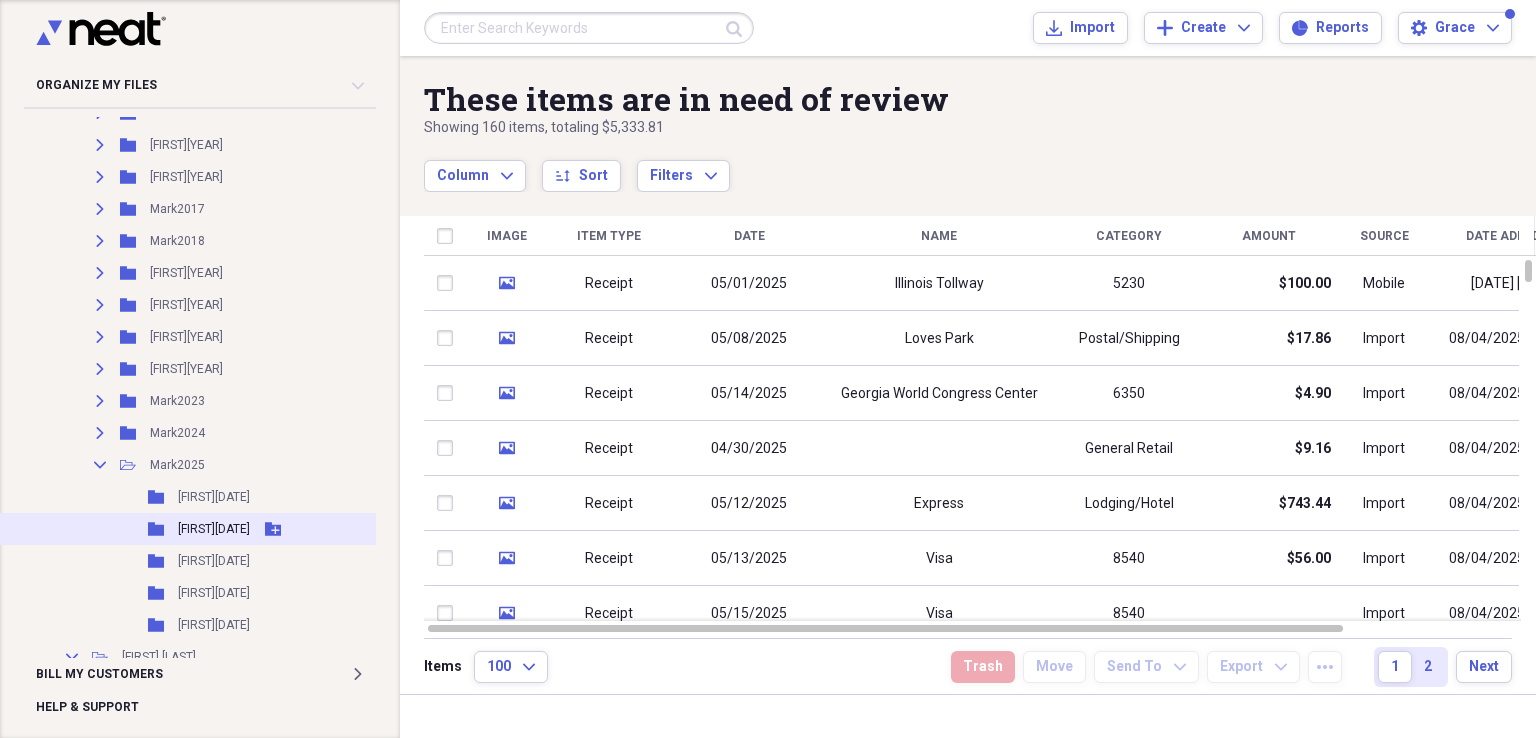 scroll, scrollTop: 700, scrollLeft: 0, axis: vertical 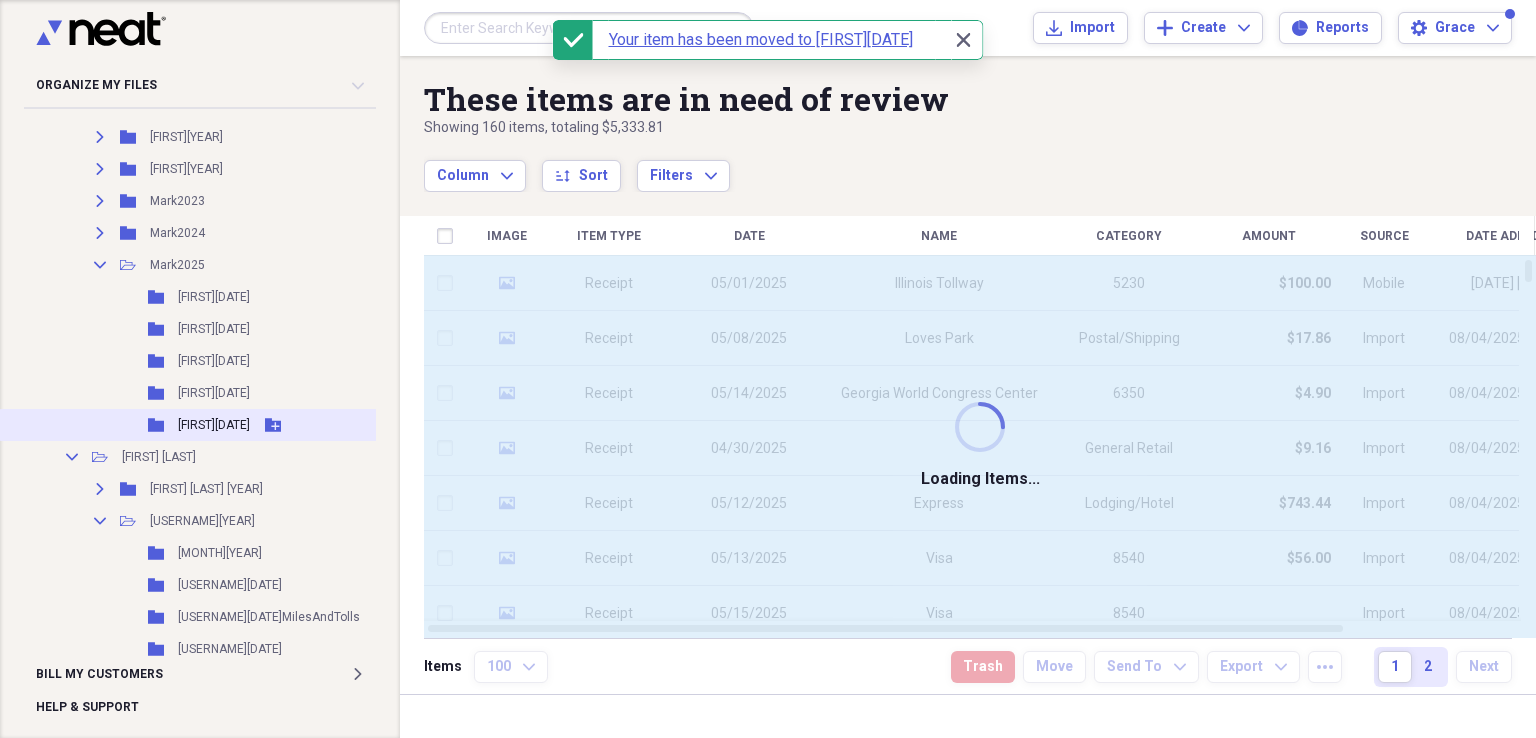 drag, startPoint x: 230, startPoint y: 429, endPoint x: 297, endPoint y: 432, distance: 67.06713 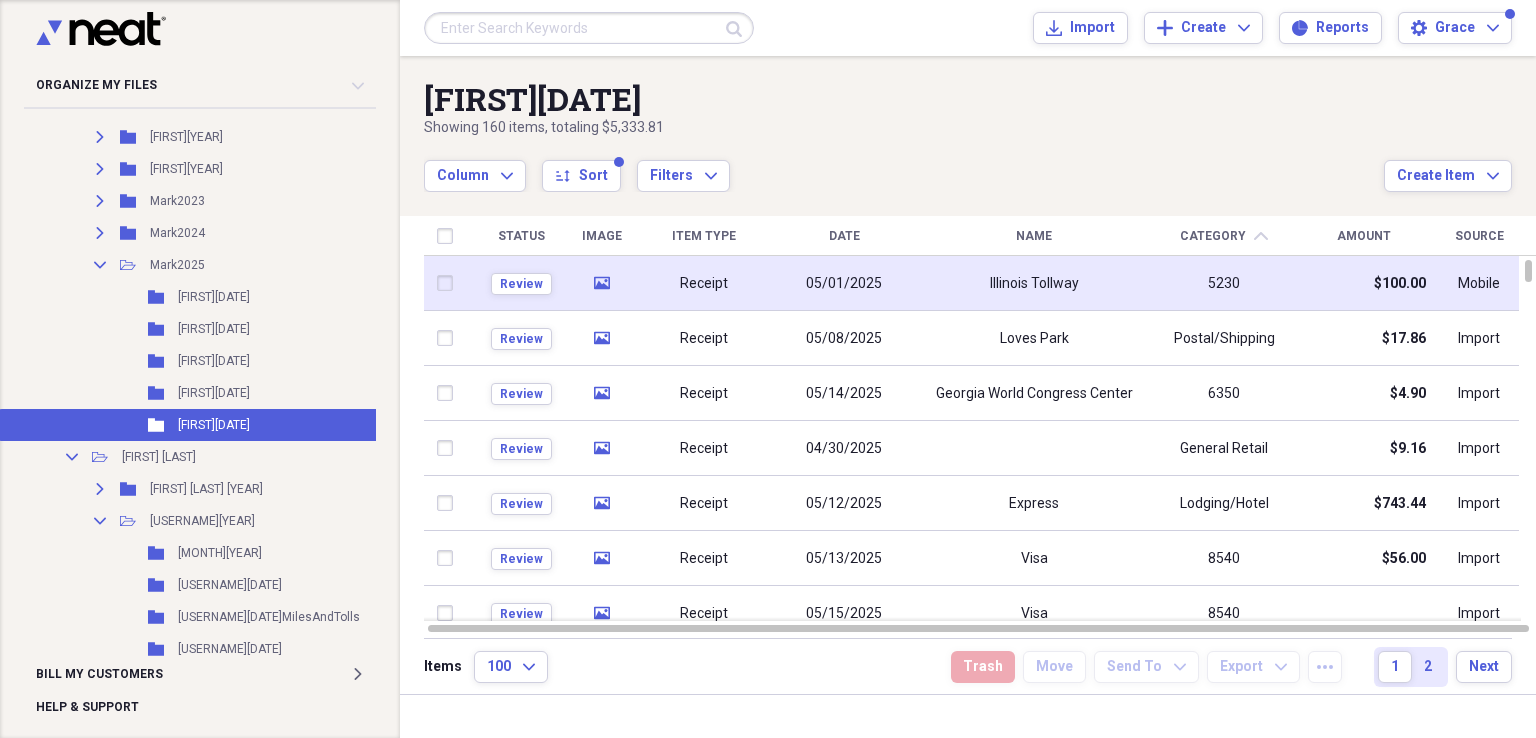 click on "Illinois Tollway" at bounding box center [1034, 283] 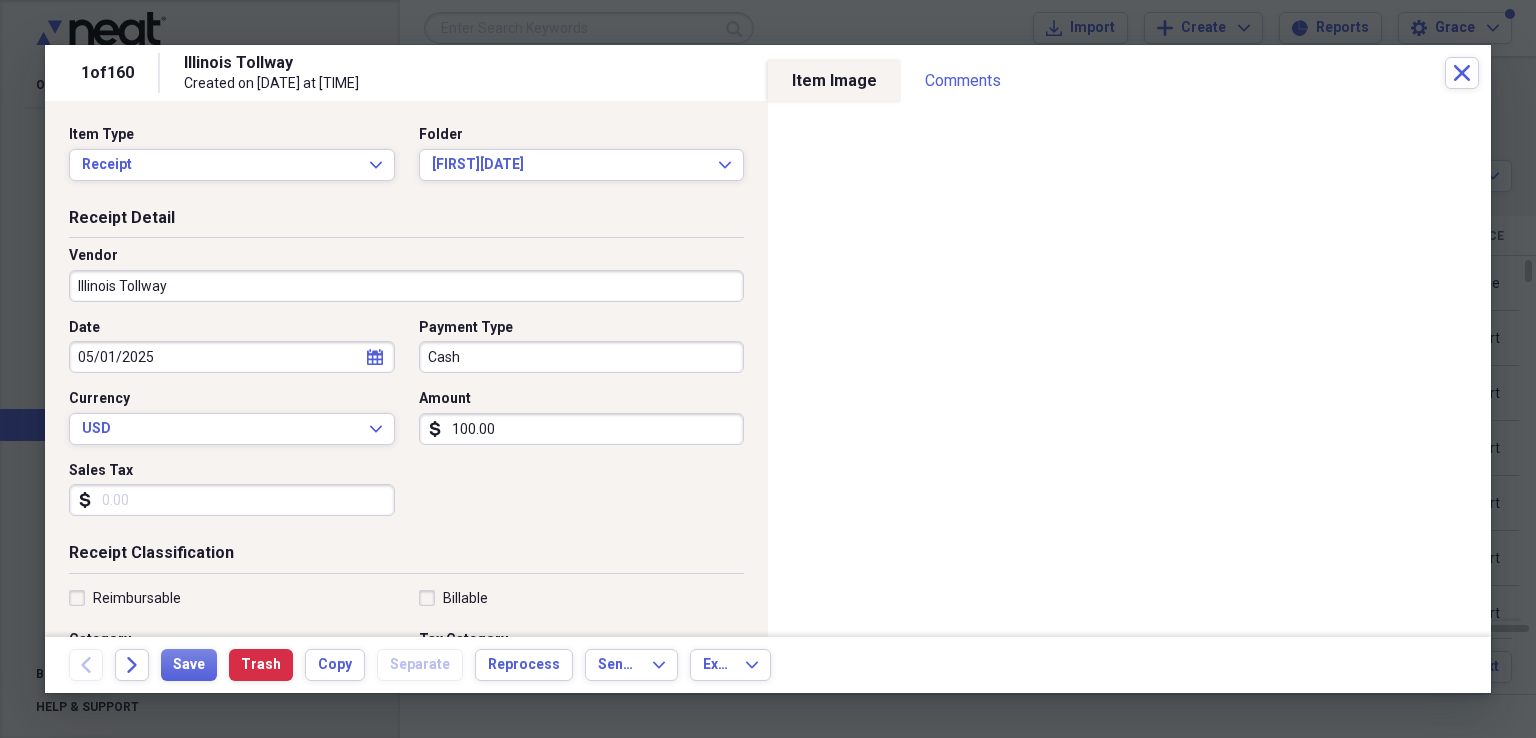 click 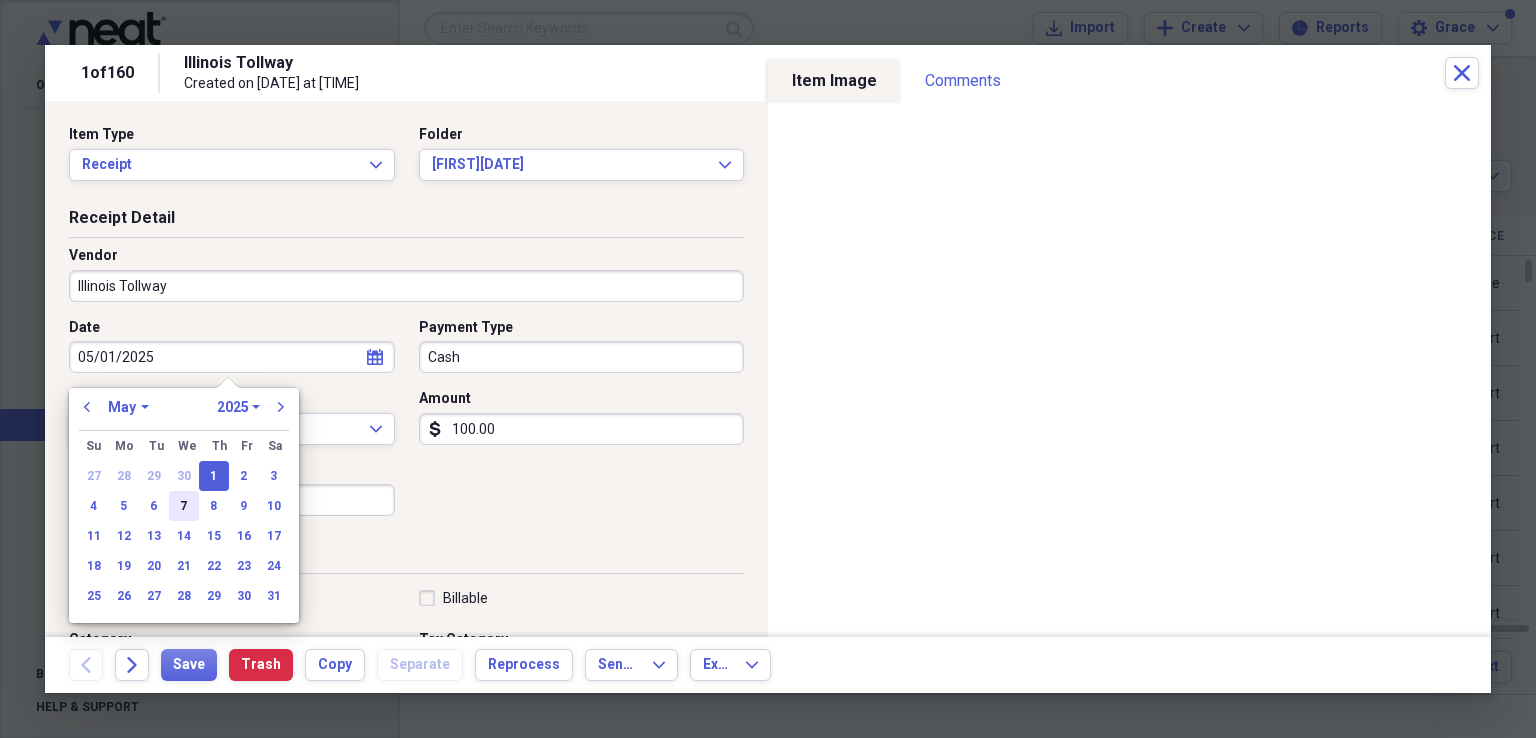 click on "7" at bounding box center [184, 506] 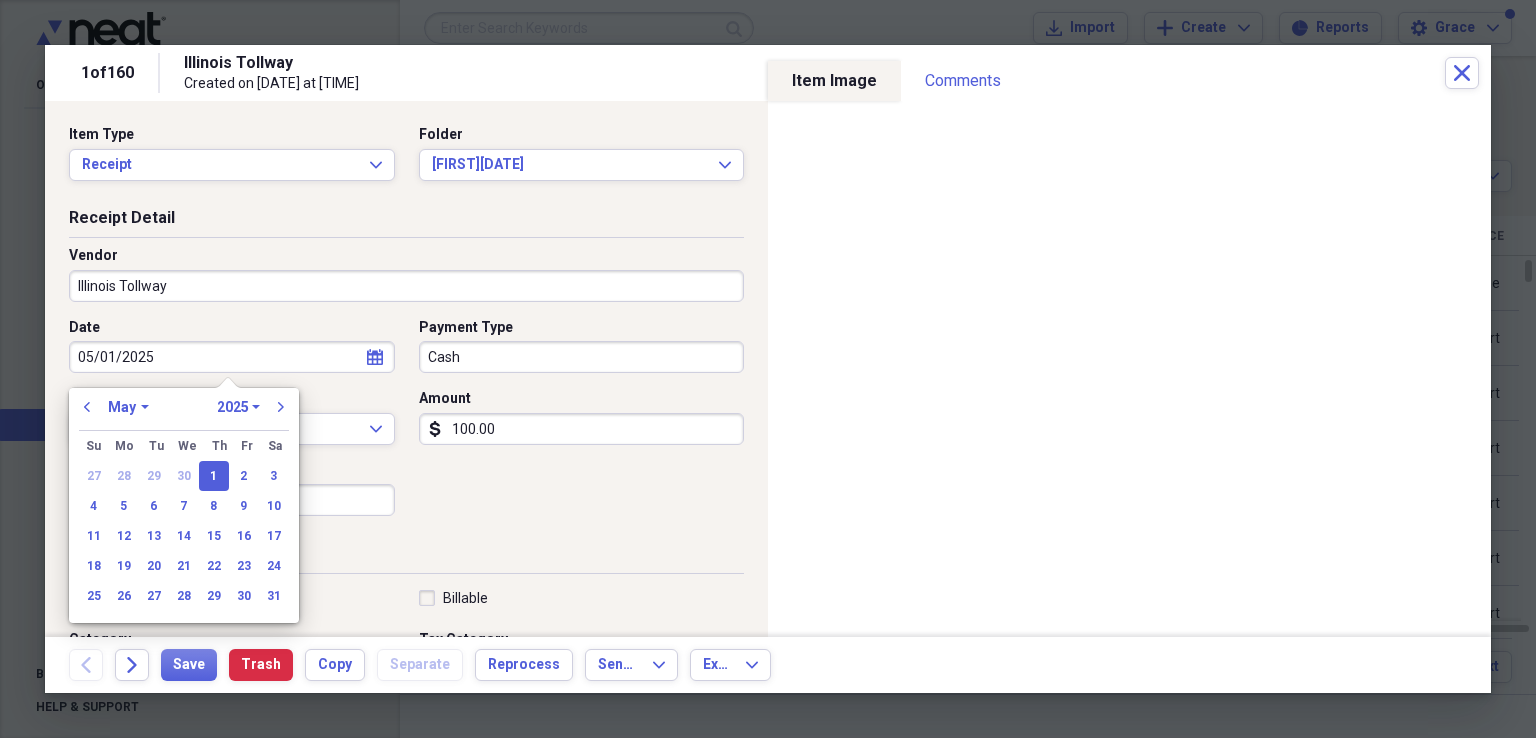 type on "05/07/2025" 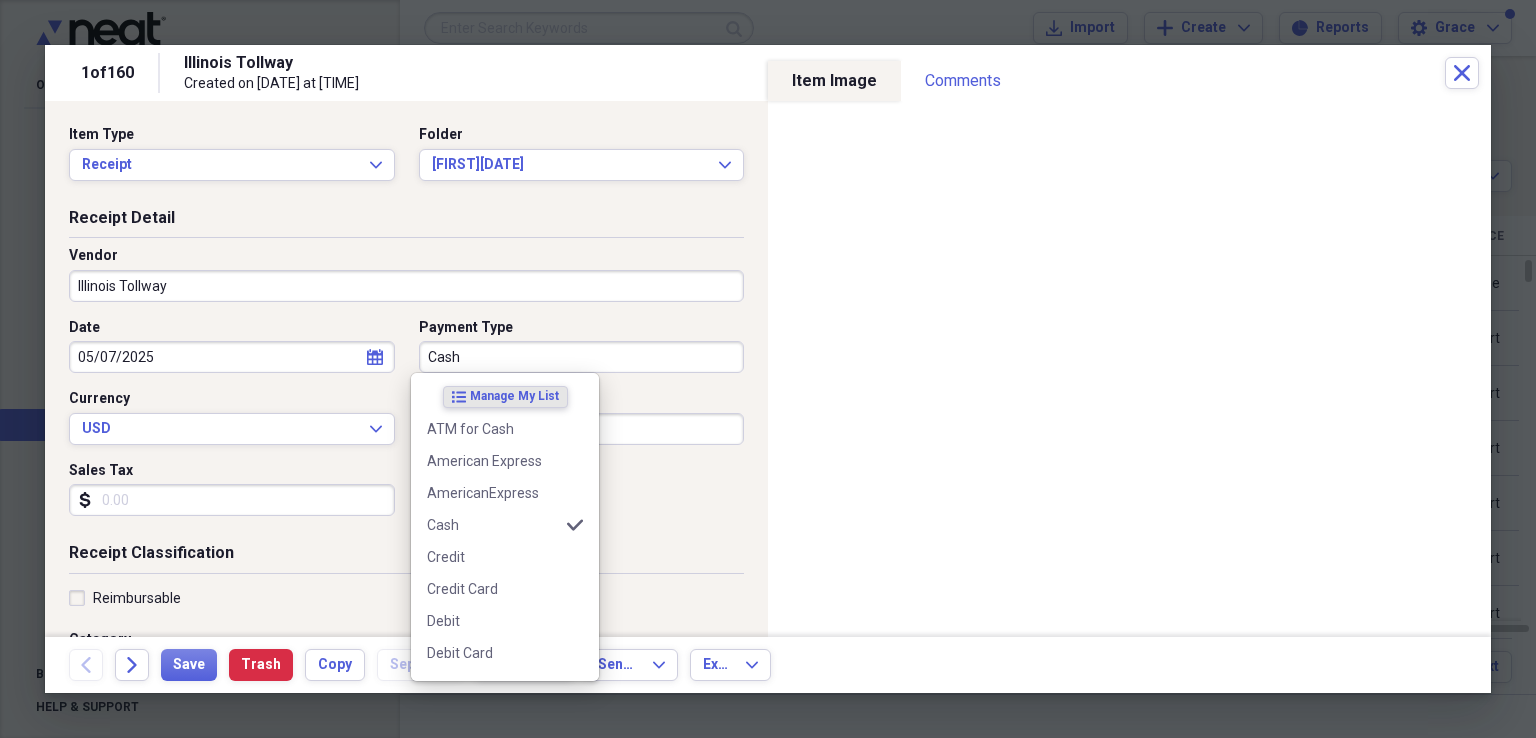 click on "Cash" at bounding box center (582, 357) 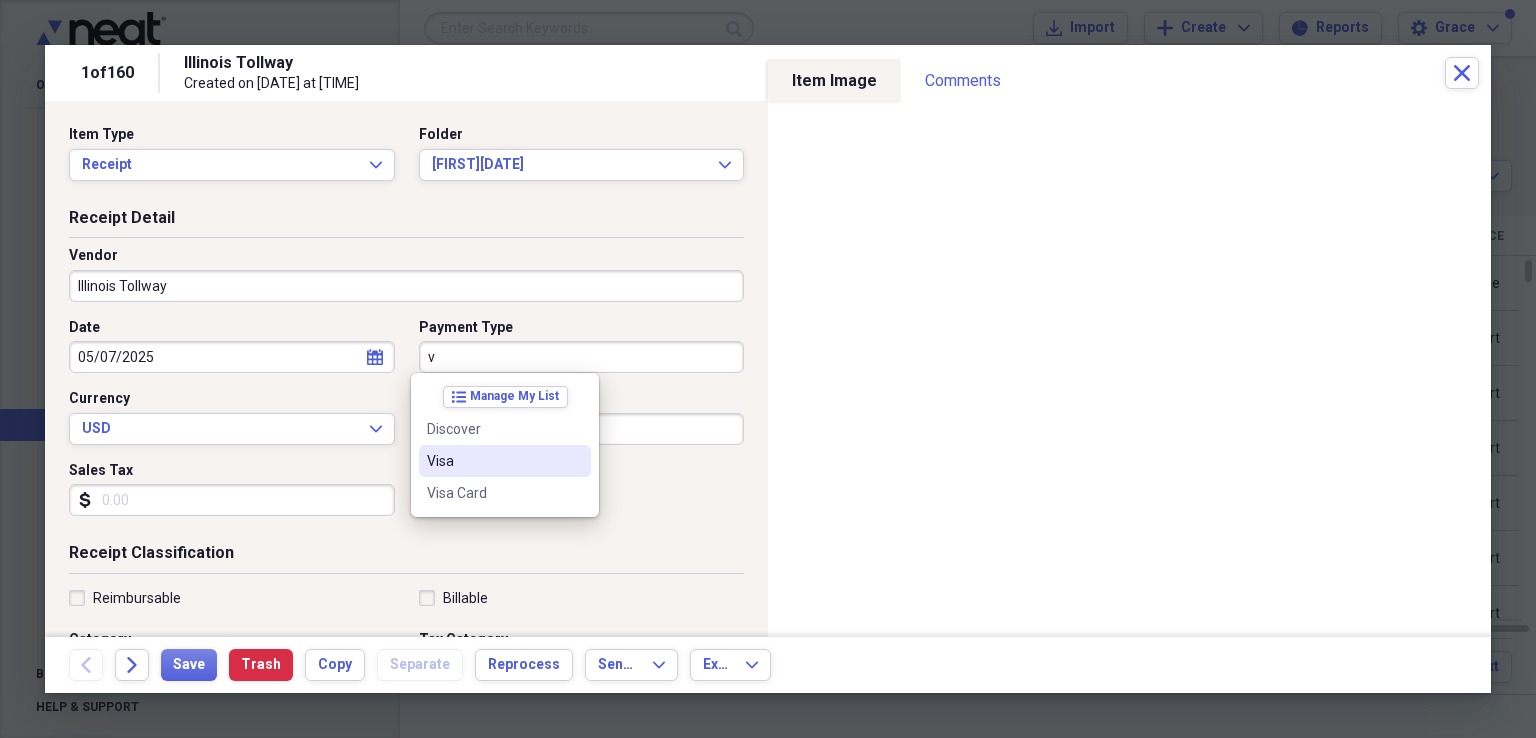 click on "Visa" at bounding box center [505, 461] 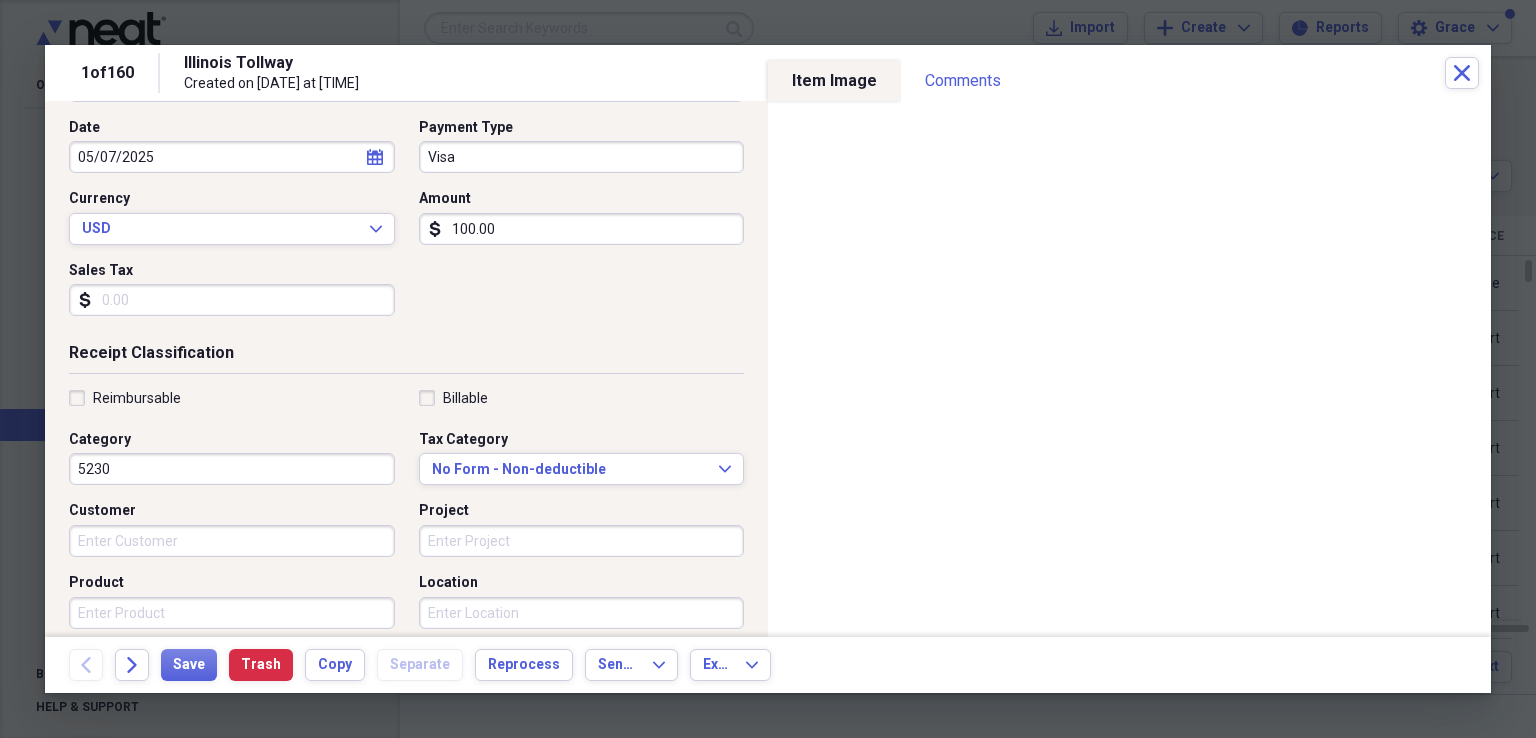 scroll, scrollTop: 300, scrollLeft: 0, axis: vertical 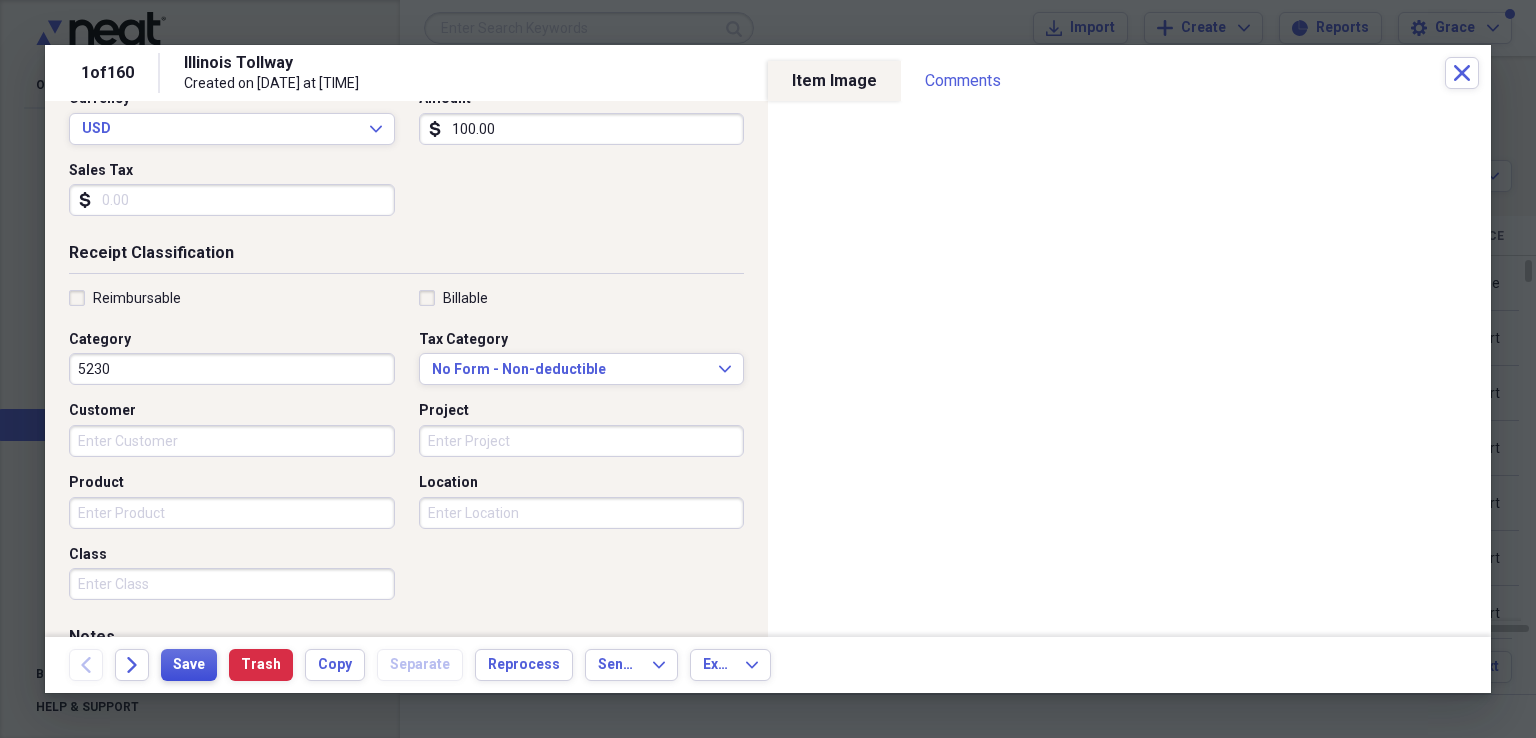 click on "Save" at bounding box center (189, 665) 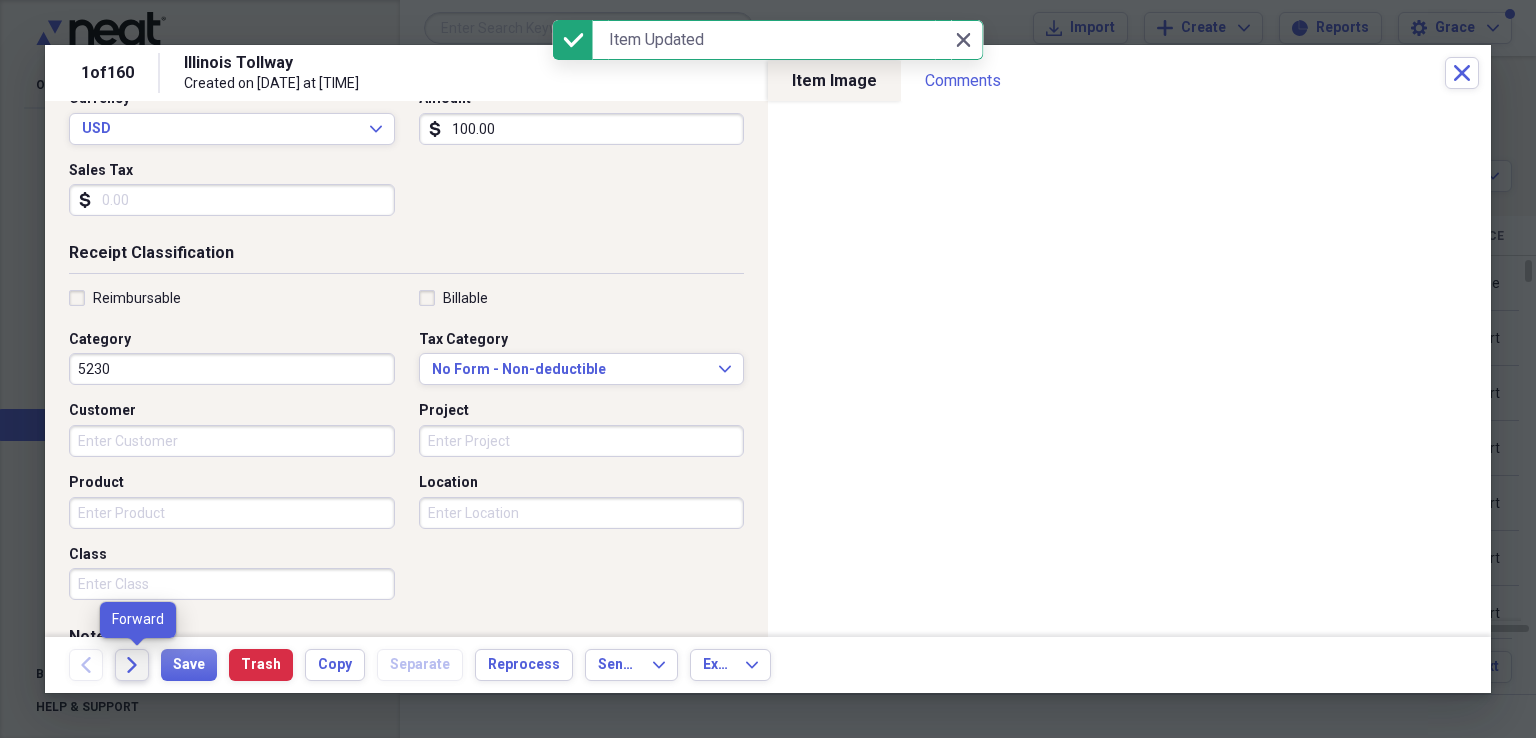 click on "Forward" 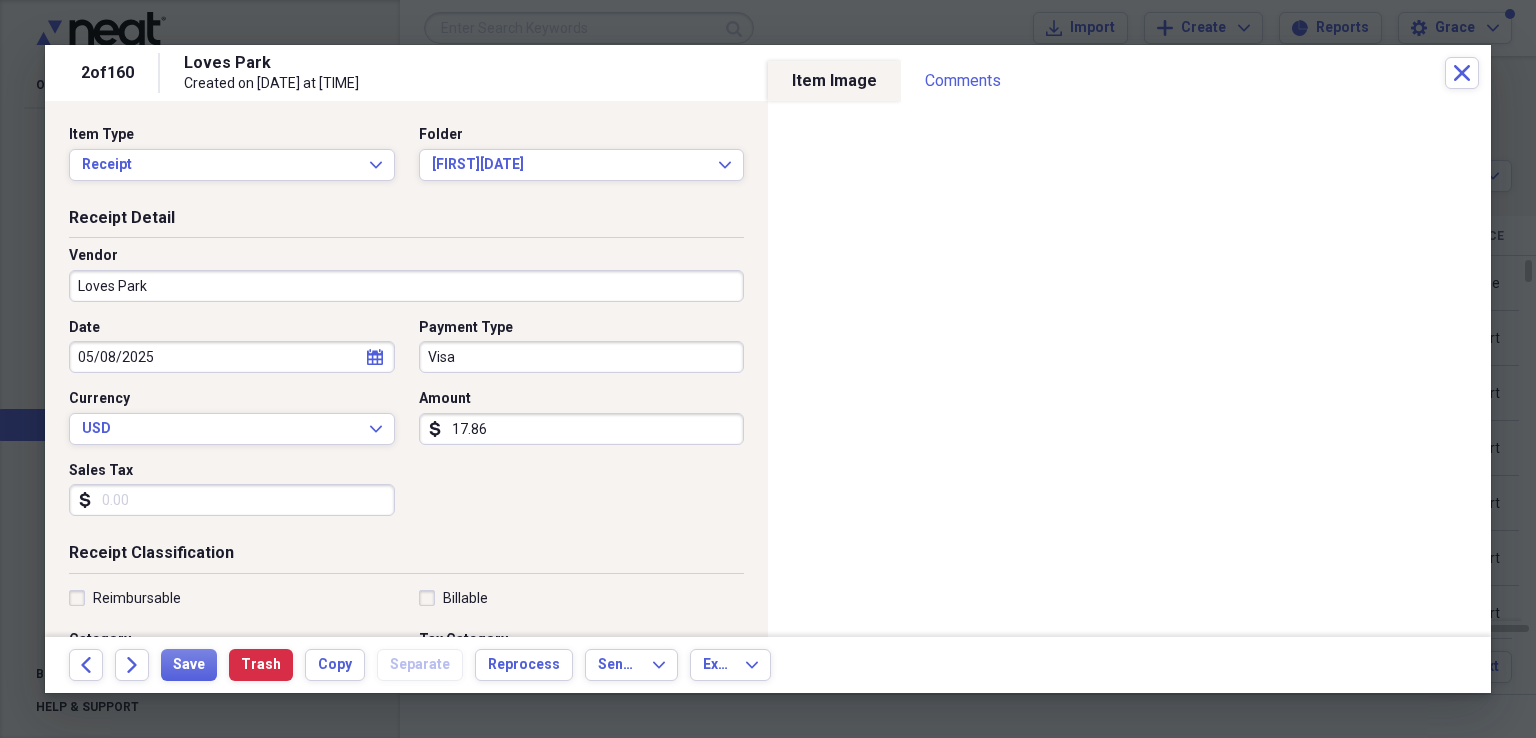 click on "[CITY]" at bounding box center [406, 286] 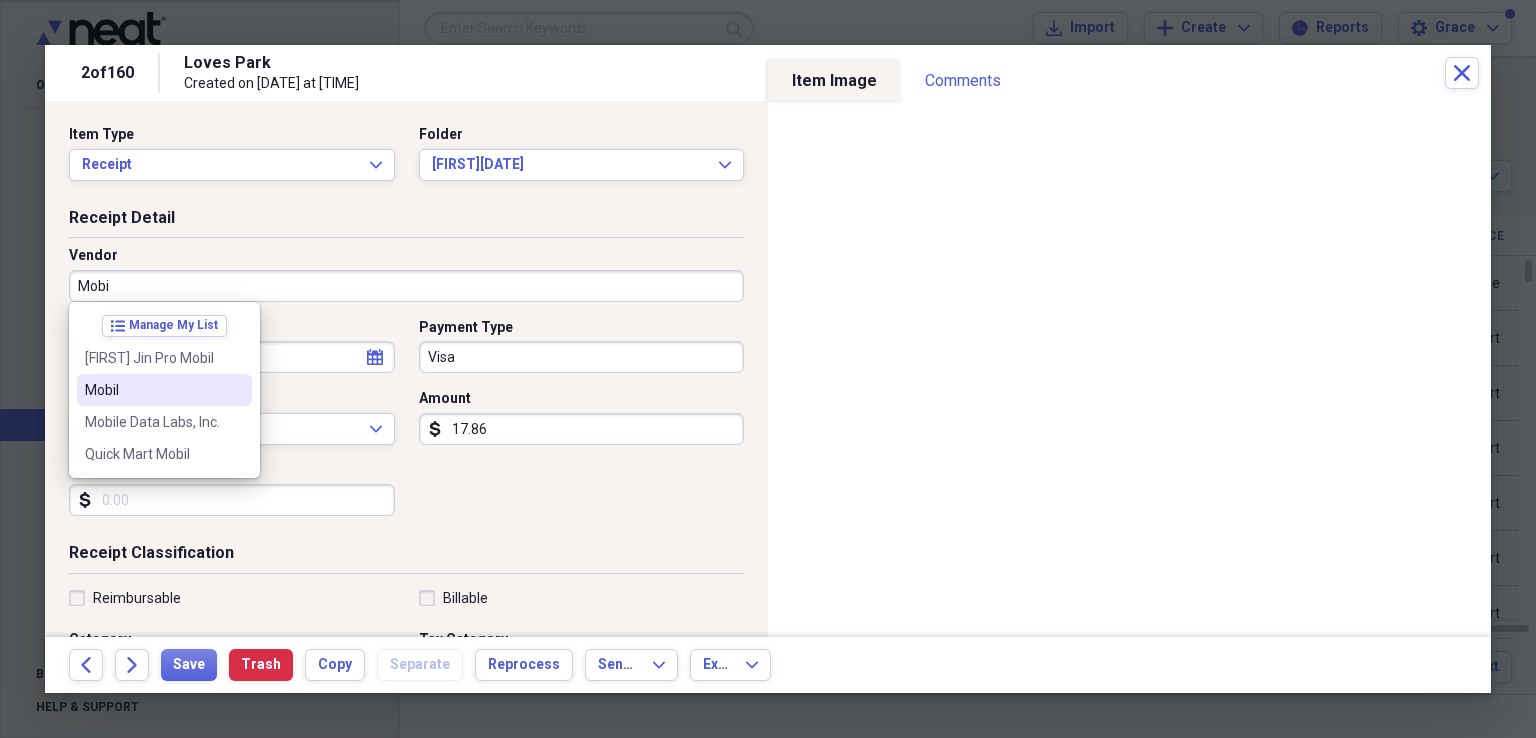 click on "Mobil" at bounding box center (164, 390) 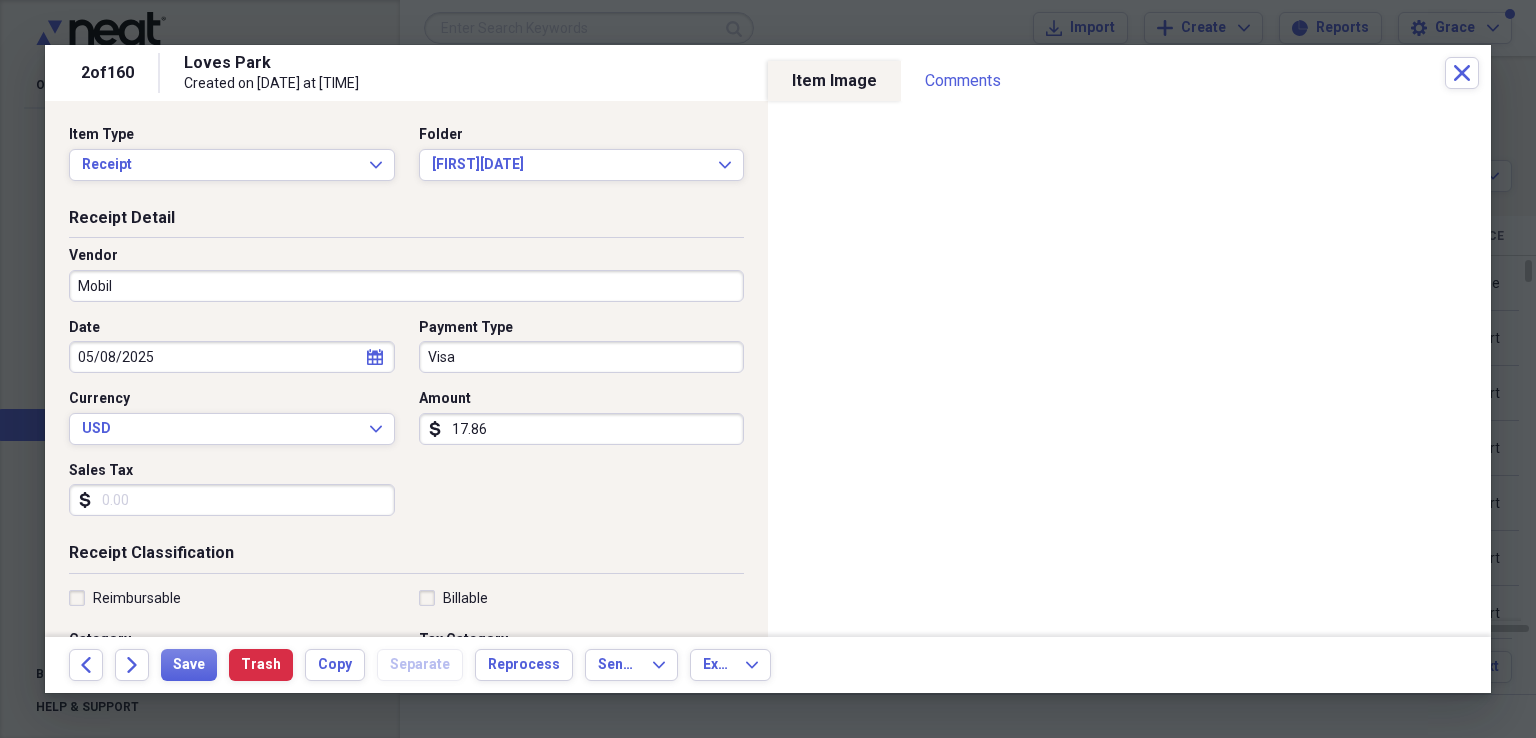type on "4470" 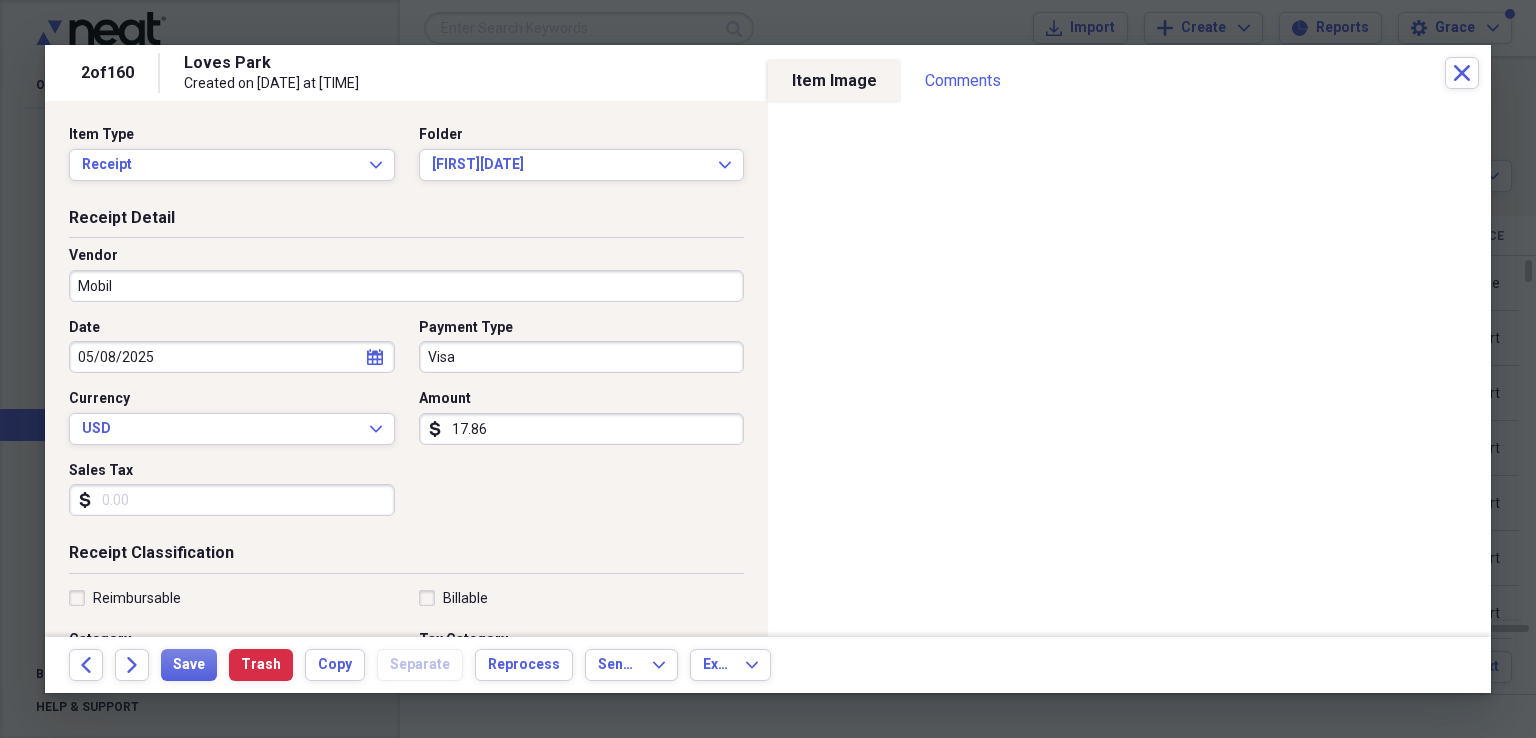 click on "17.86" at bounding box center (582, 429) 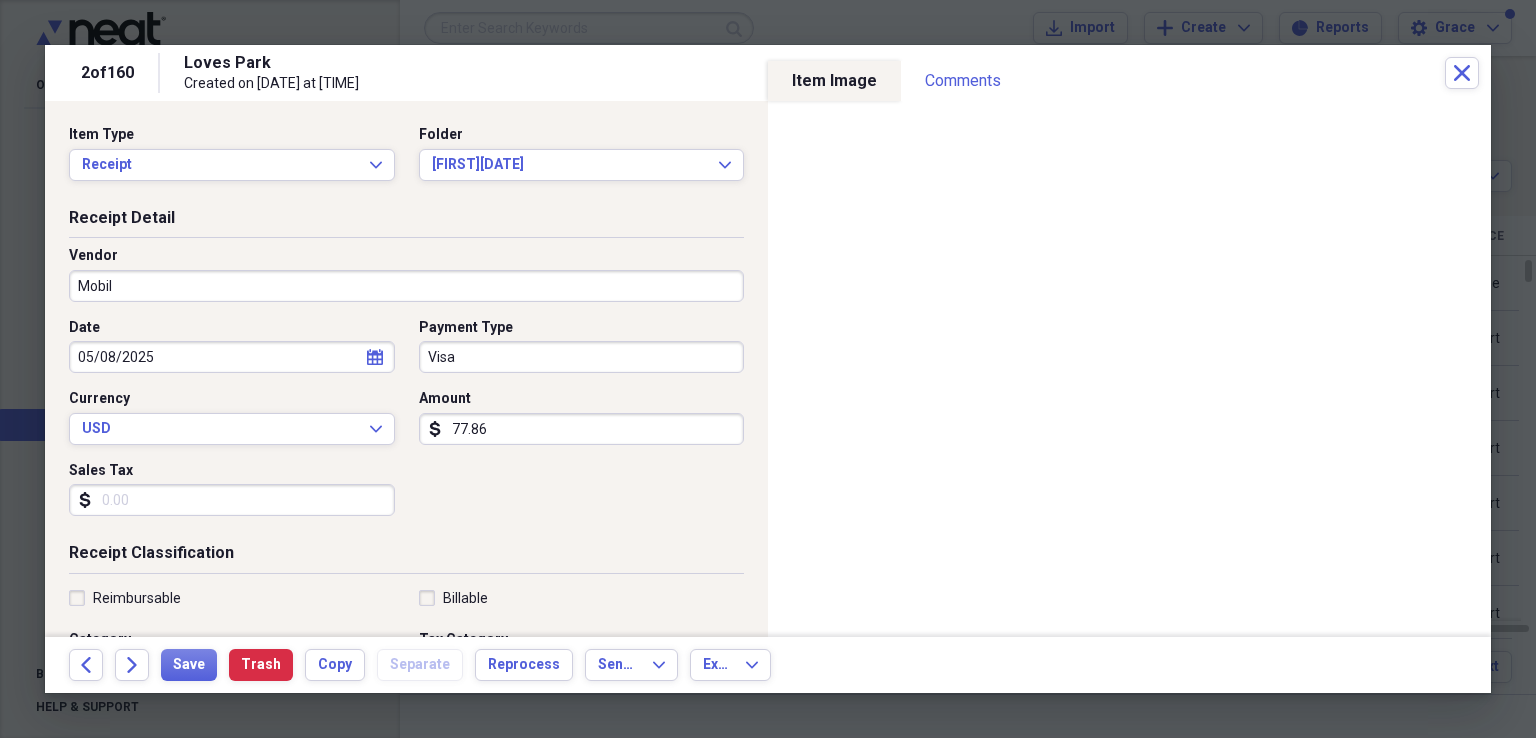 scroll, scrollTop: 200, scrollLeft: 0, axis: vertical 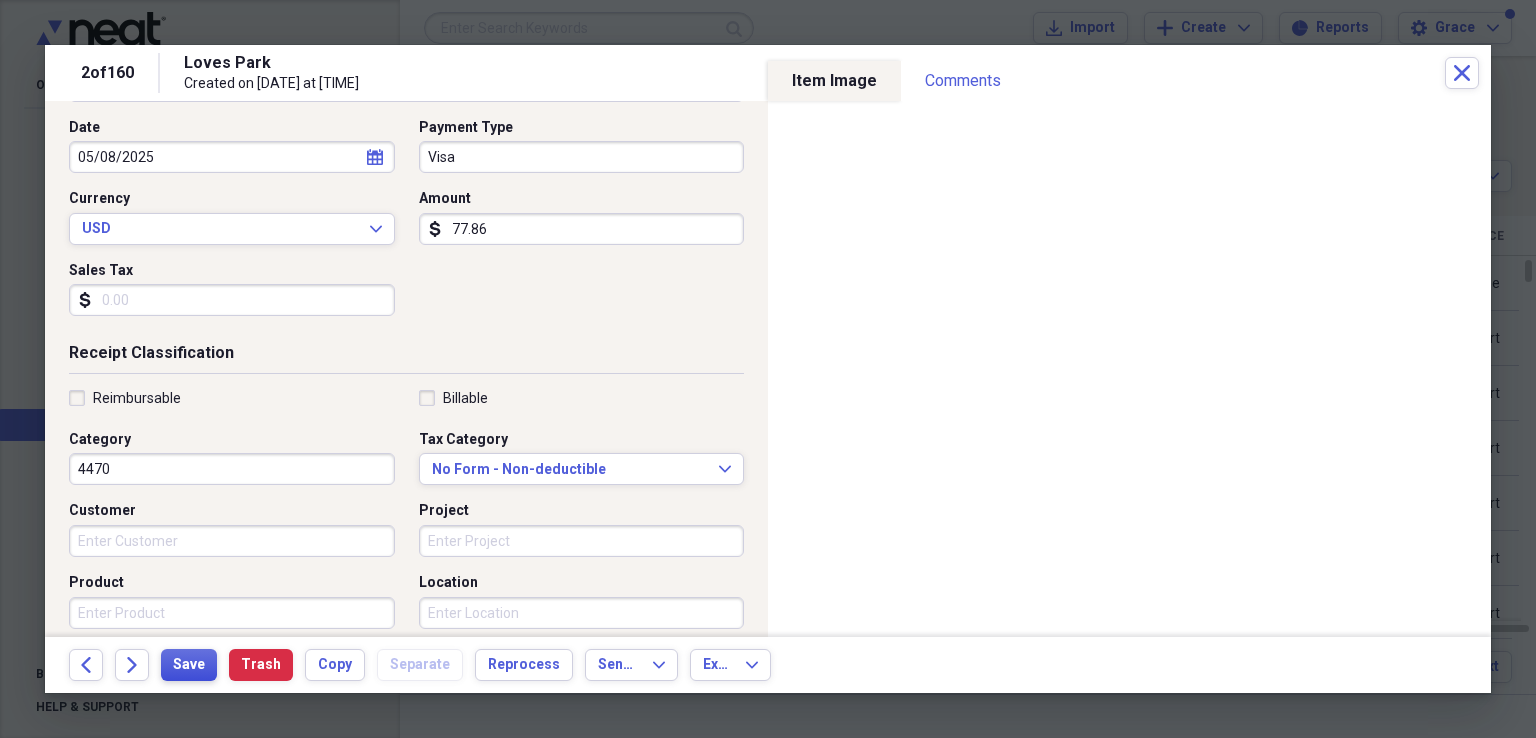 type on "77.86" 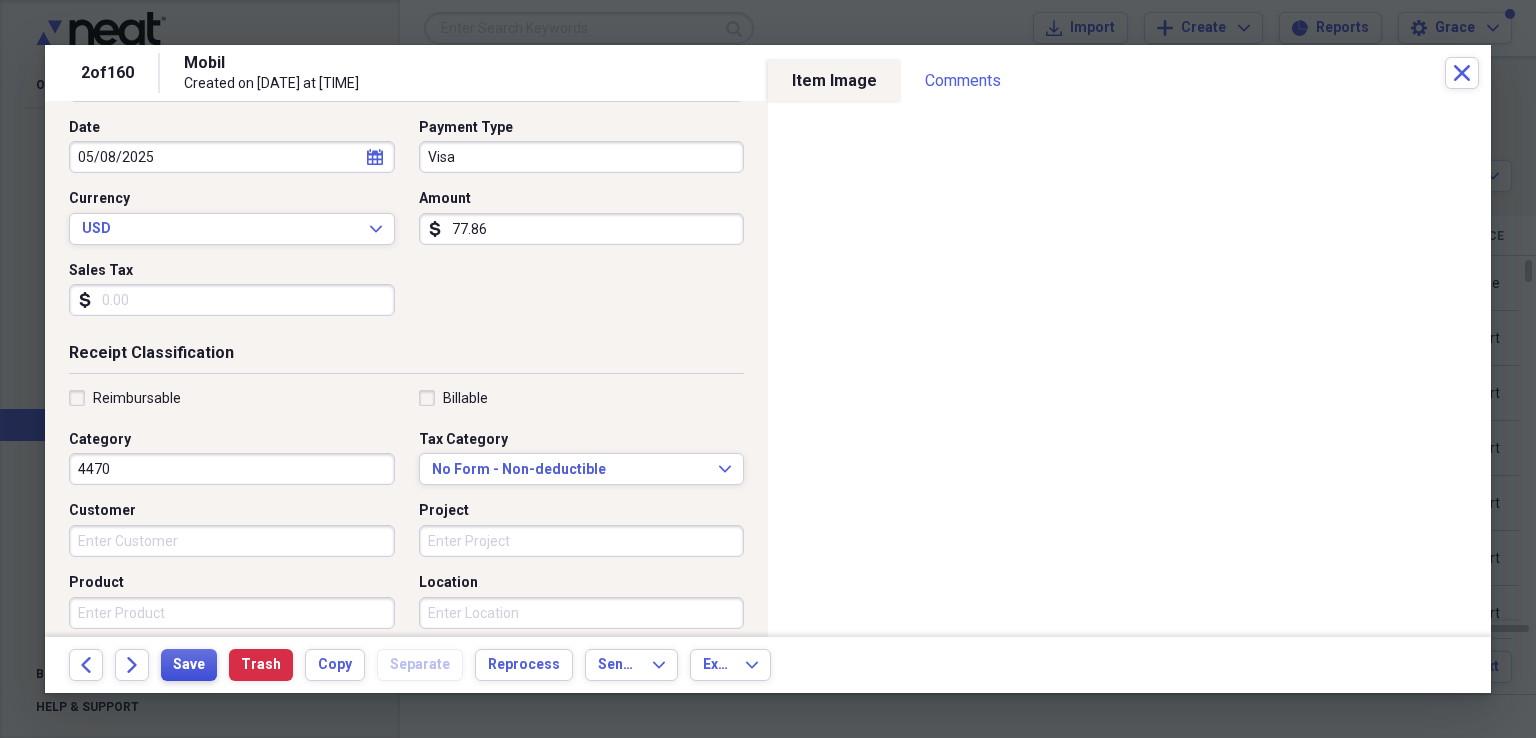 click on "Save" at bounding box center (189, 665) 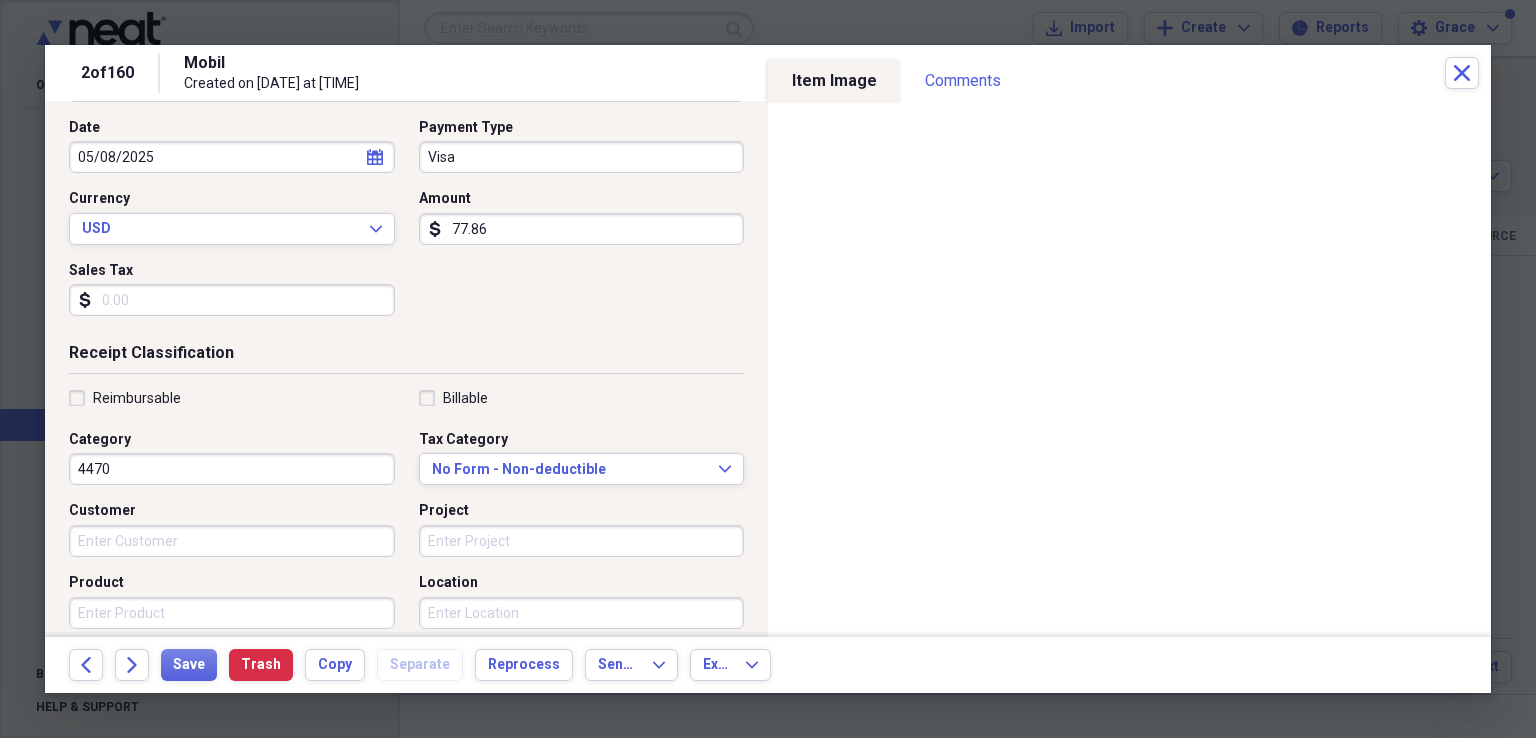 click on "Created on [DATE] at [TIME]" at bounding box center (454, 84) 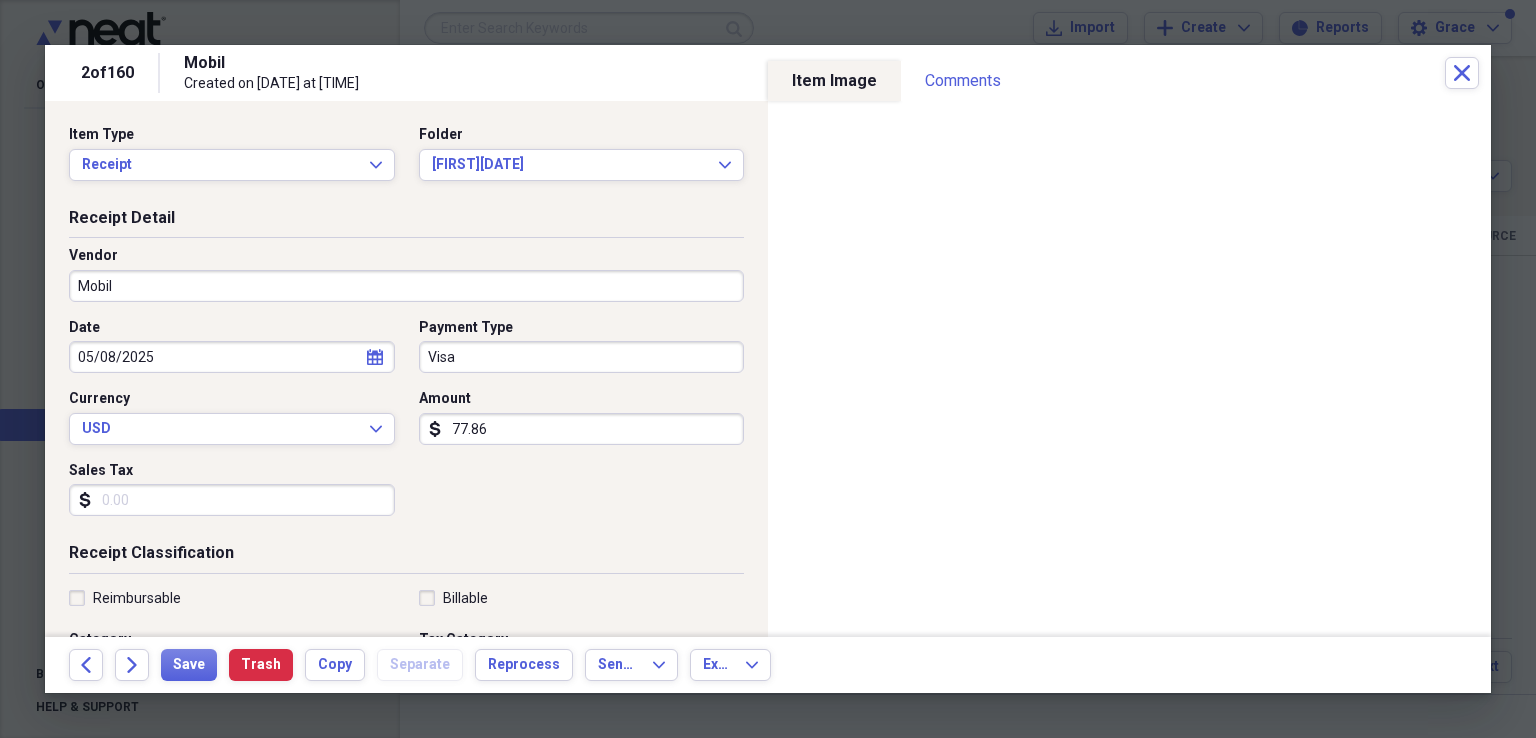 scroll, scrollTop: 200, scrollLeft: 0, axis: vertical 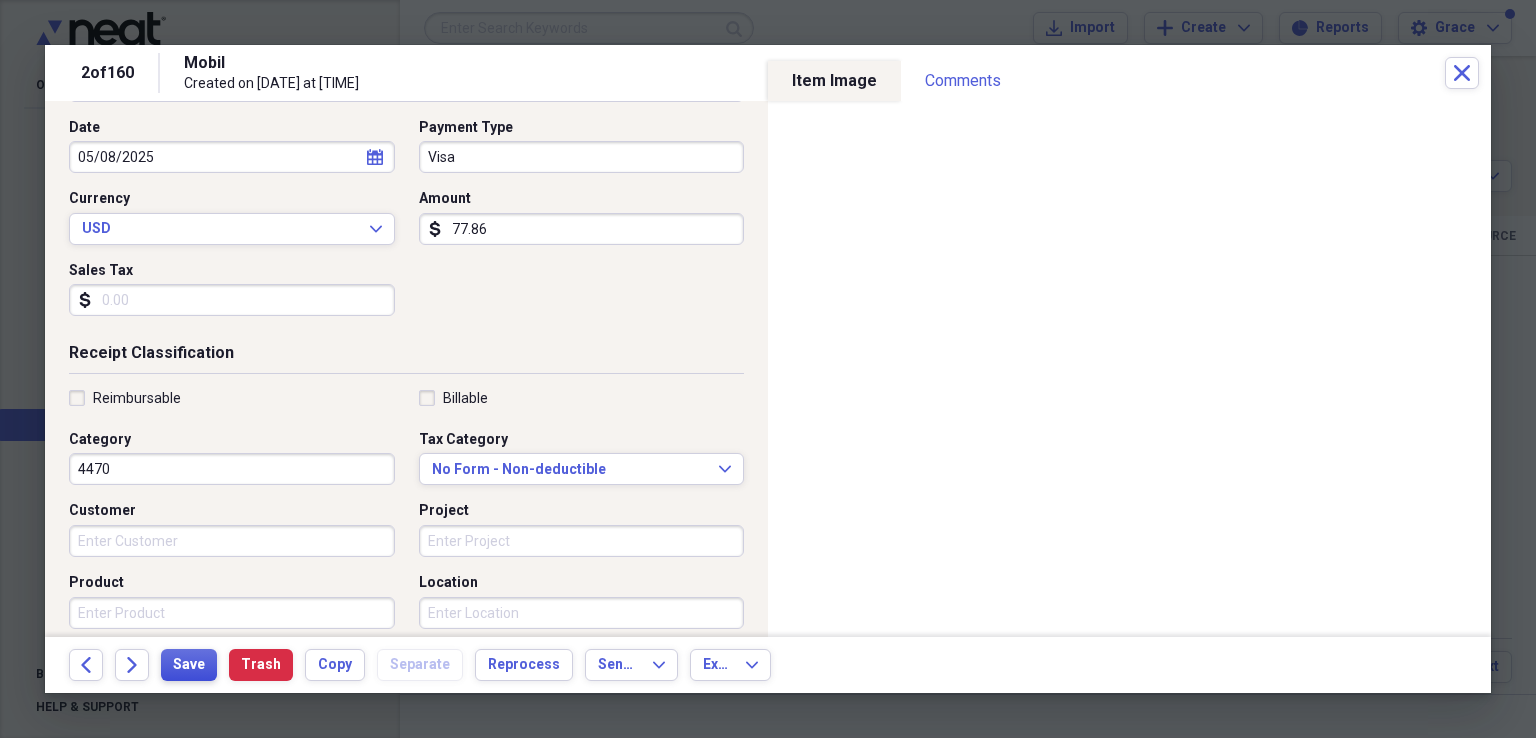 click on "Save" at bounding box center [189, 665] 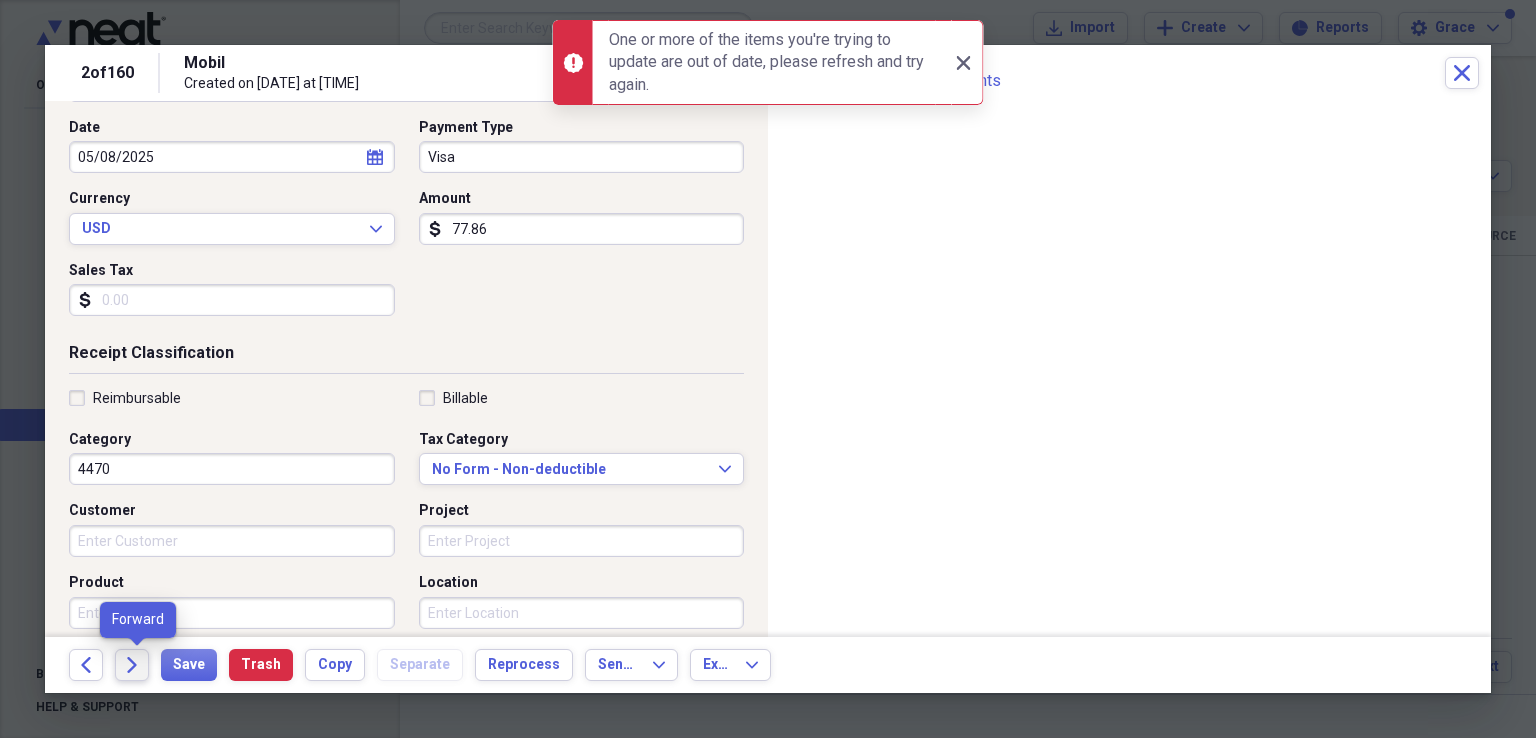 click on "Forward" 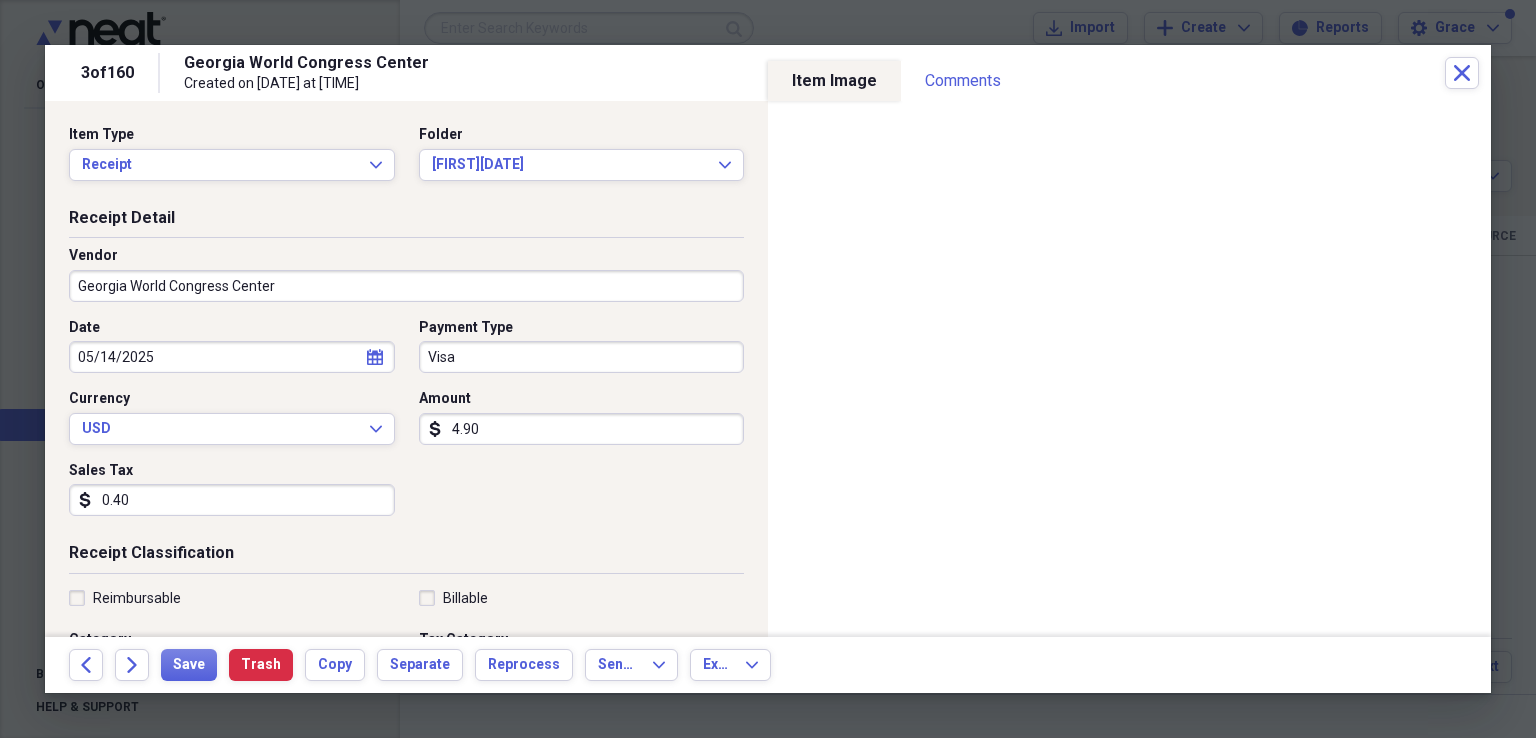 scroll, scrollTop: 200, scrollLeft: 0, axis: vertical 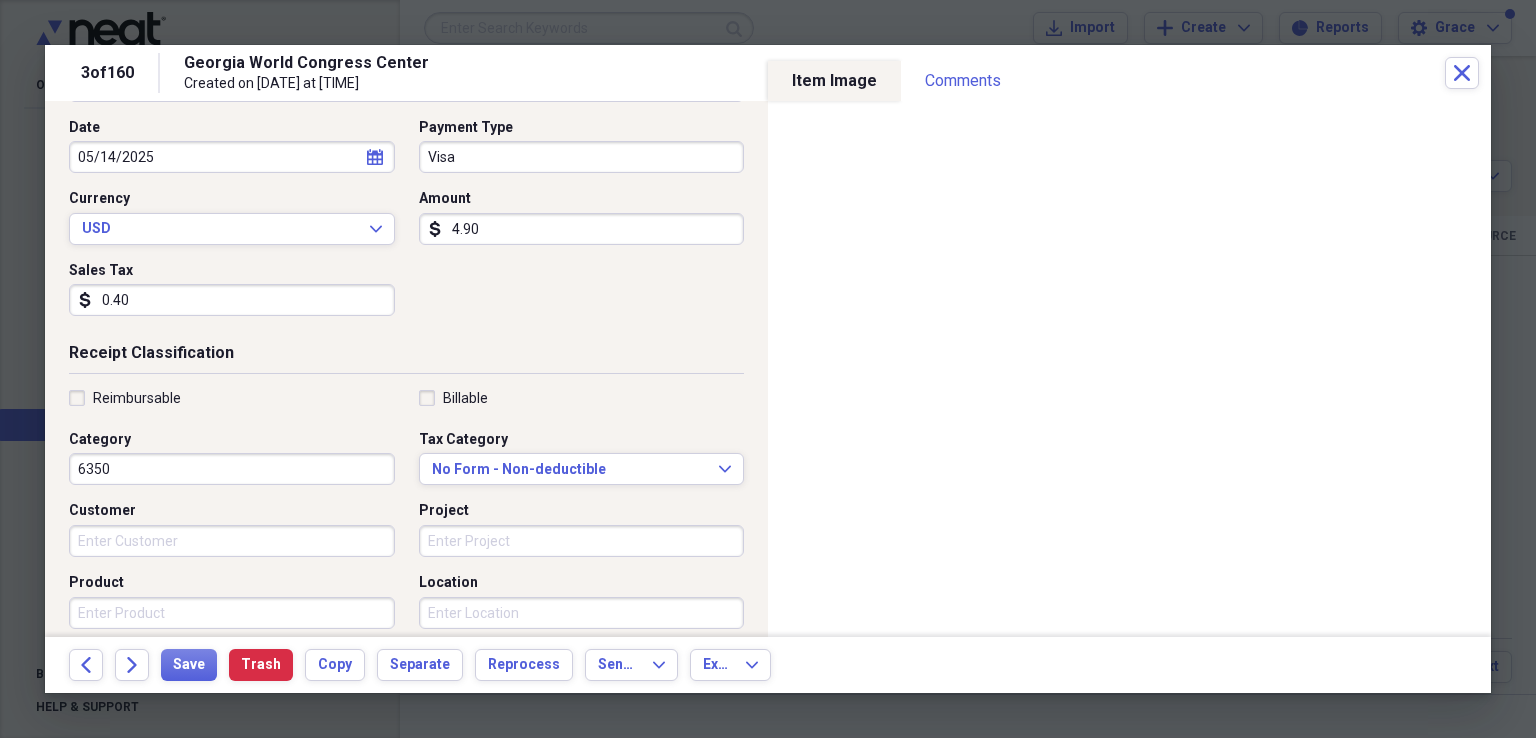 click on "6350" at bounding box center (232, 469) 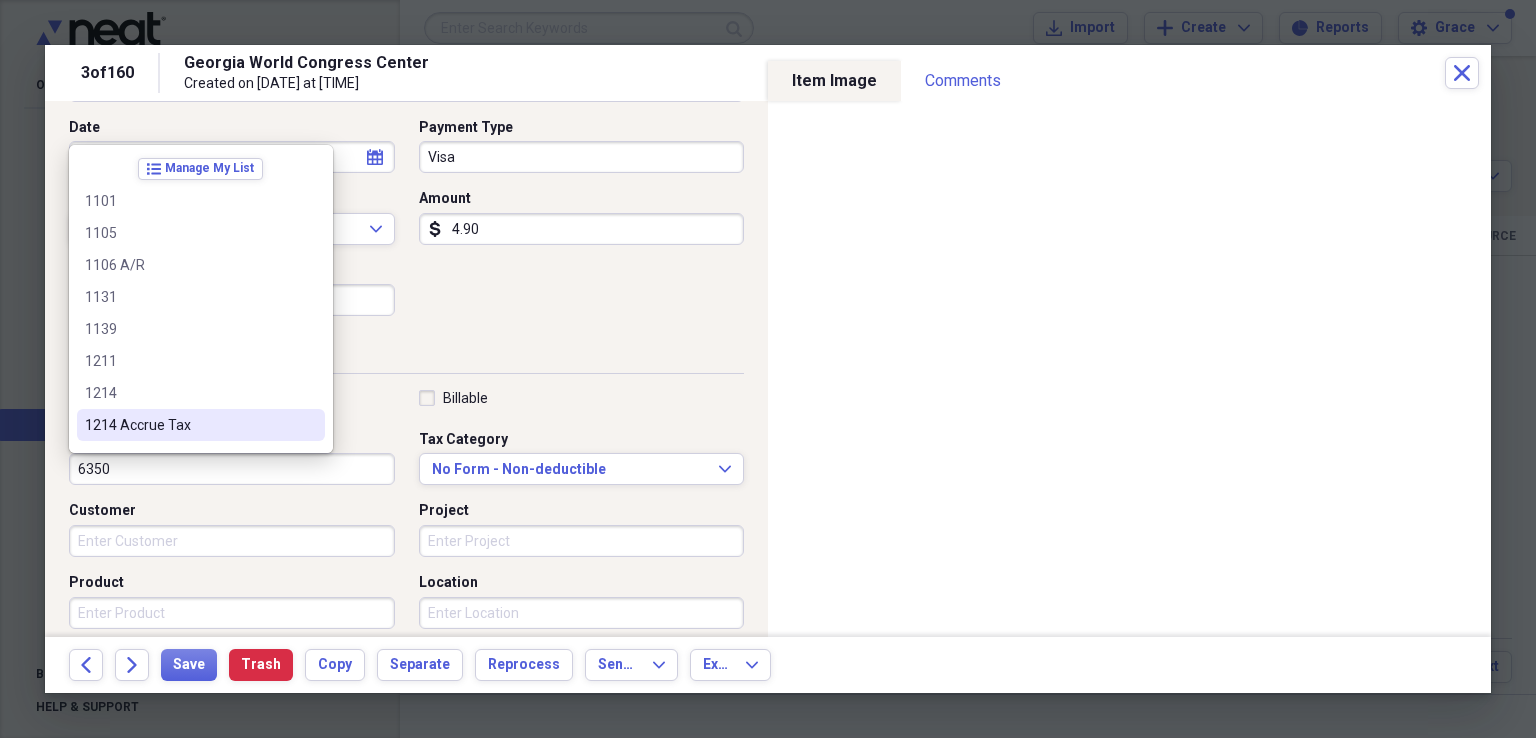 click on "Date 05/14/2025 calendar Calendar Payment Type Visa Currency USD Expand Amount dollar-sign 4.90 Sales Tax dollar-sign 0.40" at bounding box center (406, 225) 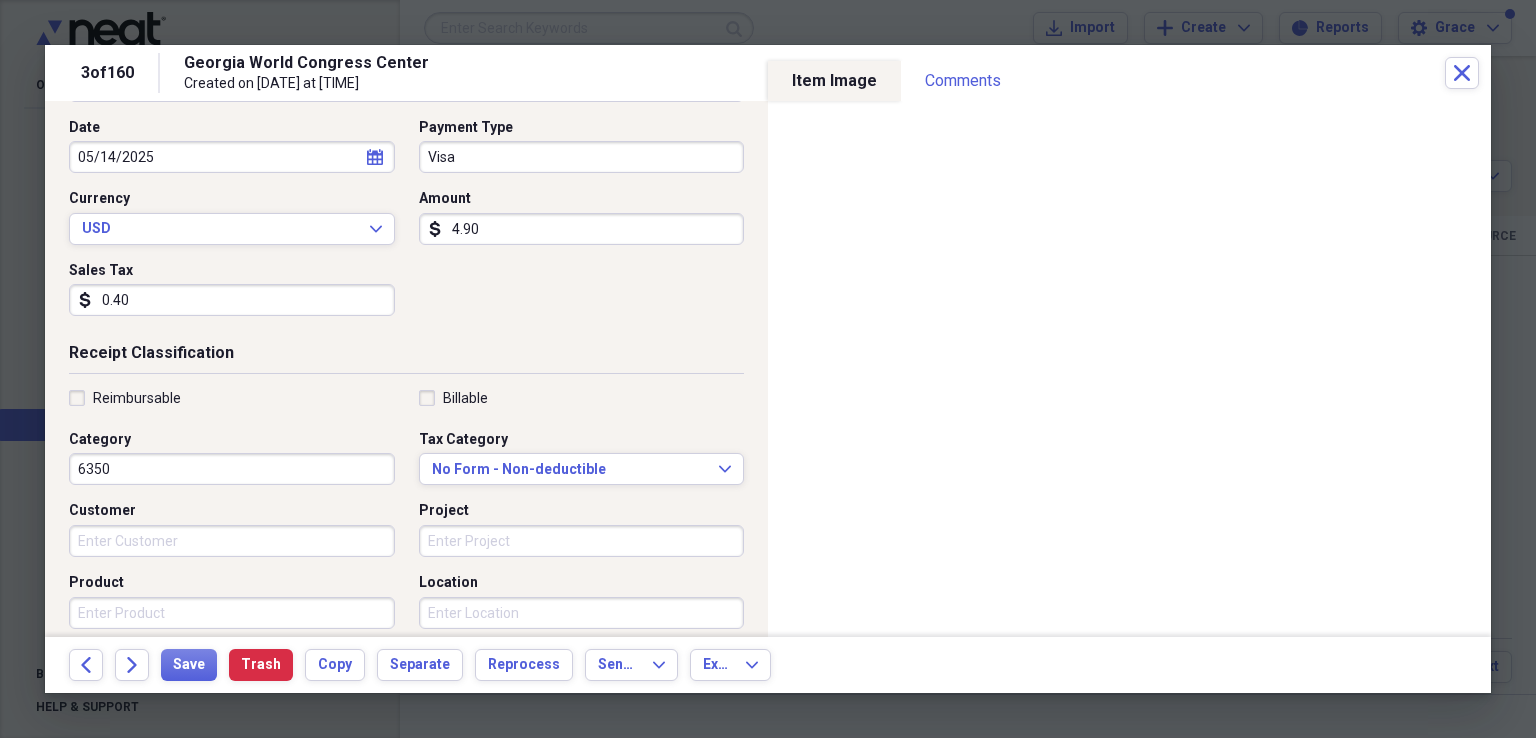 scroll, scrollTop: 0, scrollLeft: 0, axis: both 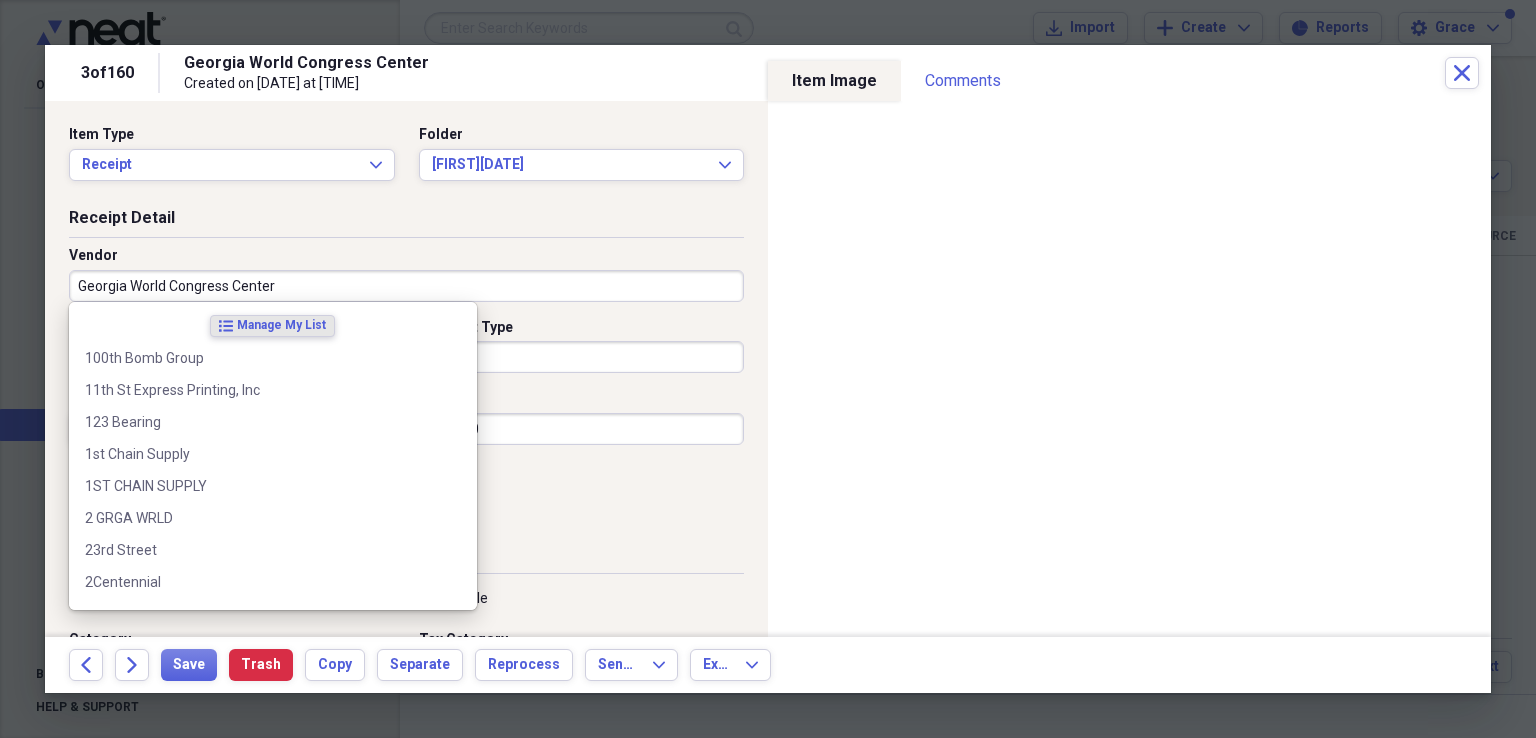 click on "Georgia World Congress Center" at bounding box center [406, 286] 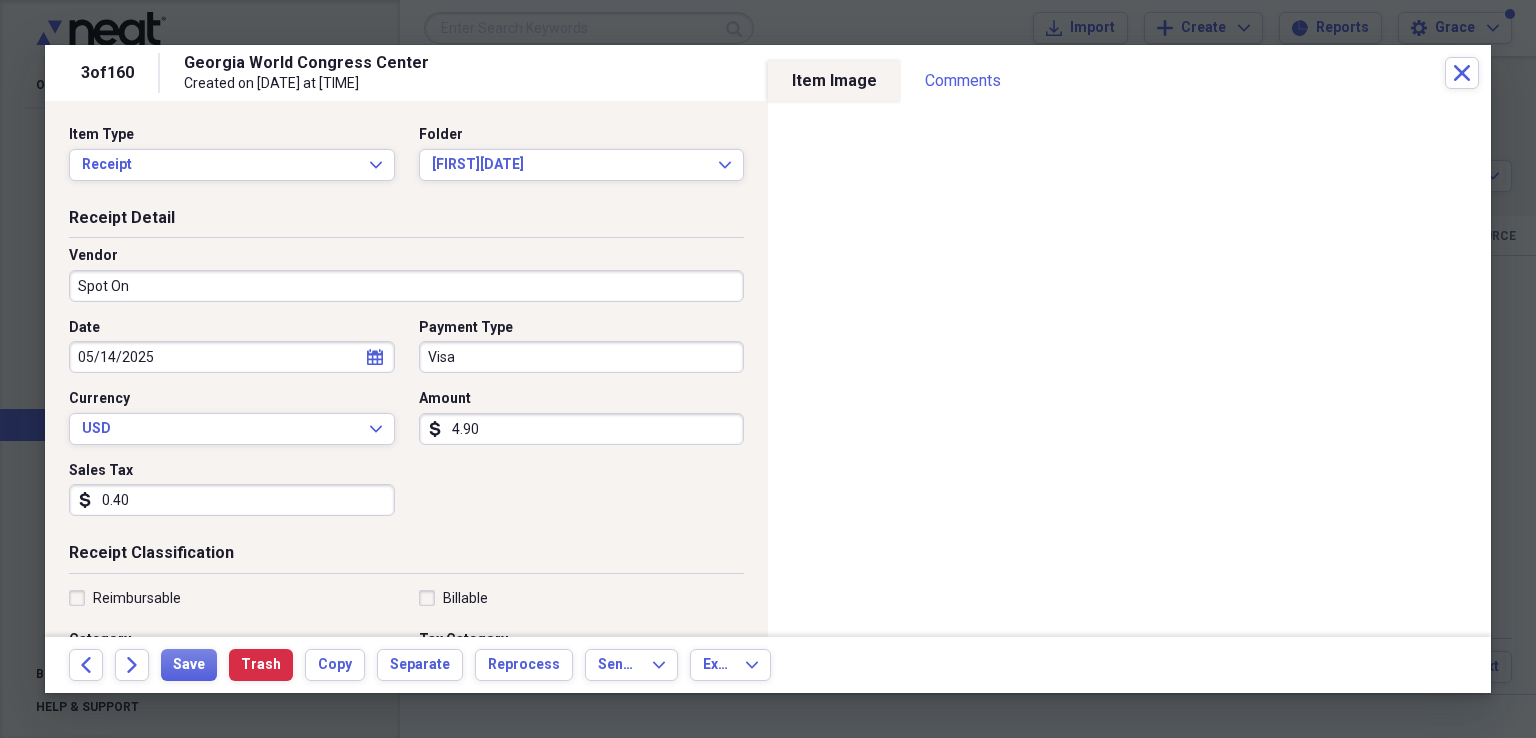click on "Spot On" at bounding box center (406, 286) 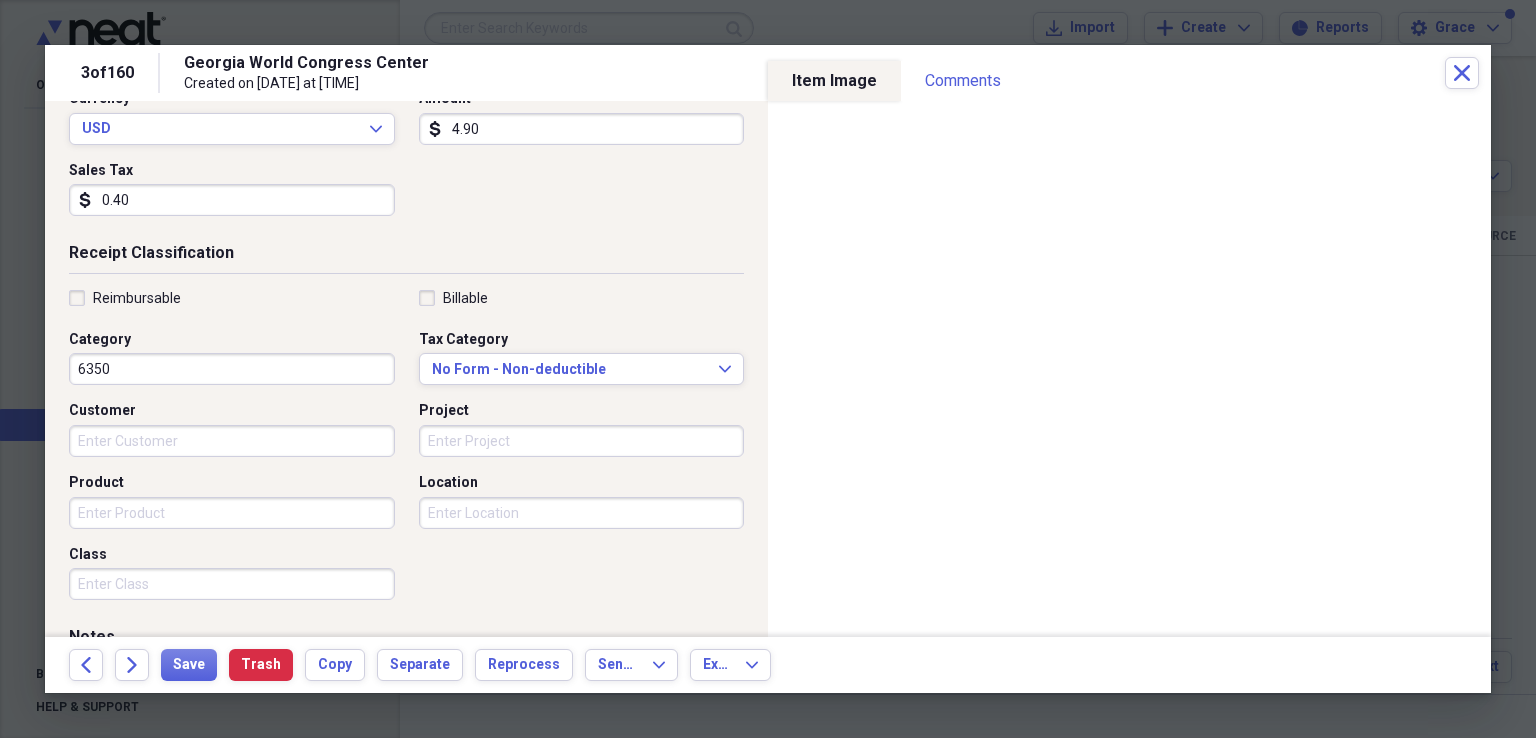 scroll, scrollTop: 484, scrollLeft: 0, axis: vertical 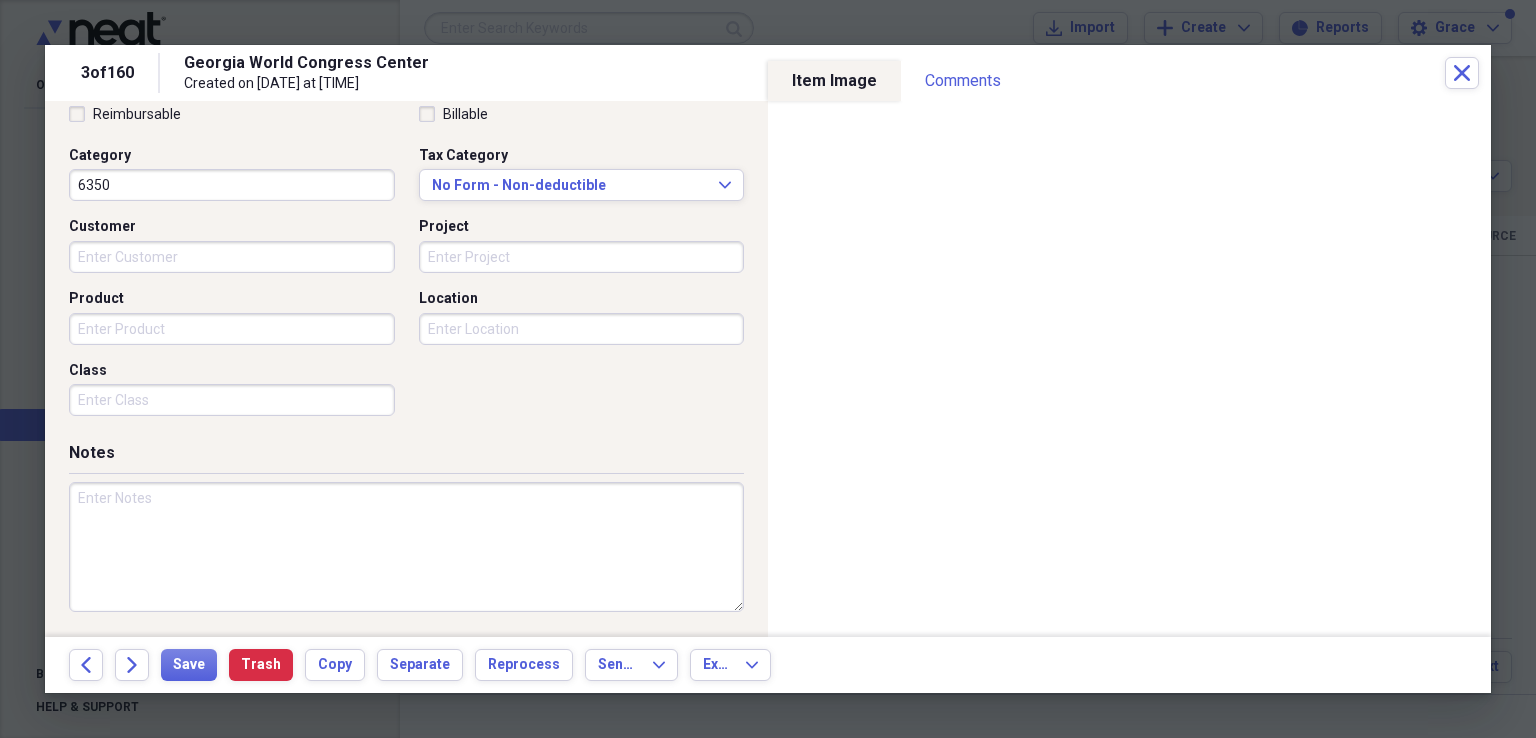 type on "SpotOn" 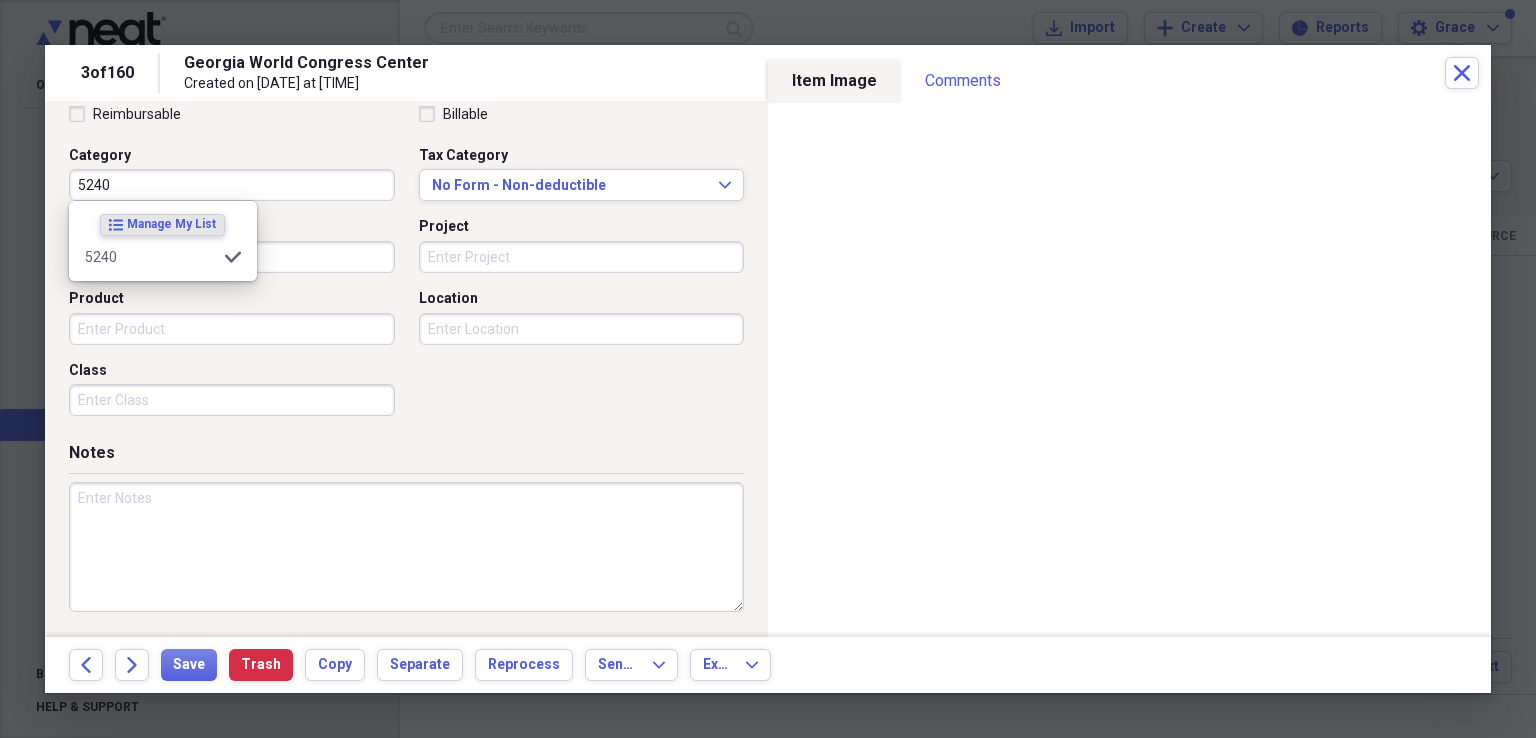 type on "5240" 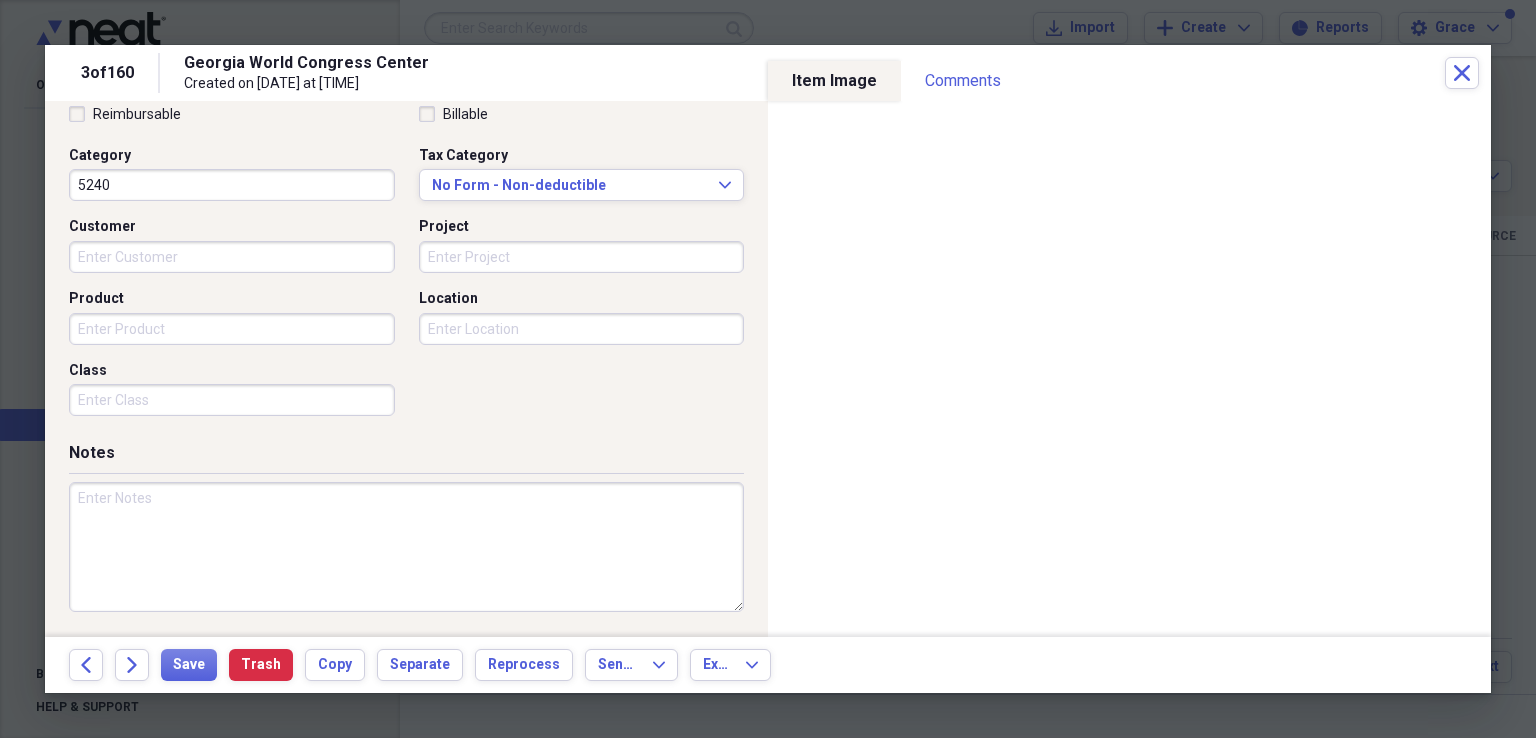 click on "Reimbursable Billable Category 5240 Tax Category No Form - Non-deductible Expand Customer Project Product Location Class" at bounding box center [406, 265] 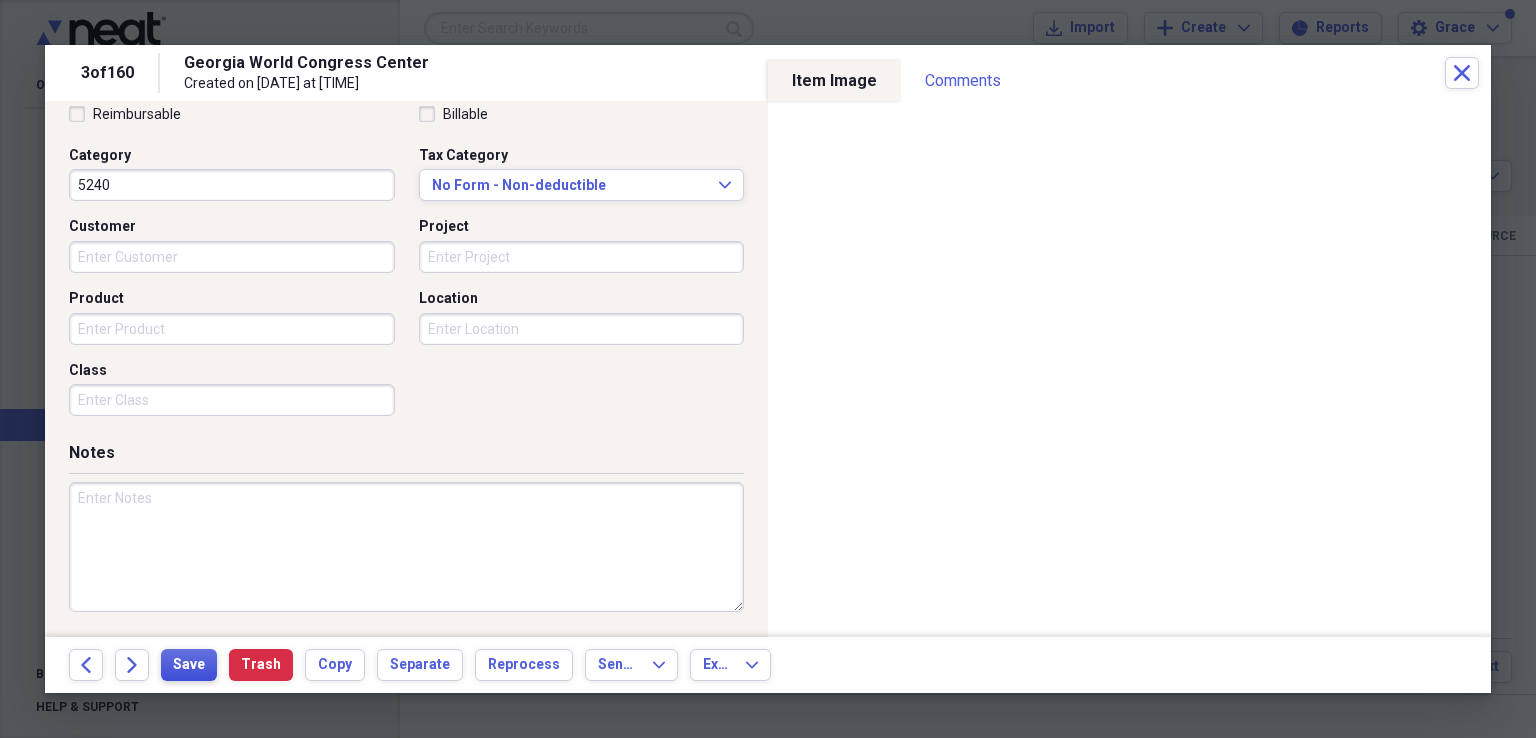 click on "Save" at bounding box center [189, 665] 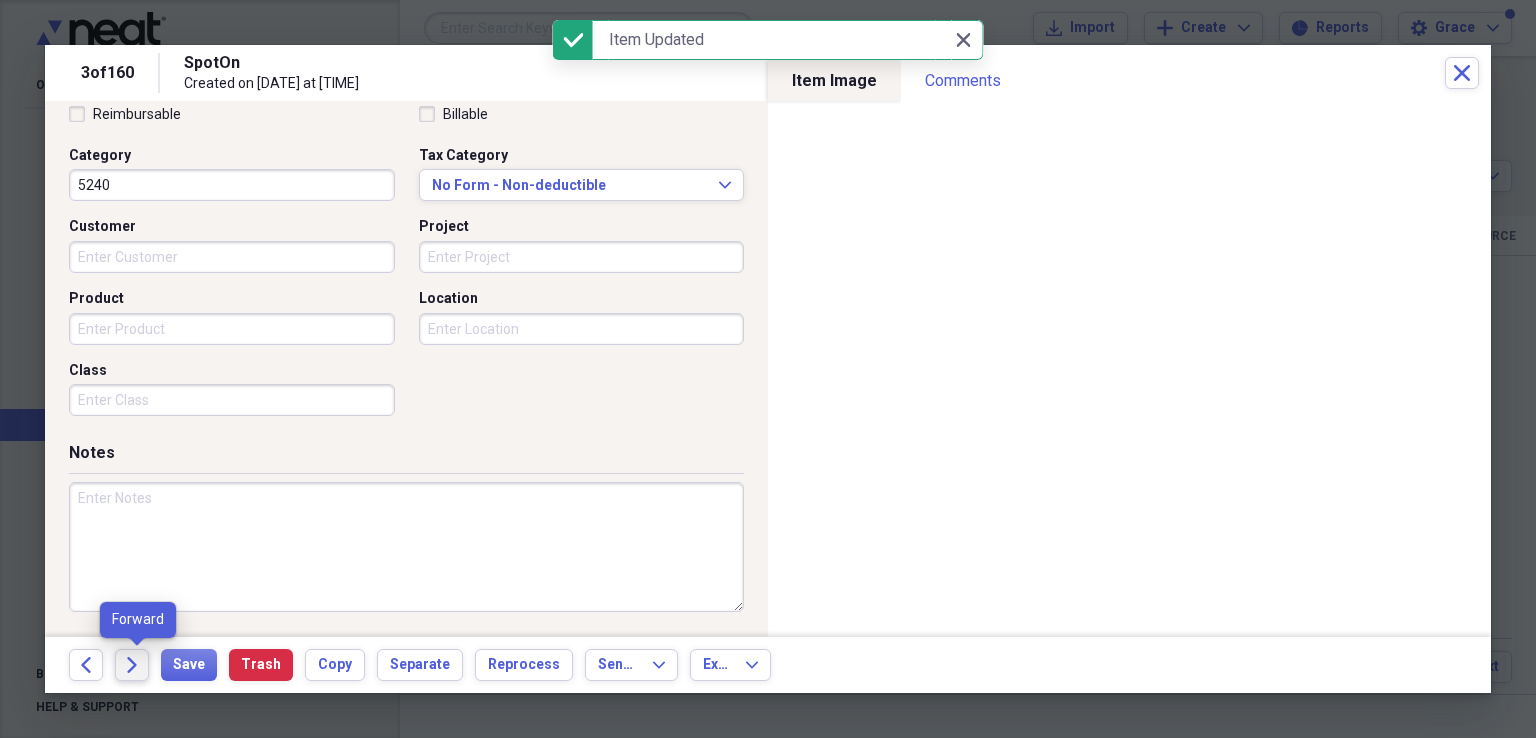 click on "Forward" 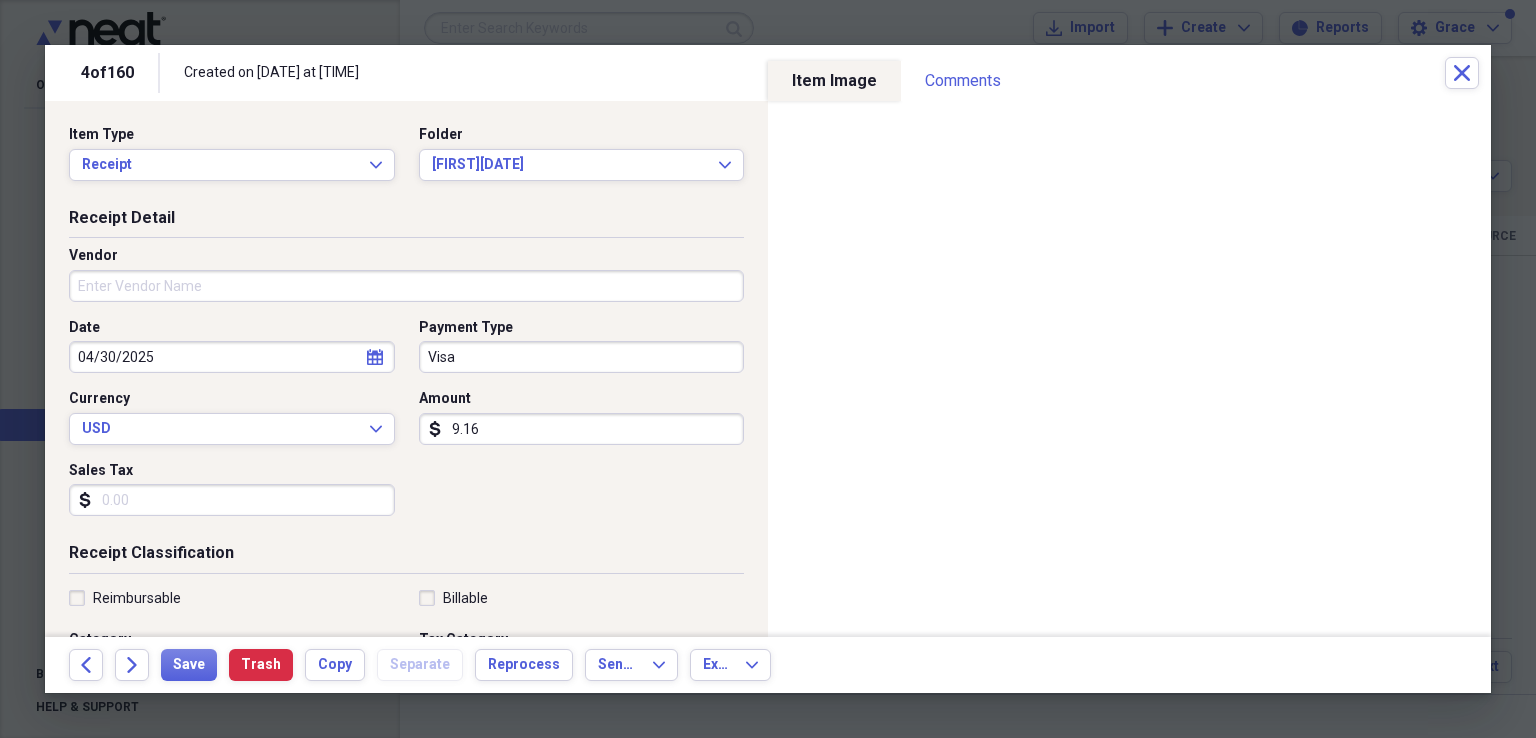click on "Vendor" at bounding box center [406, 286] 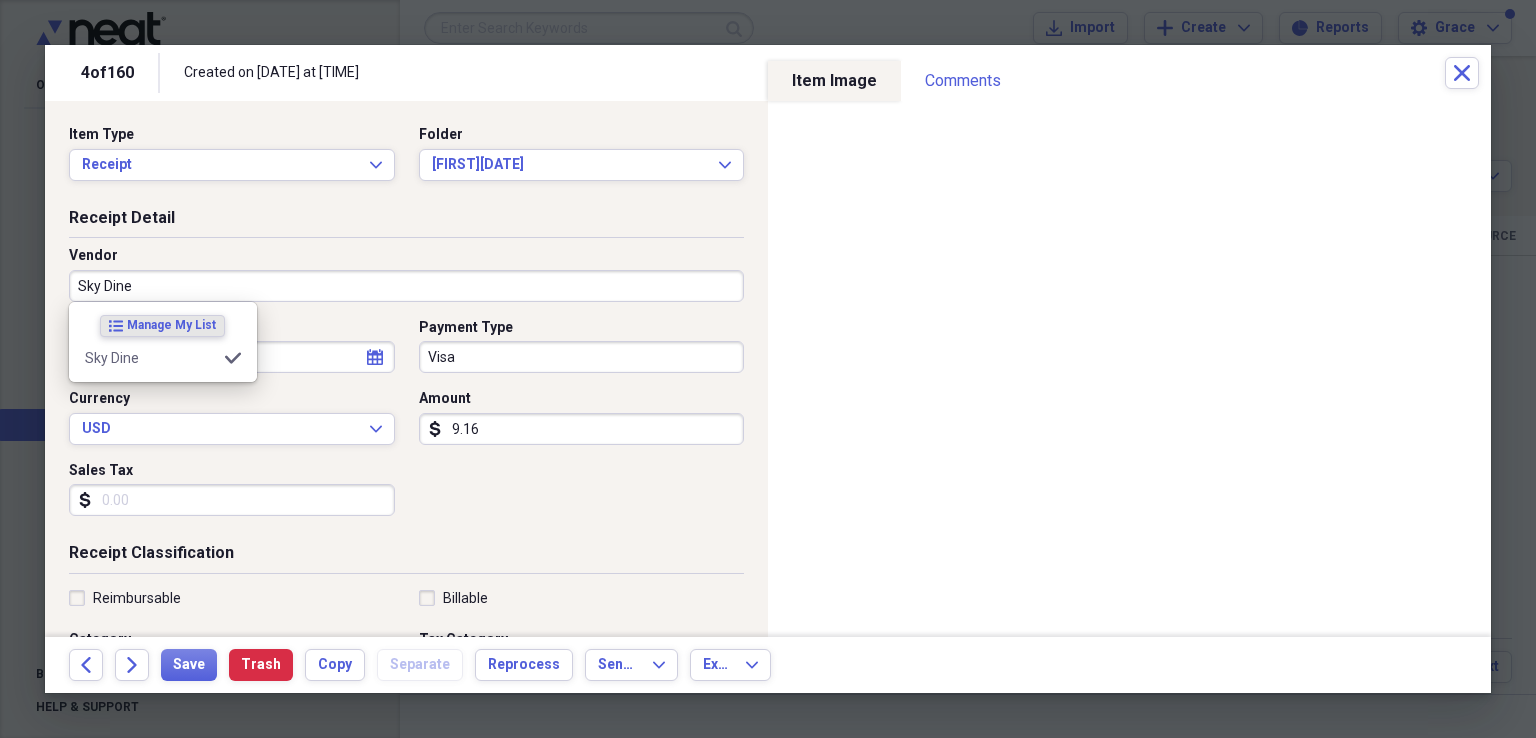 type on "Sky Dine" 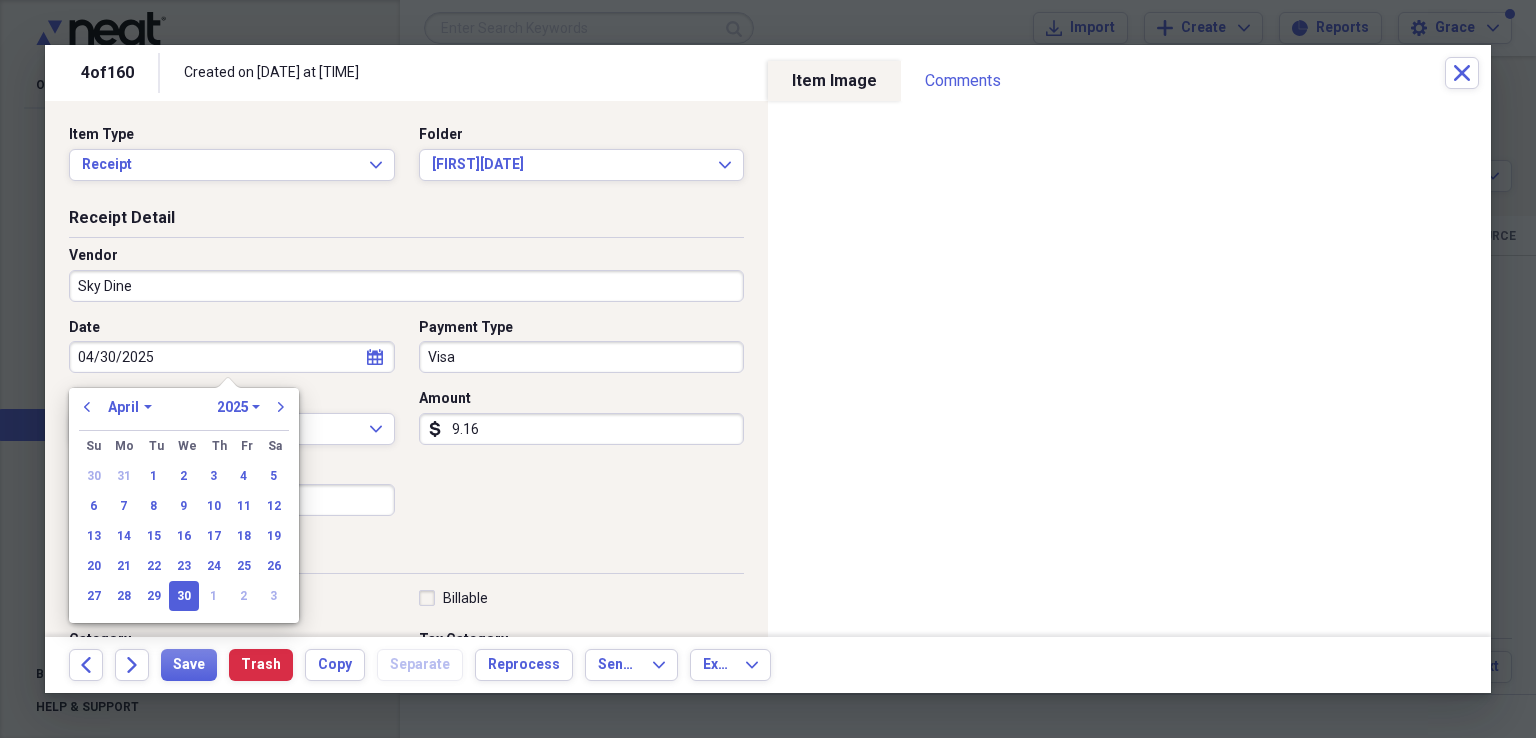 type on "5240" 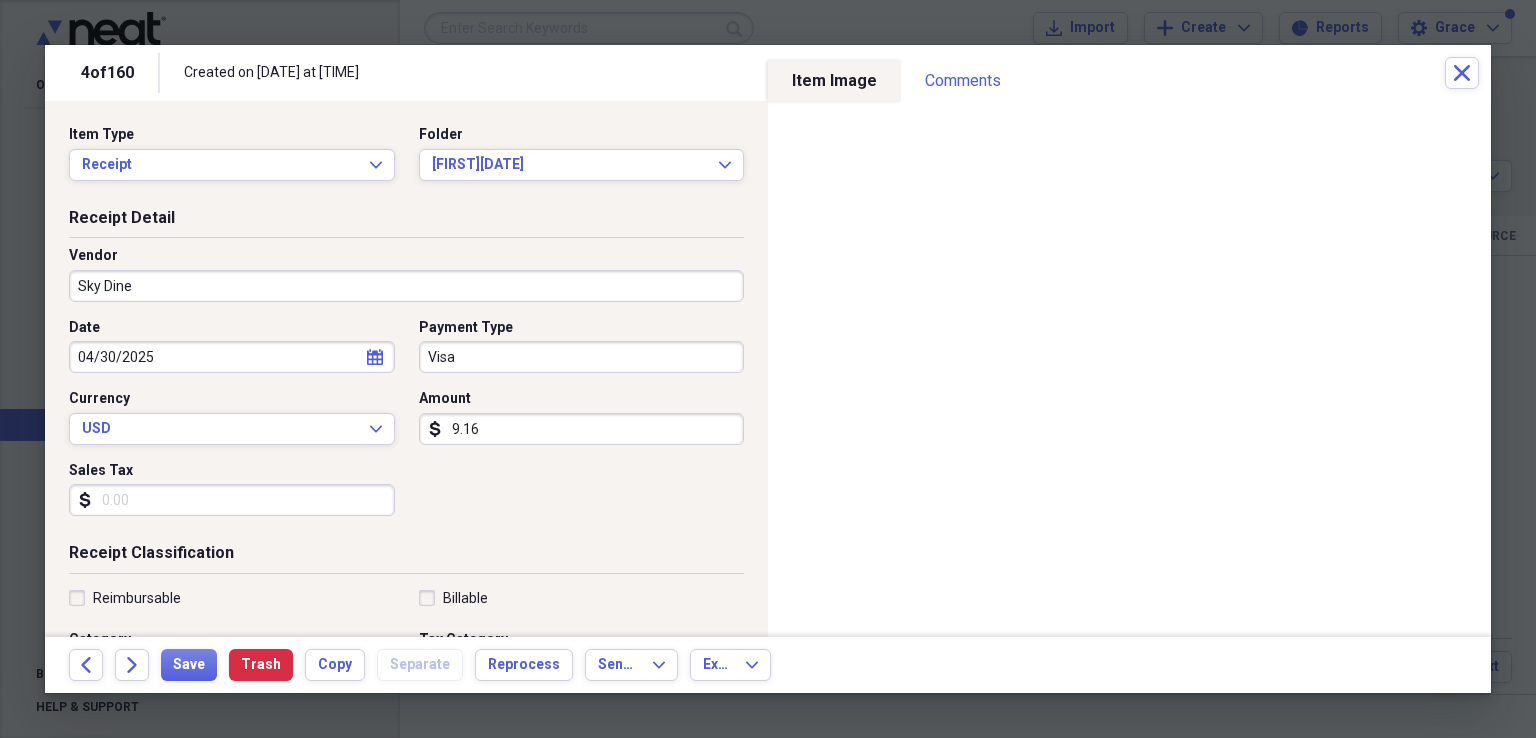 scroll, scrollTop: 200, scrollLeft: 0, axis: vertical 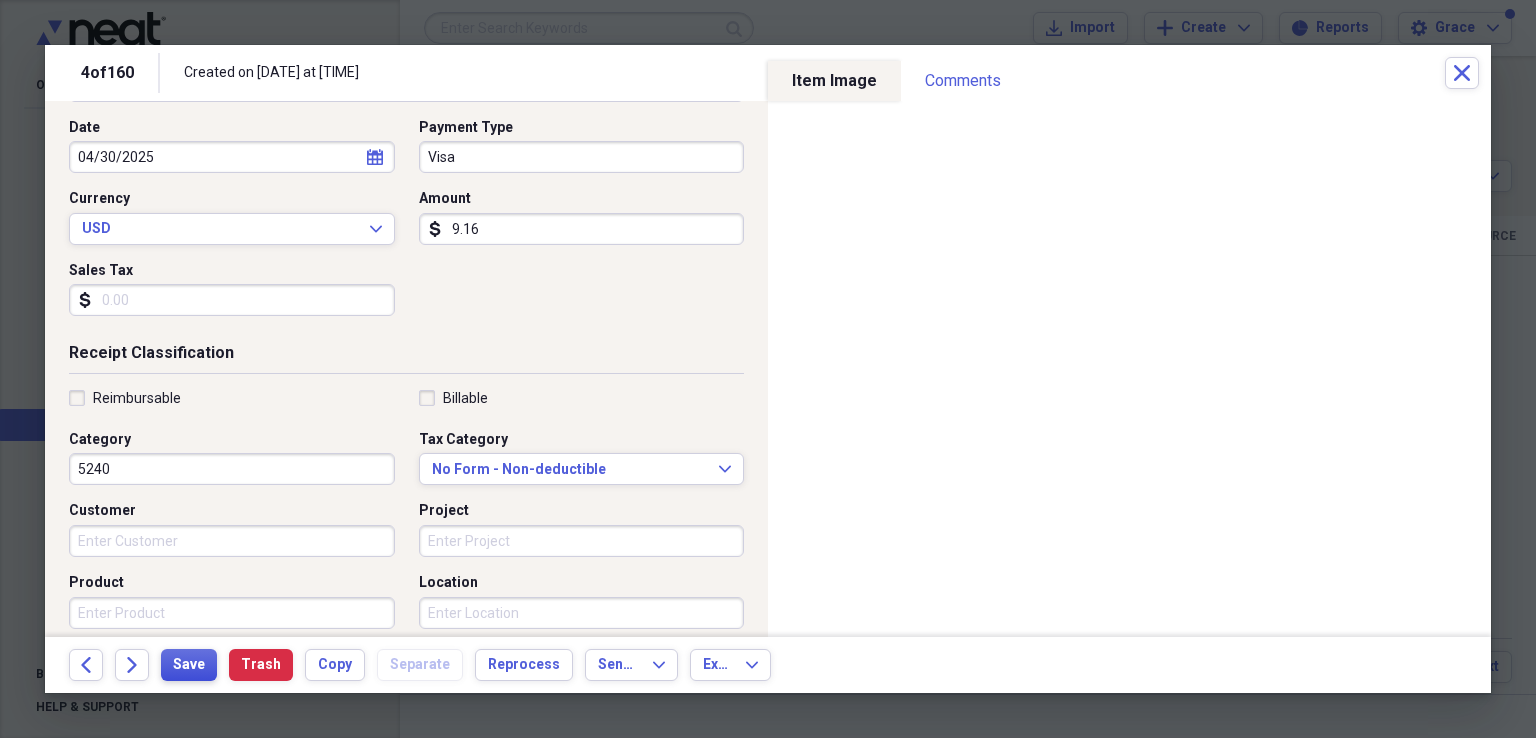 drag, startPoint x: 191, startPoint y: 659, endPoint x: 181, endPoint y: 657, distance: 10.198039 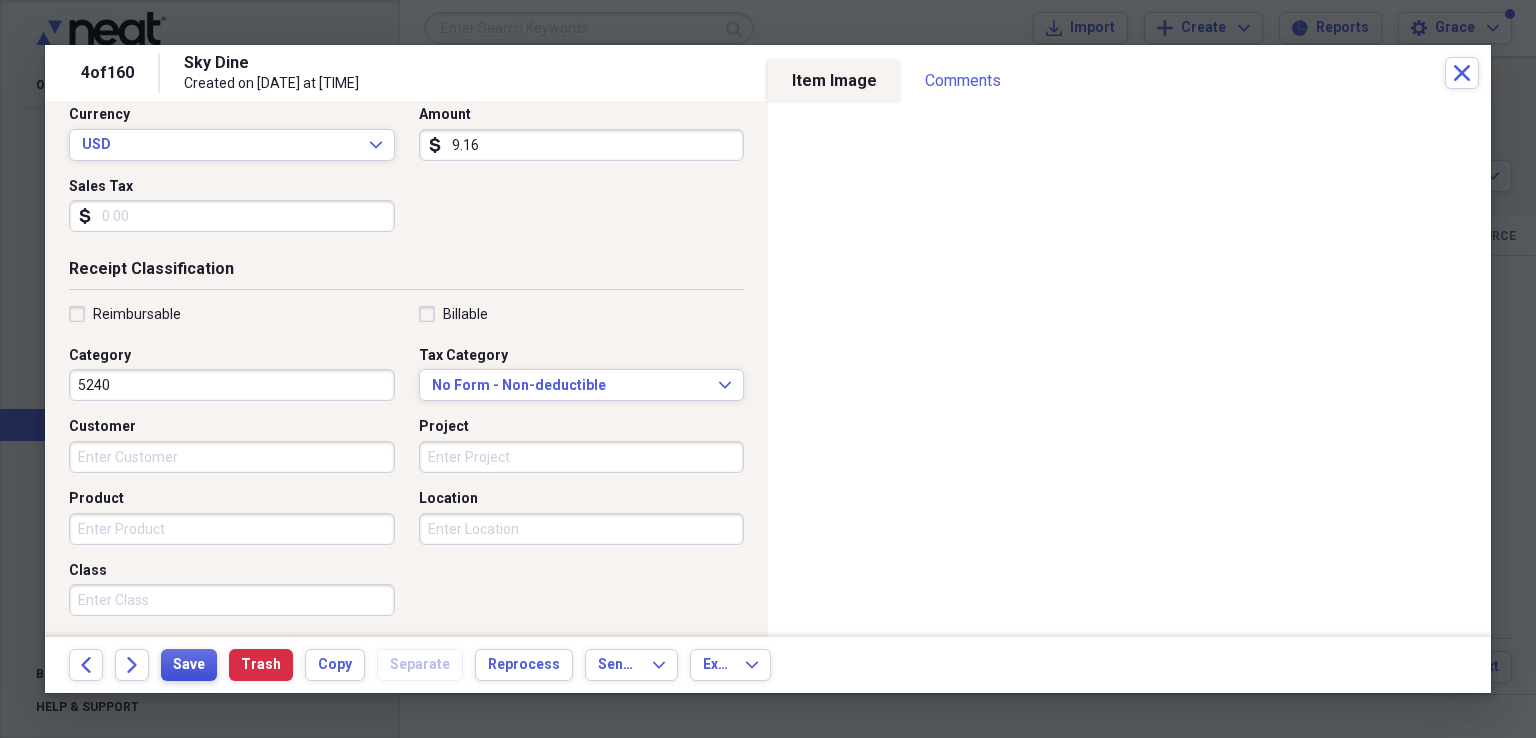 scroll, scrollTop: 184, scrollLeft: 0, axis: vertical 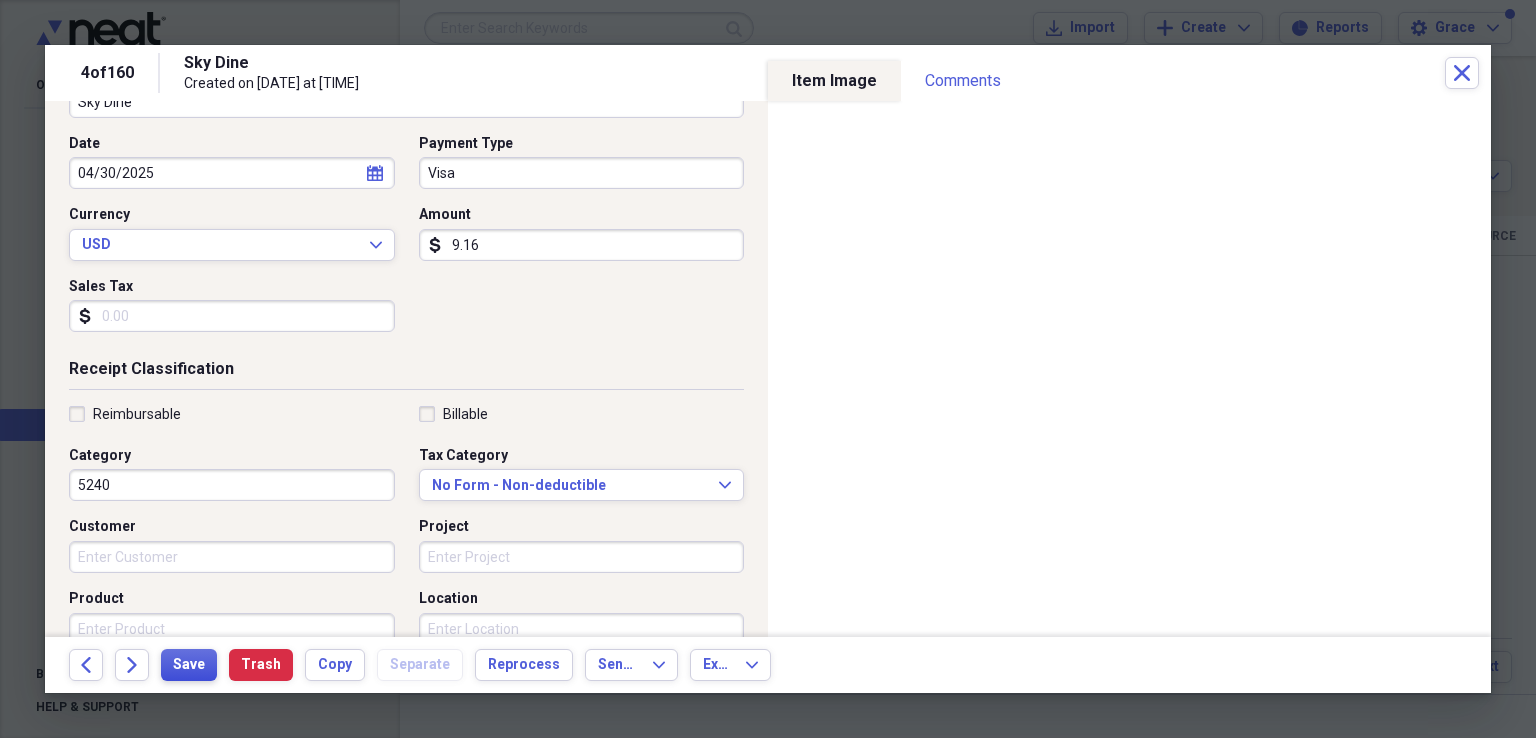 click on "Save" at bounding box center [189, 665] 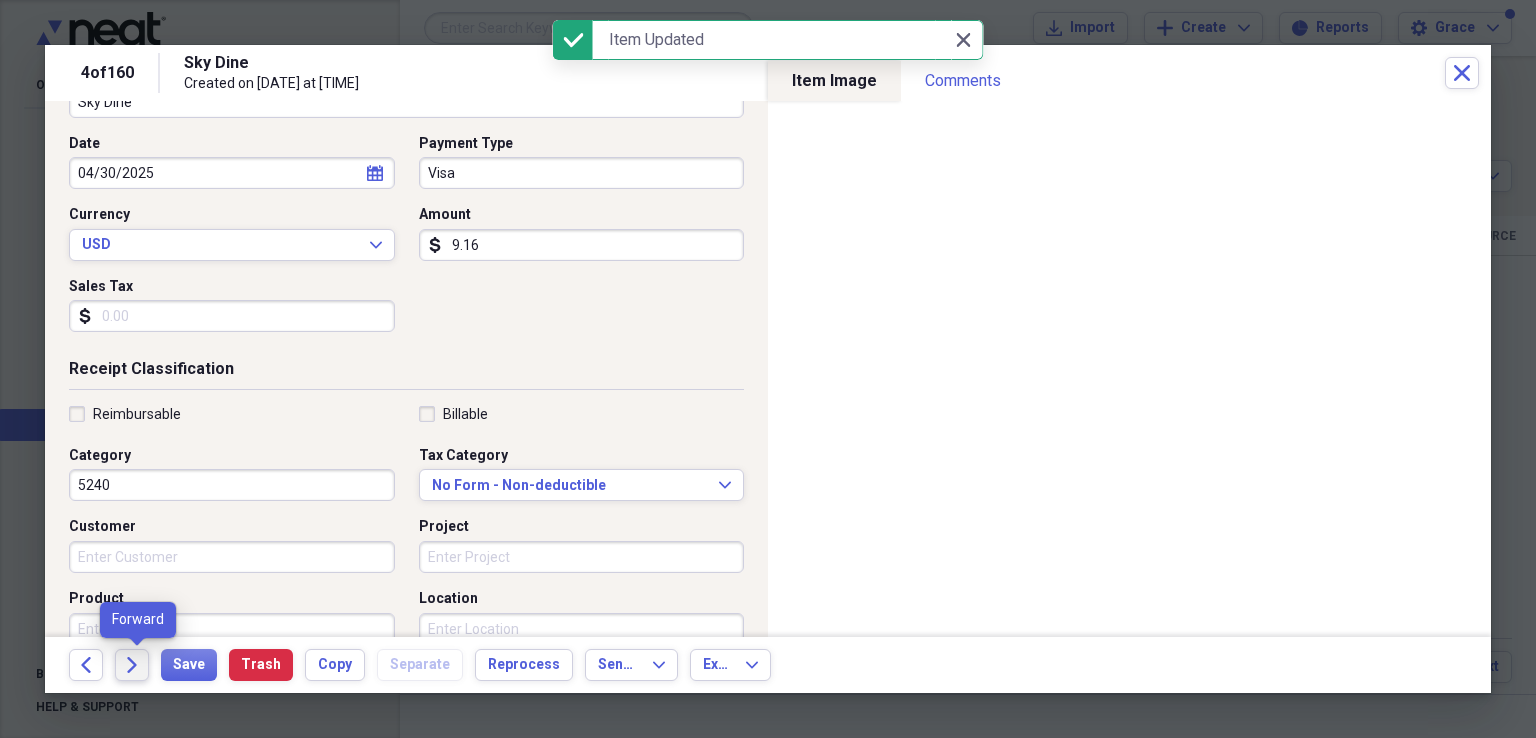 click 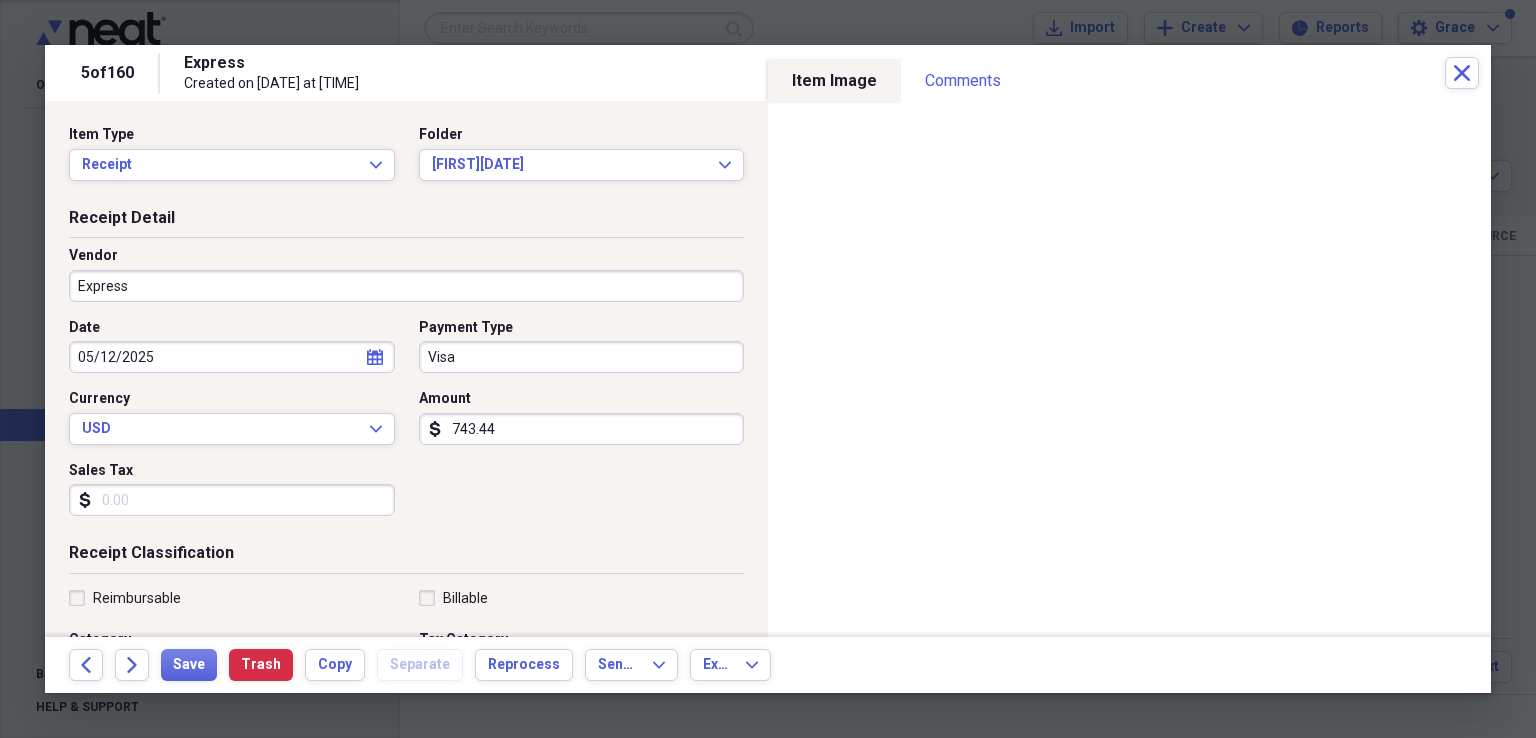 click on "Express" at bounding box center (406, 286) 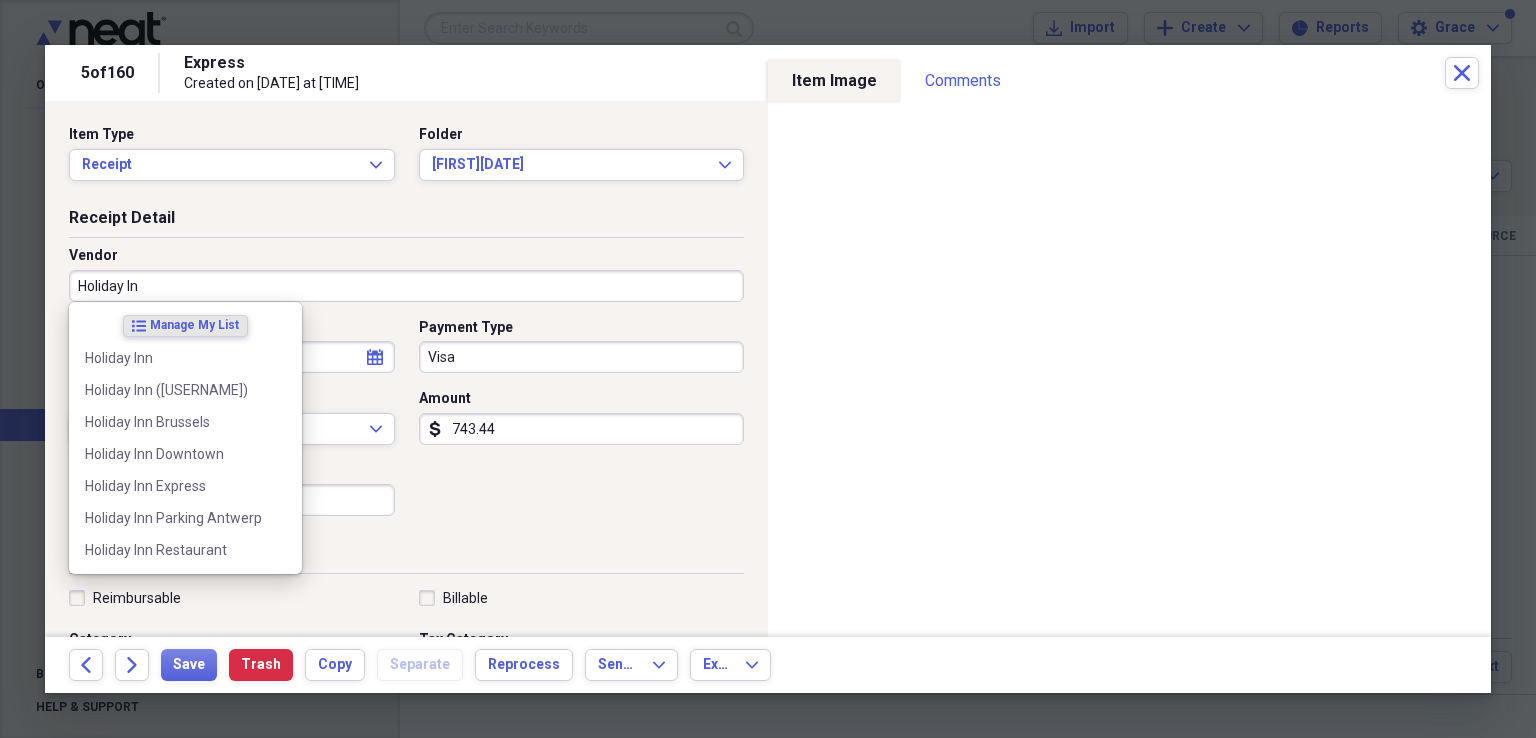 type on "Holiday Inn" 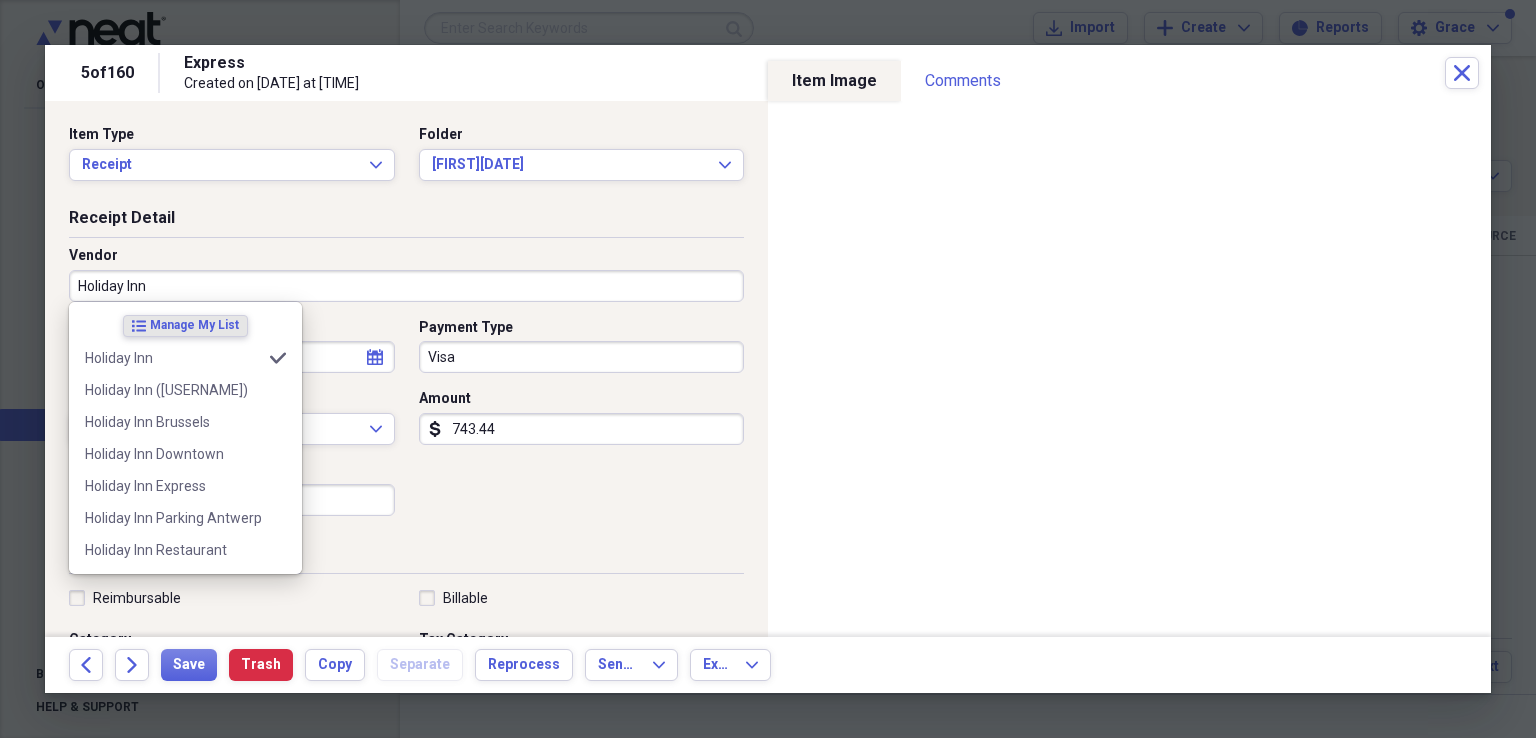 type on "5230" 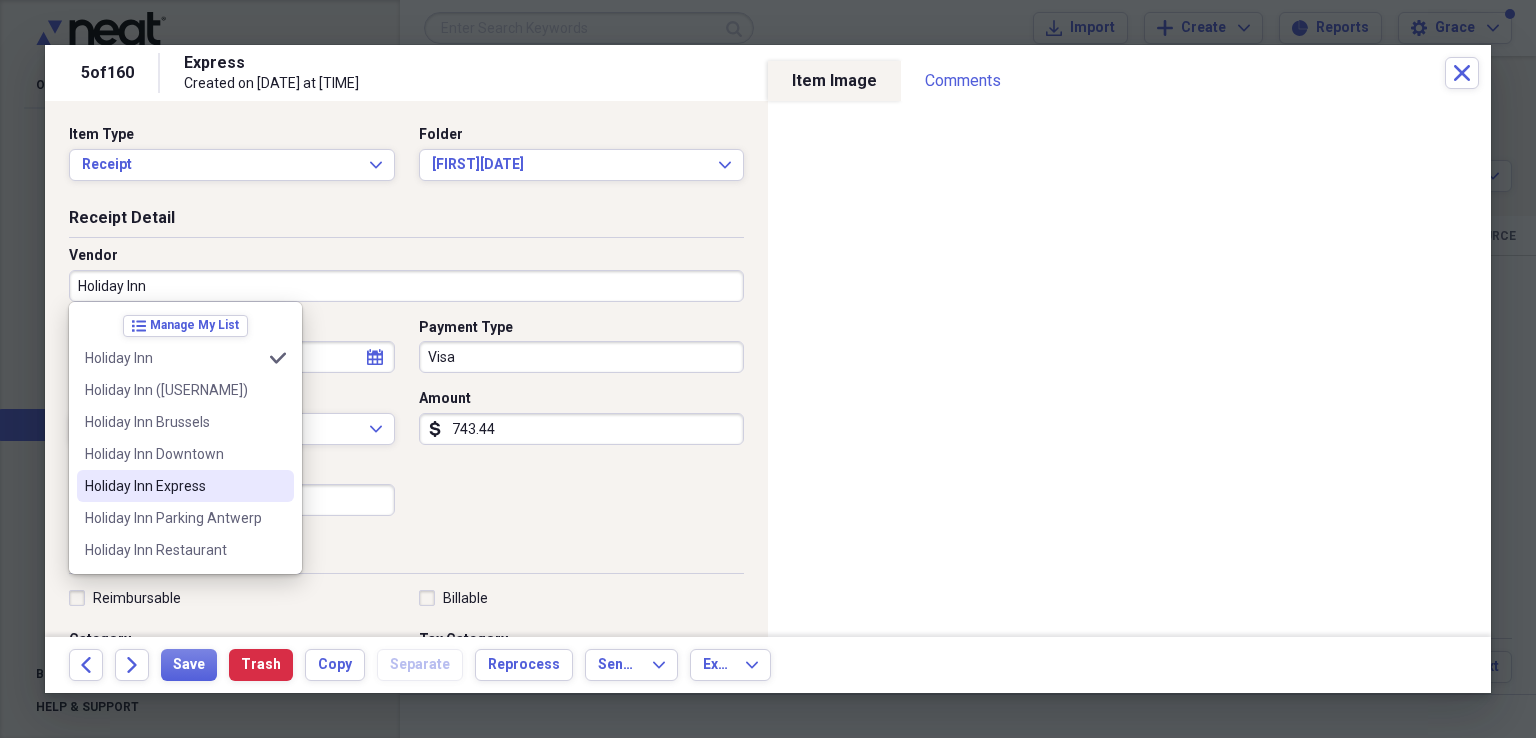 click on "Holiday Inn Express" at bounding box center [173, 486] 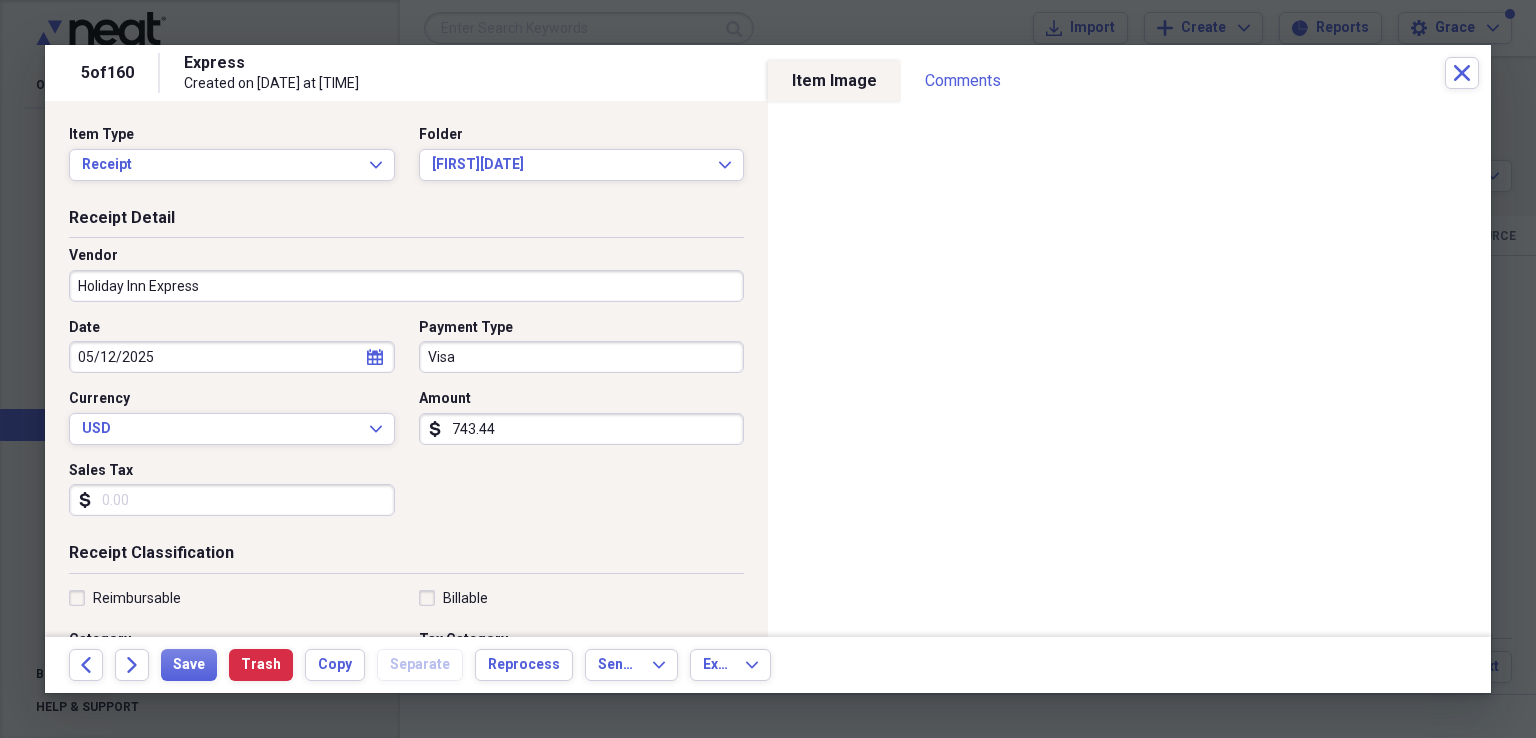 click on "calendar" 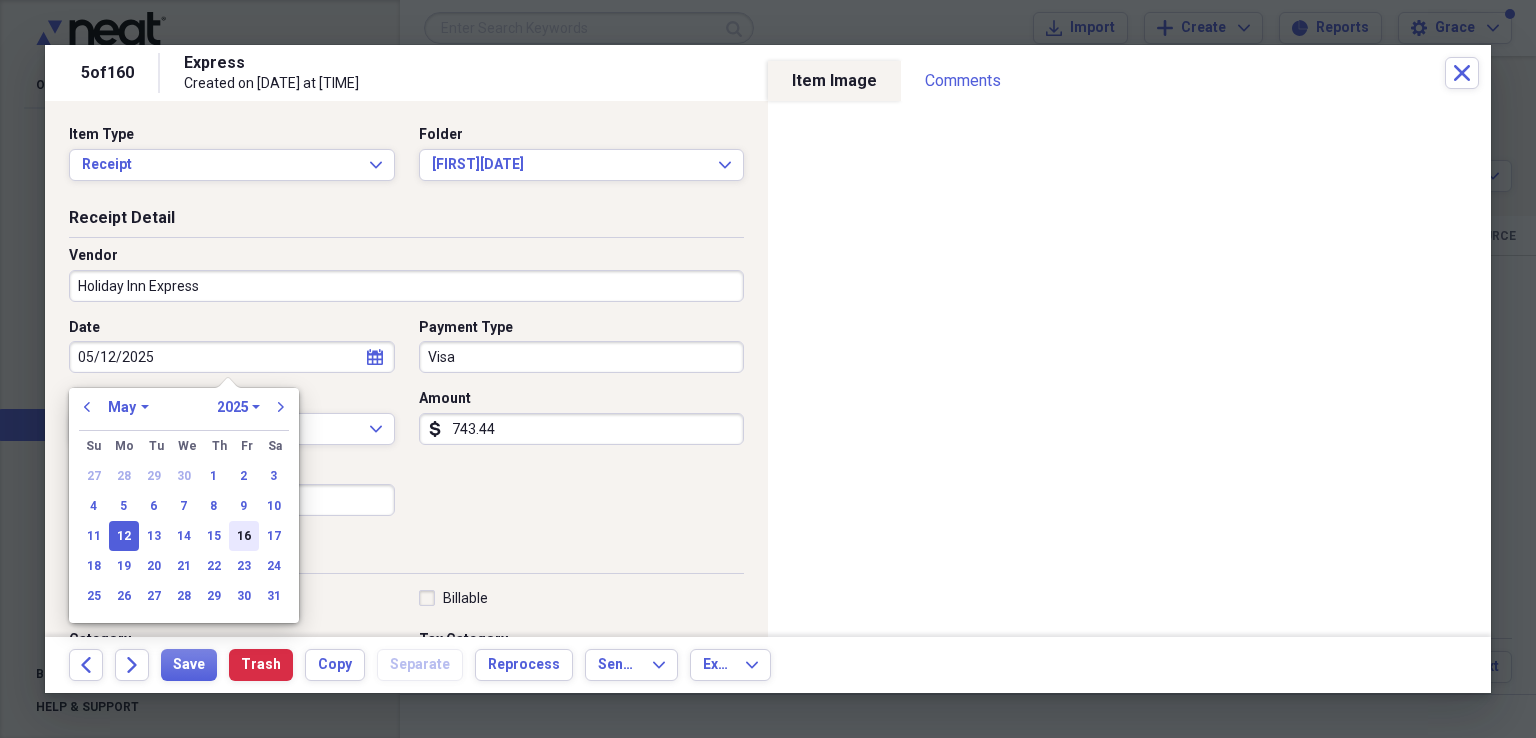 click on "16" at bounding box center [244, 536] 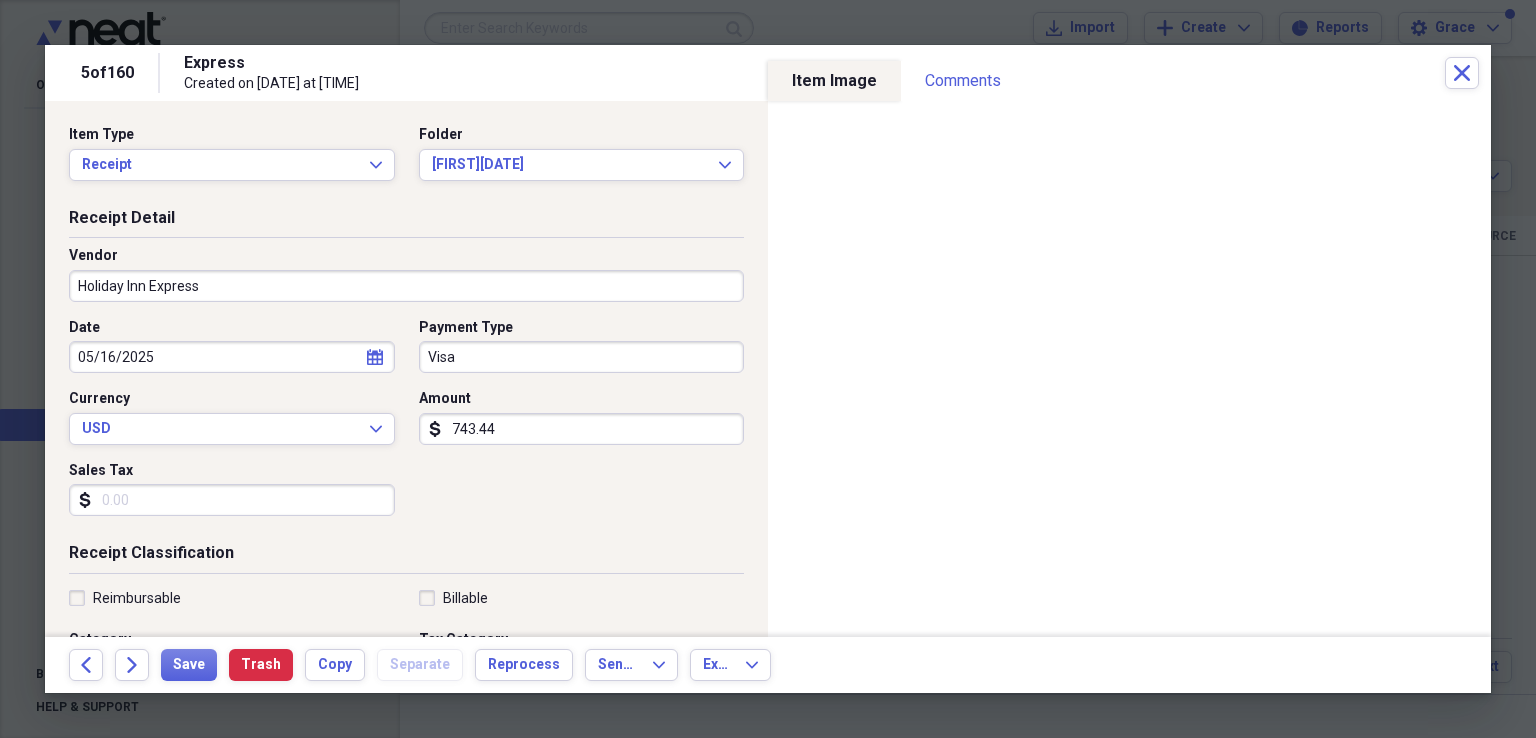 click on "Created on [DATE] at [TIME]" at bounding box center [454, 84] 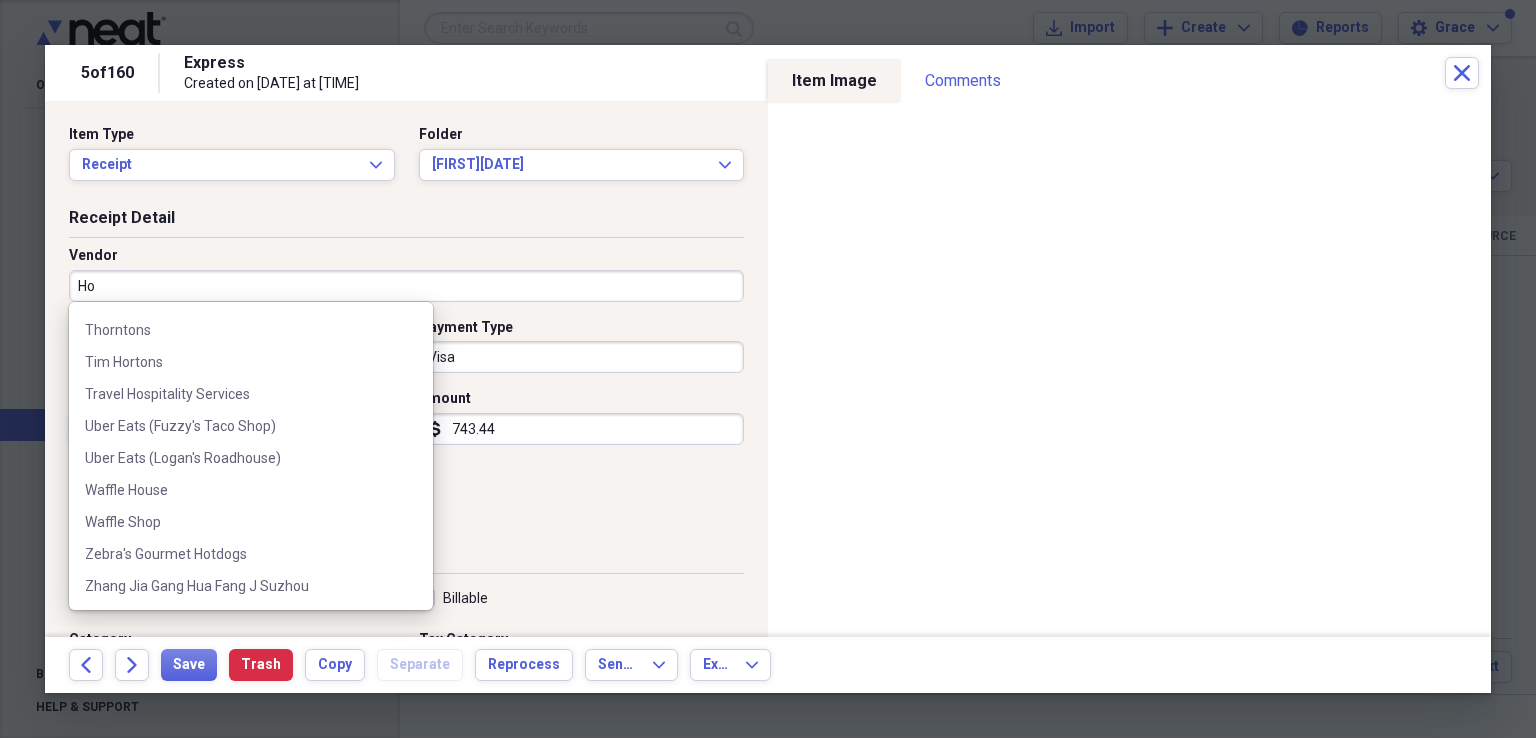 scroll, scrollTop: 0, scrollLeft: 0, axis: both 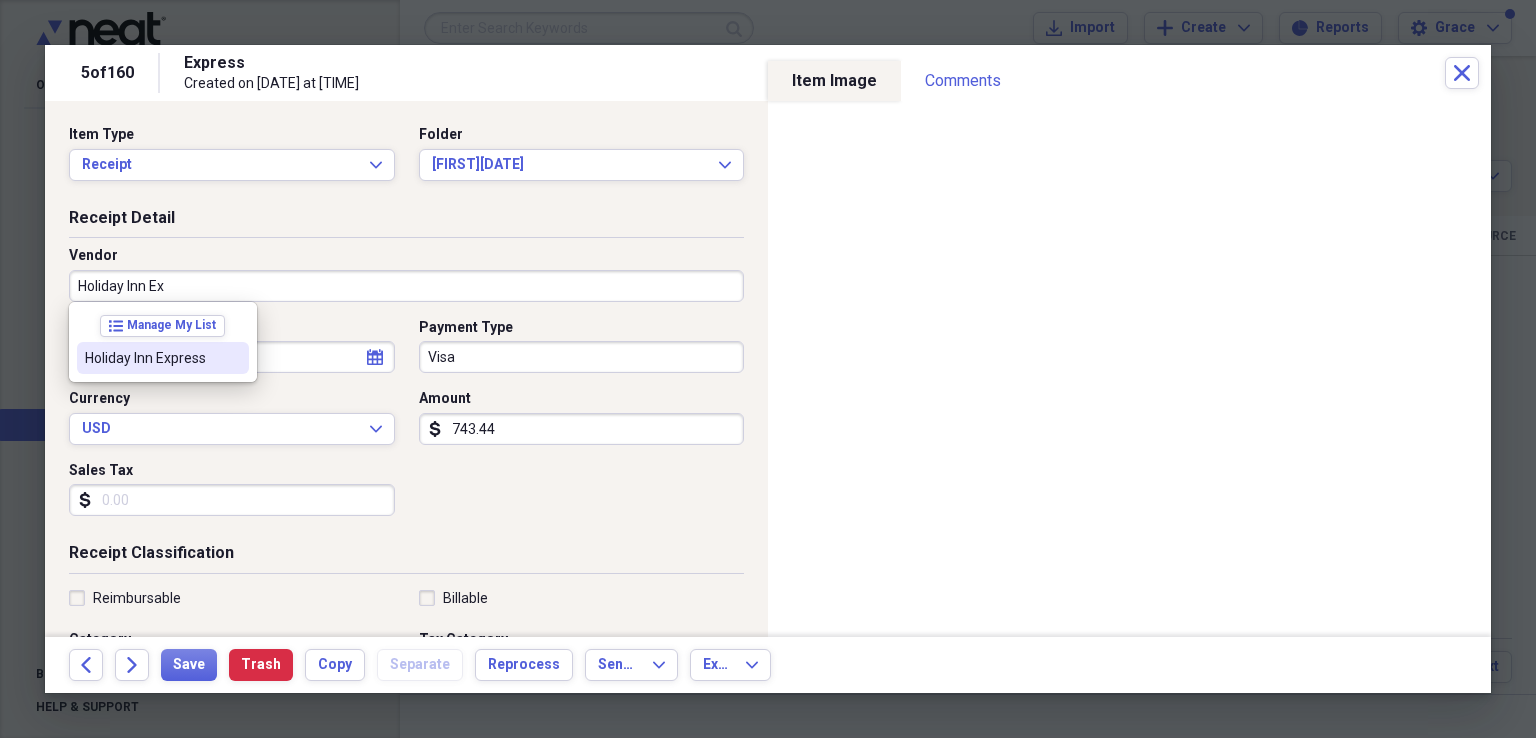 click on "Holiday Inn Express" at bounding box center [163, 358] 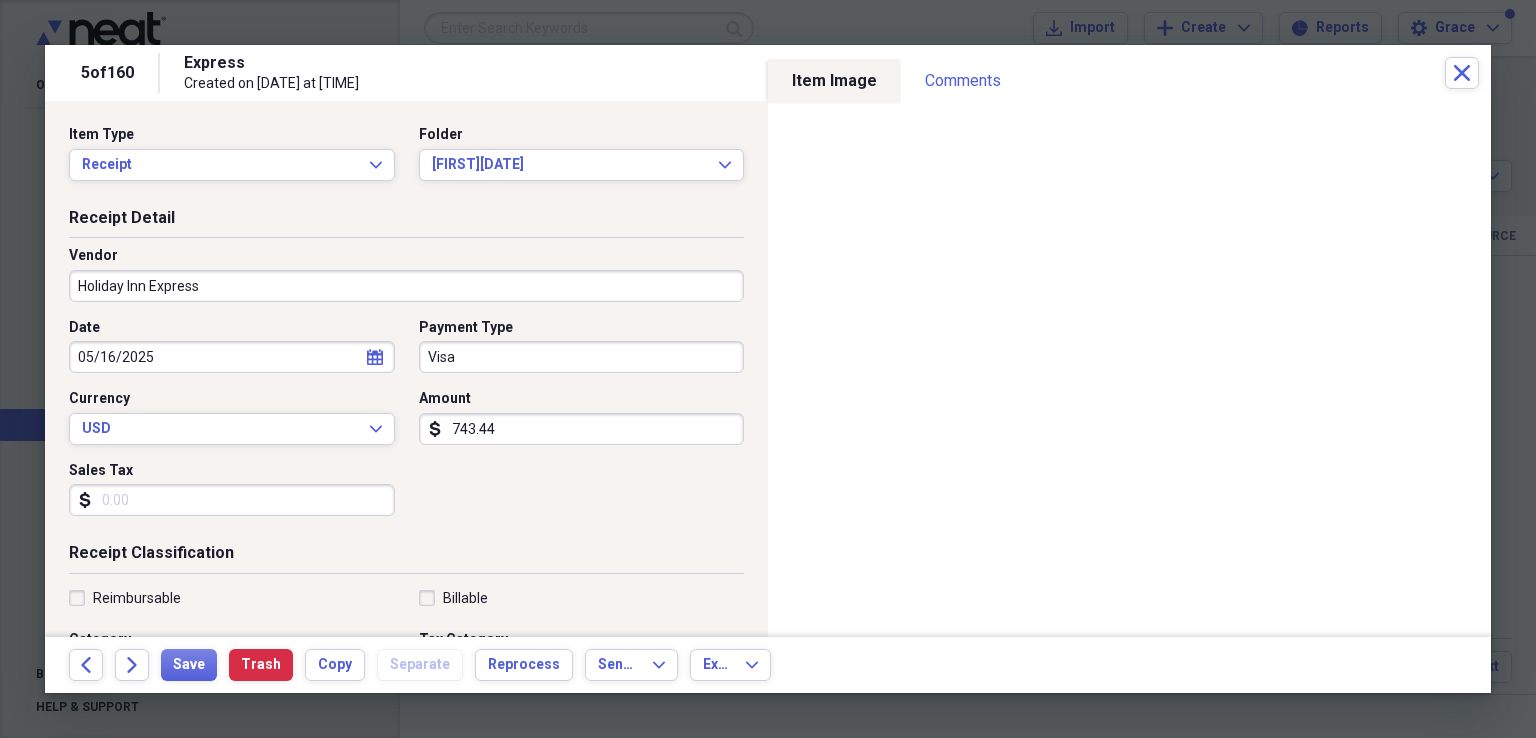 click on "Date 05/16/2025 calendar Calendar Payment Type Visa Currency USD Expand Amount dollar-sign 743.44 Sales Tax dollar-sign" at bounding box center (406, 425) 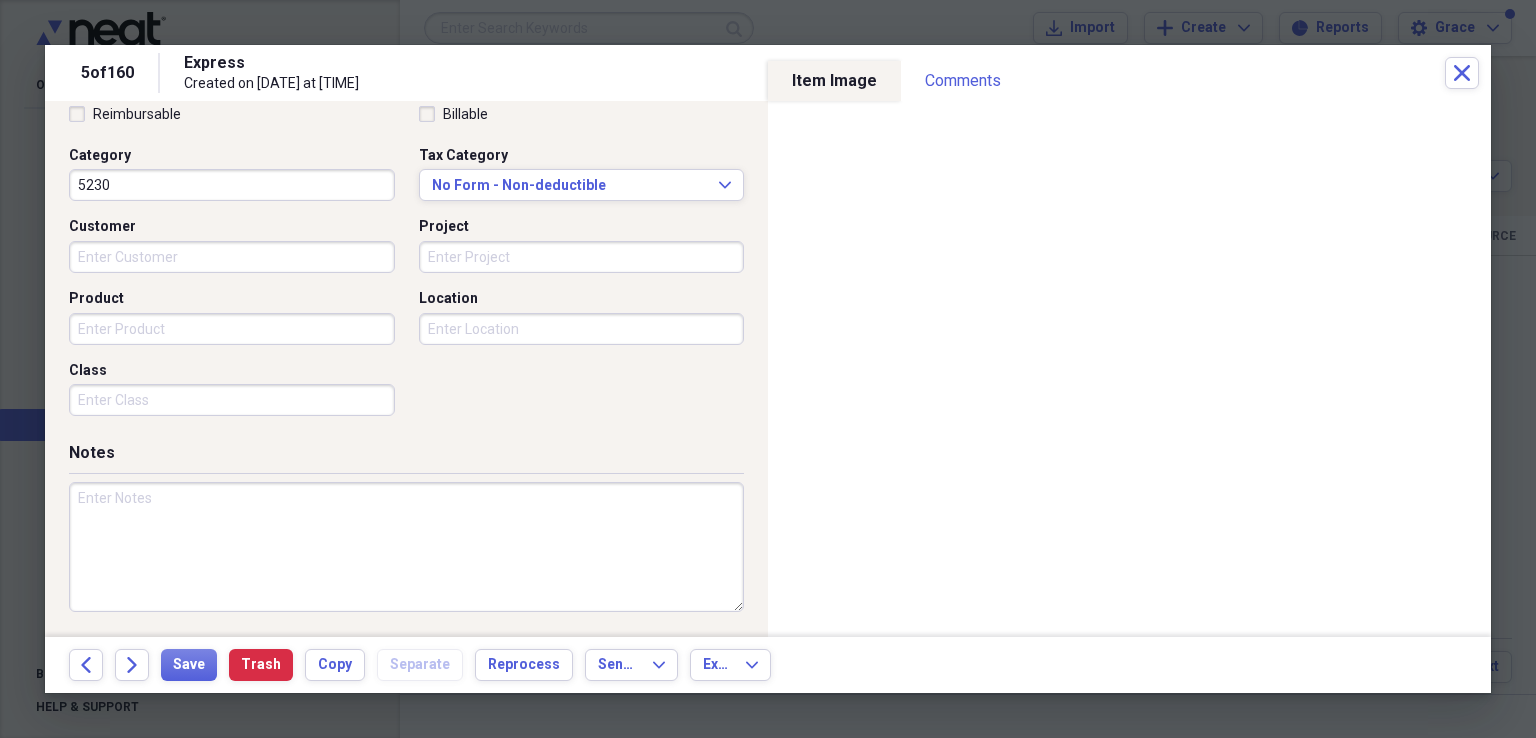 scroll, scrollTop: 0, scrollLeft: 0, axis: both 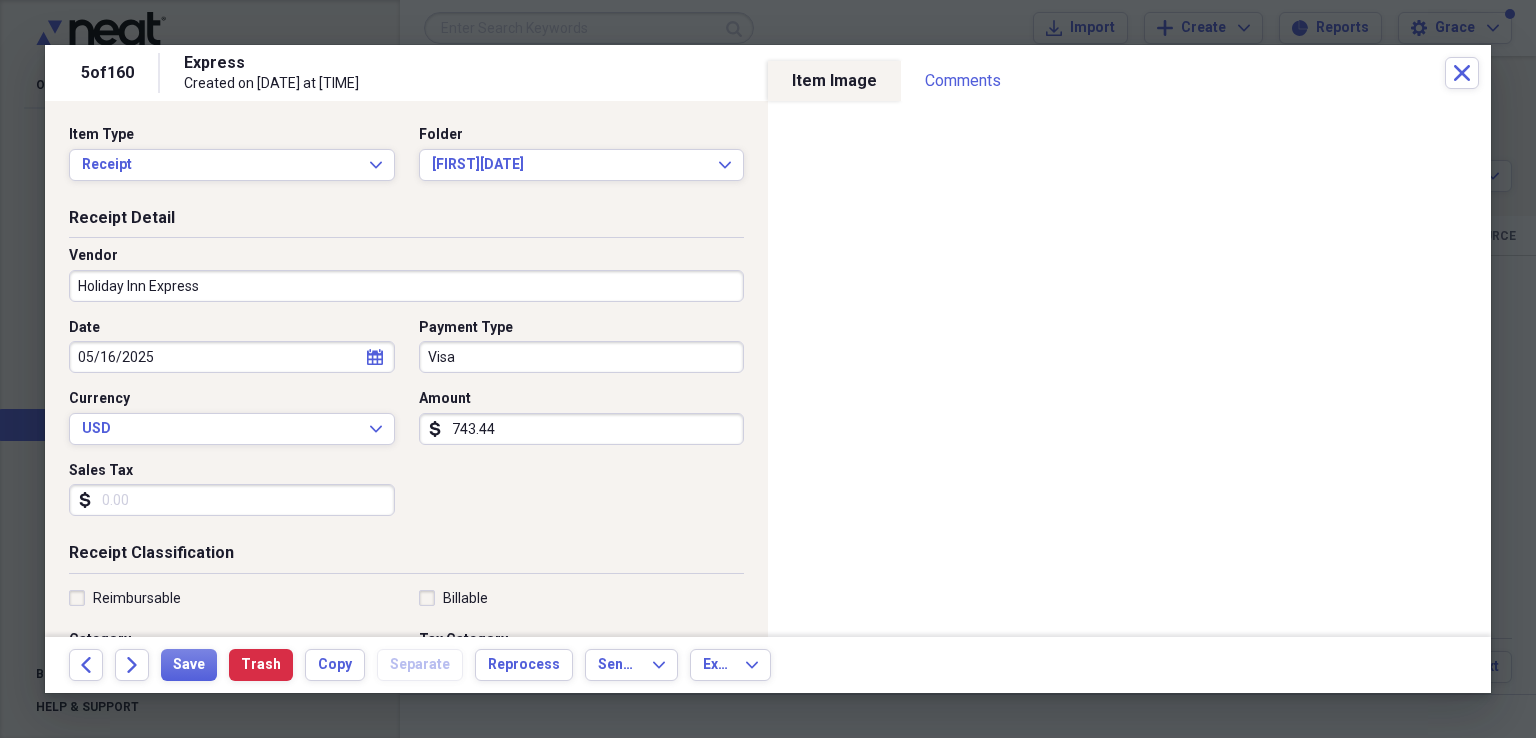 click on "Sales Tax" at bounding box center [232, 500] 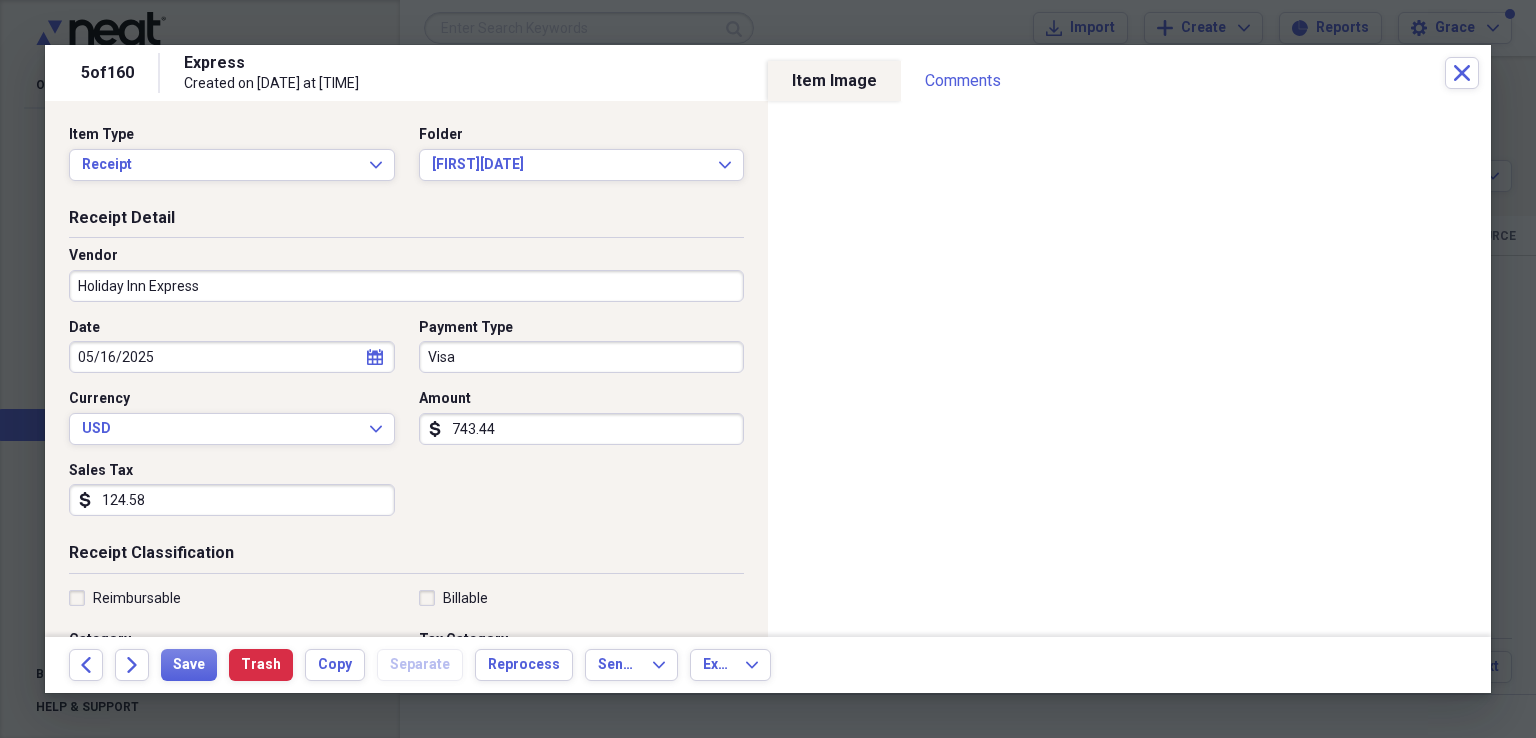type on "124.58" 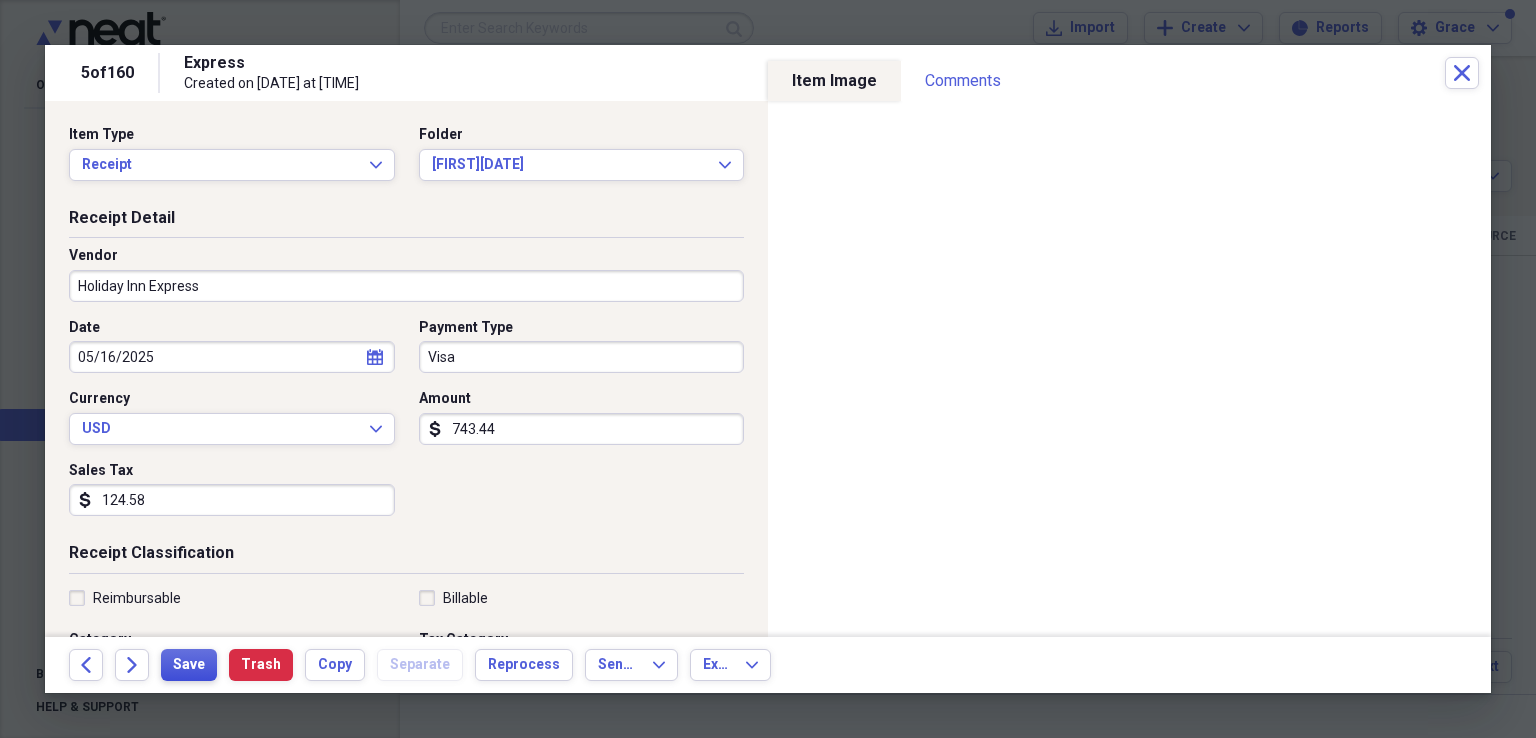 click on "Save" at bounding box center (189, 665) 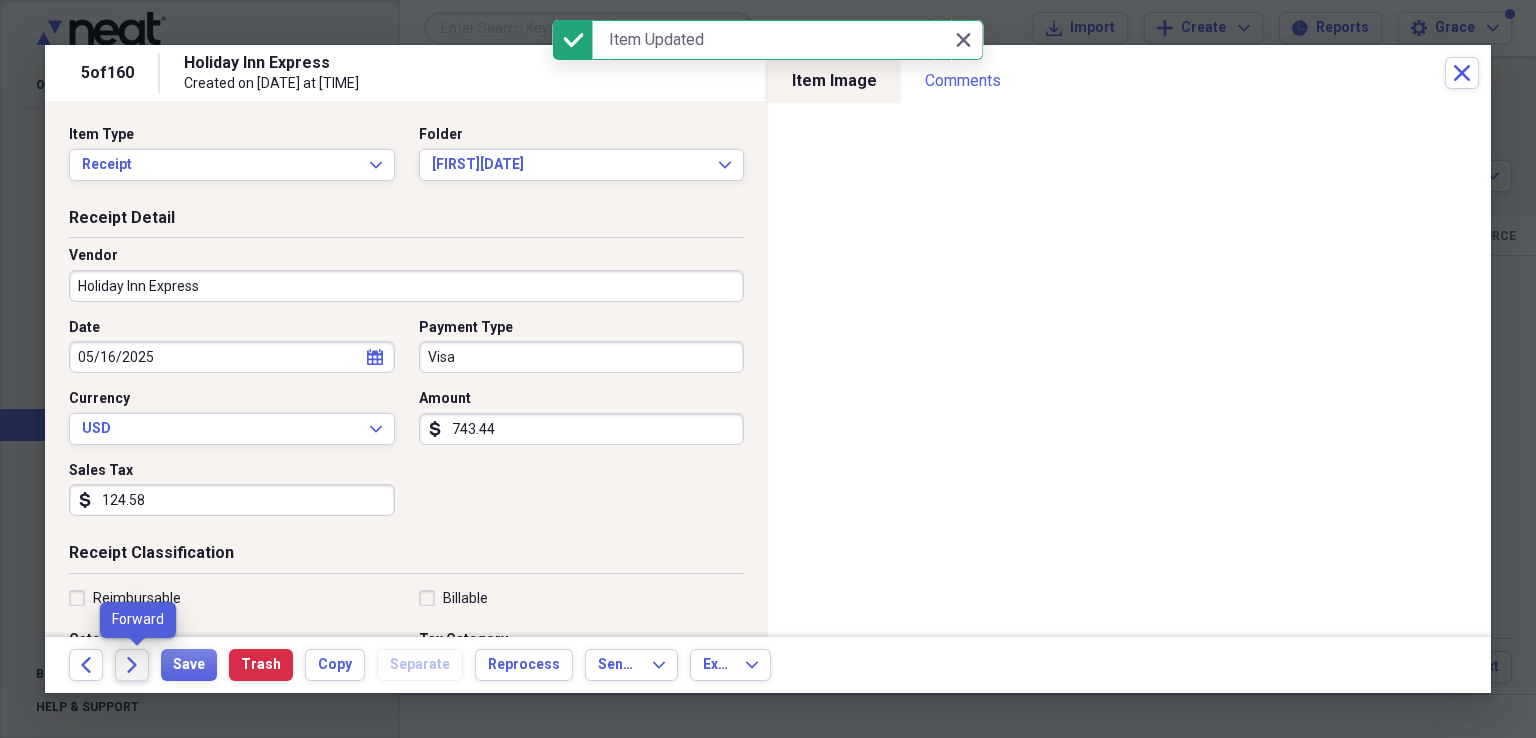 click on "Forward" 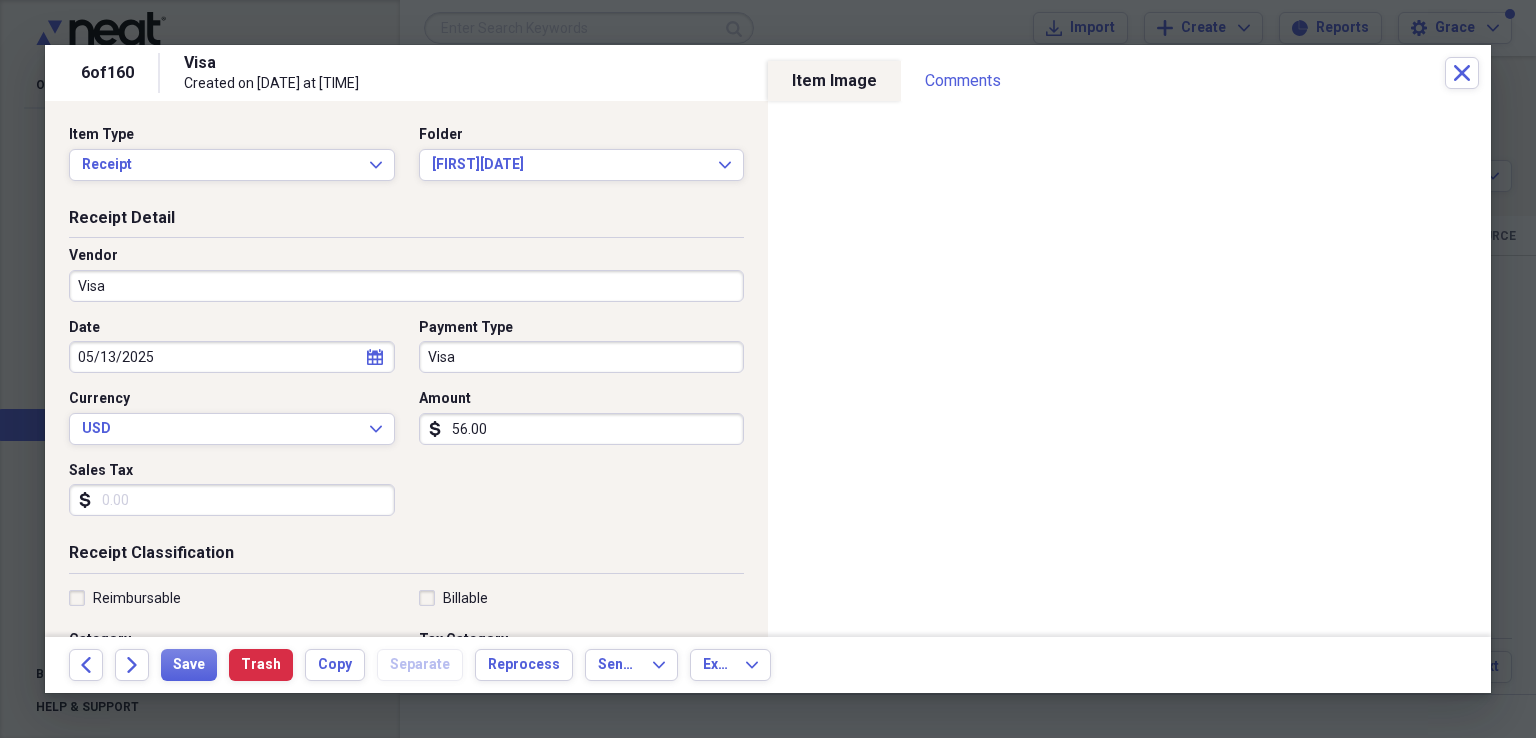 click on "Visa" at bounding box center [406, 286] 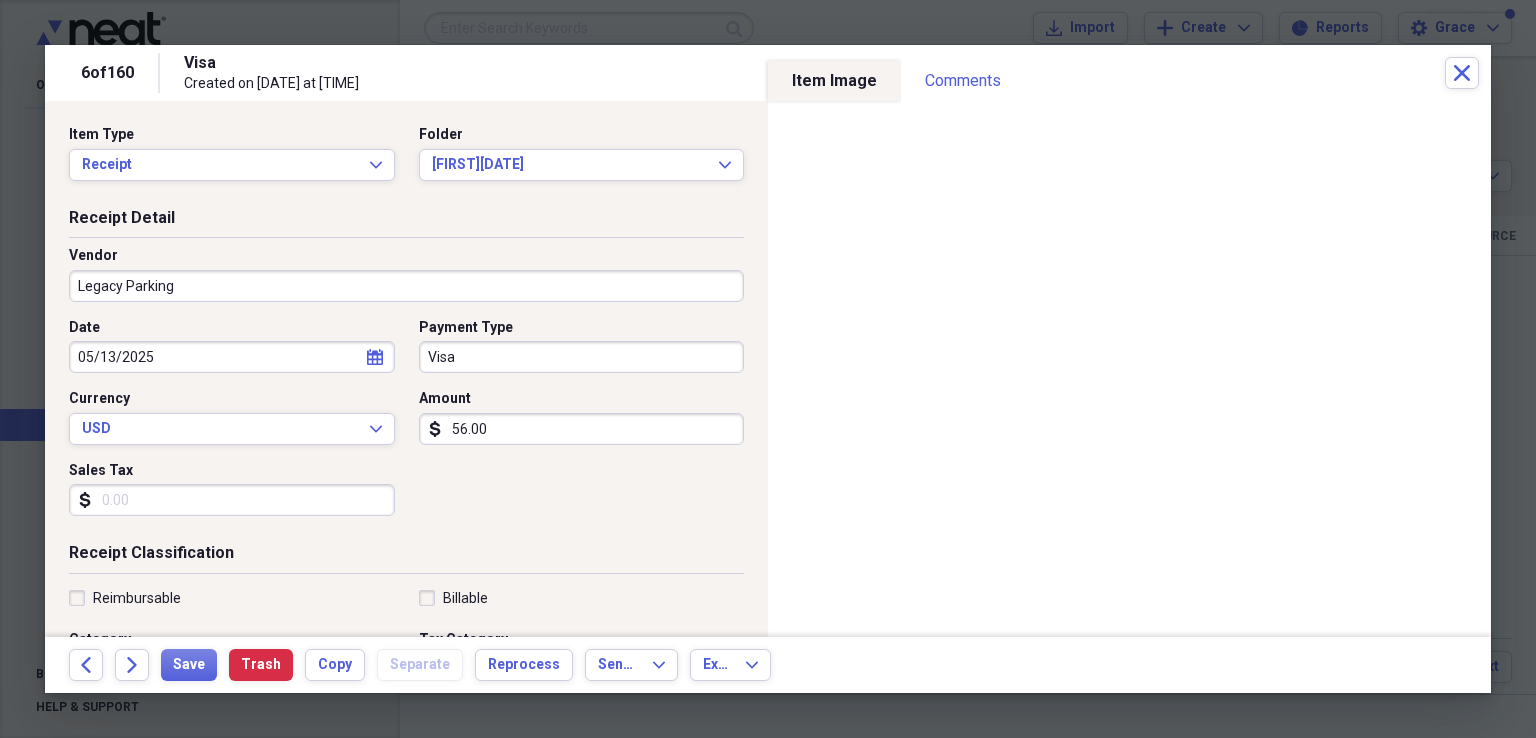type on "Legacy Parking" 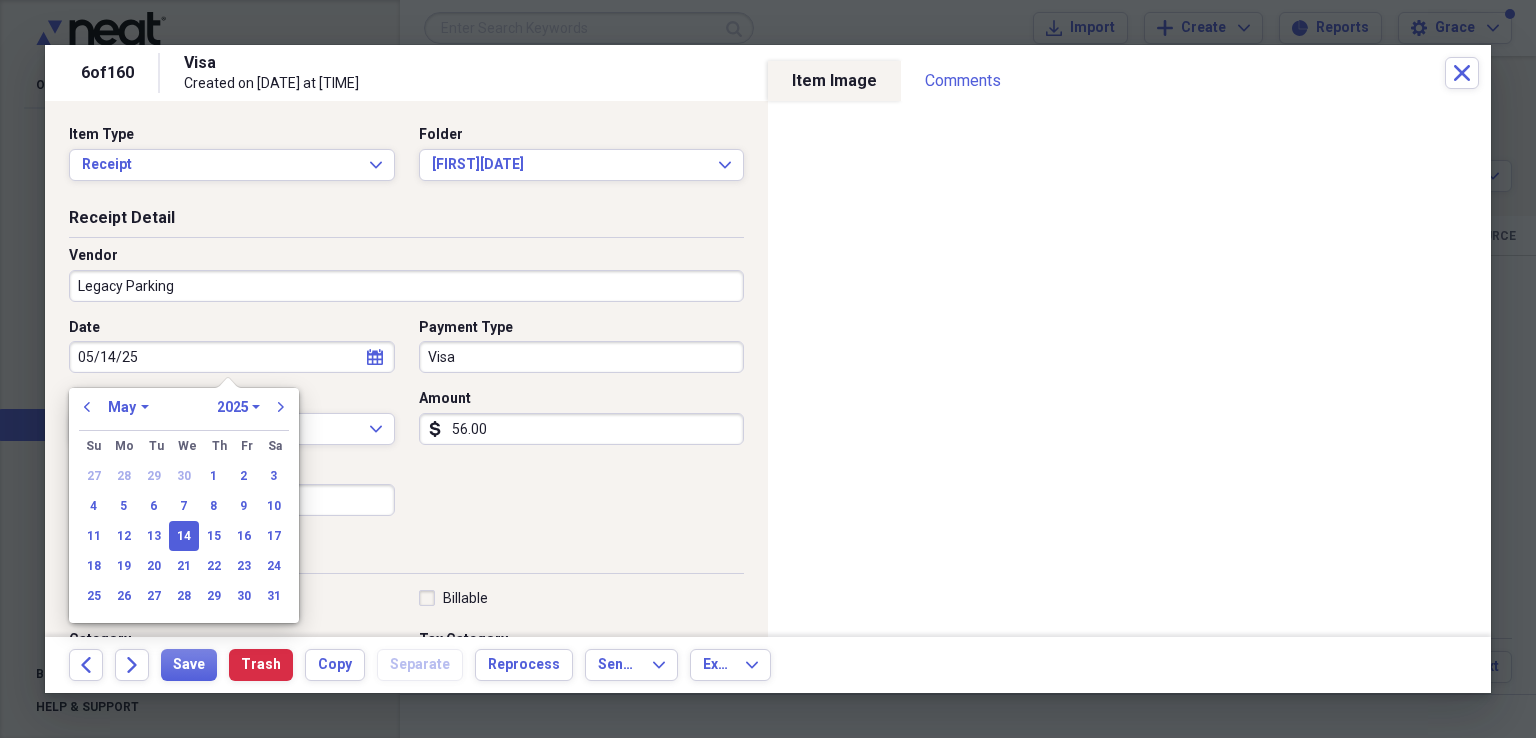 type on "05/14/2025" 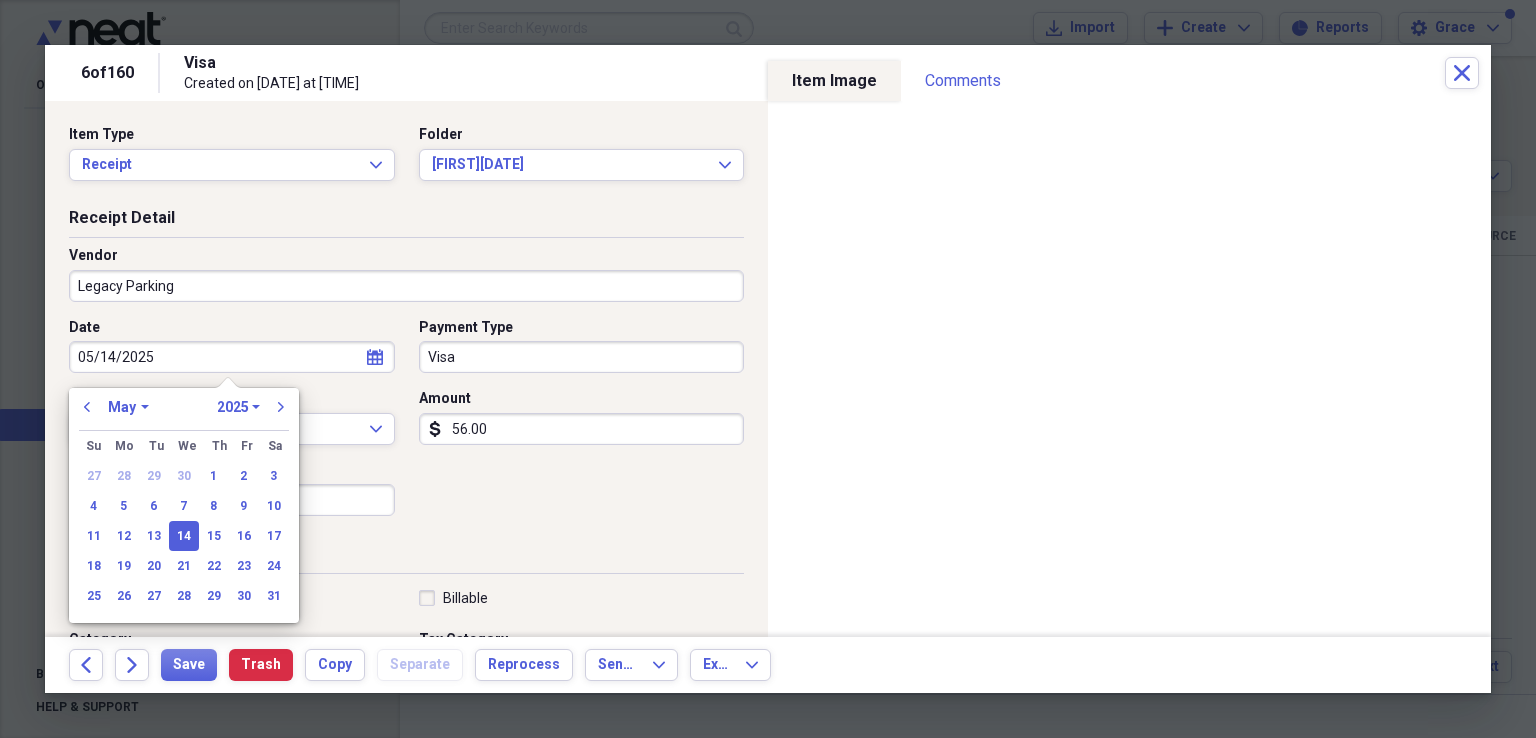 type 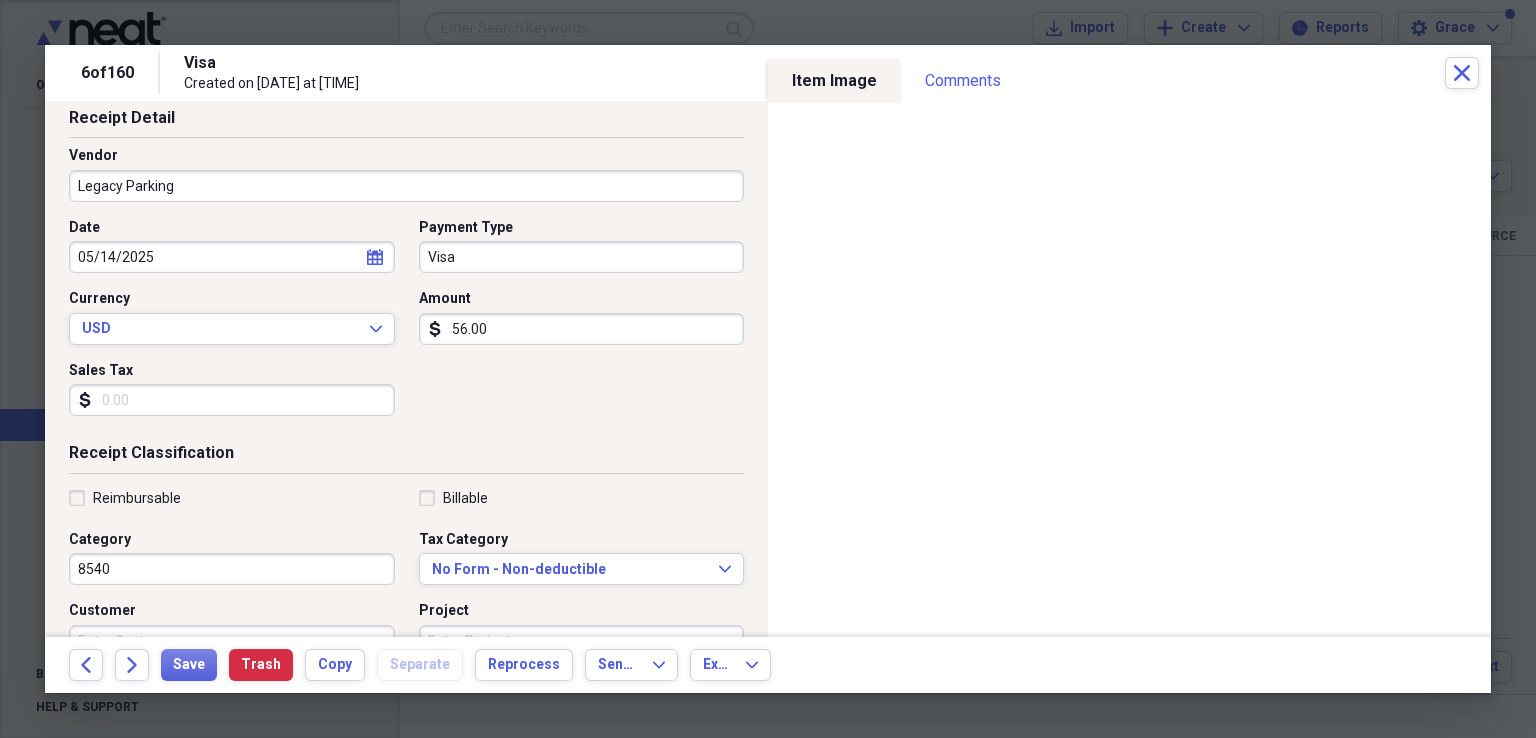 scroll, scrollTop: 200, scrollLeft: 0, axis: vertical 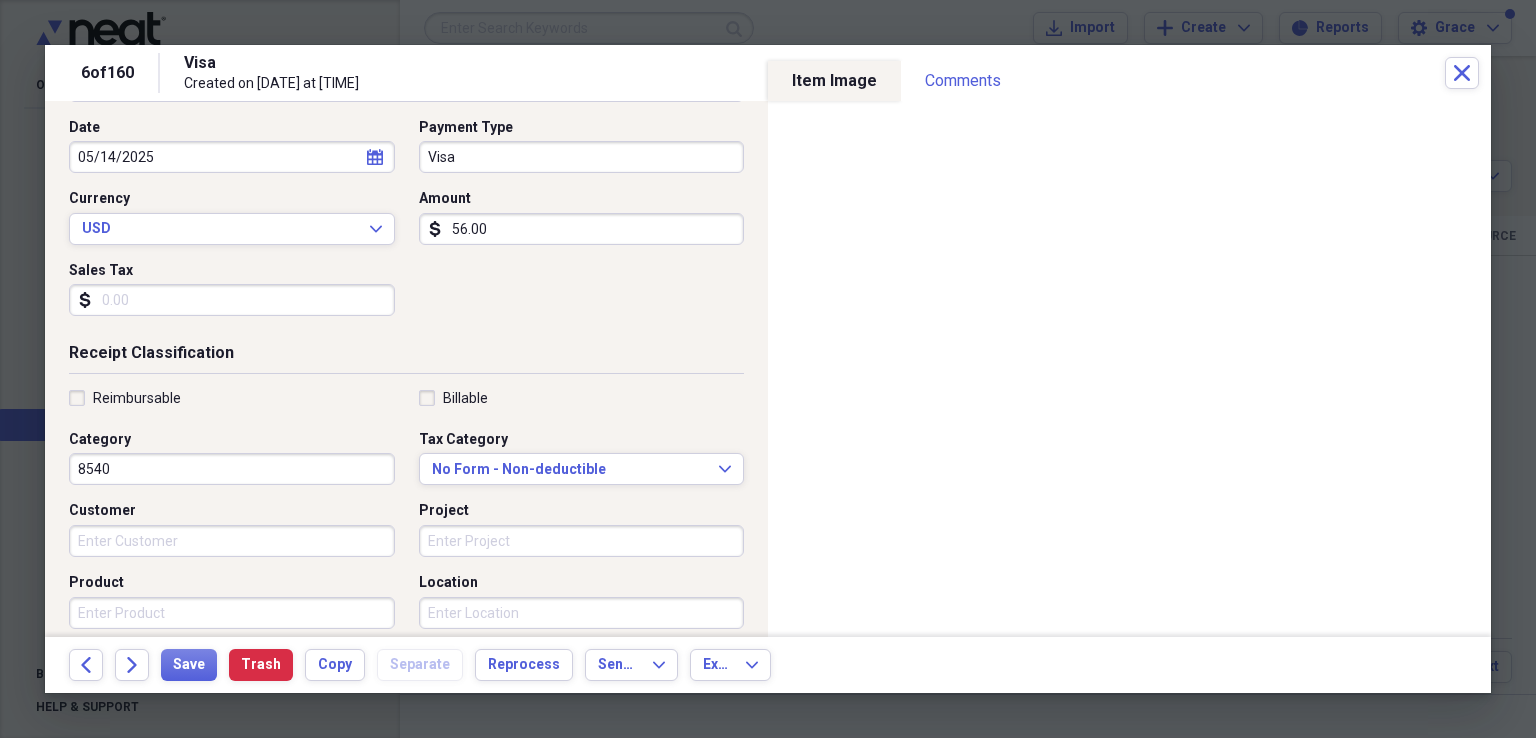 click on "8540" at bounding box center (232, 469) 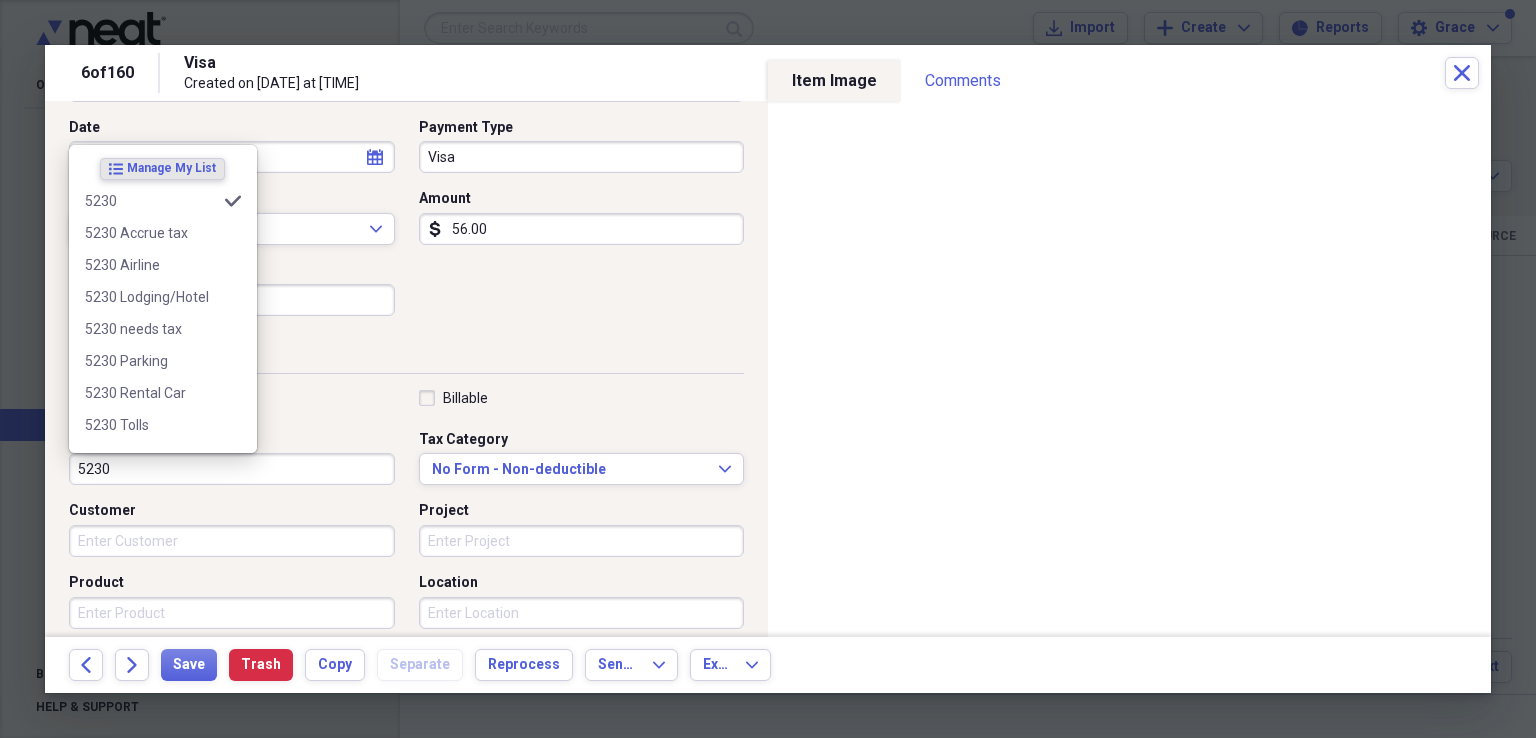 type on "5230" 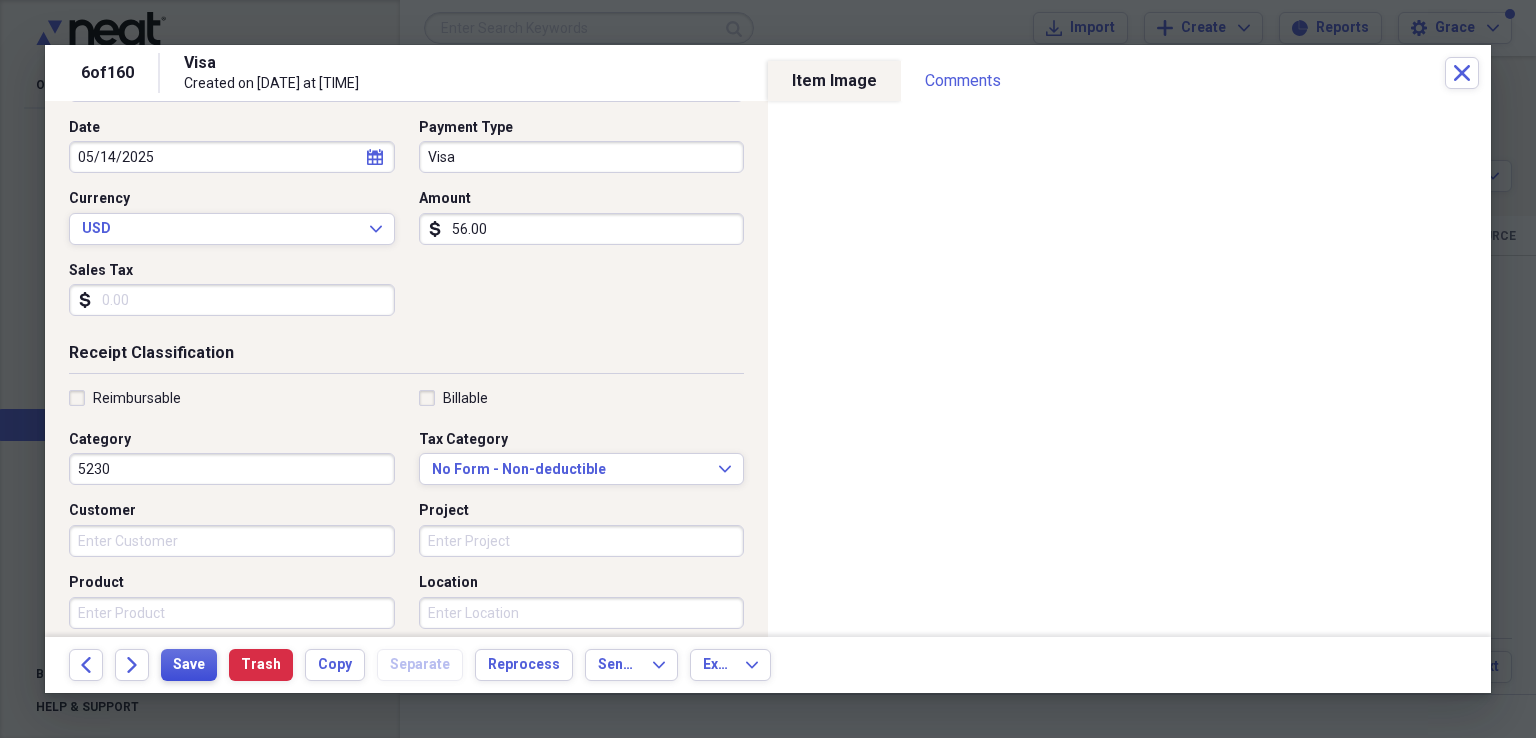 click on "Save" at bounding box center (189, 665) 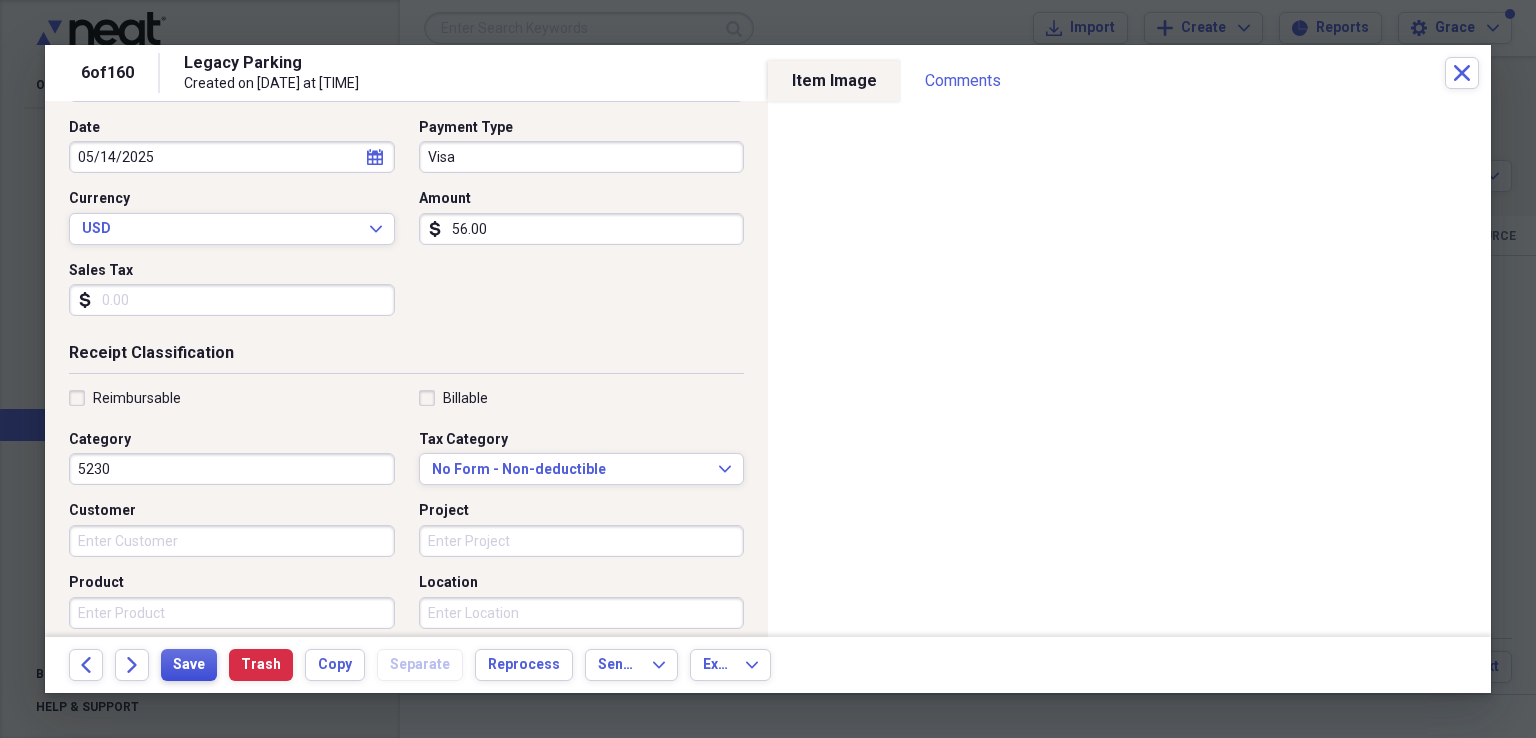 click on "Save" at bounding box center [189, 665] 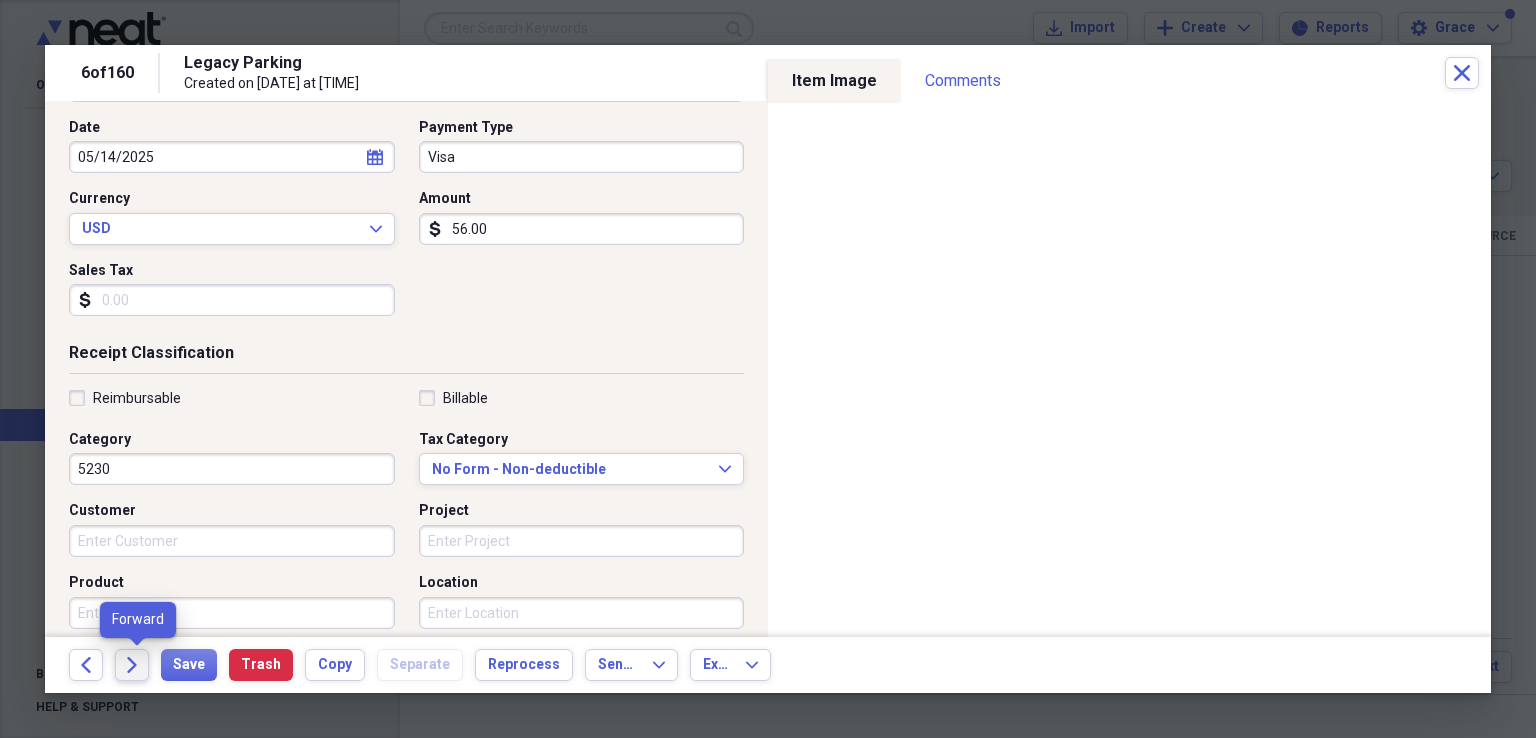 click on "Forward" 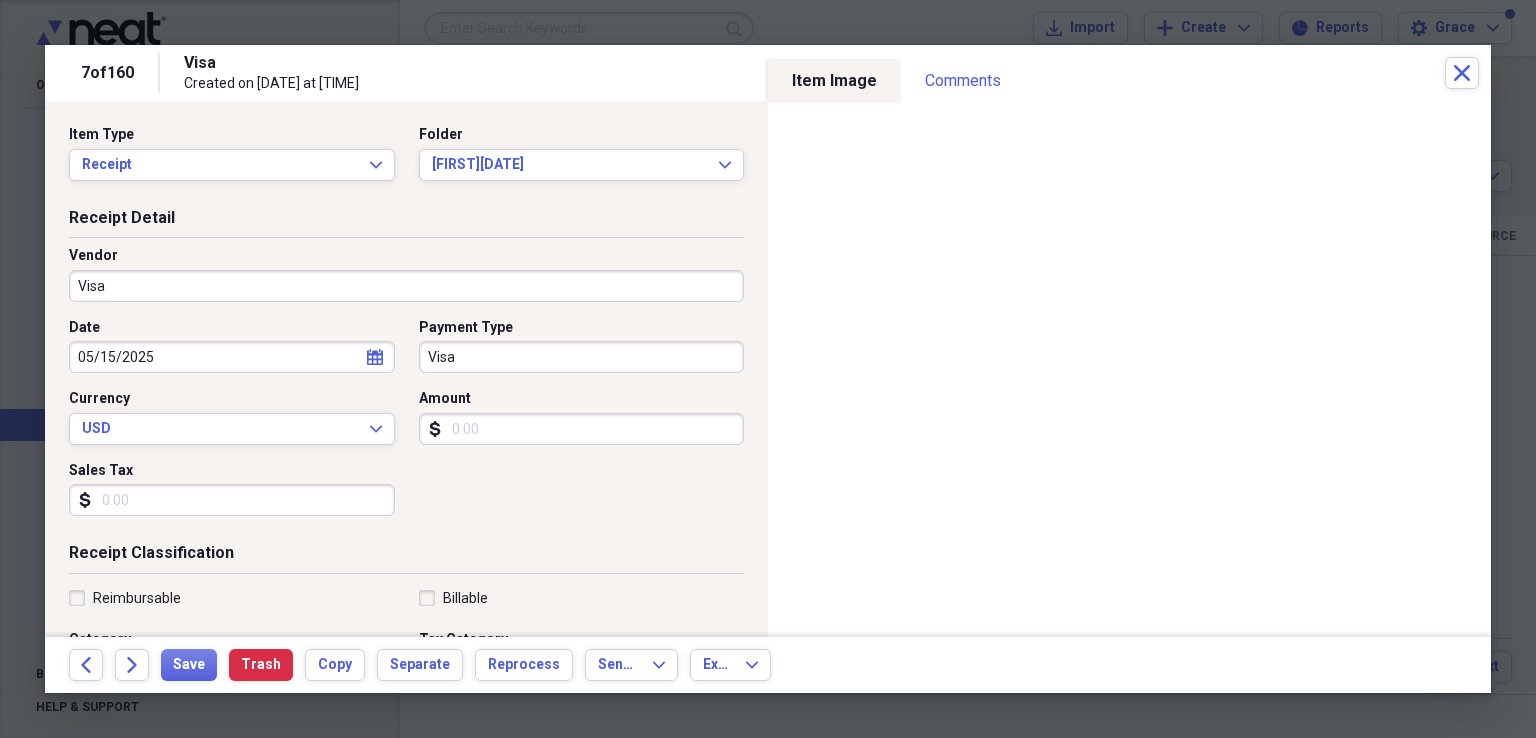 click on "Visa" at bounding box center (406, 286) 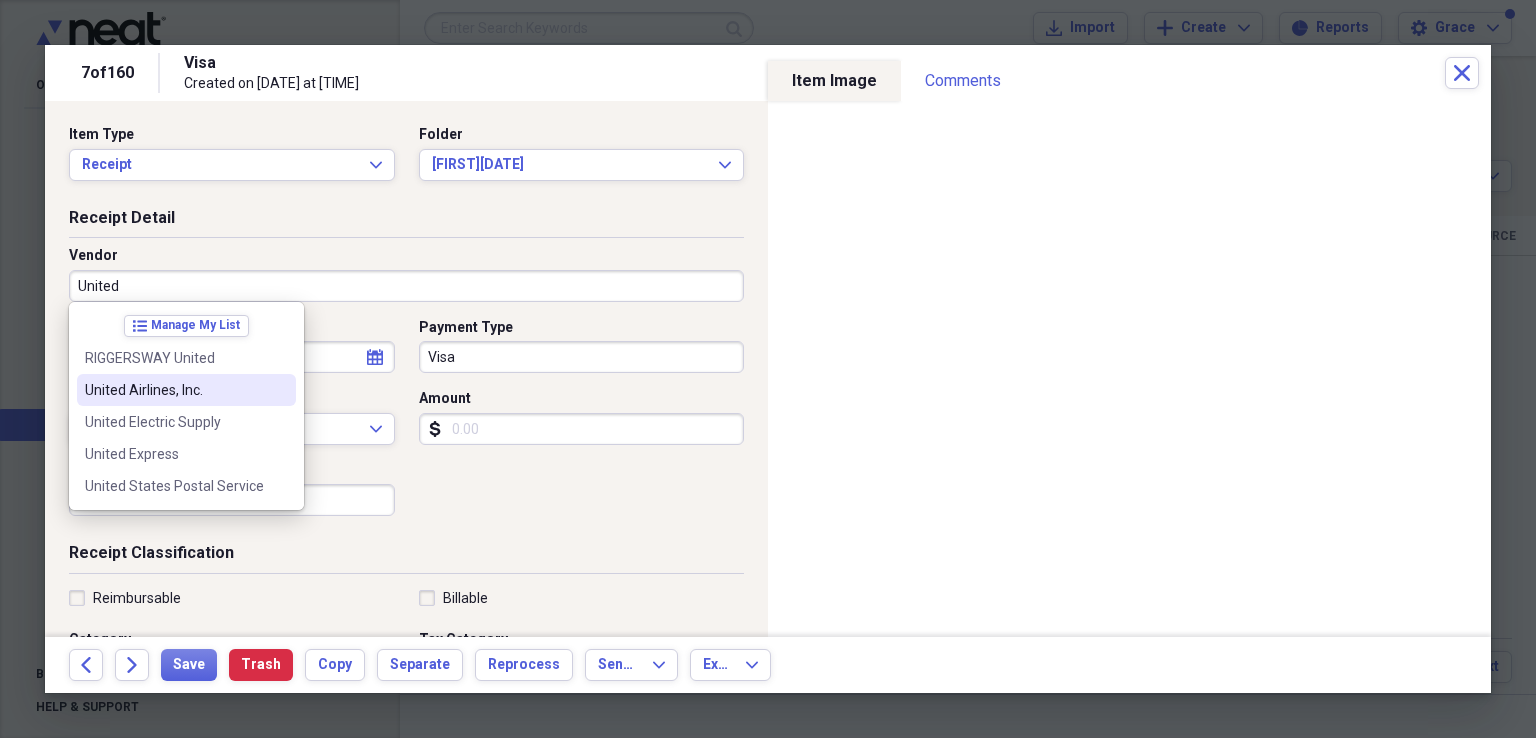 click on "United Airlines, Inc." at bounding box center [174, 390] 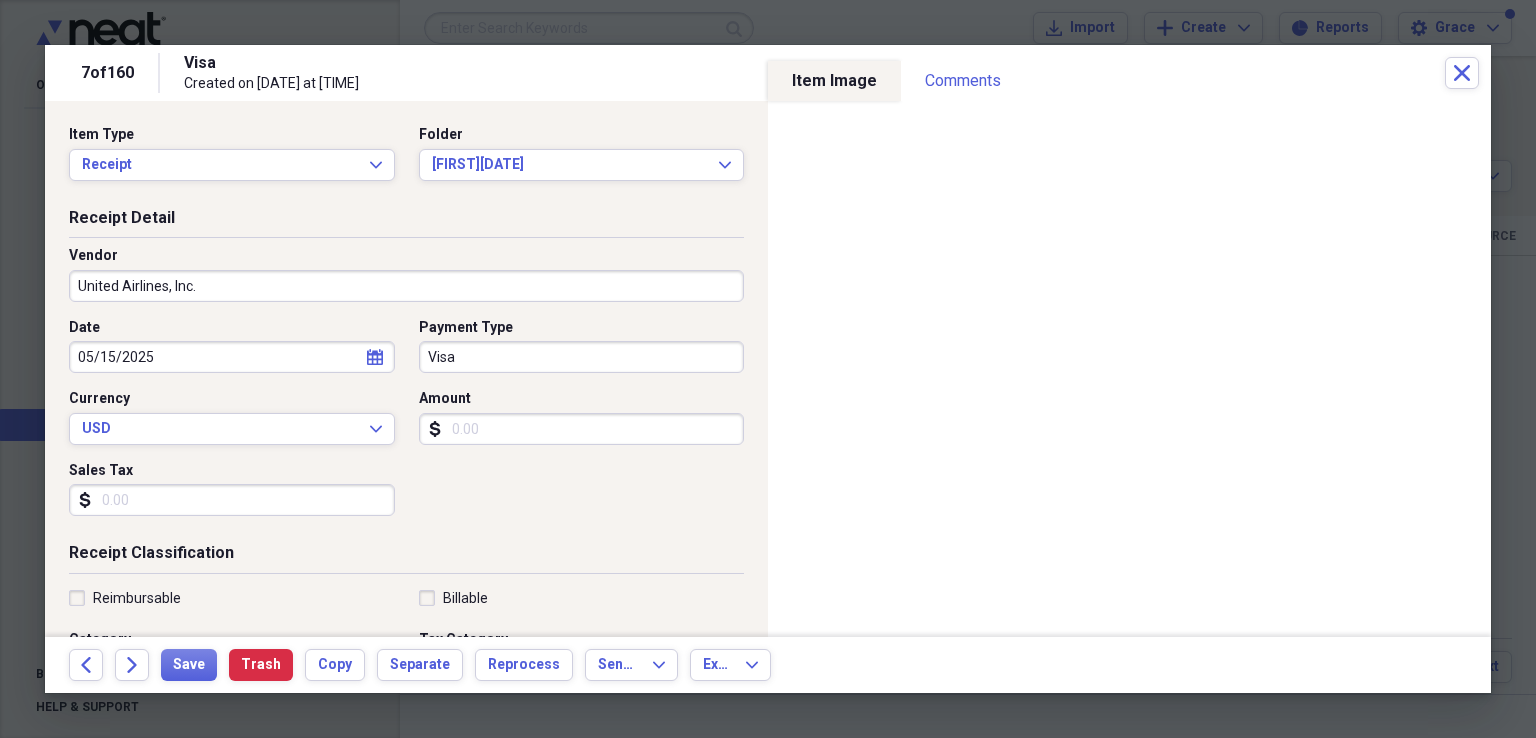 type on "5230" 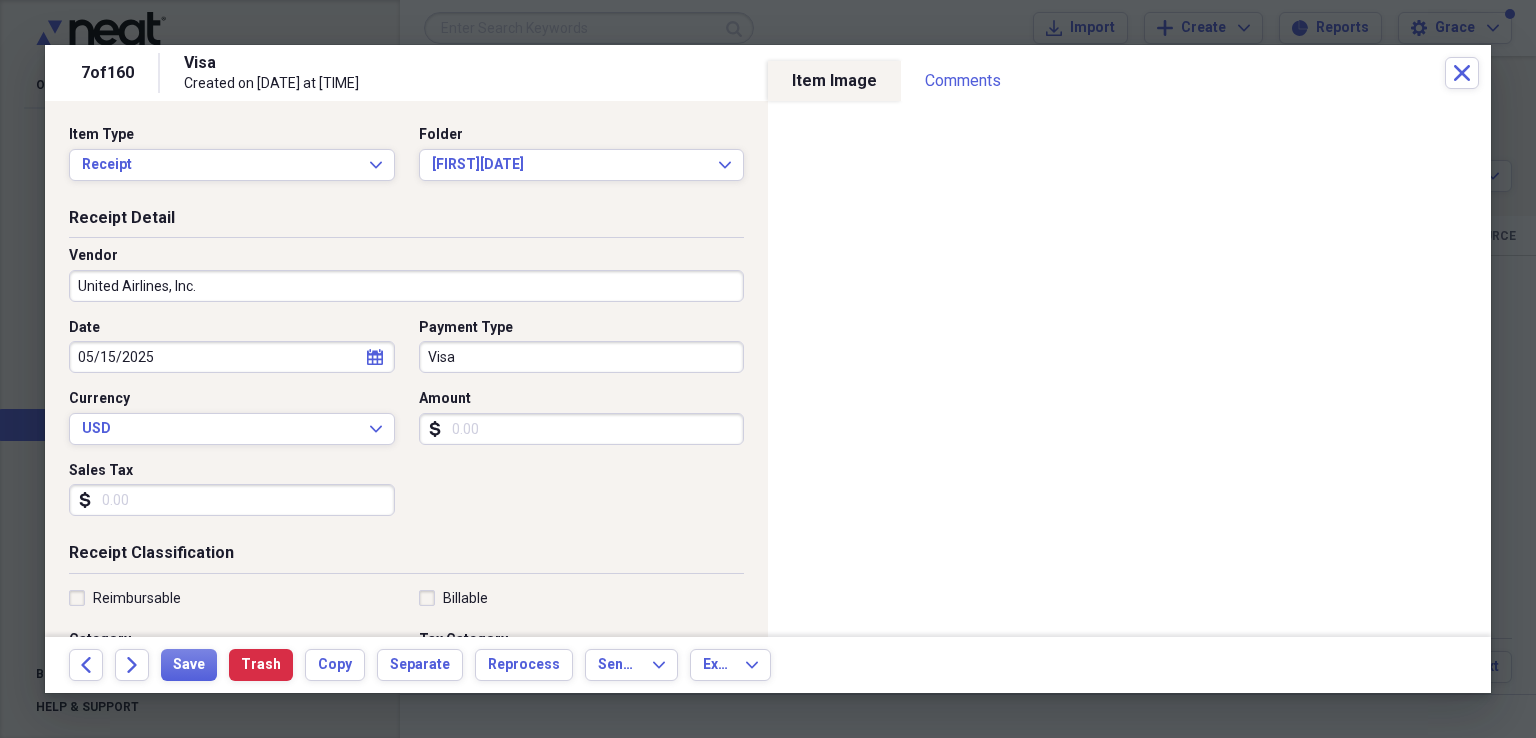 click on "Amount" at bounding box center (582, 429) 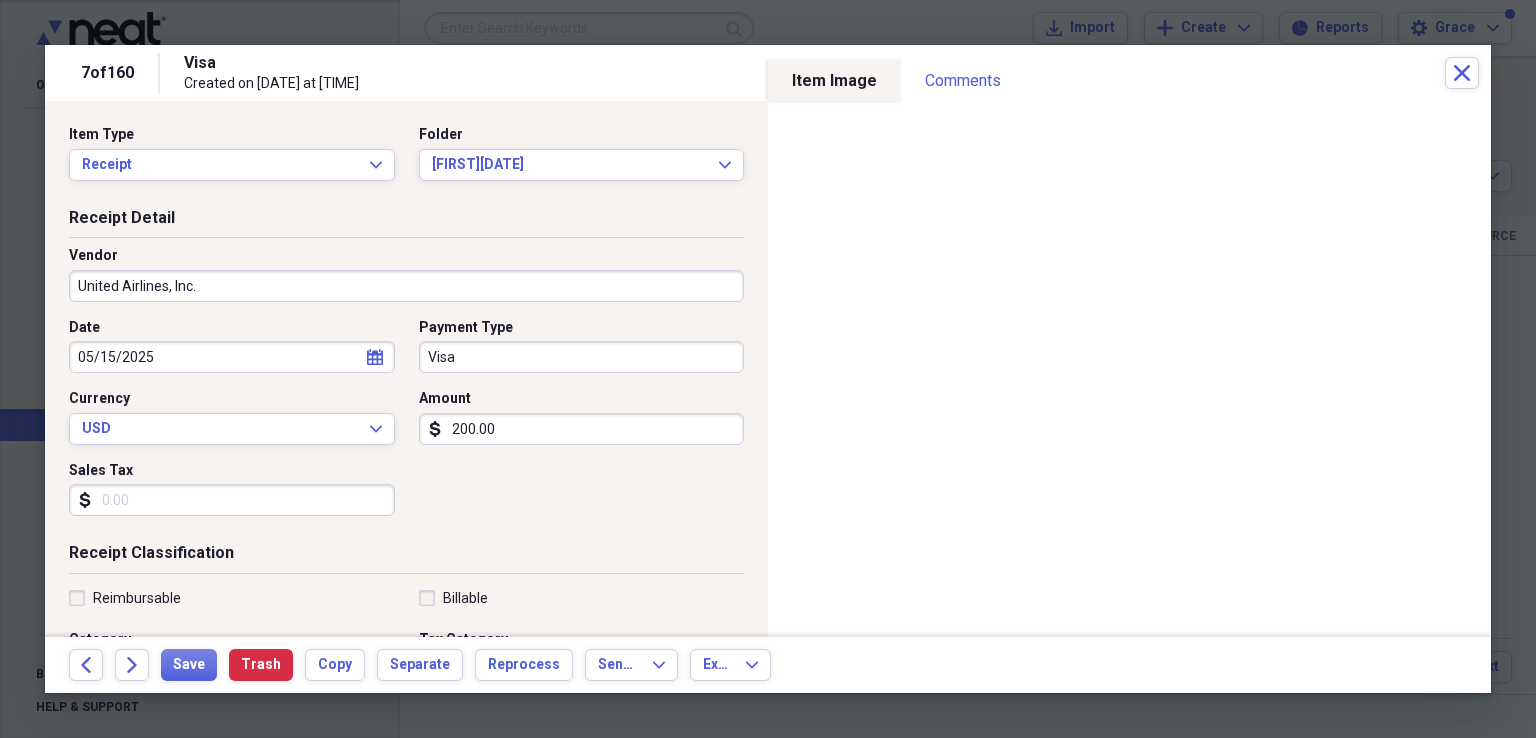 scroll, scrollTop: 300, scrollLeft: 0, axis: vertical 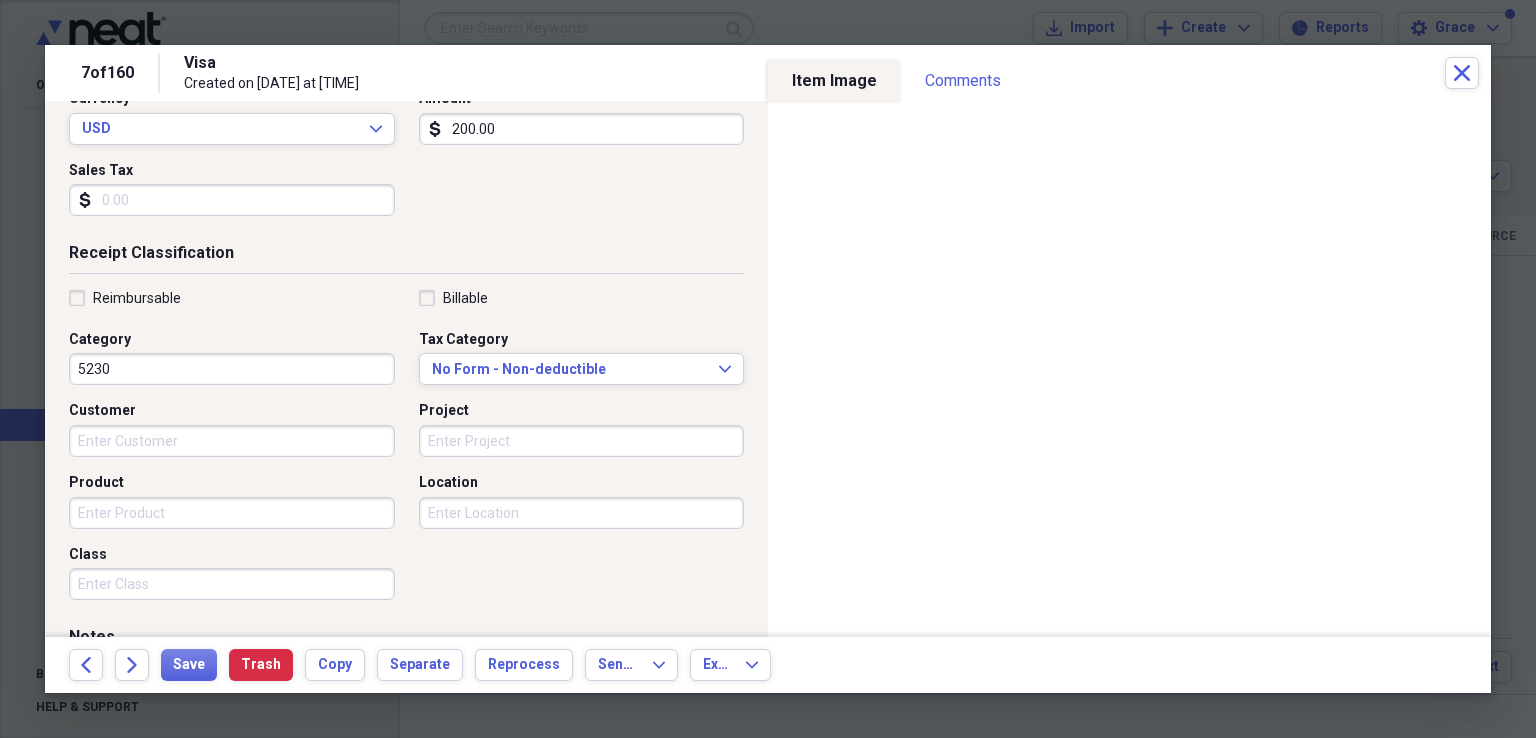 type on "200.00" 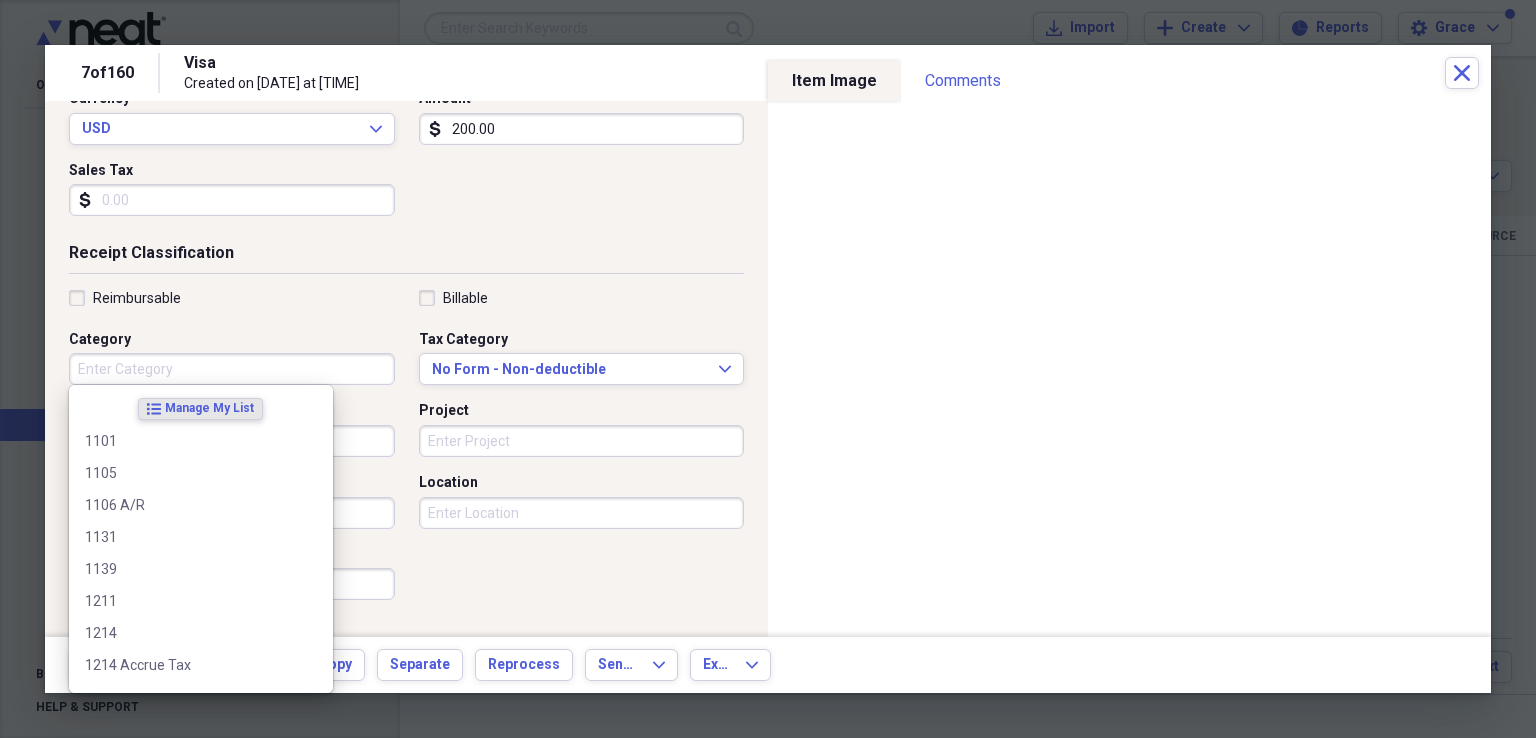 type 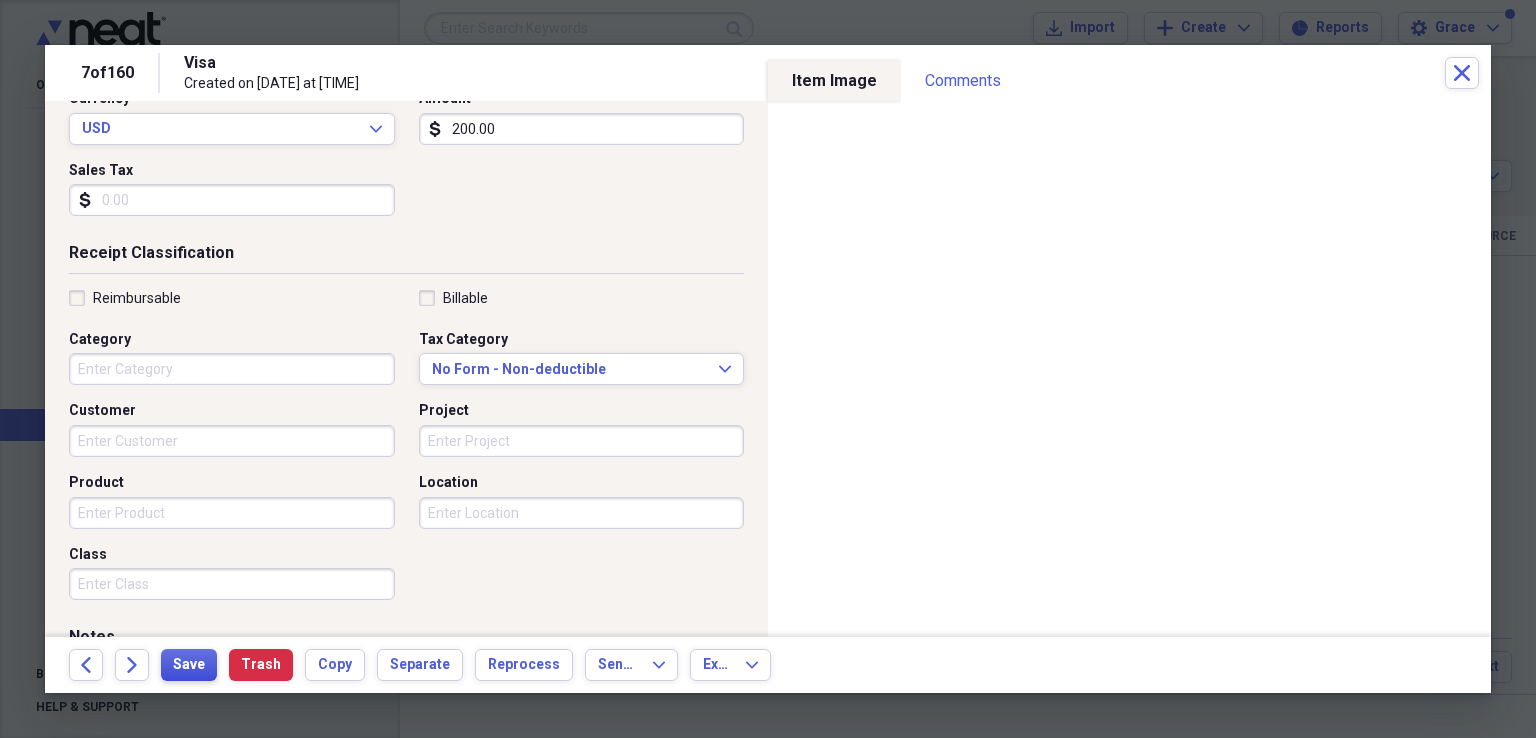 click on "Save" at bounding box center (189, 665) 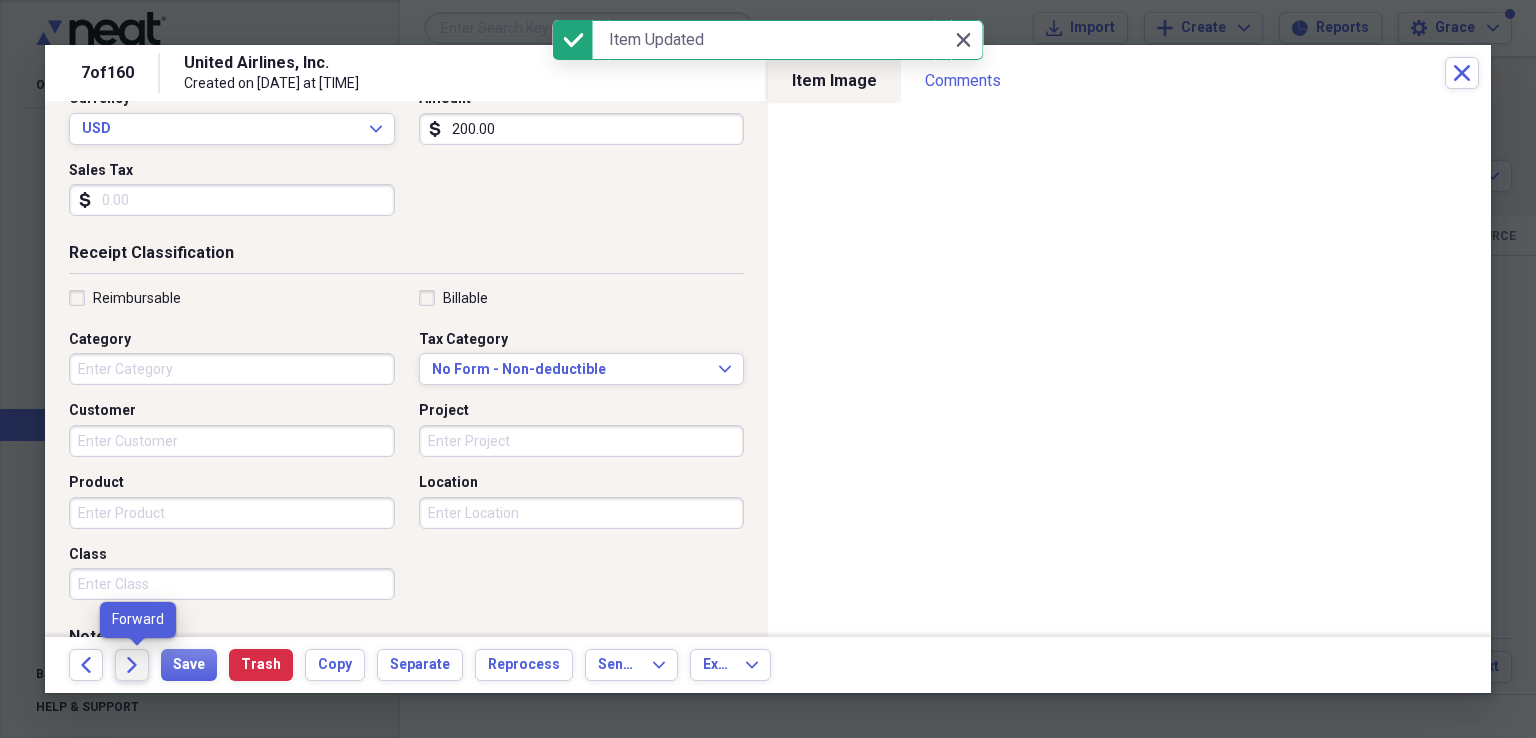 click on "Forward" 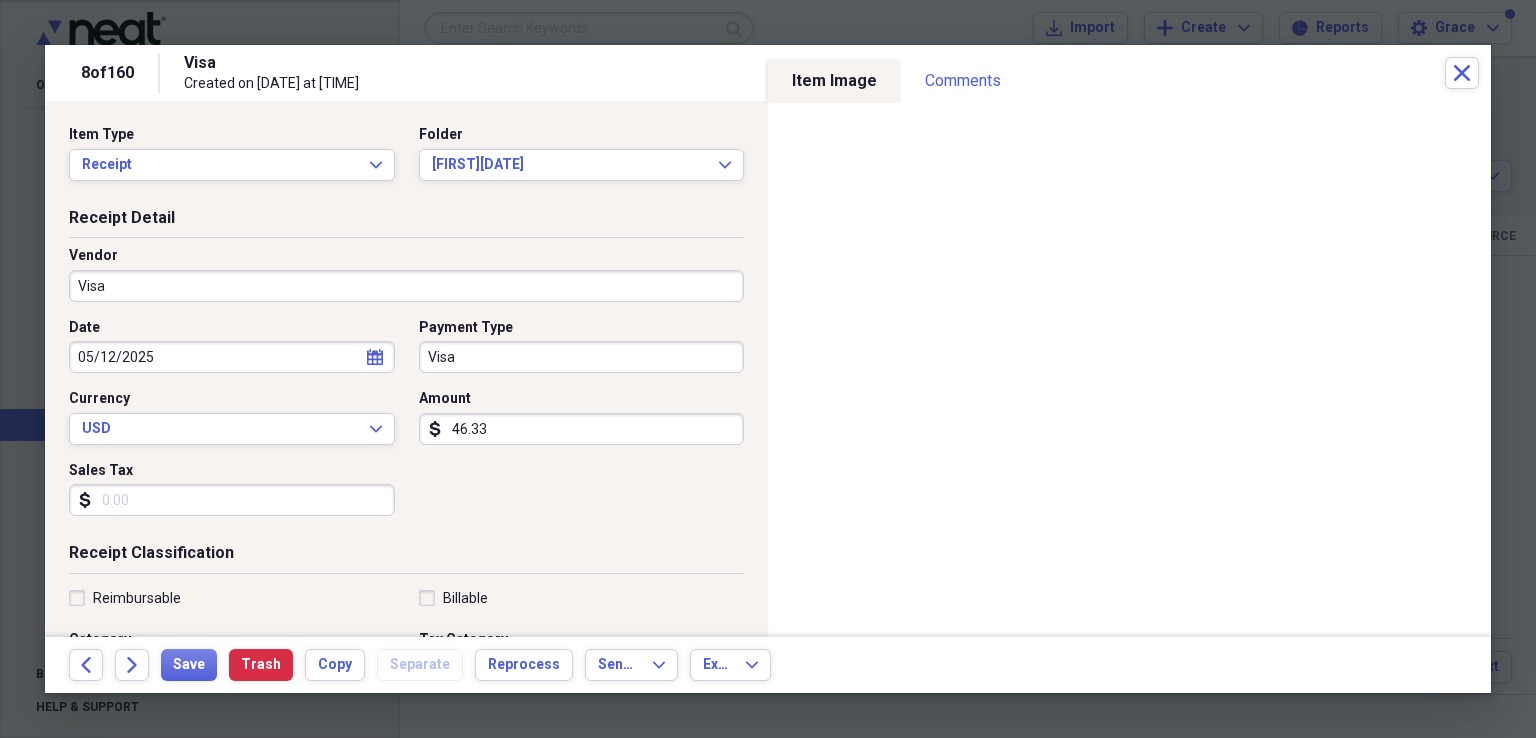 click on "Visa" at bounding box center (406, 286) 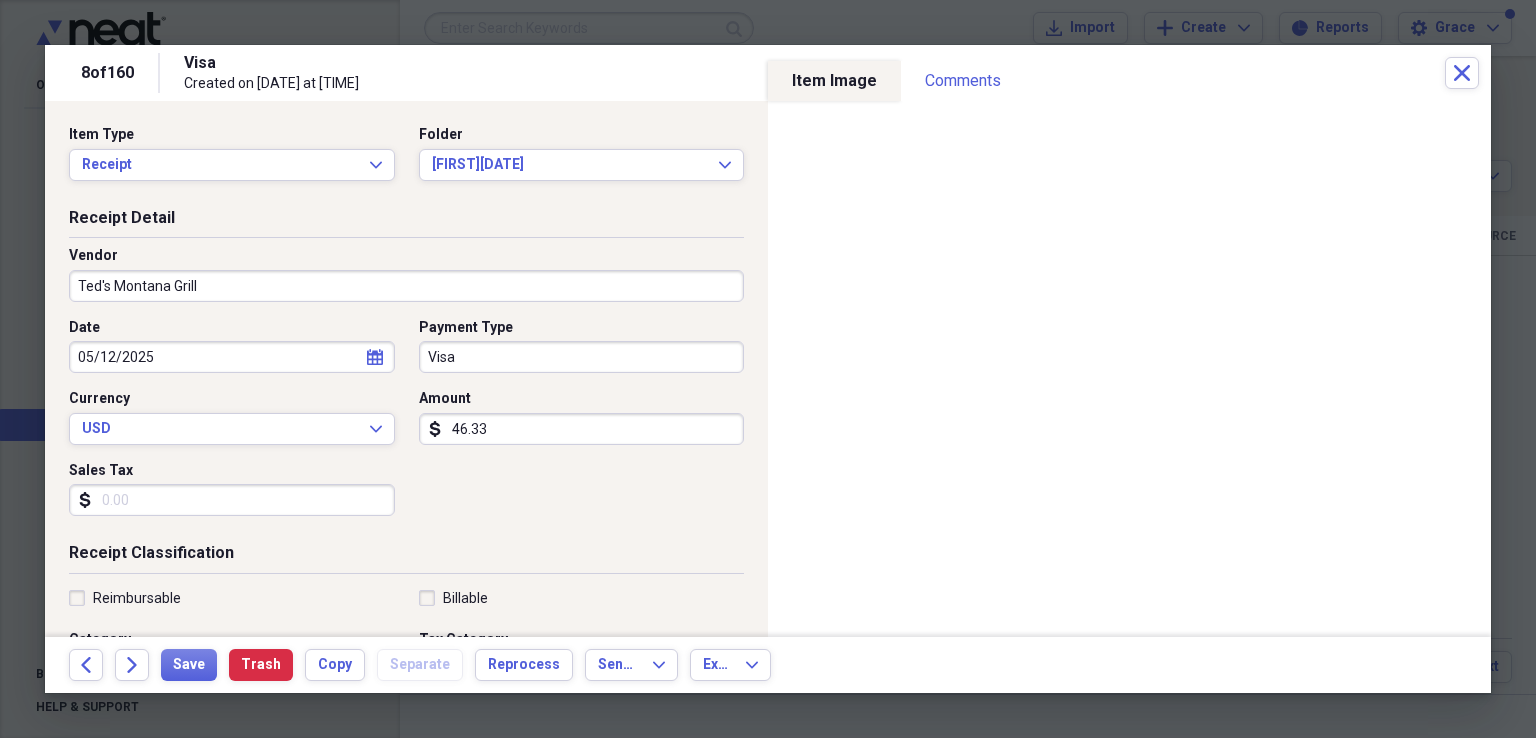 type on "Ted's Montana Grill" 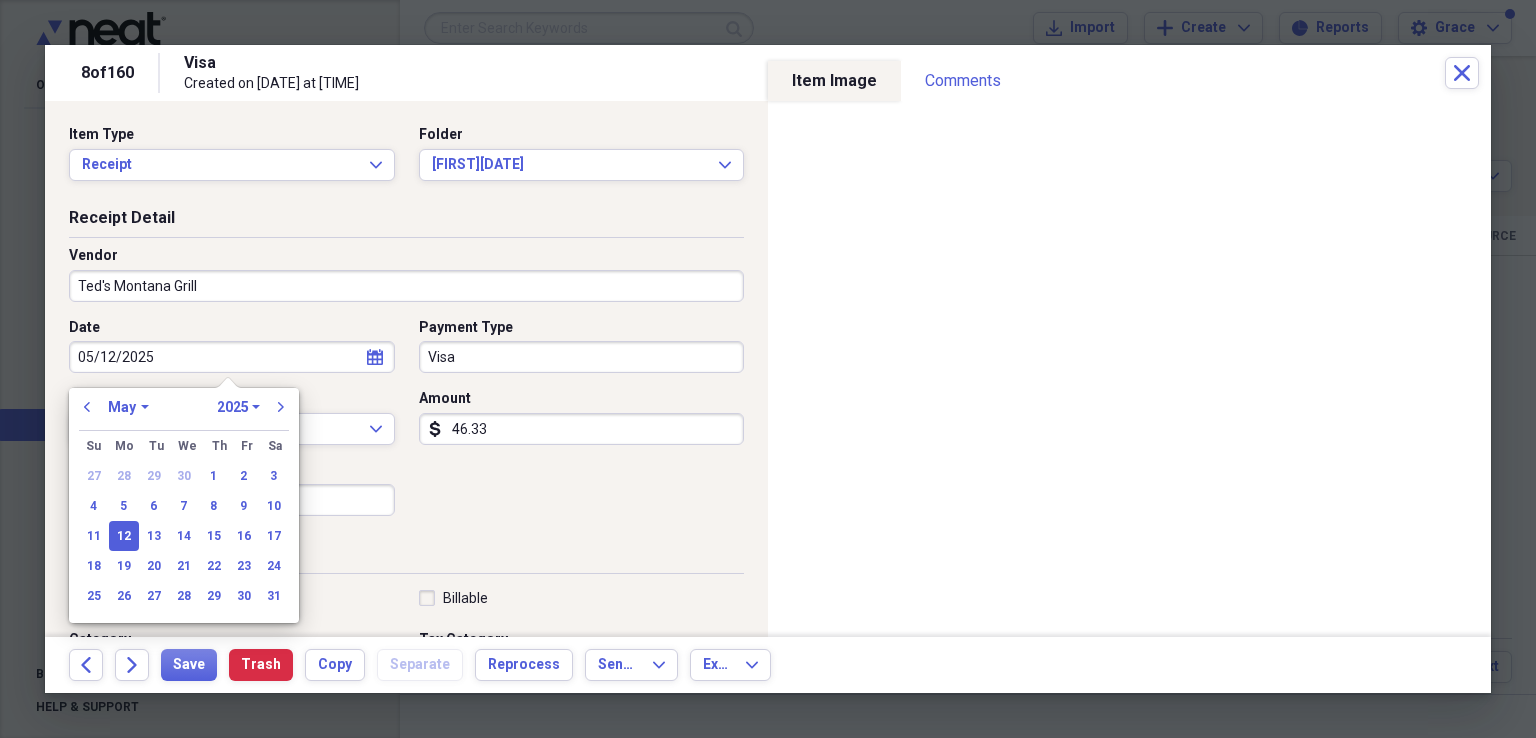 type 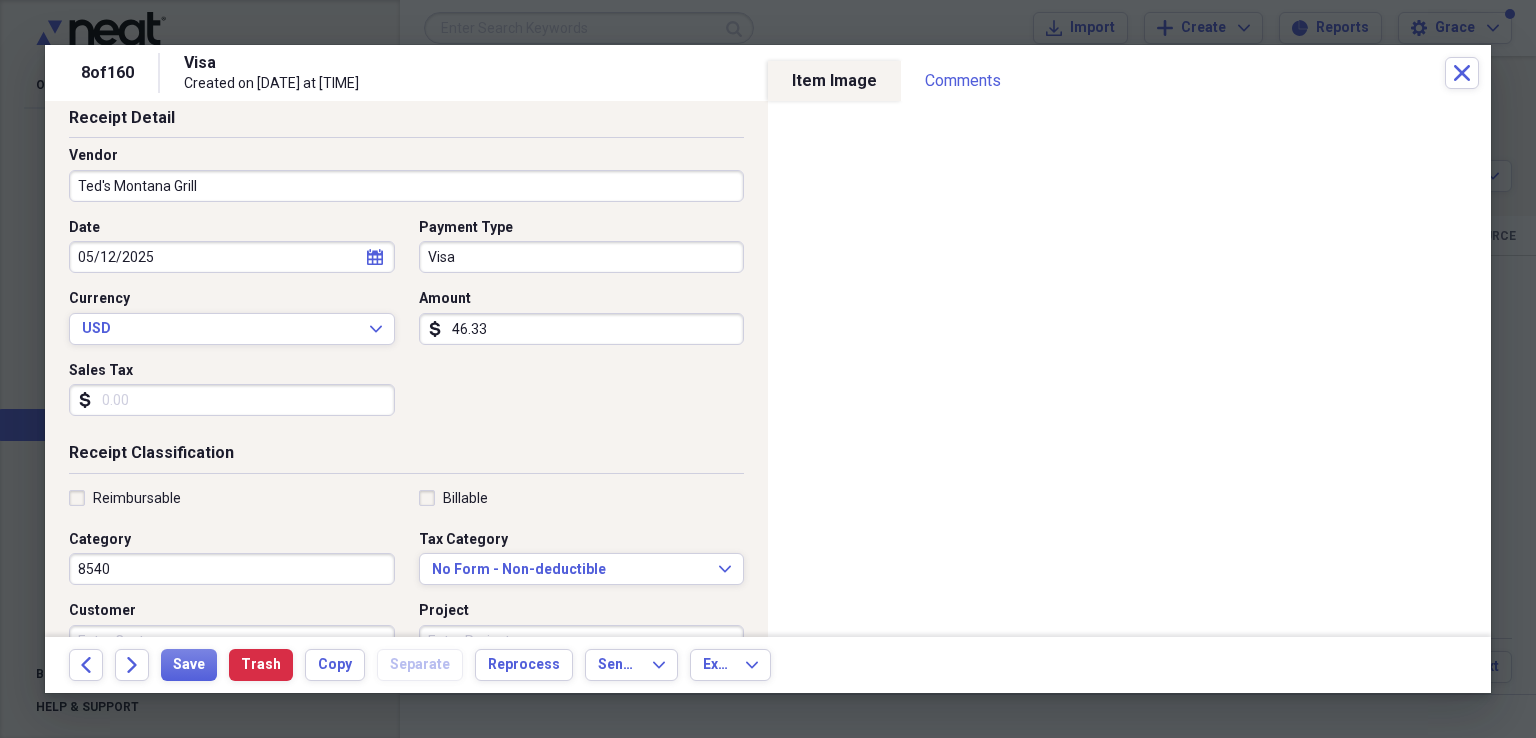 scroll, scrollTop: 300, scrollLeft: 0, axis: vertical 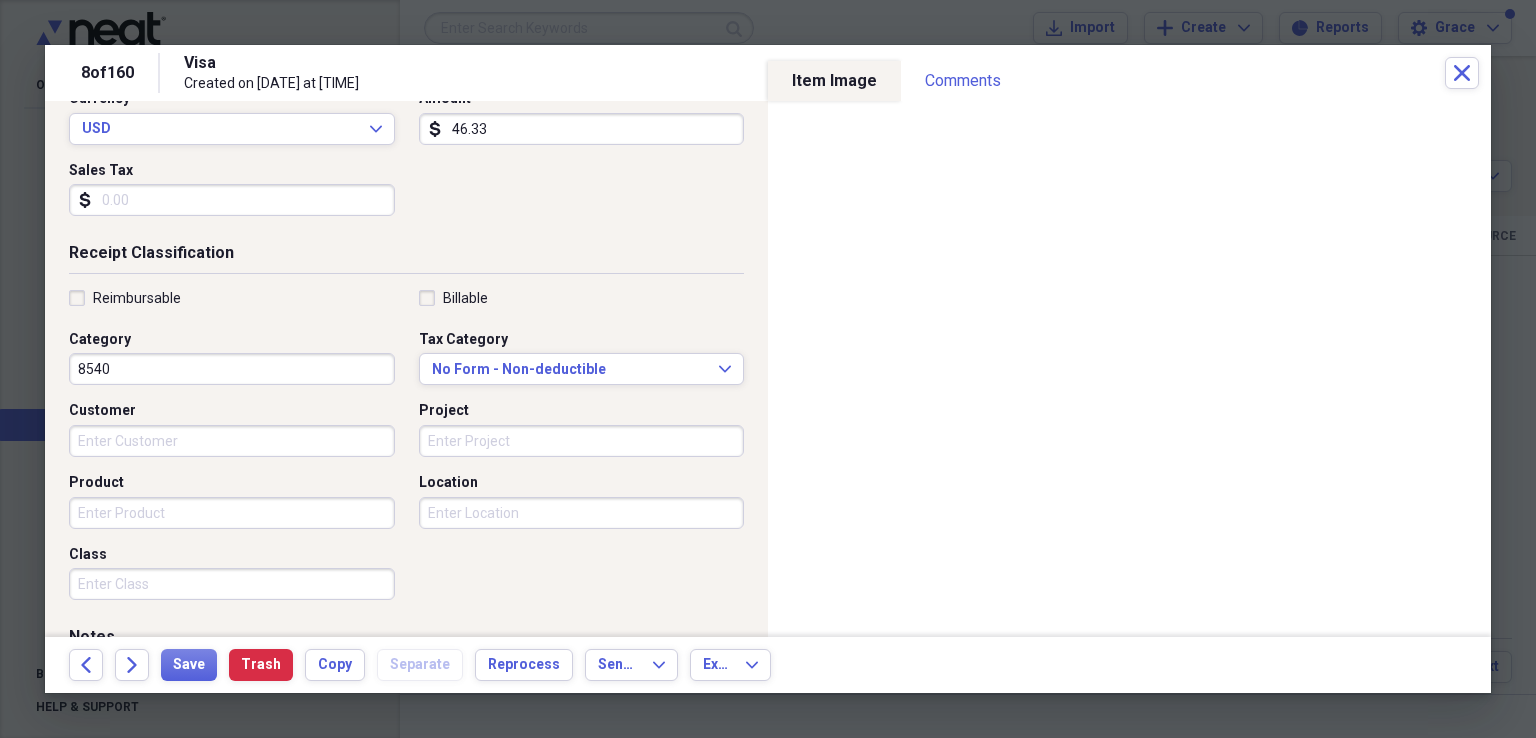 click on "Category 8540" at bounding box center (238, 358) 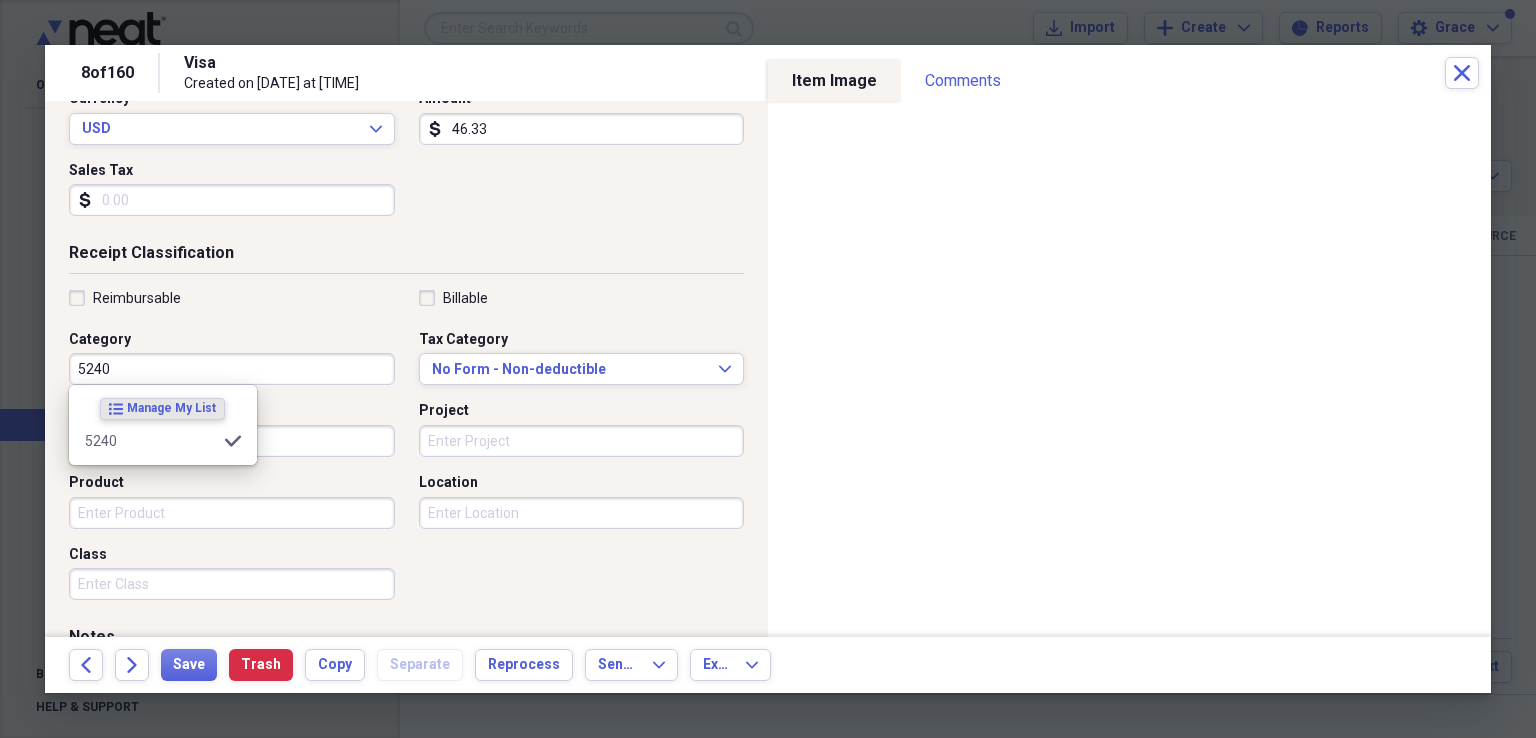 type on "5240" 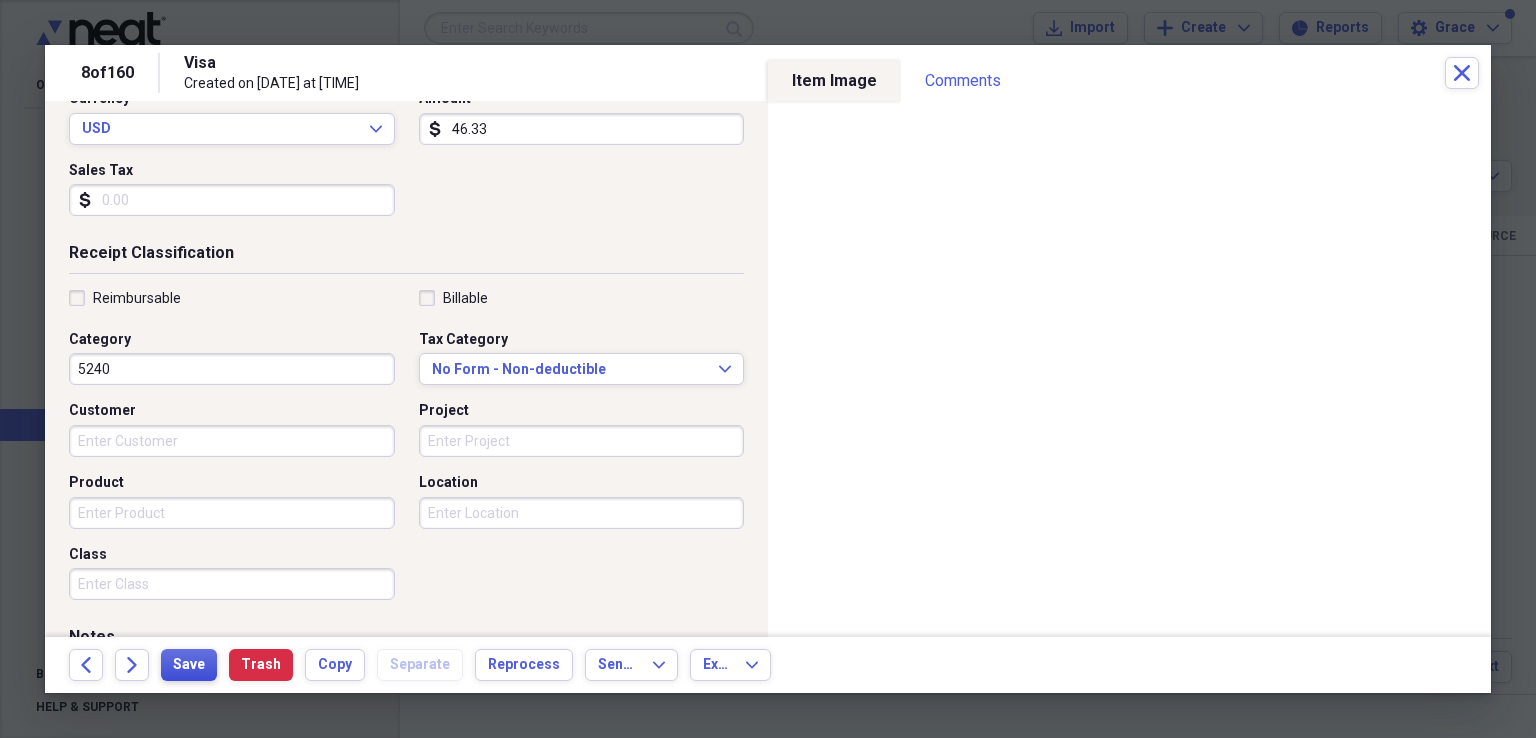 click on "Save" at bounding box center (189, 665) 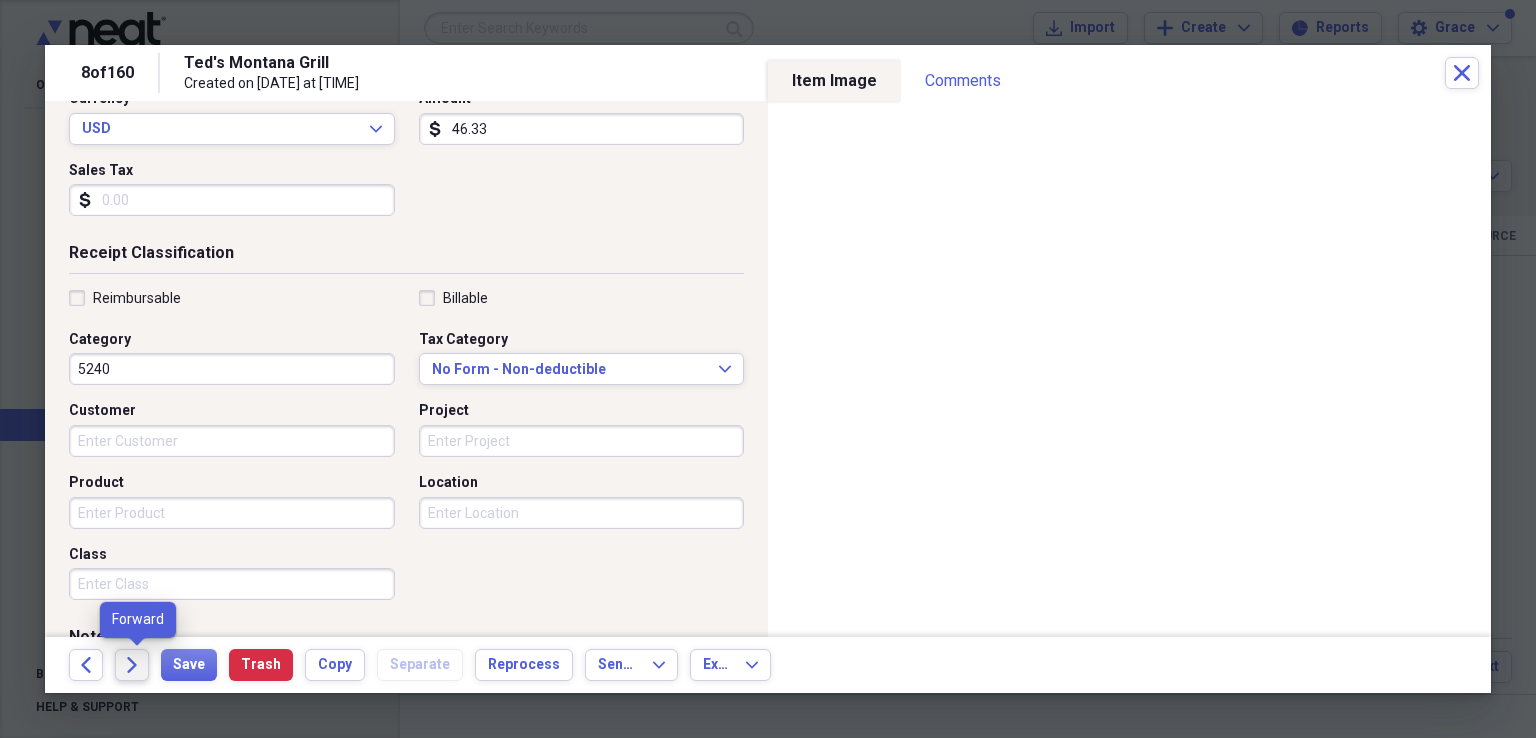 click on "Forward" 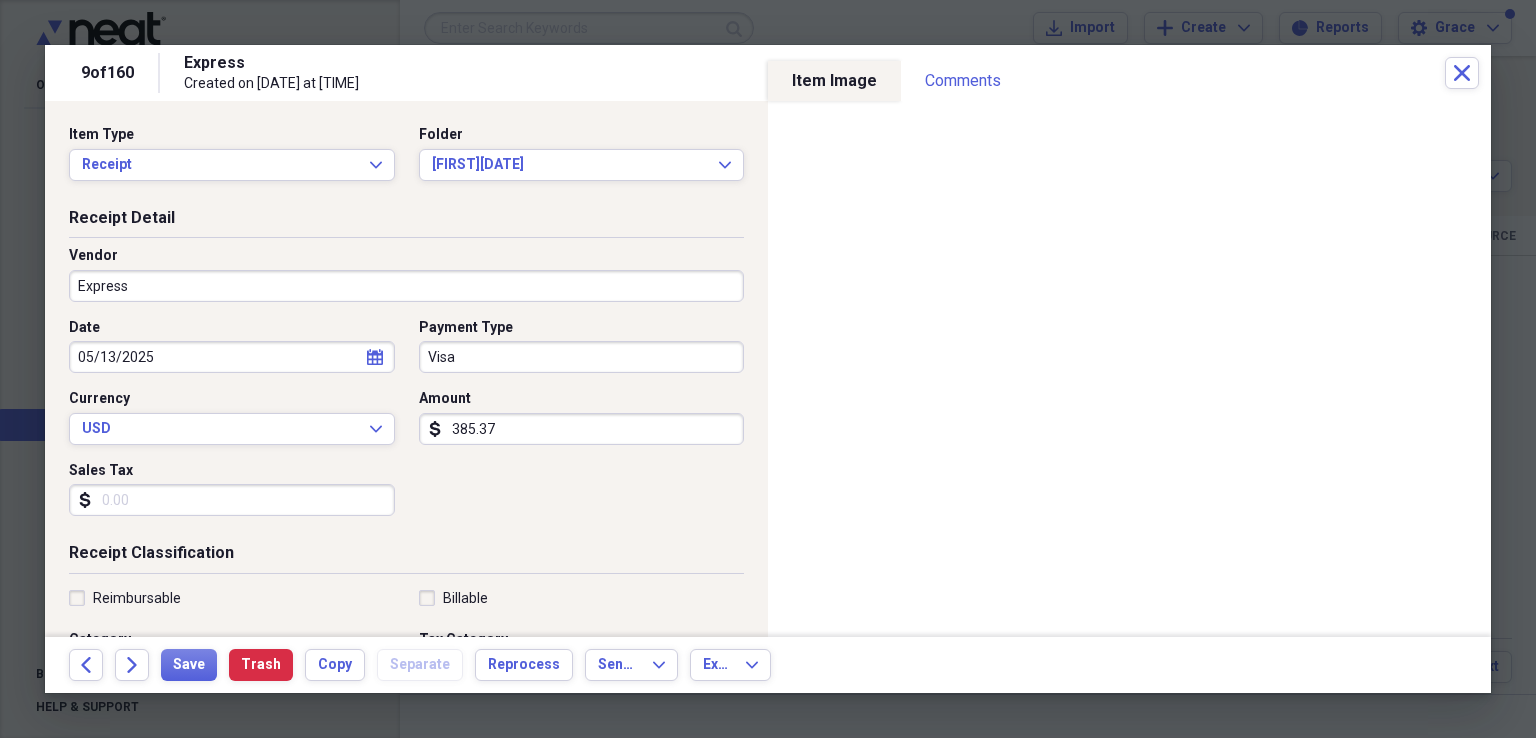 click on "Express" at bounding box center (406, 286) 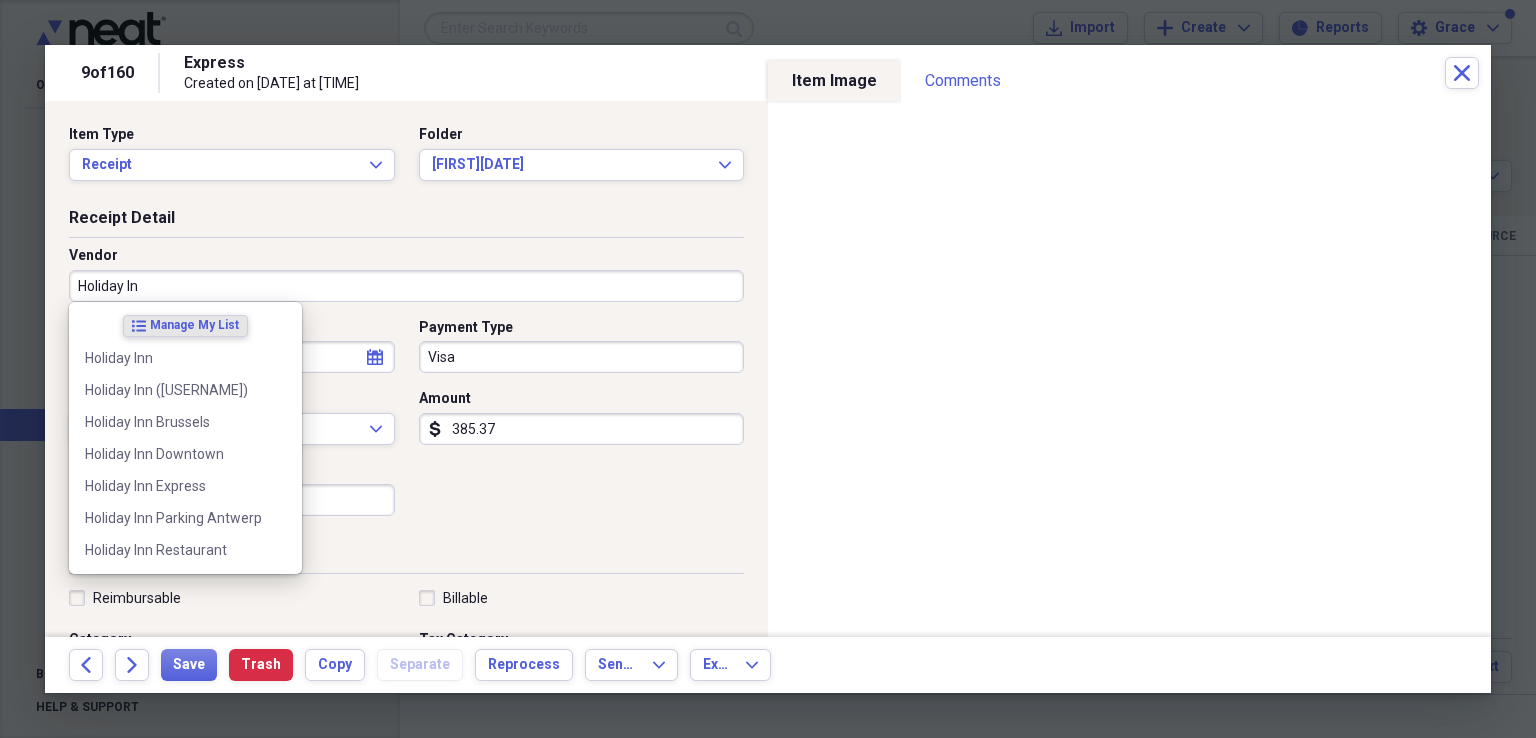 type on "Holiday Inn" 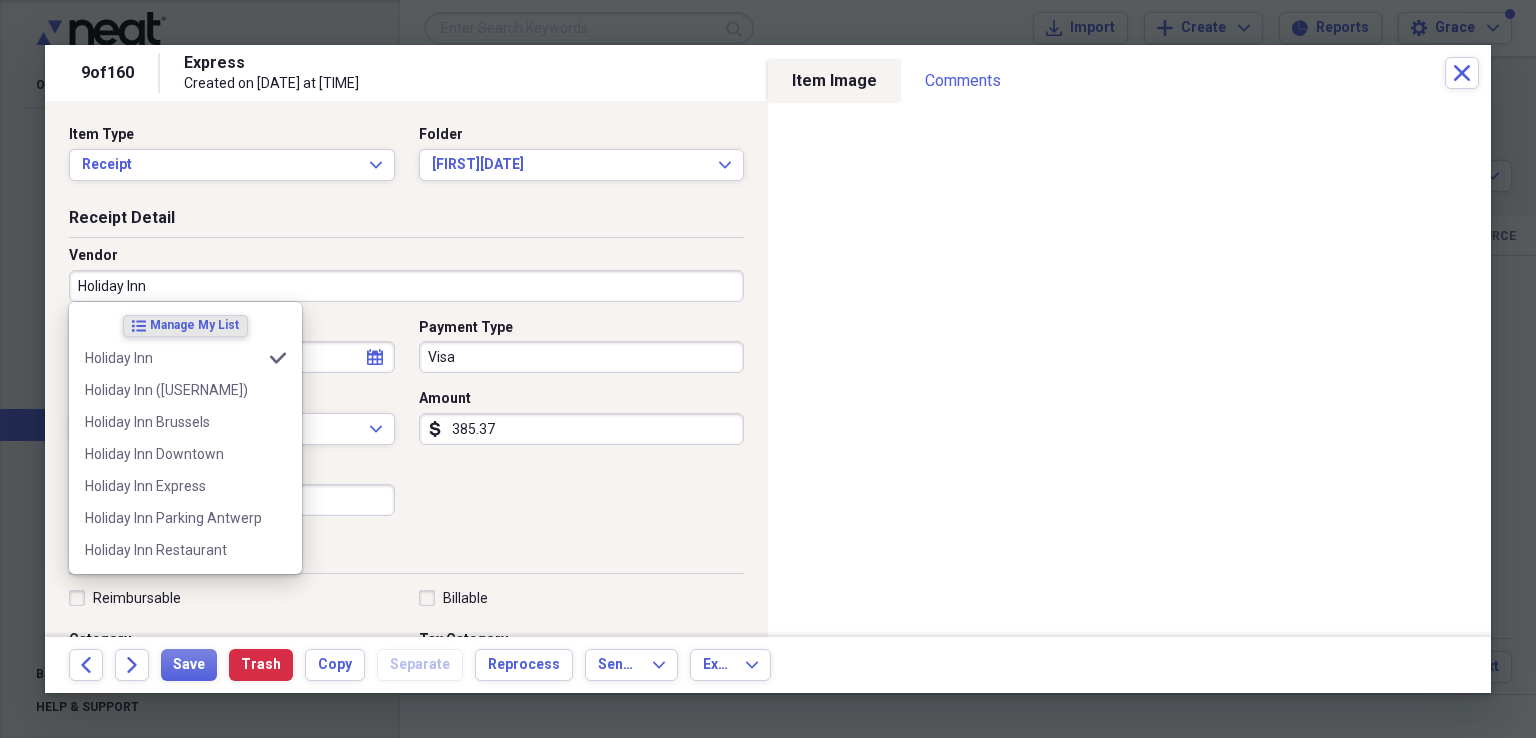 type on "5230" 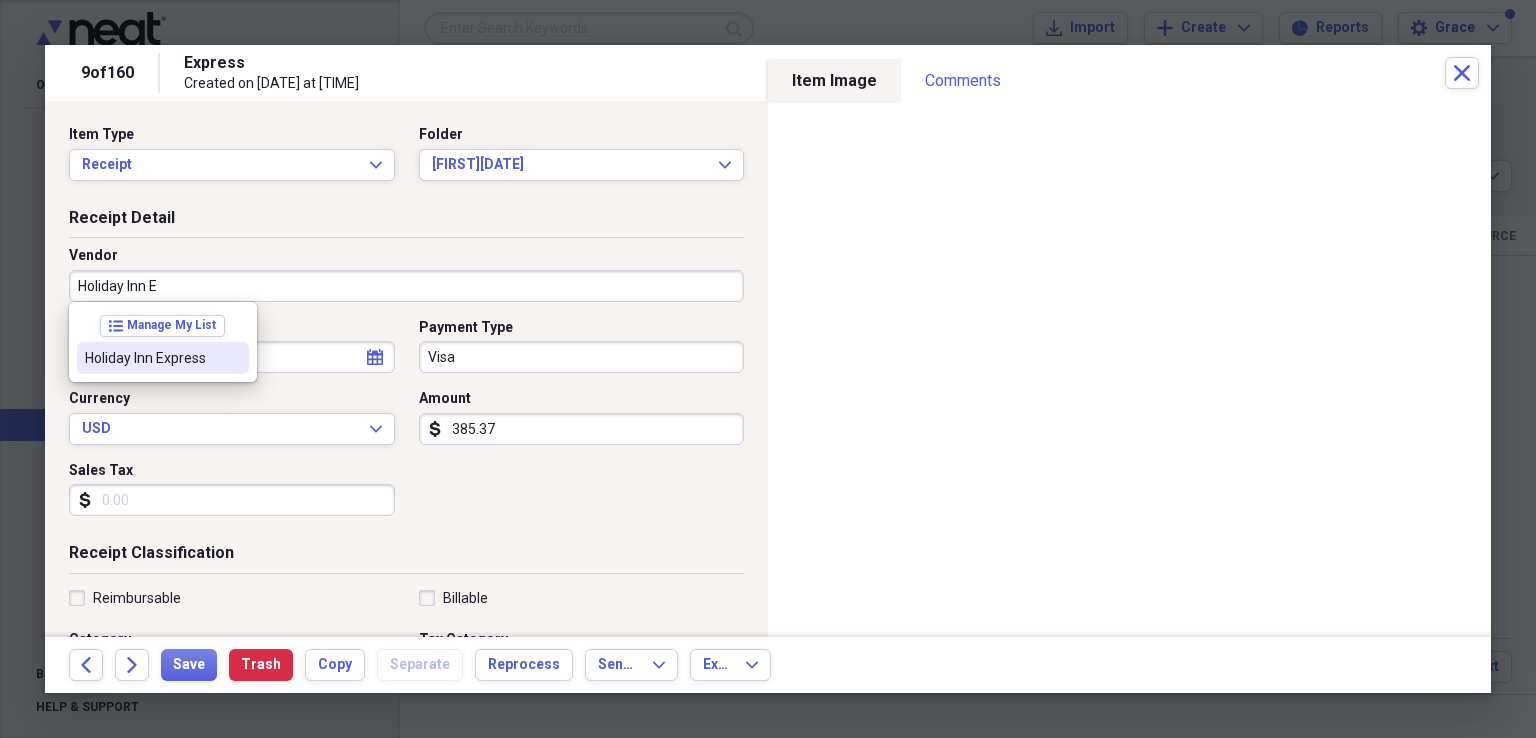 click on "Holiday Inn Express" at bounding box center (151, 358) 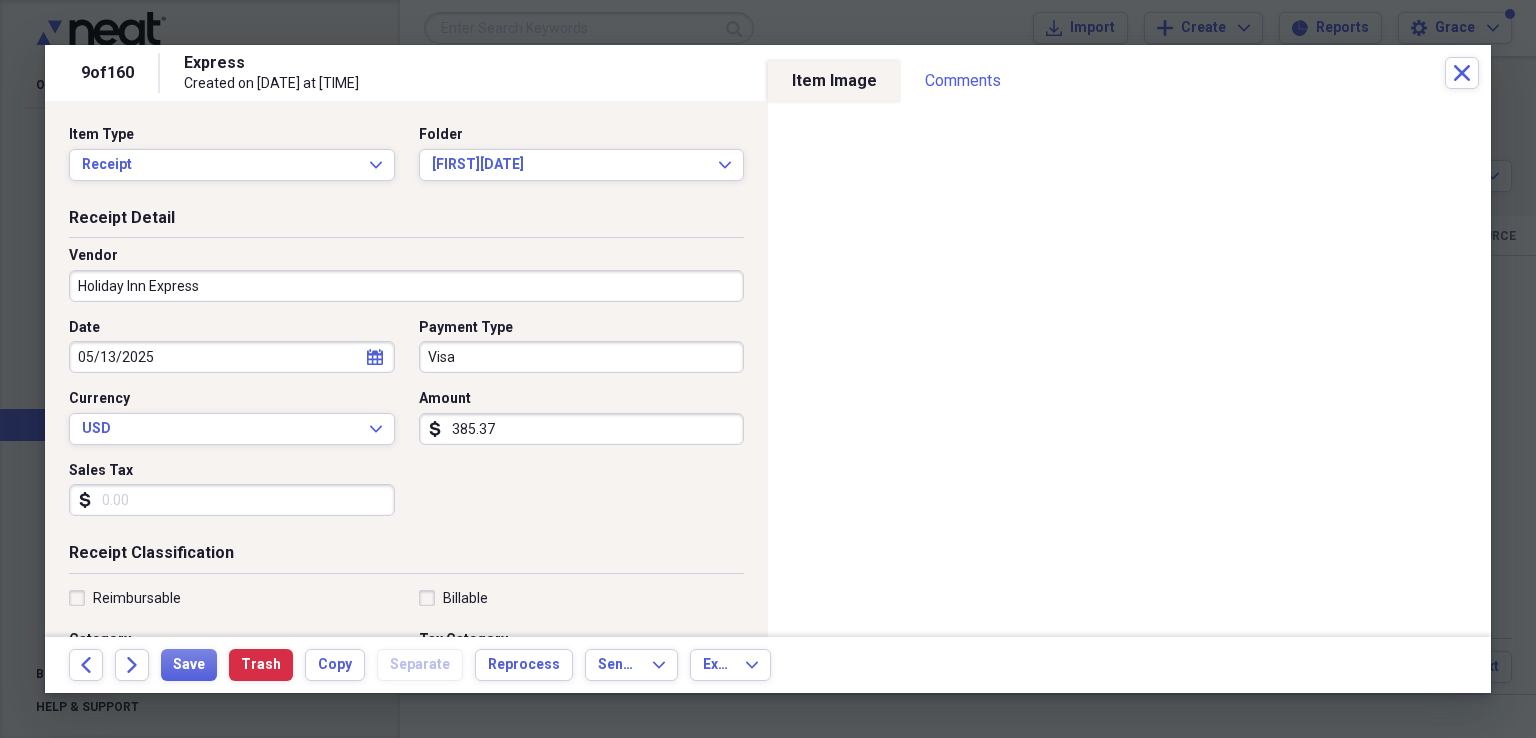 click on "calendar" 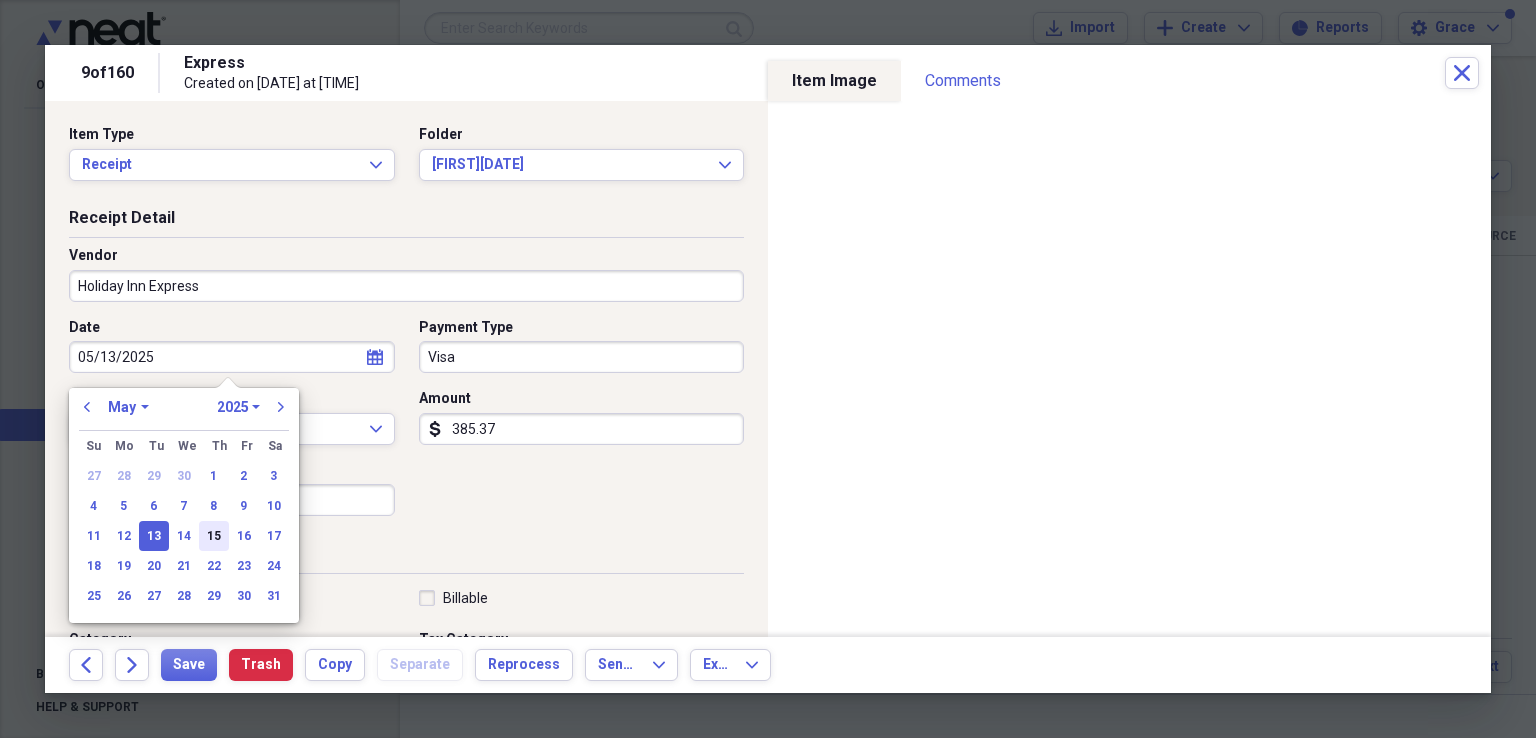 click on "15" at bounding box center (214, 536) 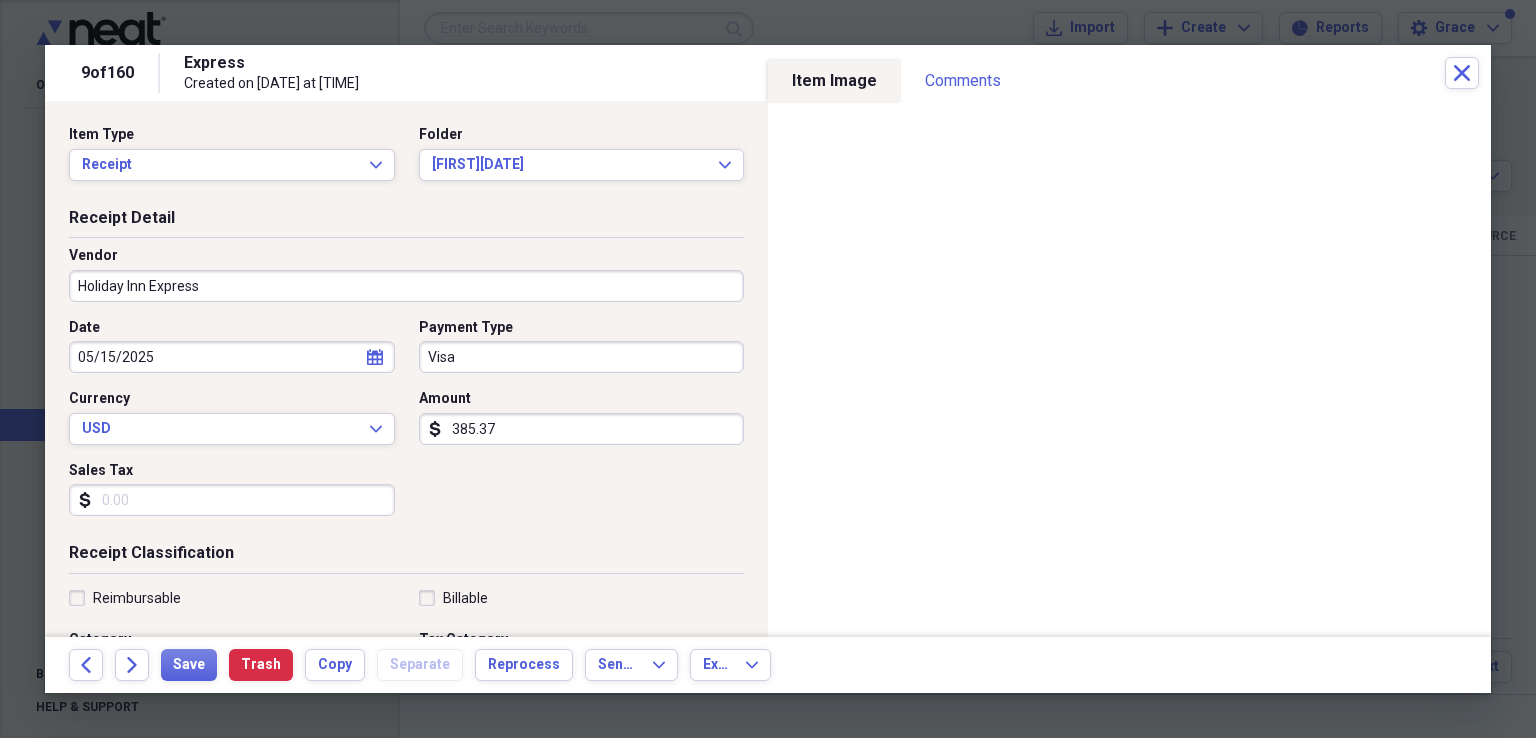 click on "Sales Tax" at bounding box center (232, 500) 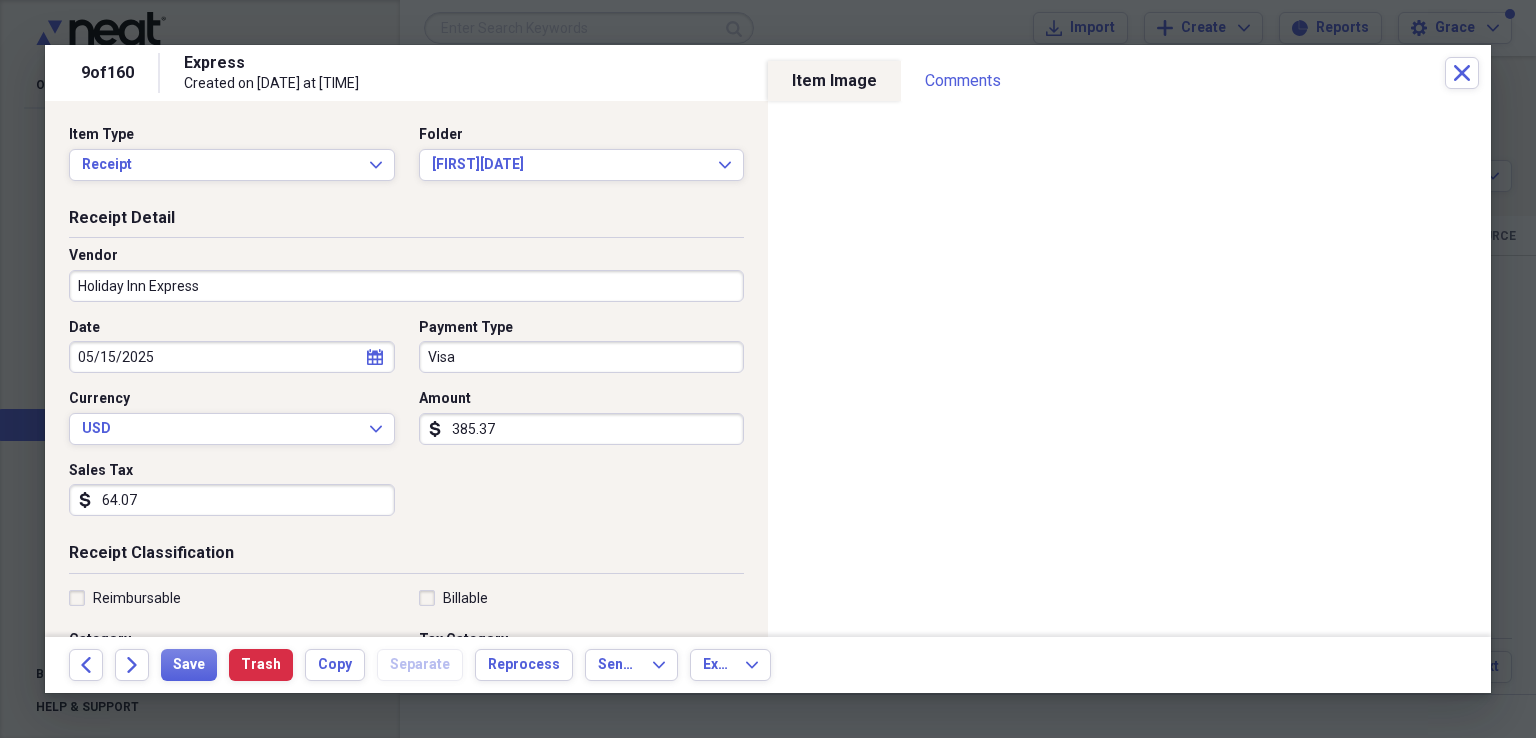 type on "64.07" 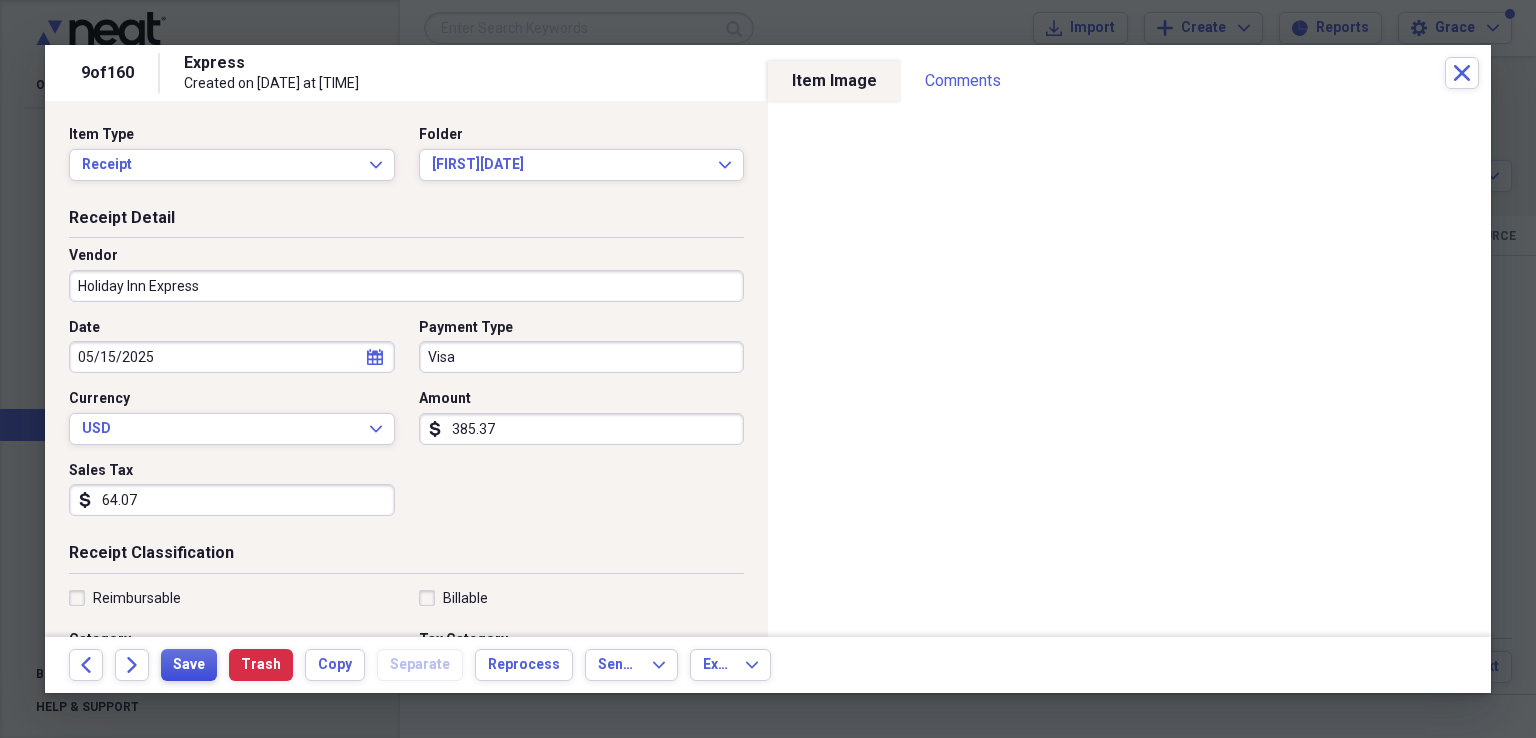 click on "Save" at bounding box center [189, 665] 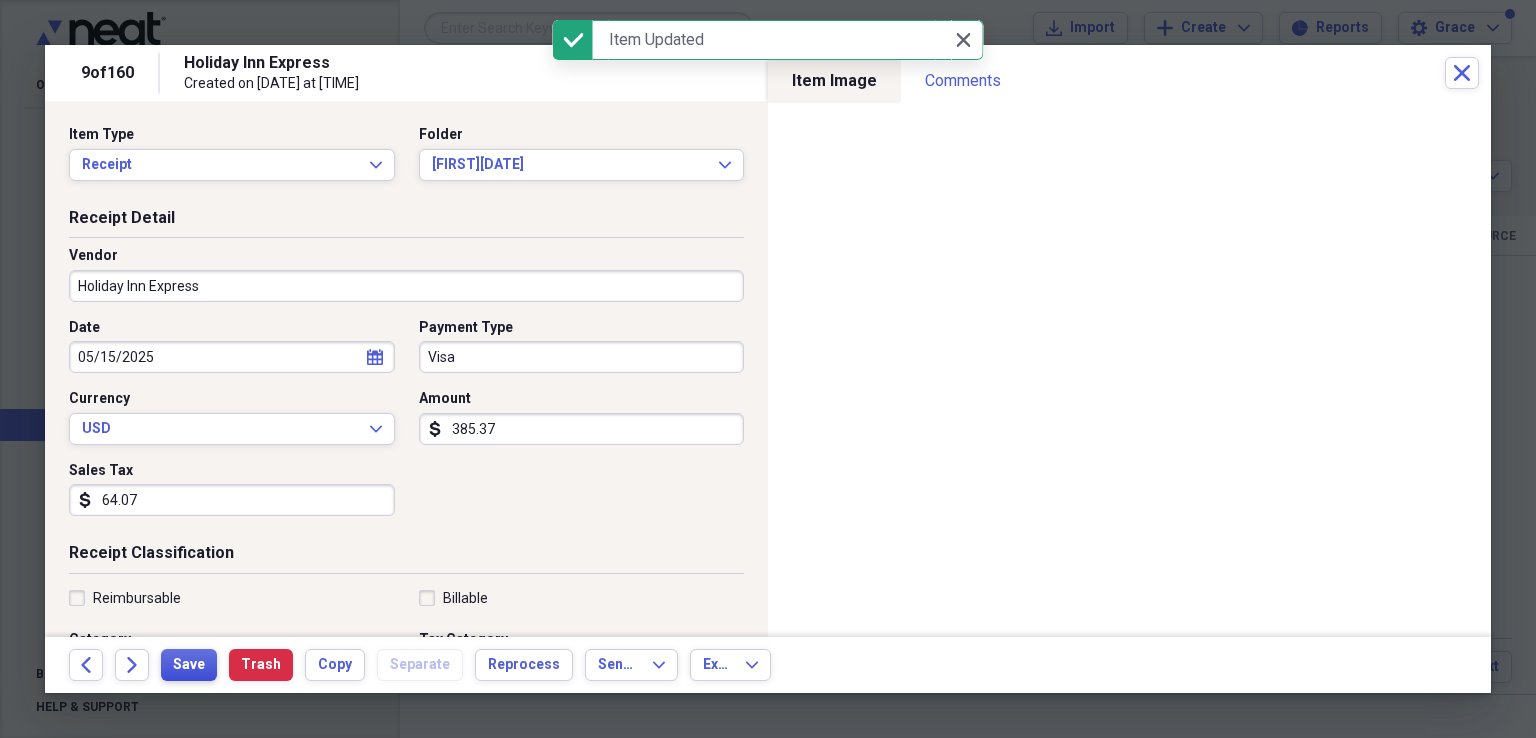 scroll, scrollTop: 300, scrollLeft: 0, axis: vertical 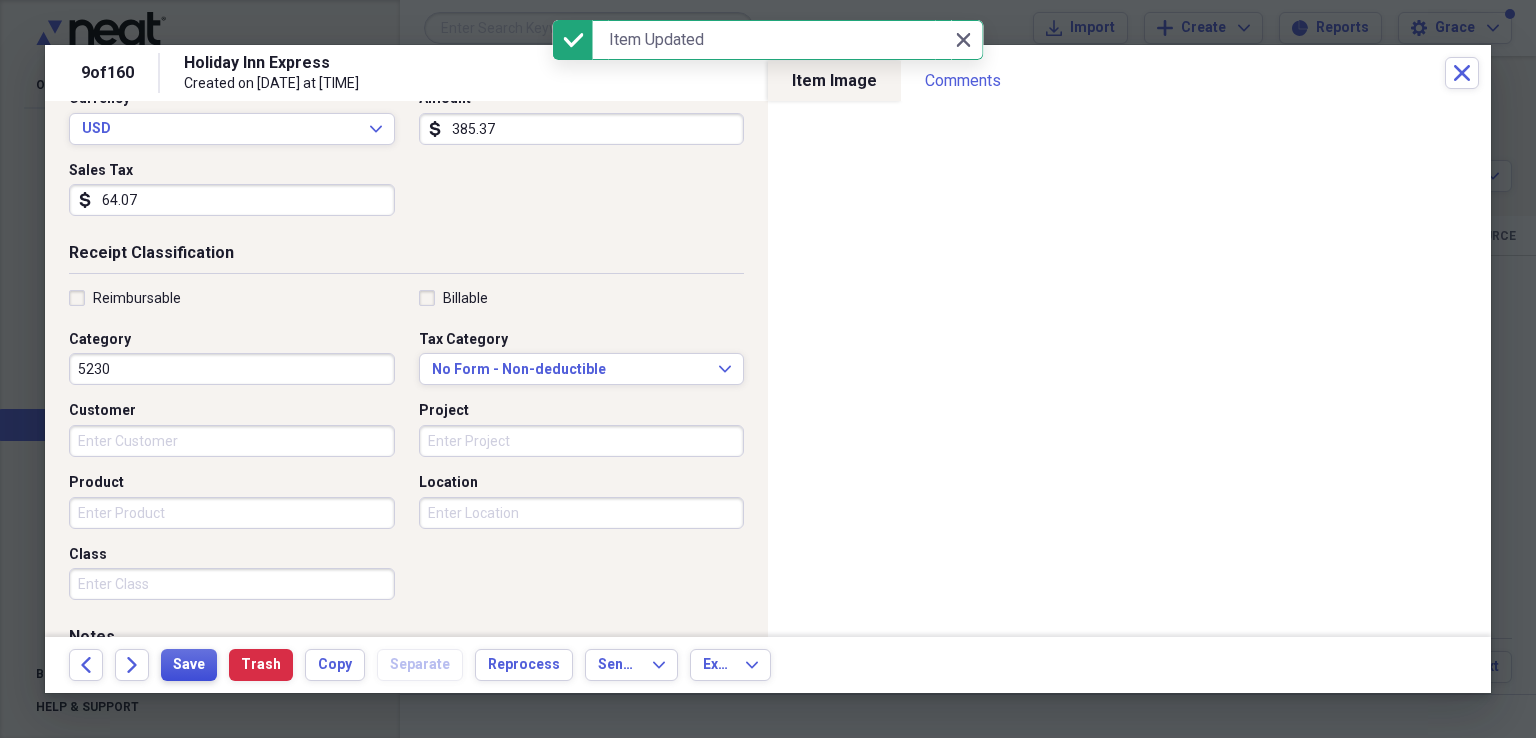 click on "Save" at bounding box center [189, 665] 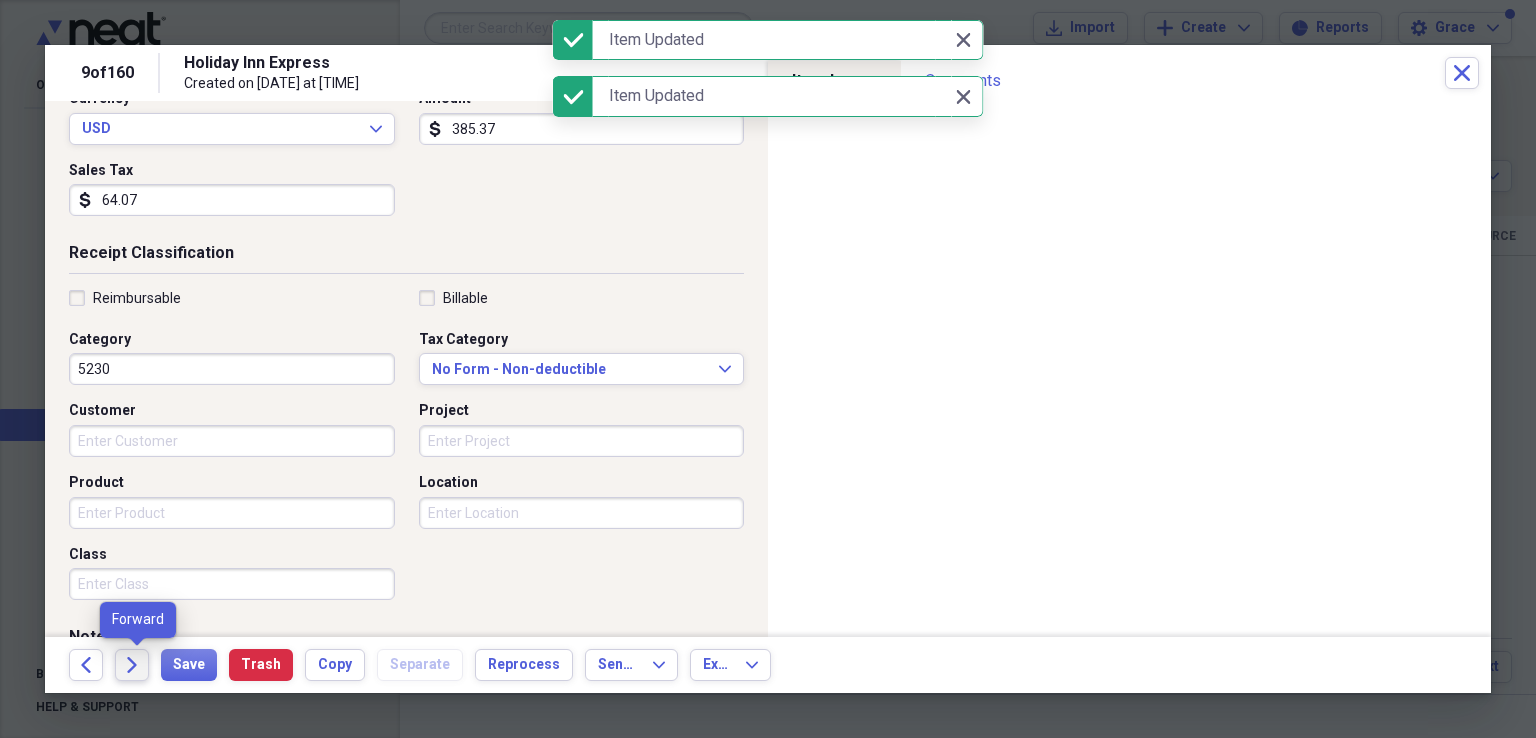 click on "Forward" at bounding box center (132, 665) 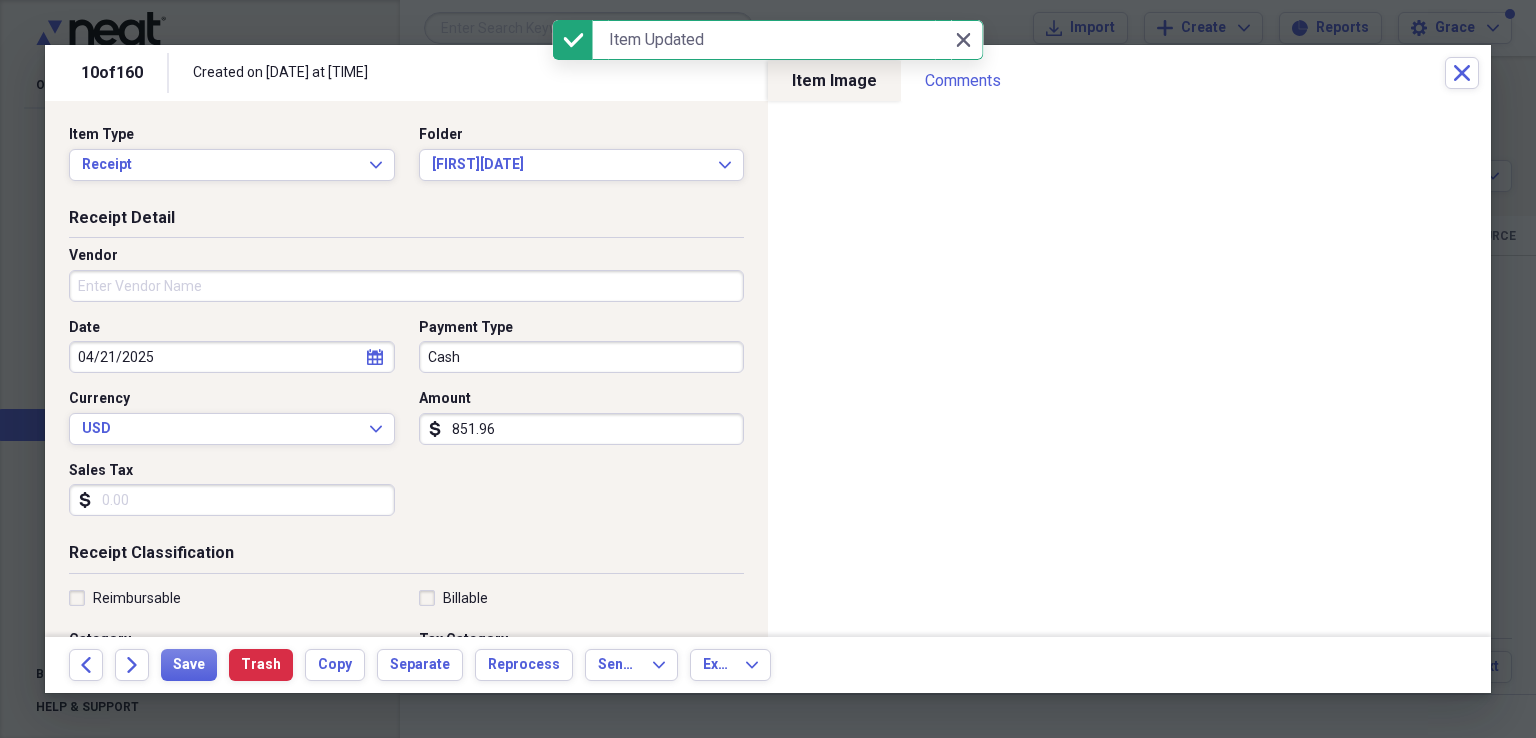 click on "Vendor" at bounding box center [406, 286] 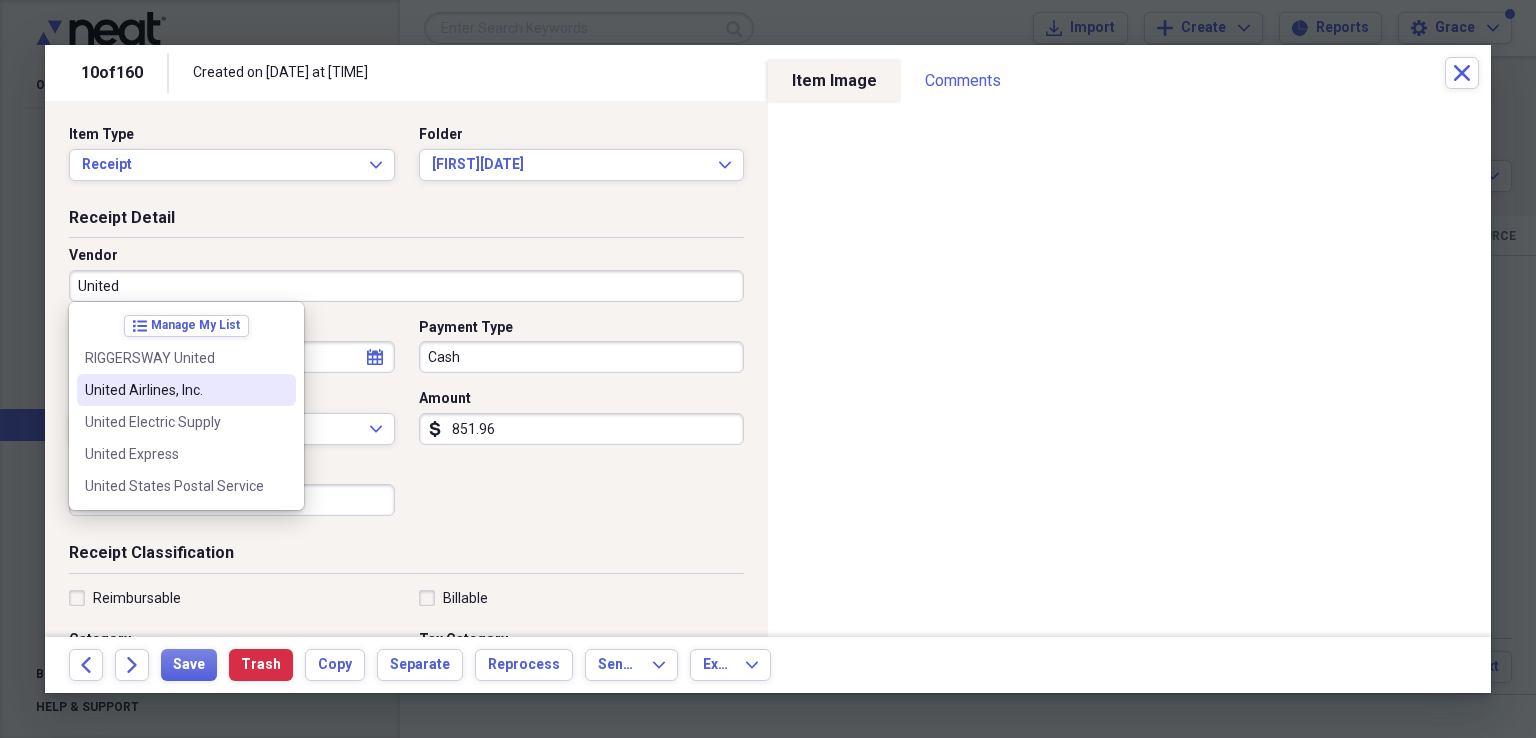 click on "United Airlines, Inc." at bounding box center (174, 390) 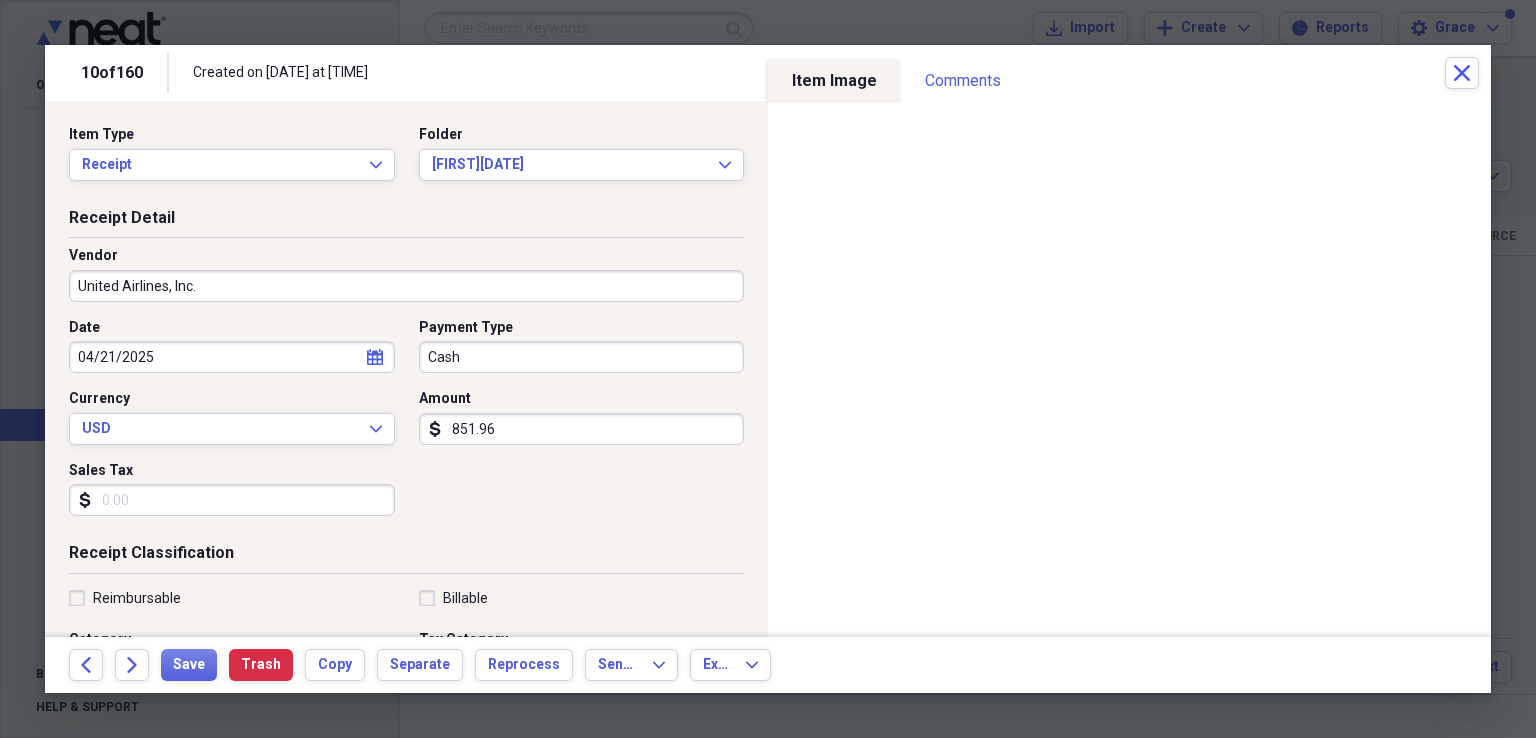 type on "5230" 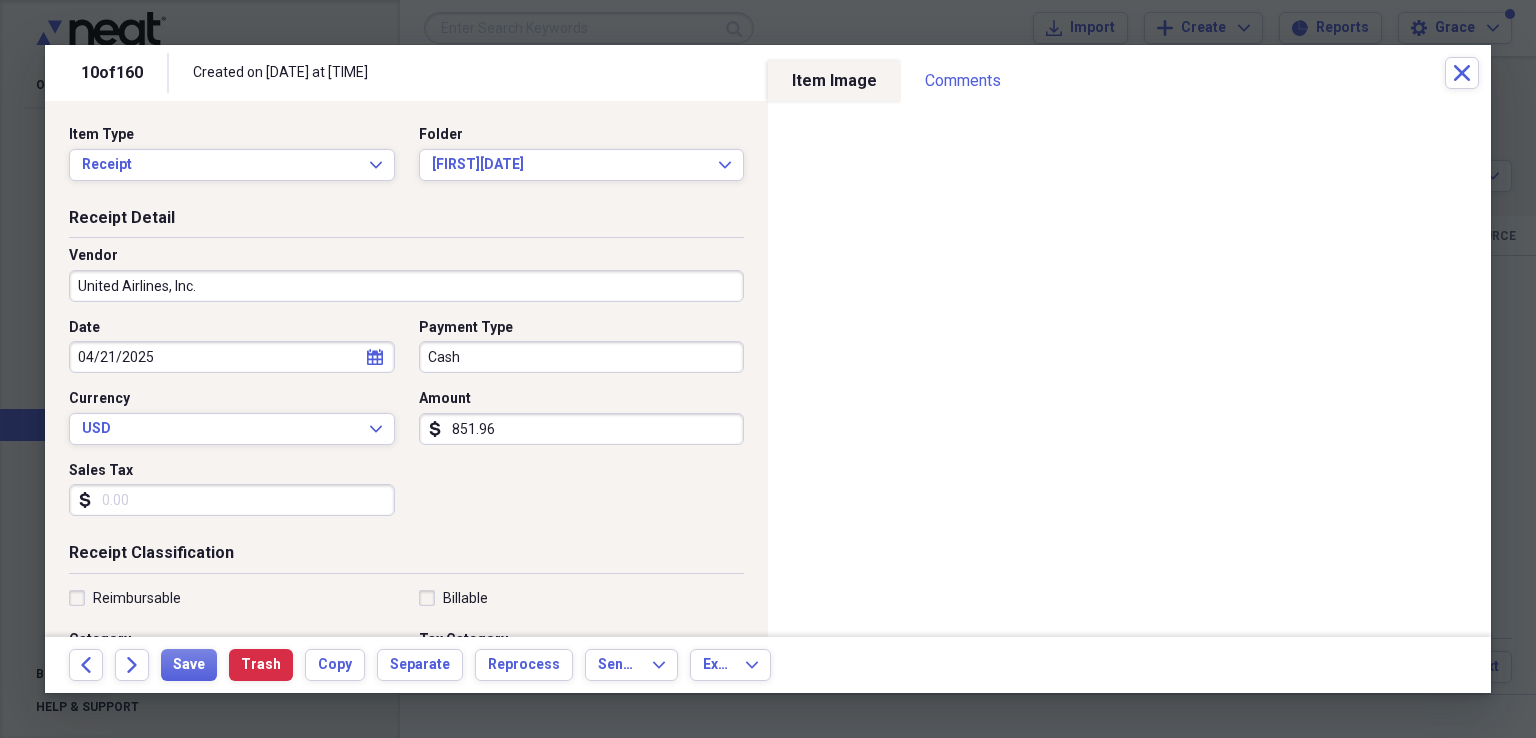 click on "851.96" at bounding box center (582, 429) 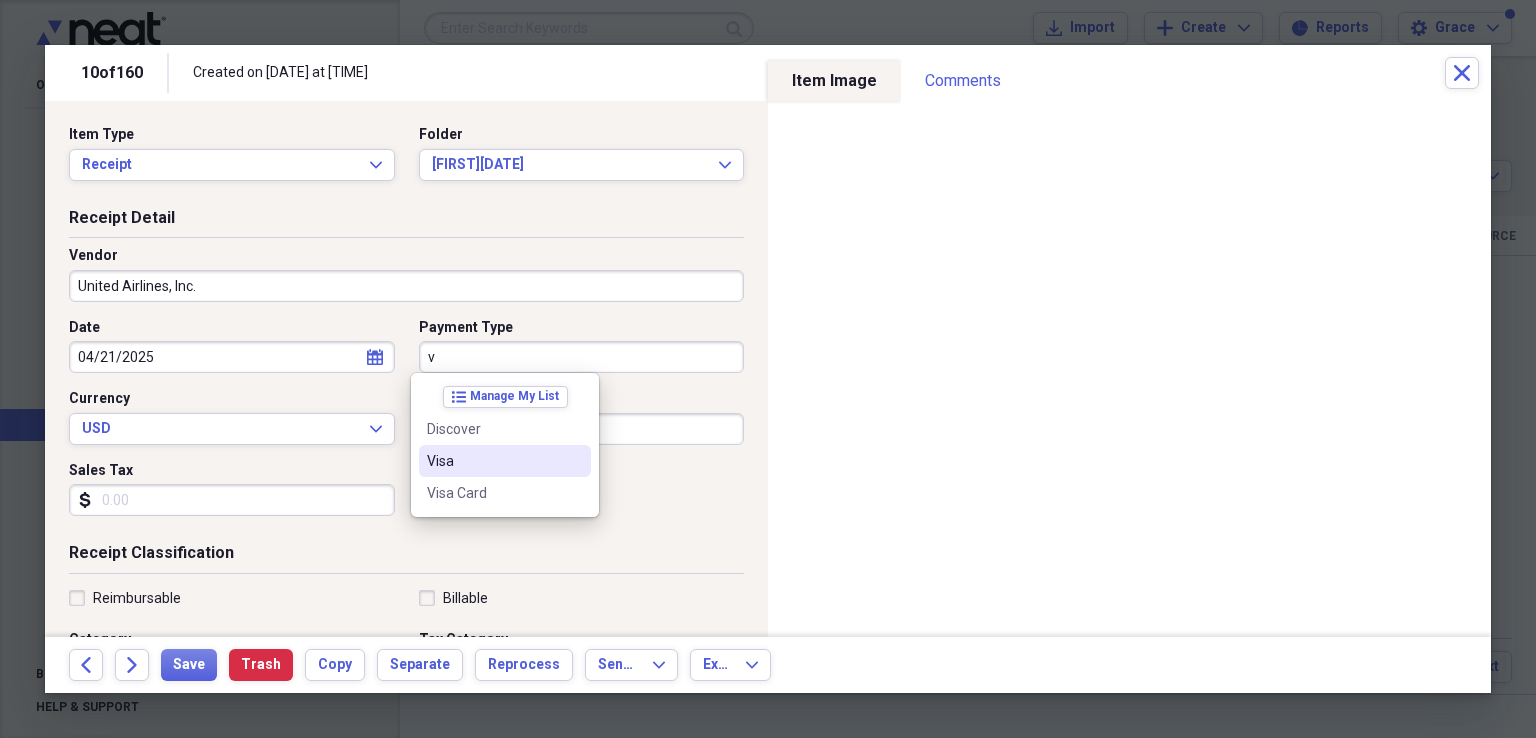 drag, startPoint x: 546, startPoint y: 464, endPoint x: 552, endPoint y: 423, distance: 41.4367 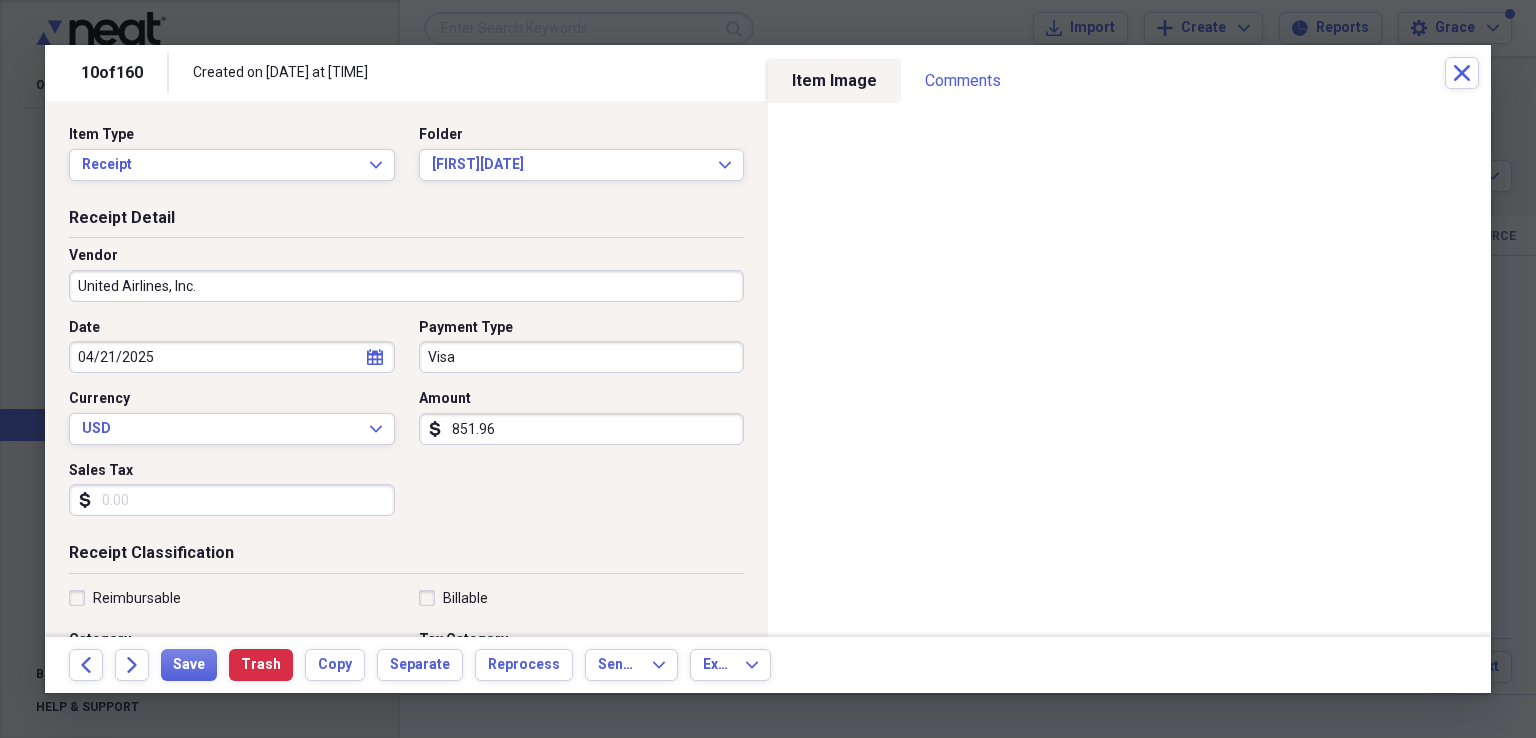 click on "851.96" at bounding box center (582, 429) 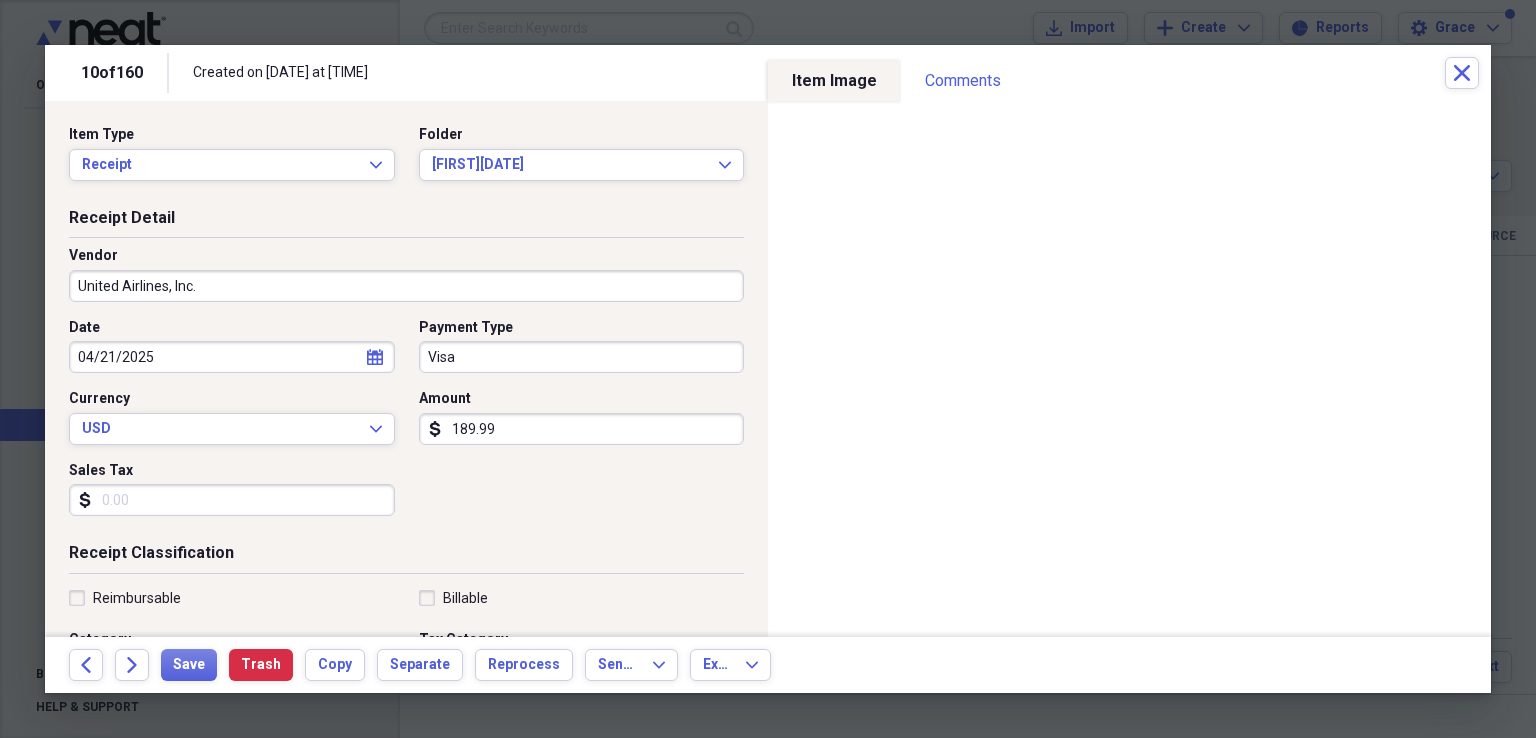 type on "189.99" 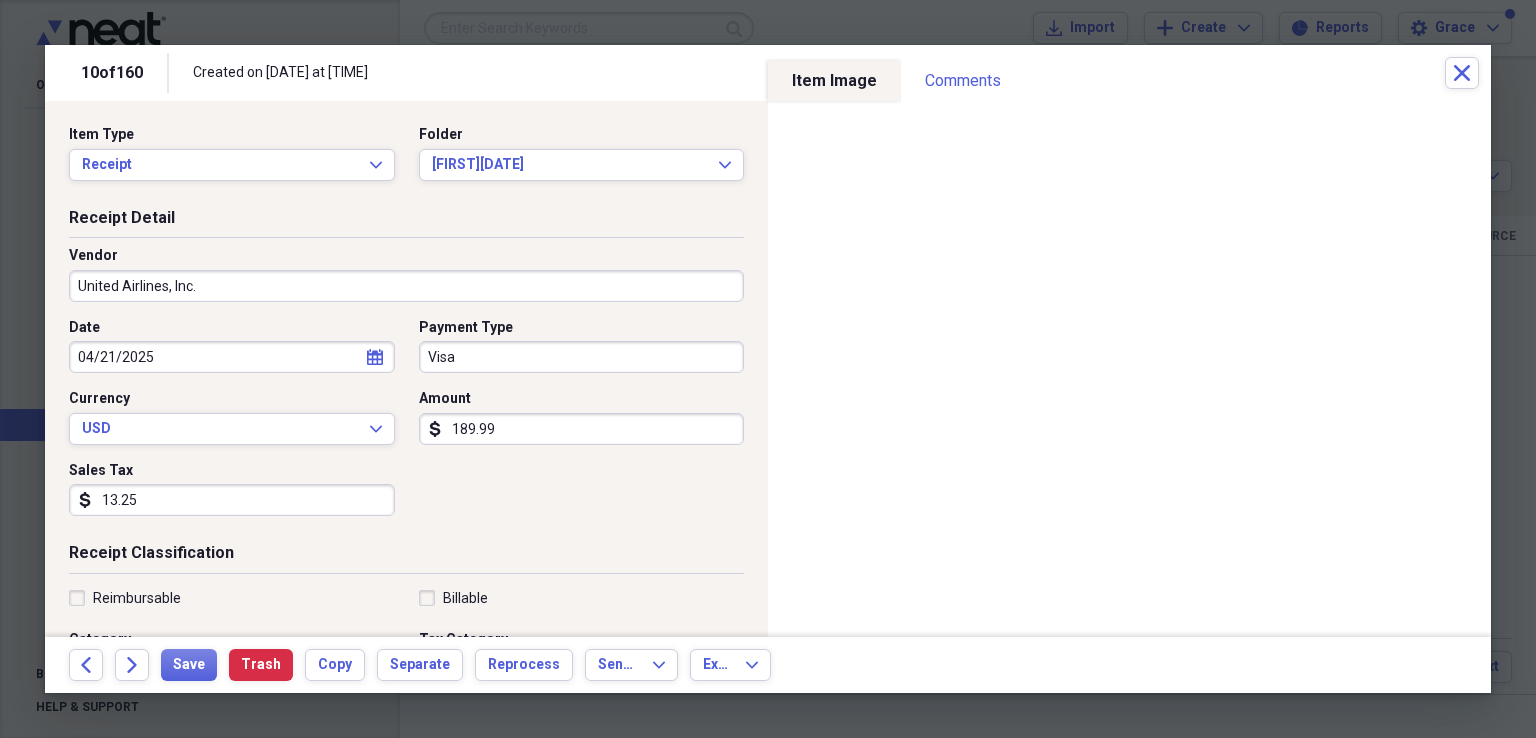 type on "13.25" 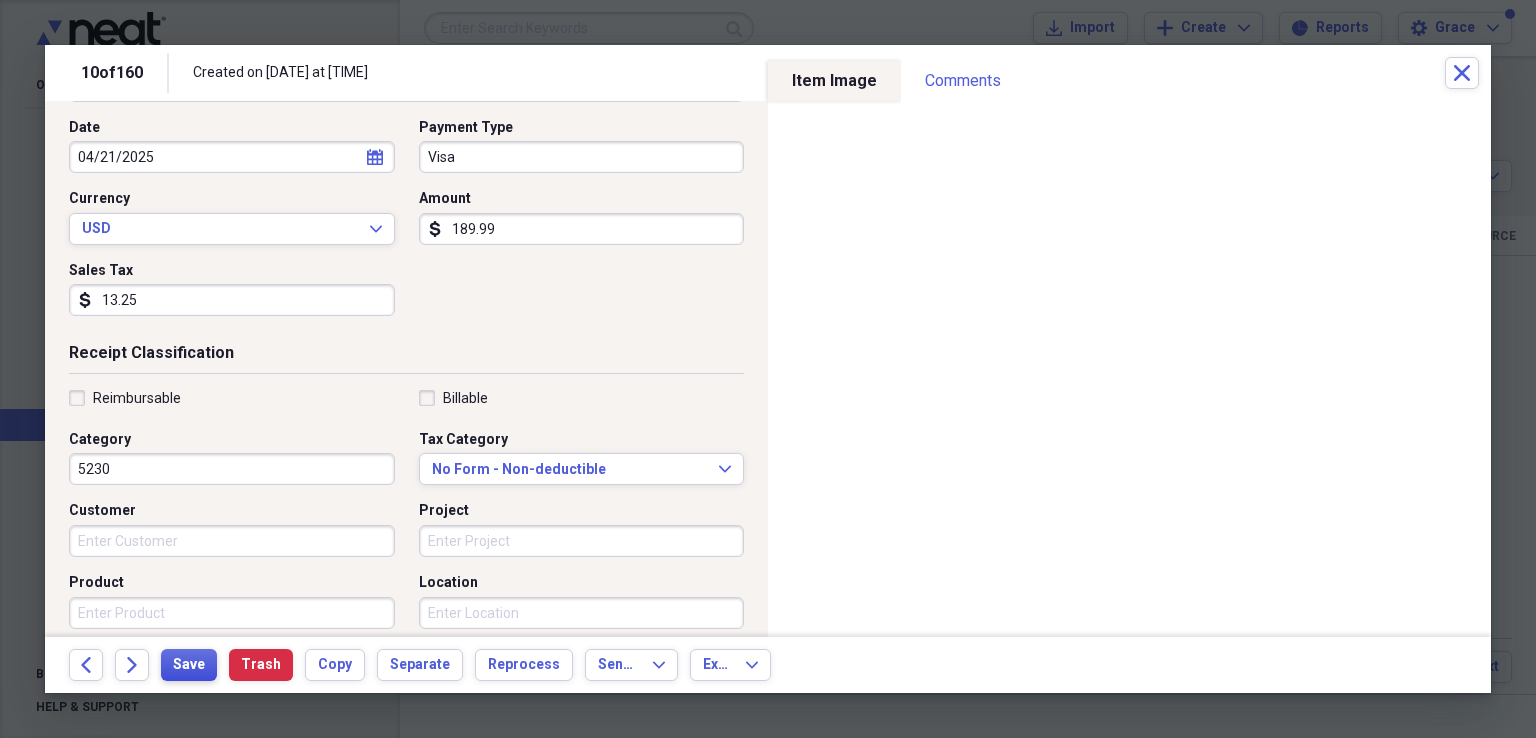 click on "Save" at bounding box center (189, 665) 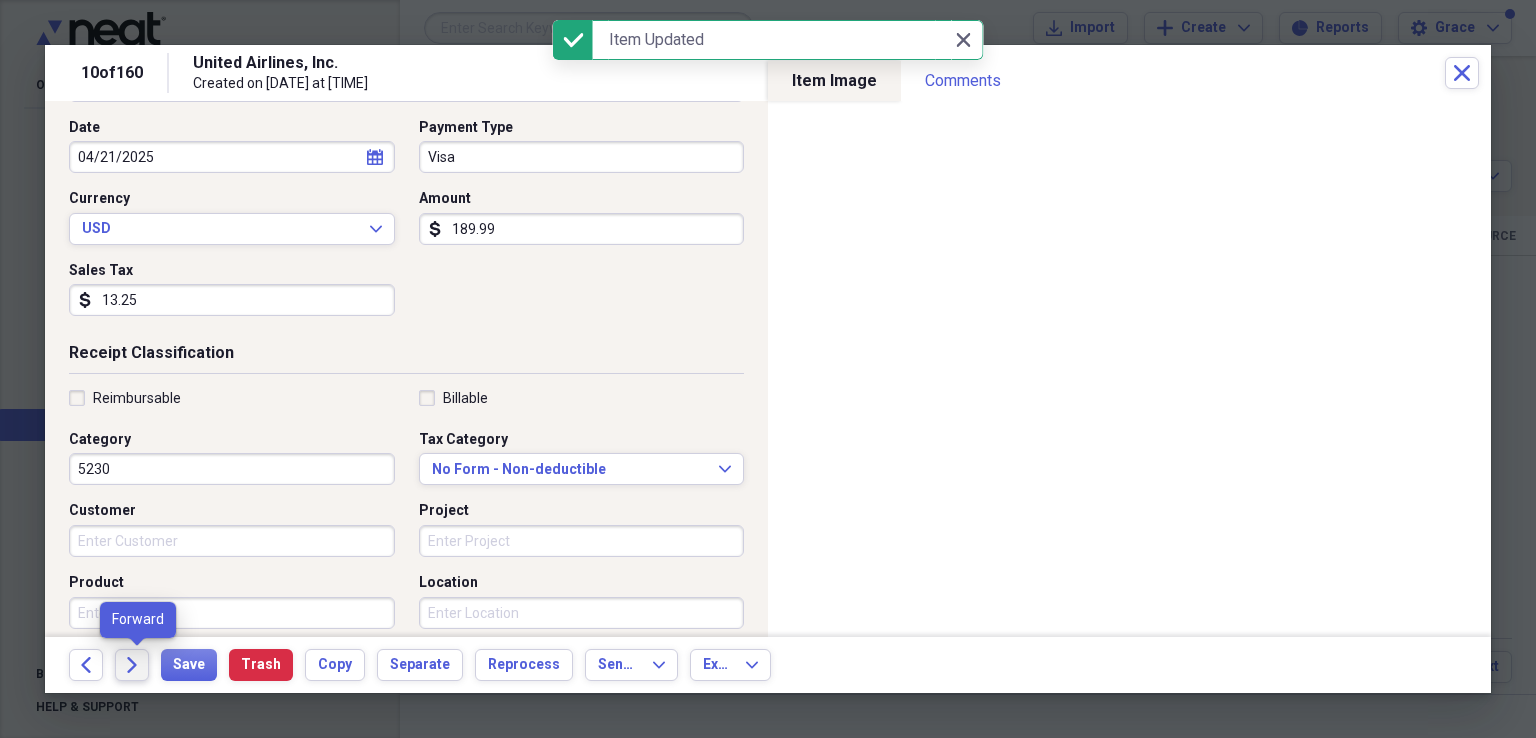 click 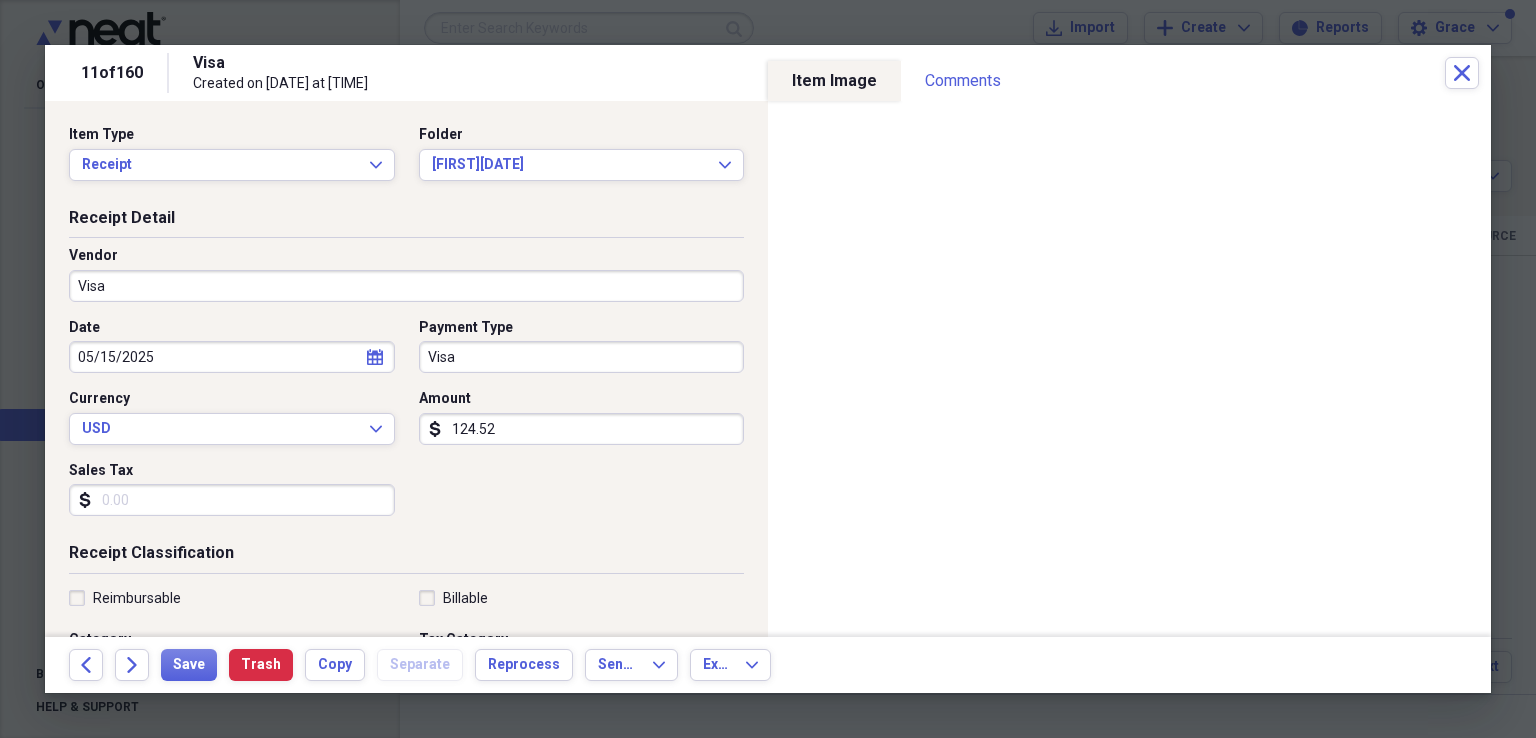 click on "Visa" at bounding box center (406, 286) 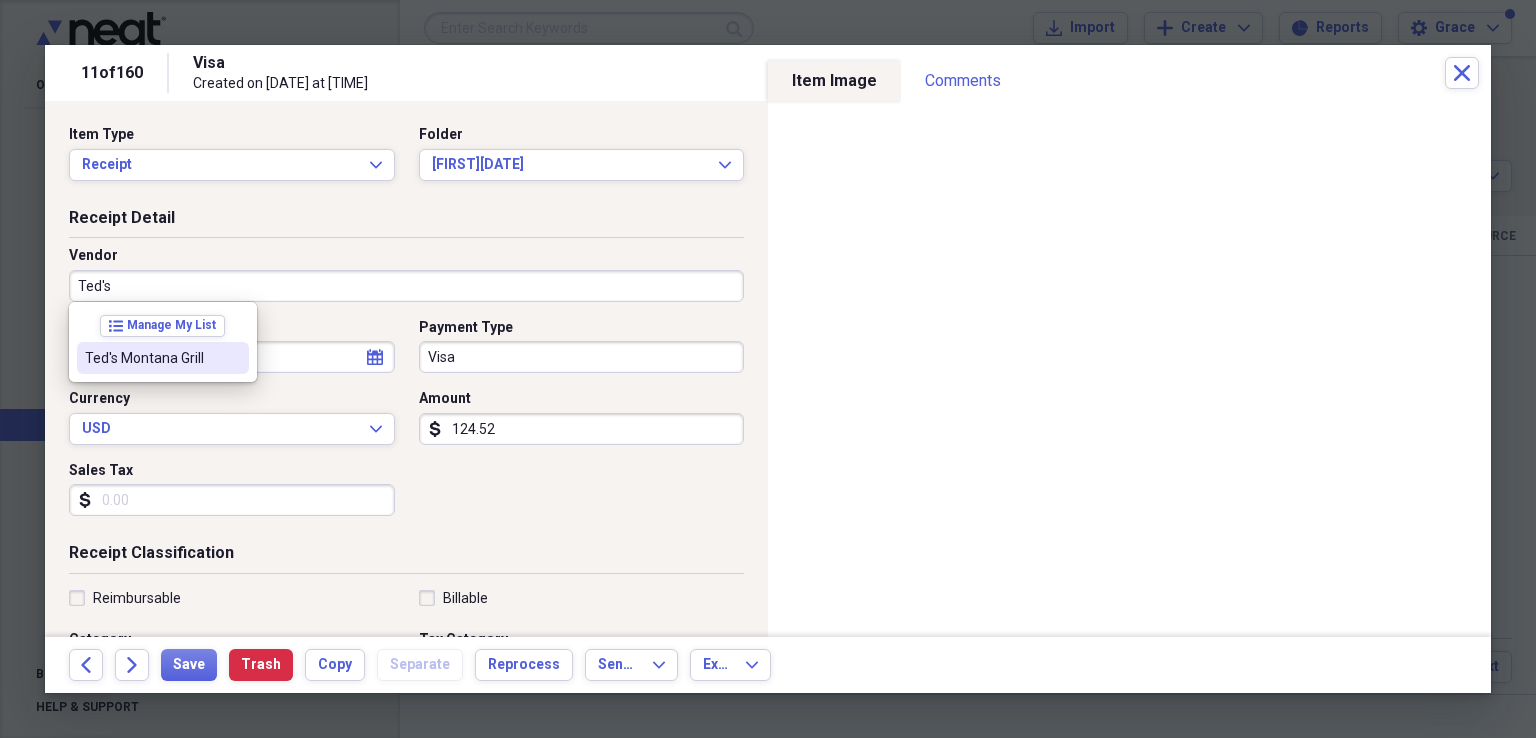 click on "Ted's Montana Grill" at bounding box center (151, 358) 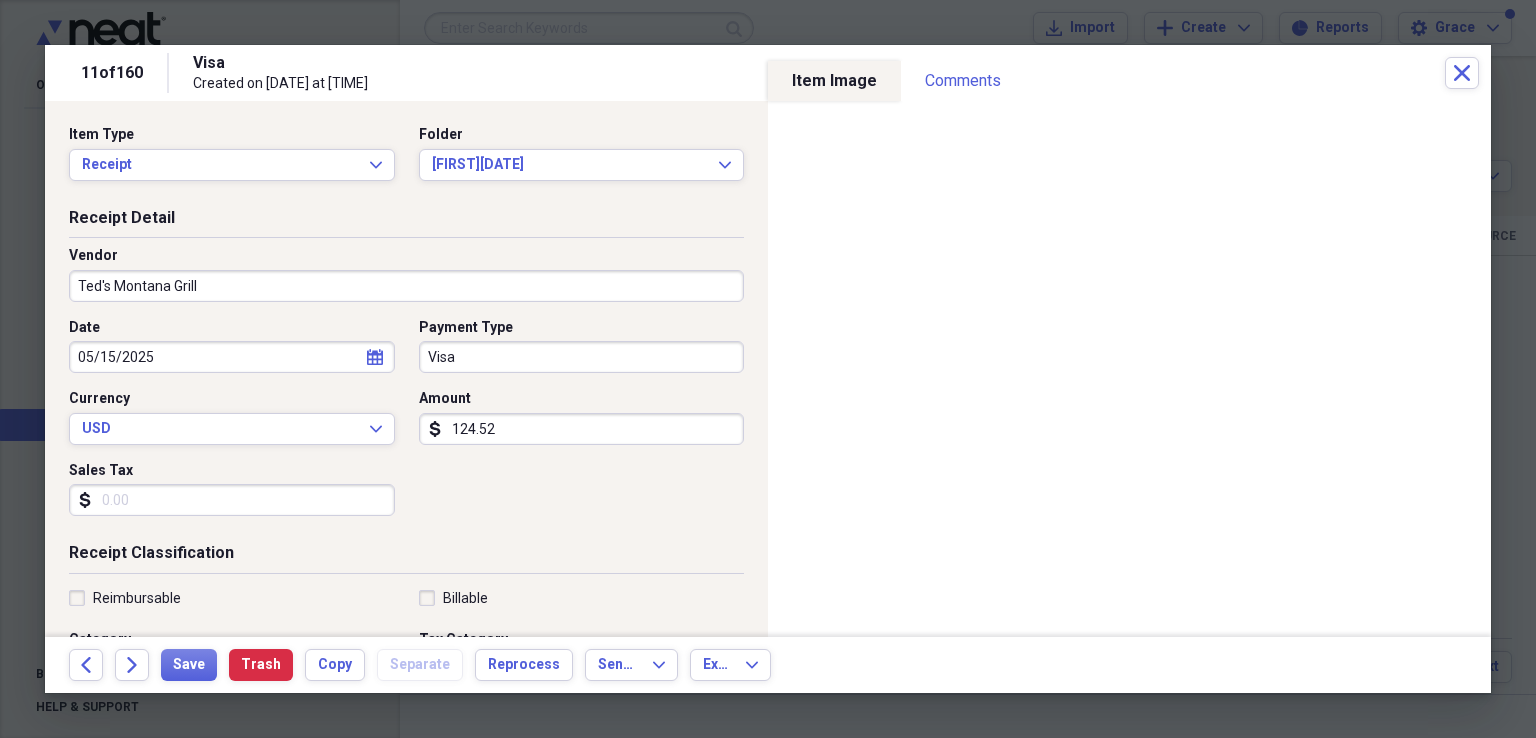 type on "5240" 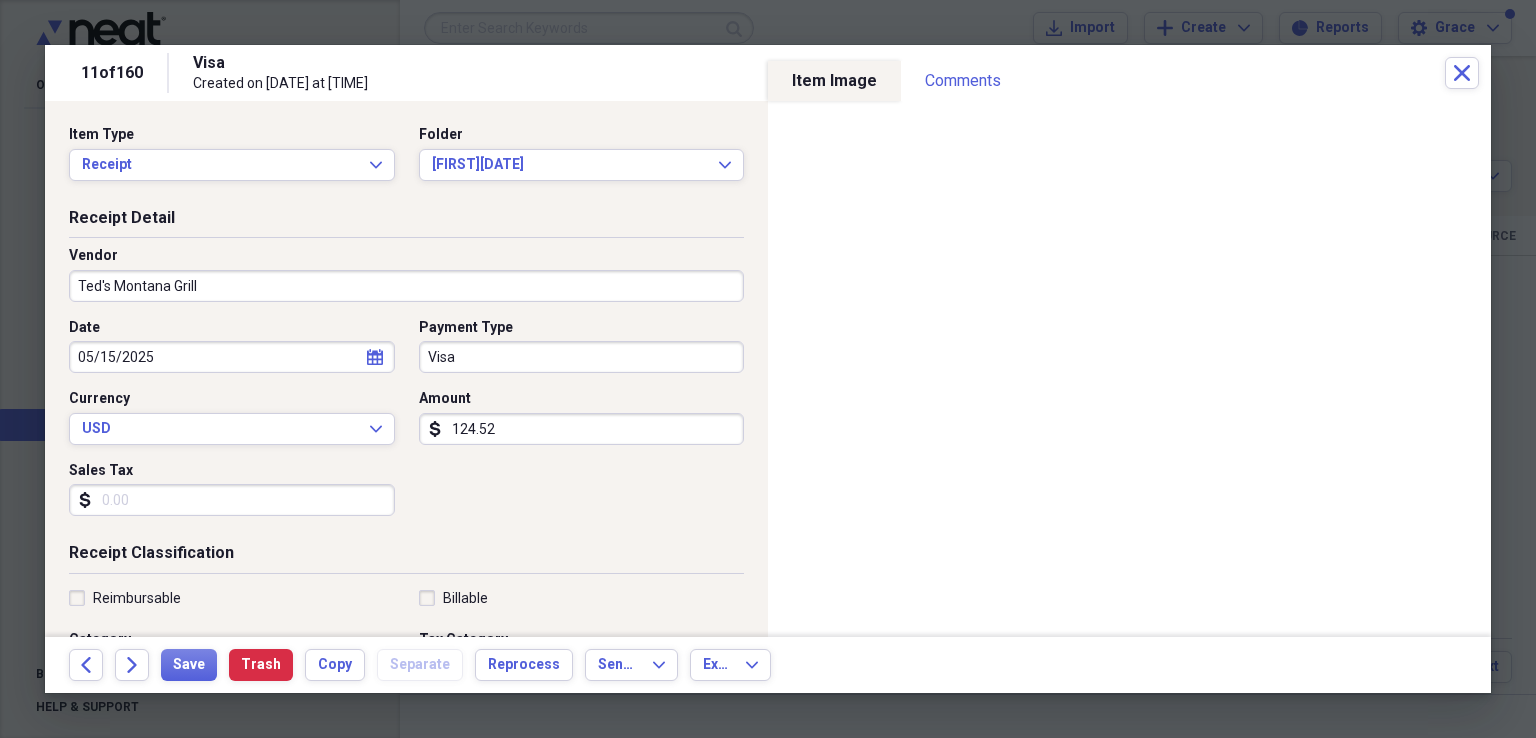 scroll, scrollTop: 200, scrollLeft: 0, axis: vertical 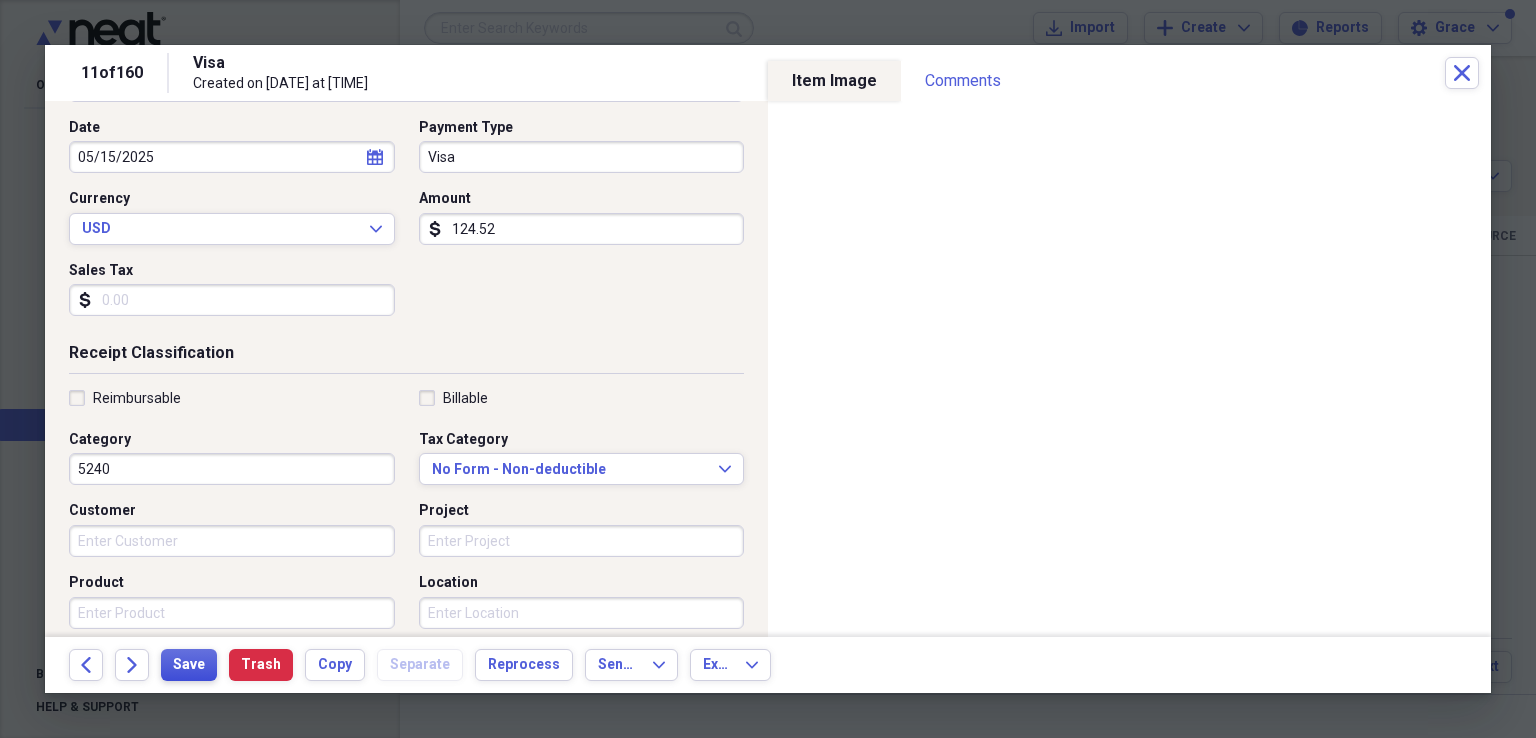 click on "Save" at bounding box center (189, 665) 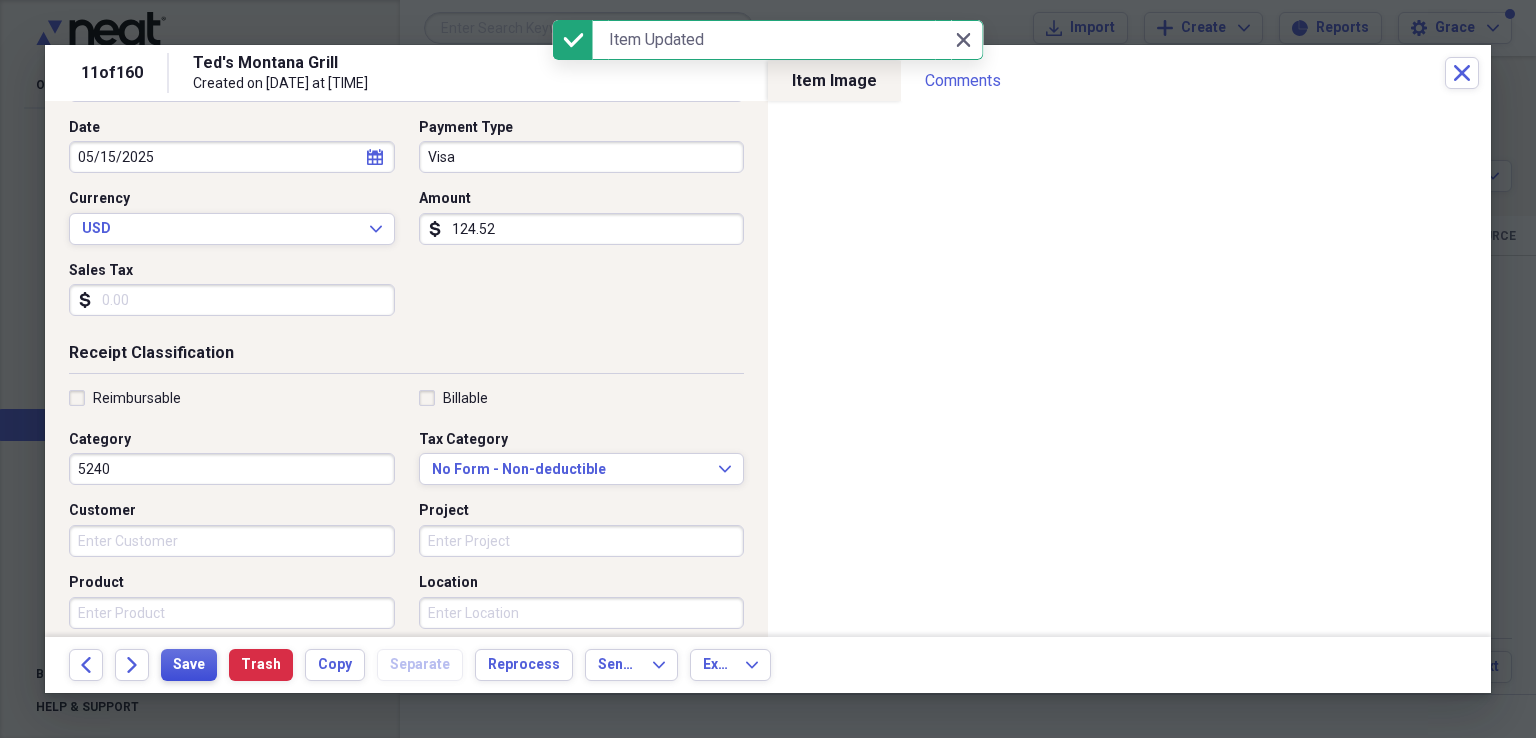 scroll, scrollTop: 0, scrollLeft: 0, axis: both 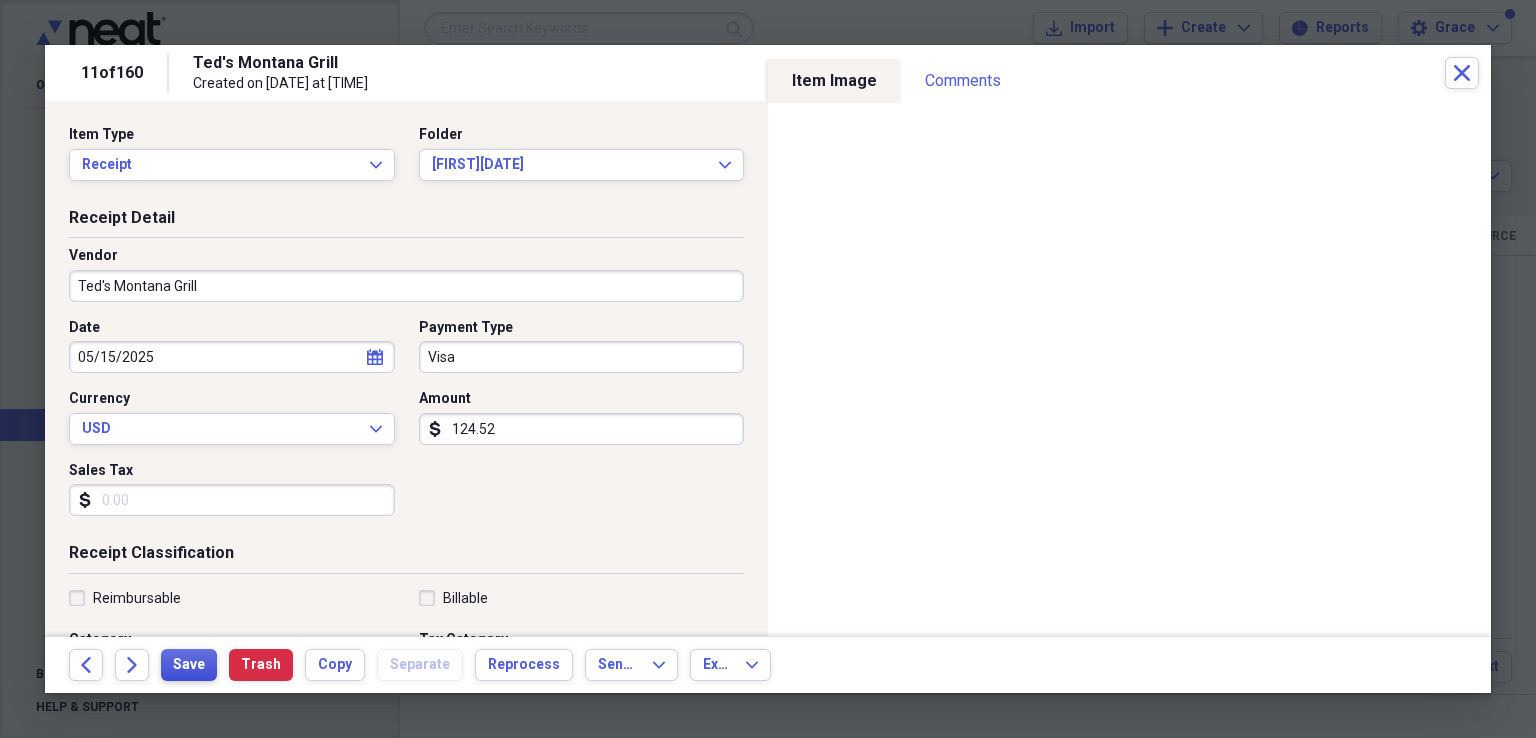 click on "Save" at bounding box center [189, 665] 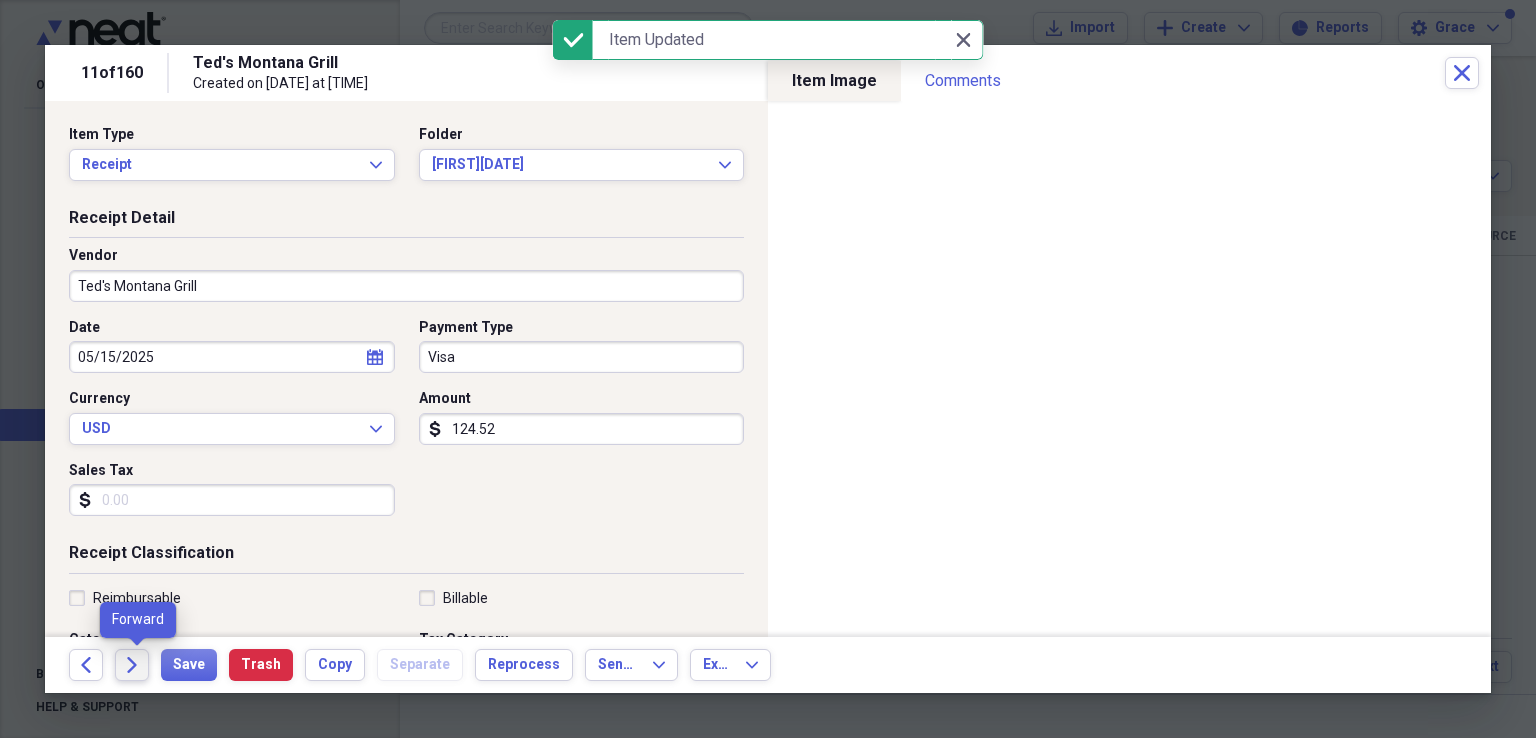 click on "Forward" 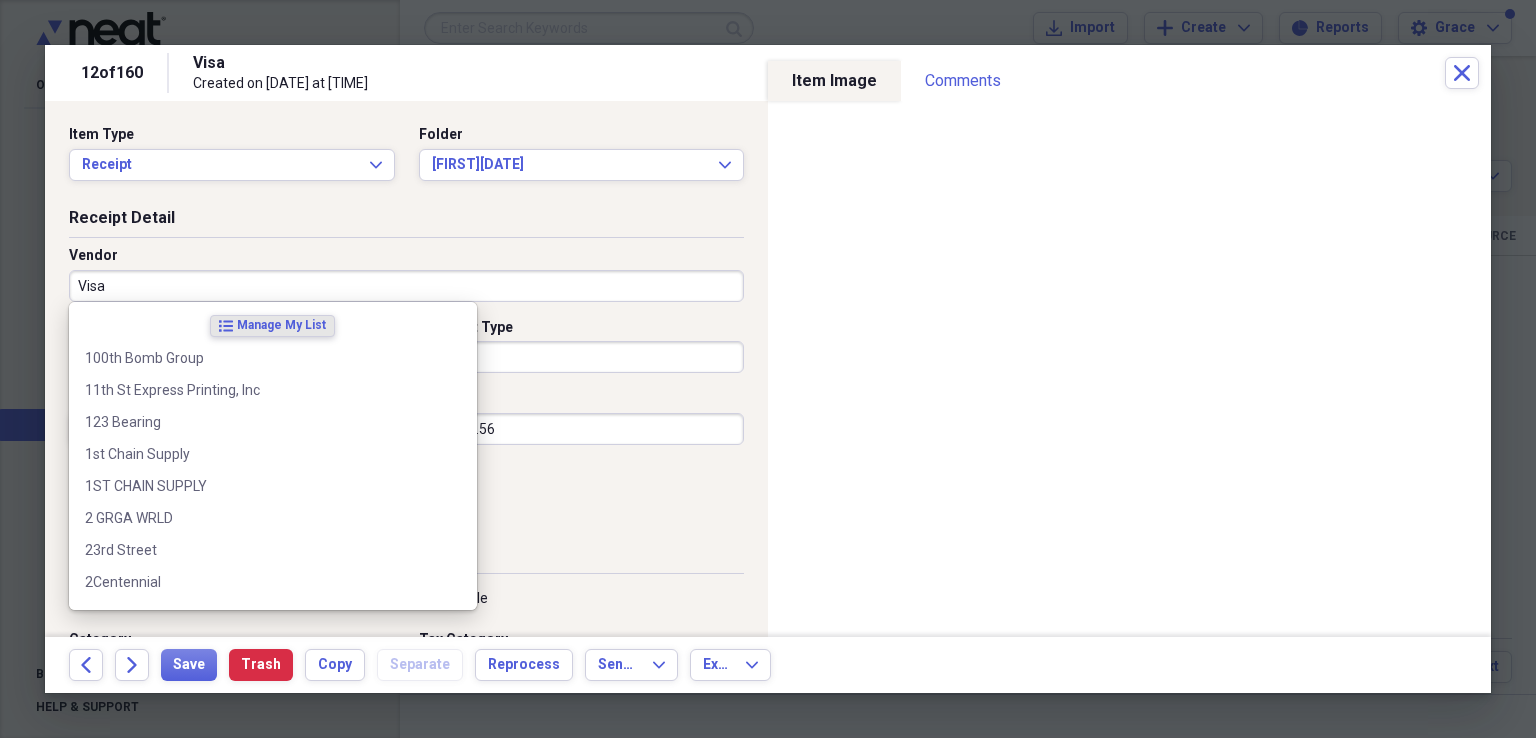 click on "Visa" at bounding box center (406, 286) 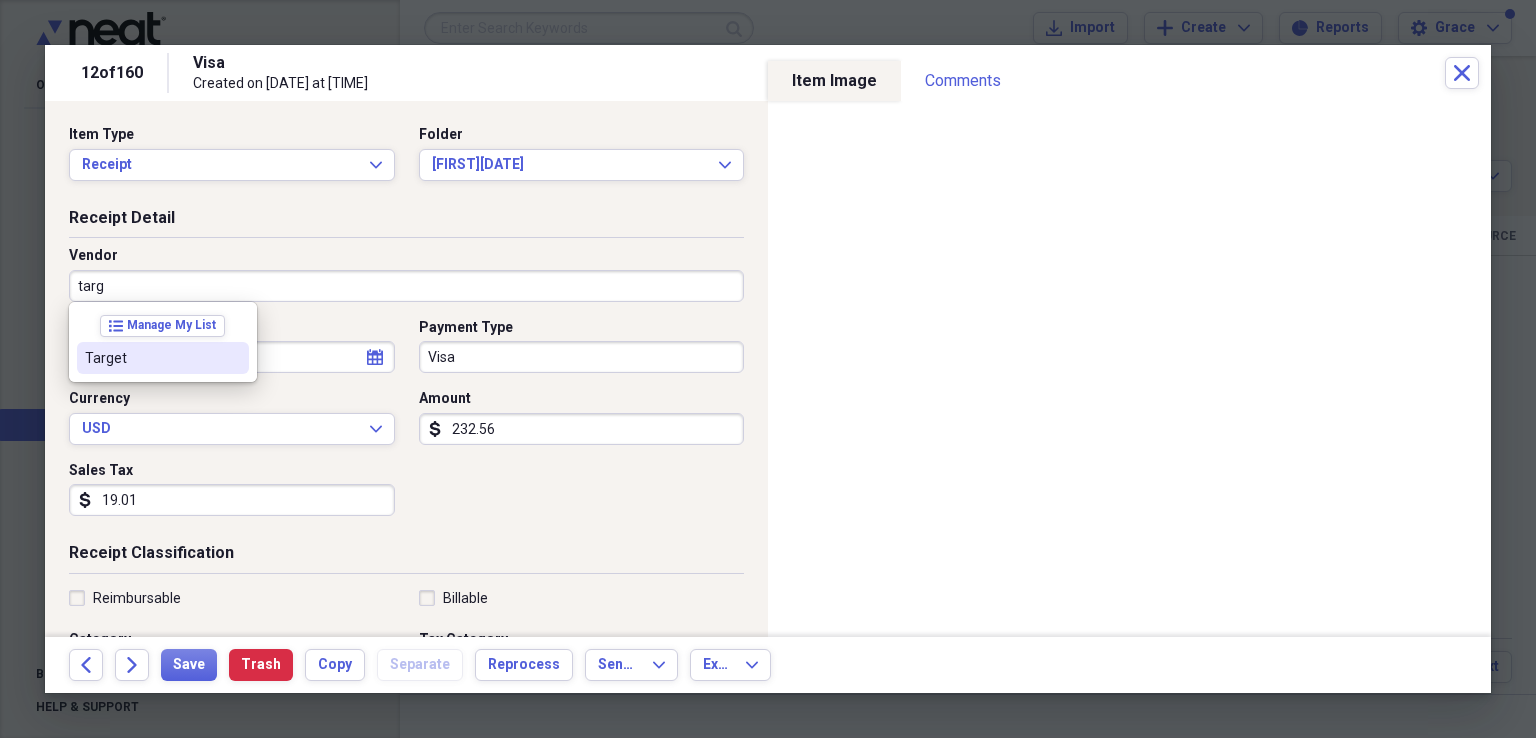 click on "Target" at bounding box center [151, 358] 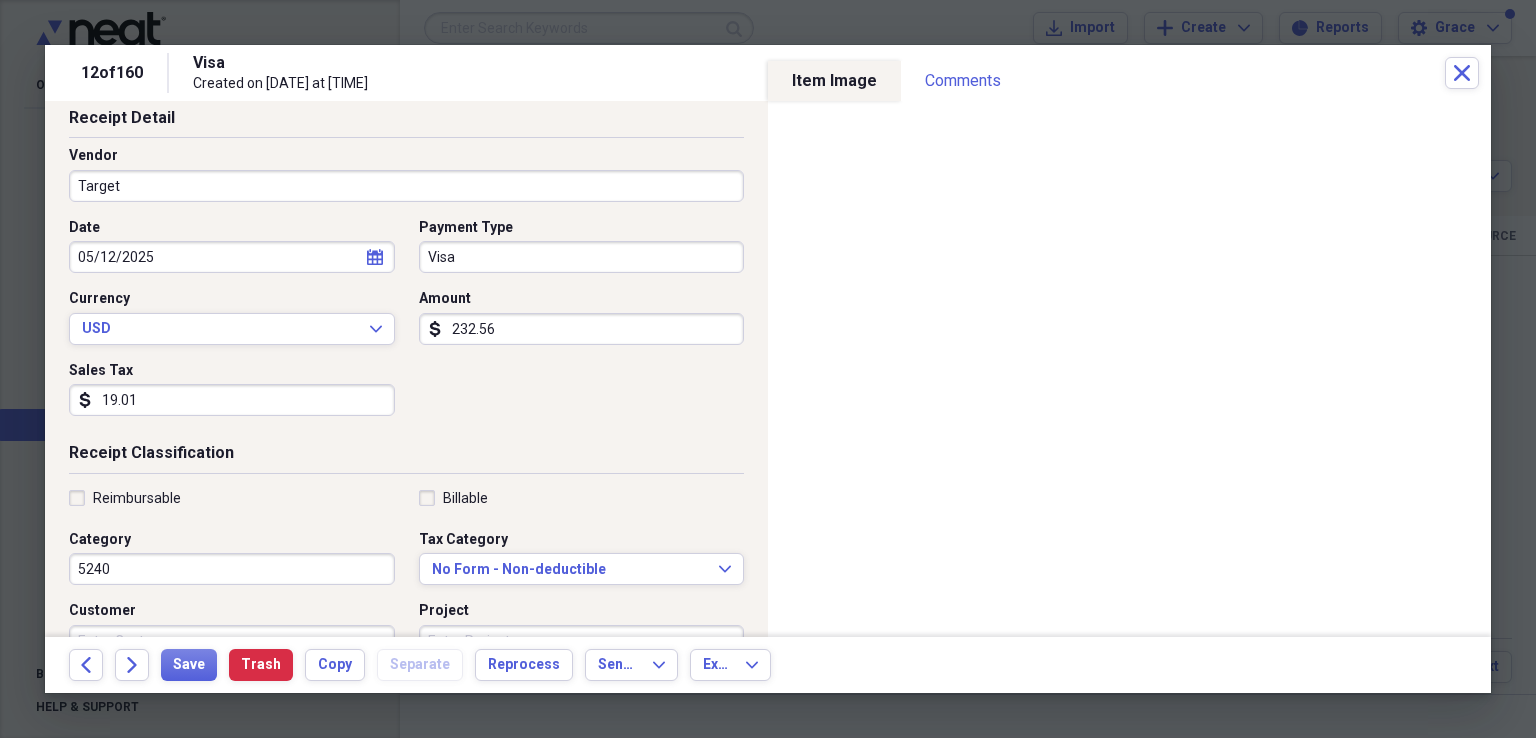 scroll, scrollTop: 300, scrollLeft: 0, axis: vertical 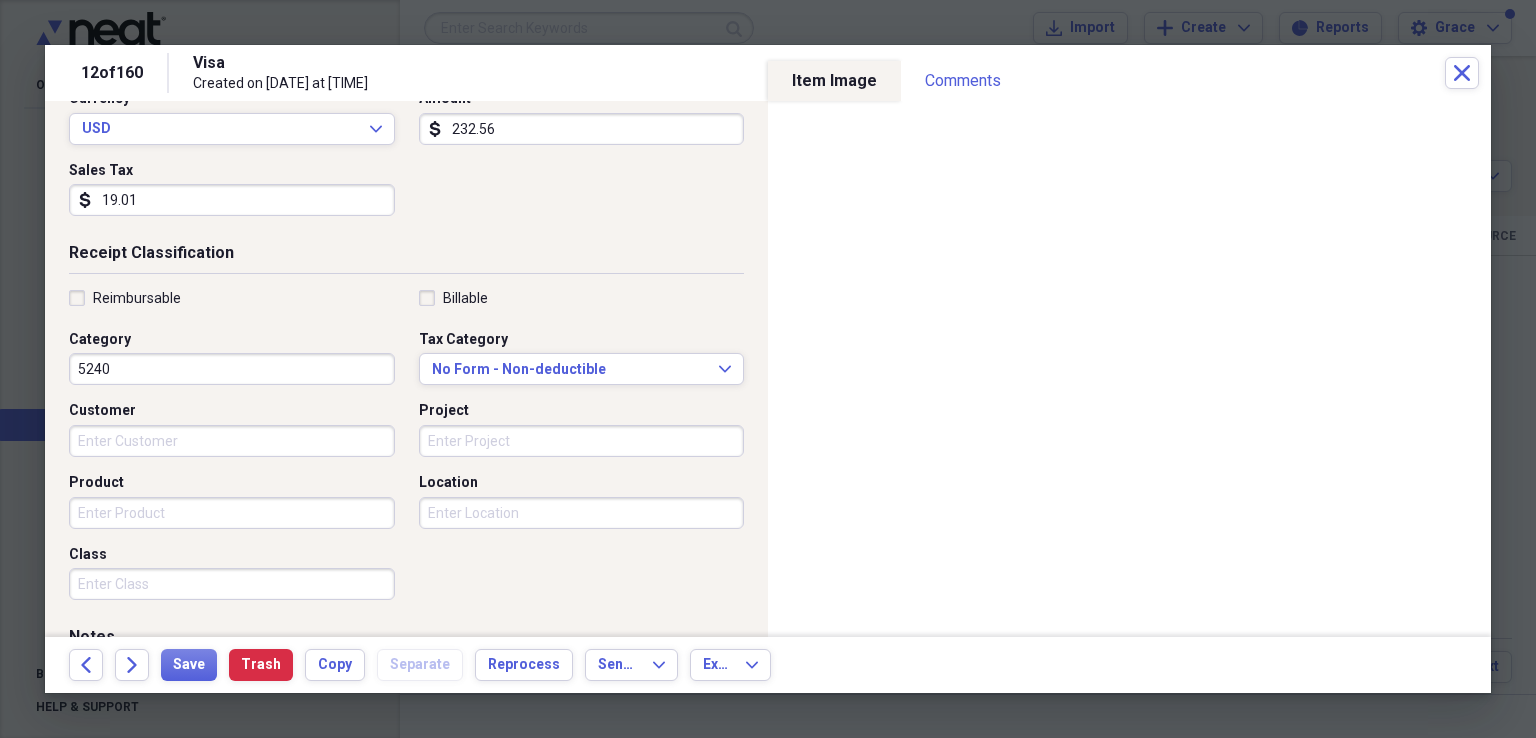 click on "5240" at bounding box center (232, 369) 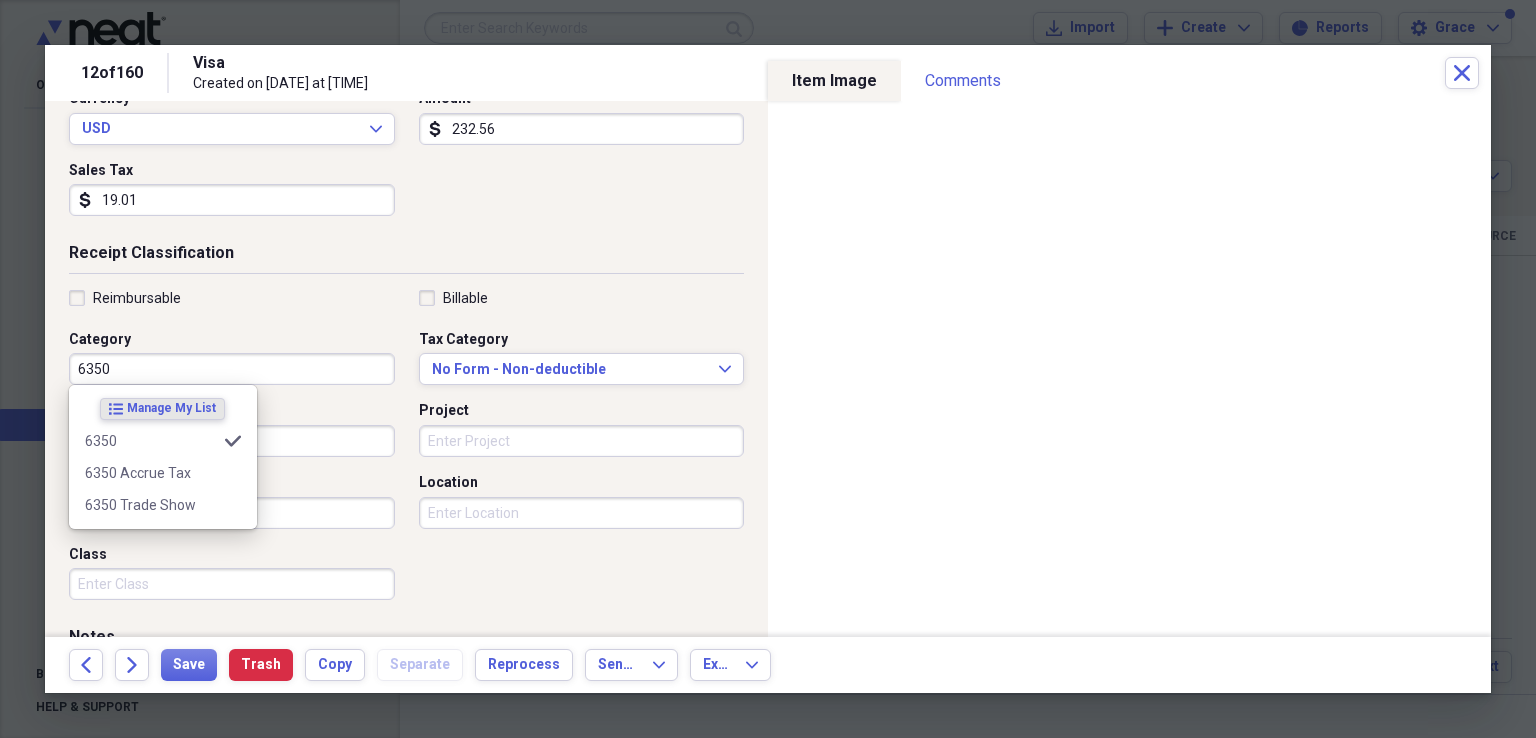 type on "6350" 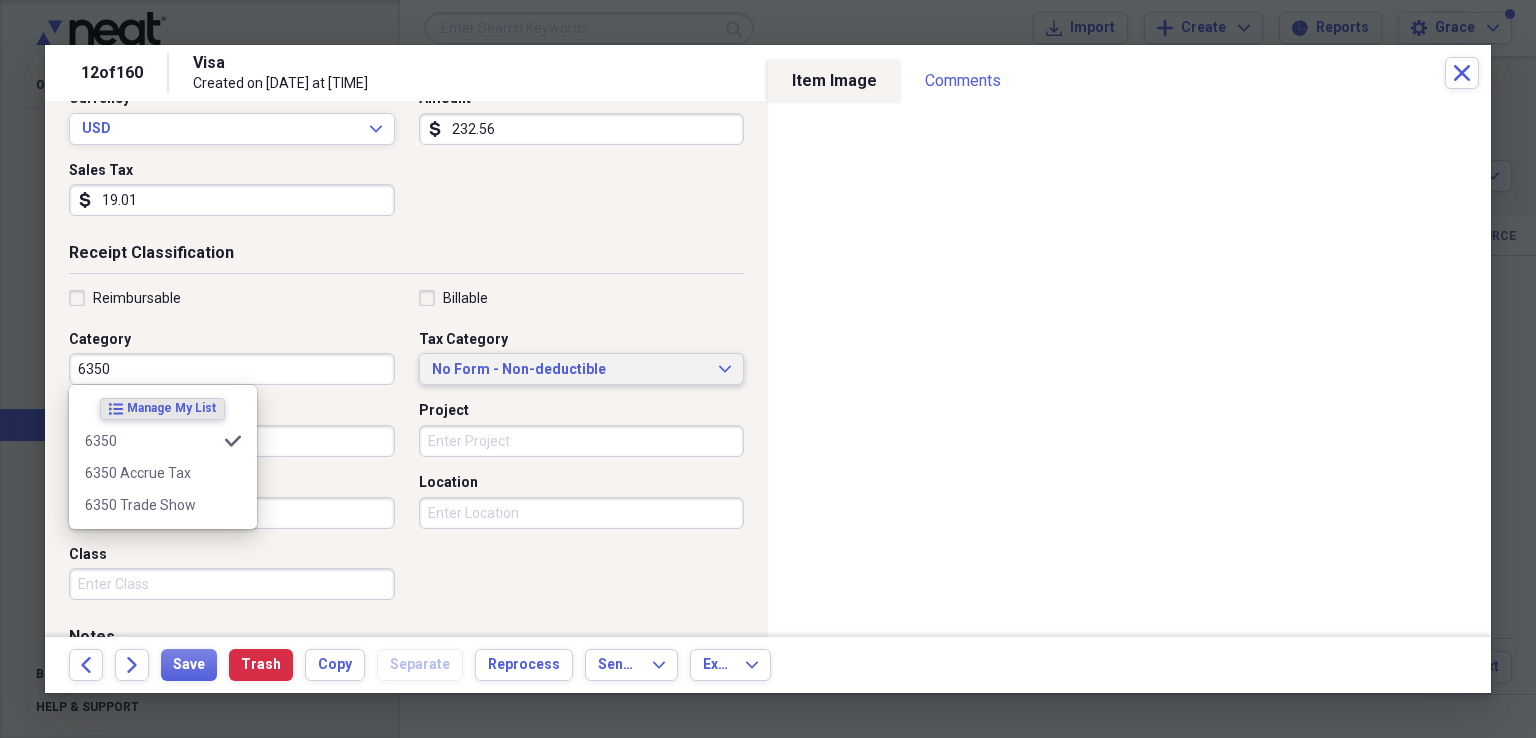 type 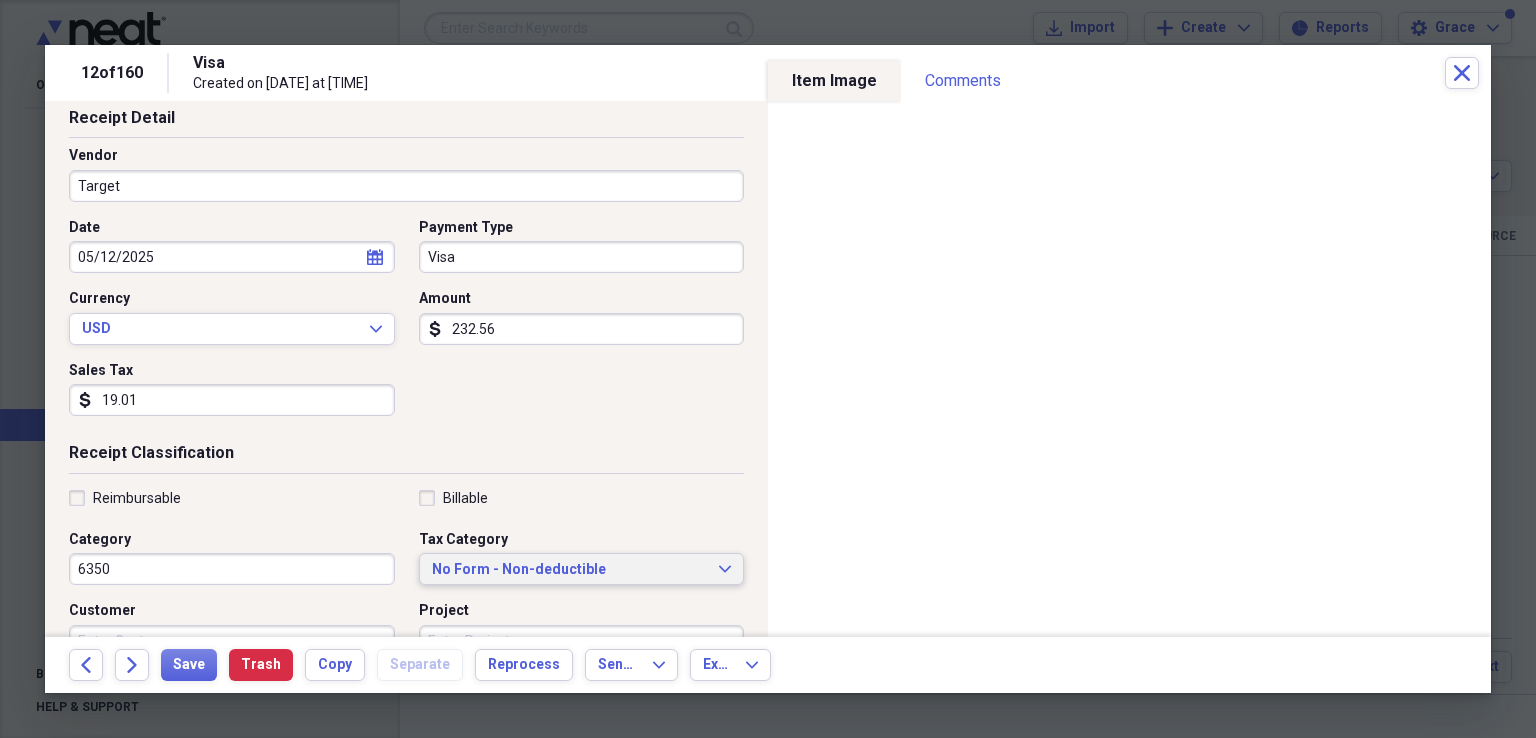 scroll, scrollTop: 0, scrollLeft: 0, axis: both 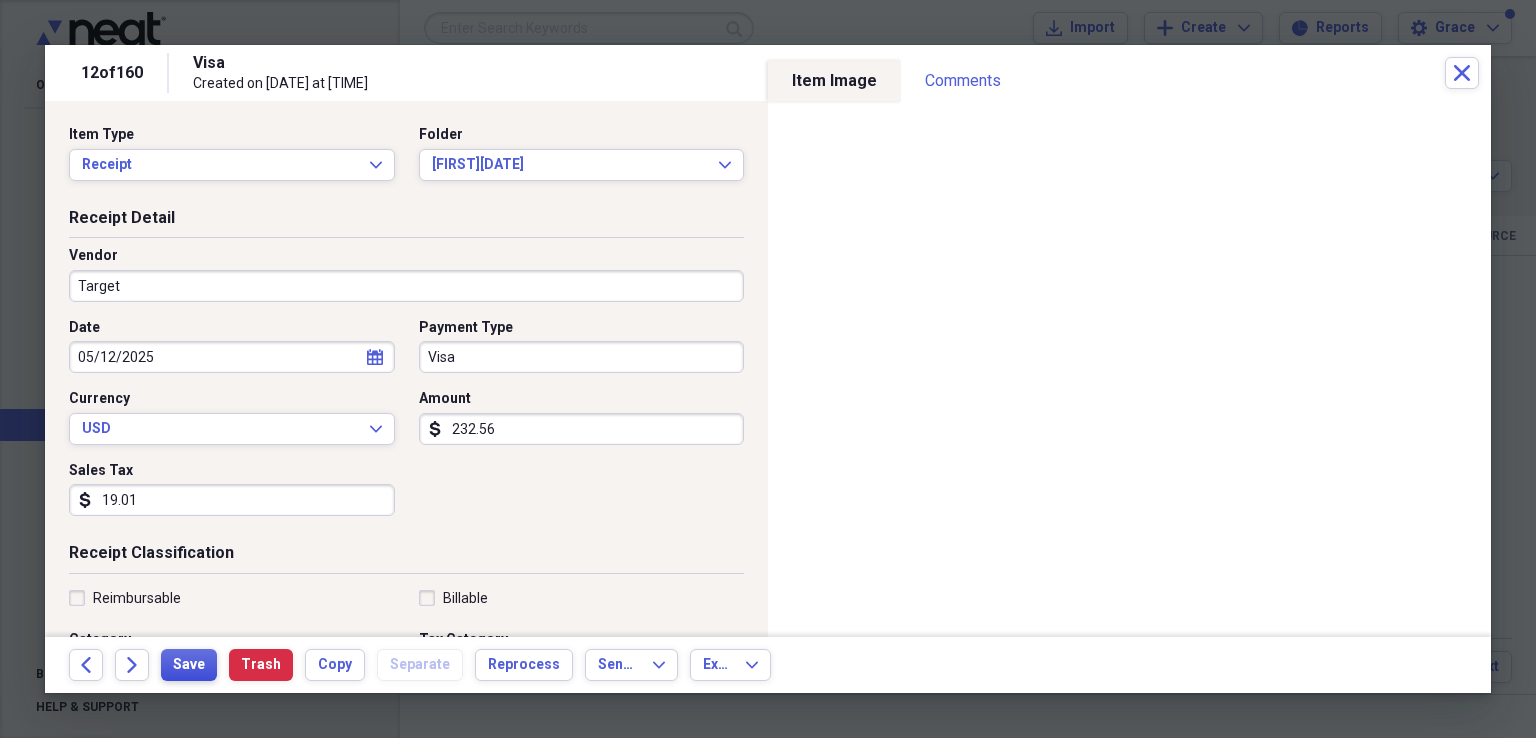 click on "Save" at bounding box center [189, 665] 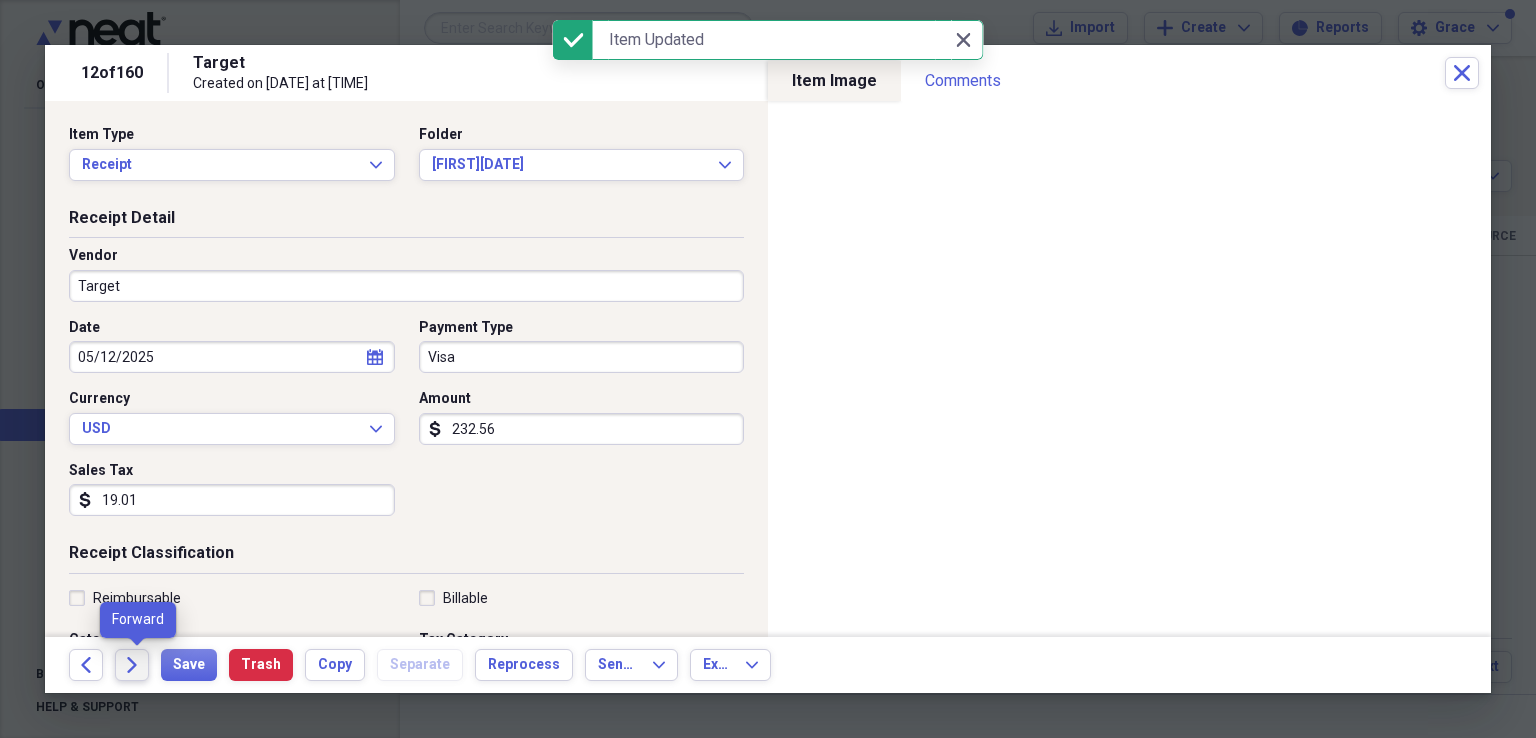 click on "Forward" at bounding box center [132, 665] 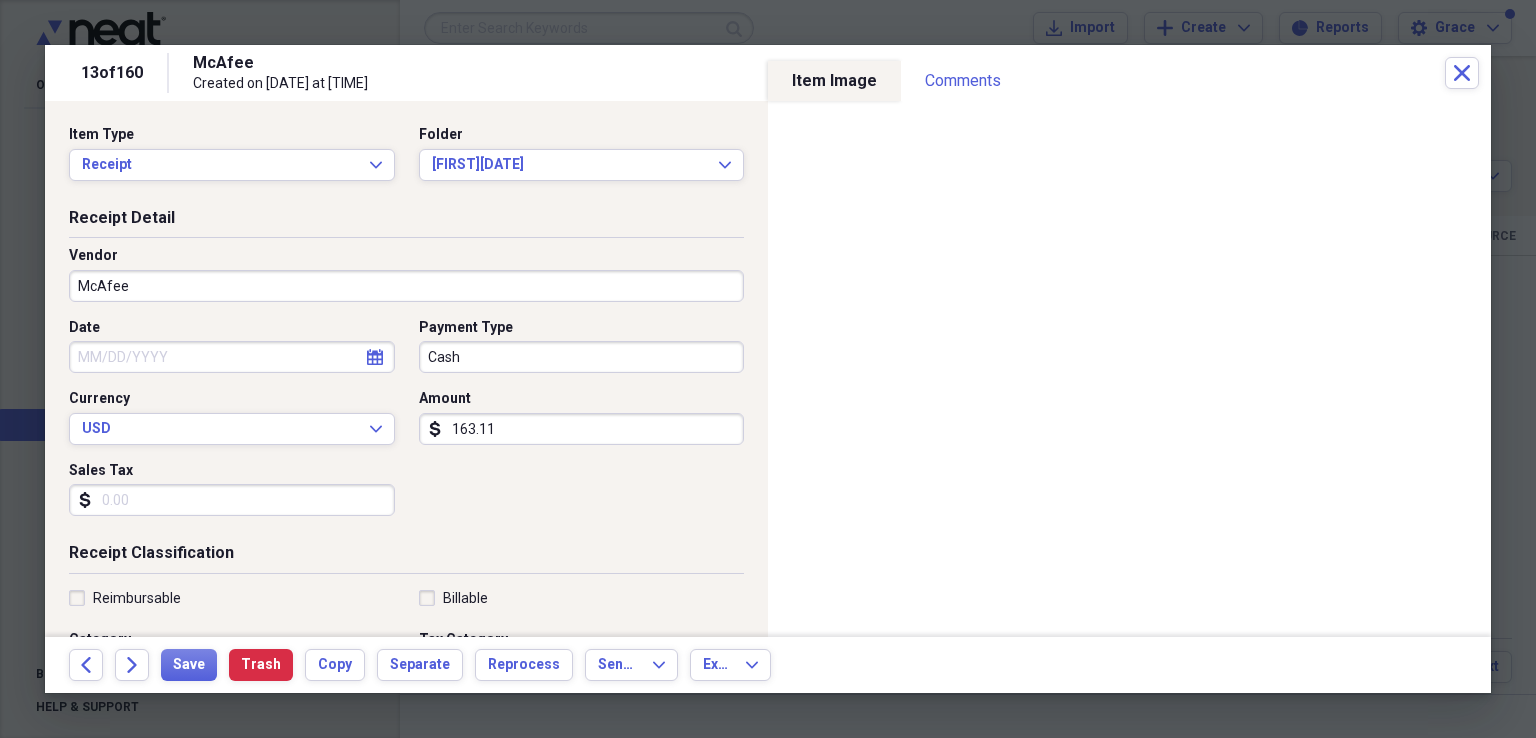 select on "7" 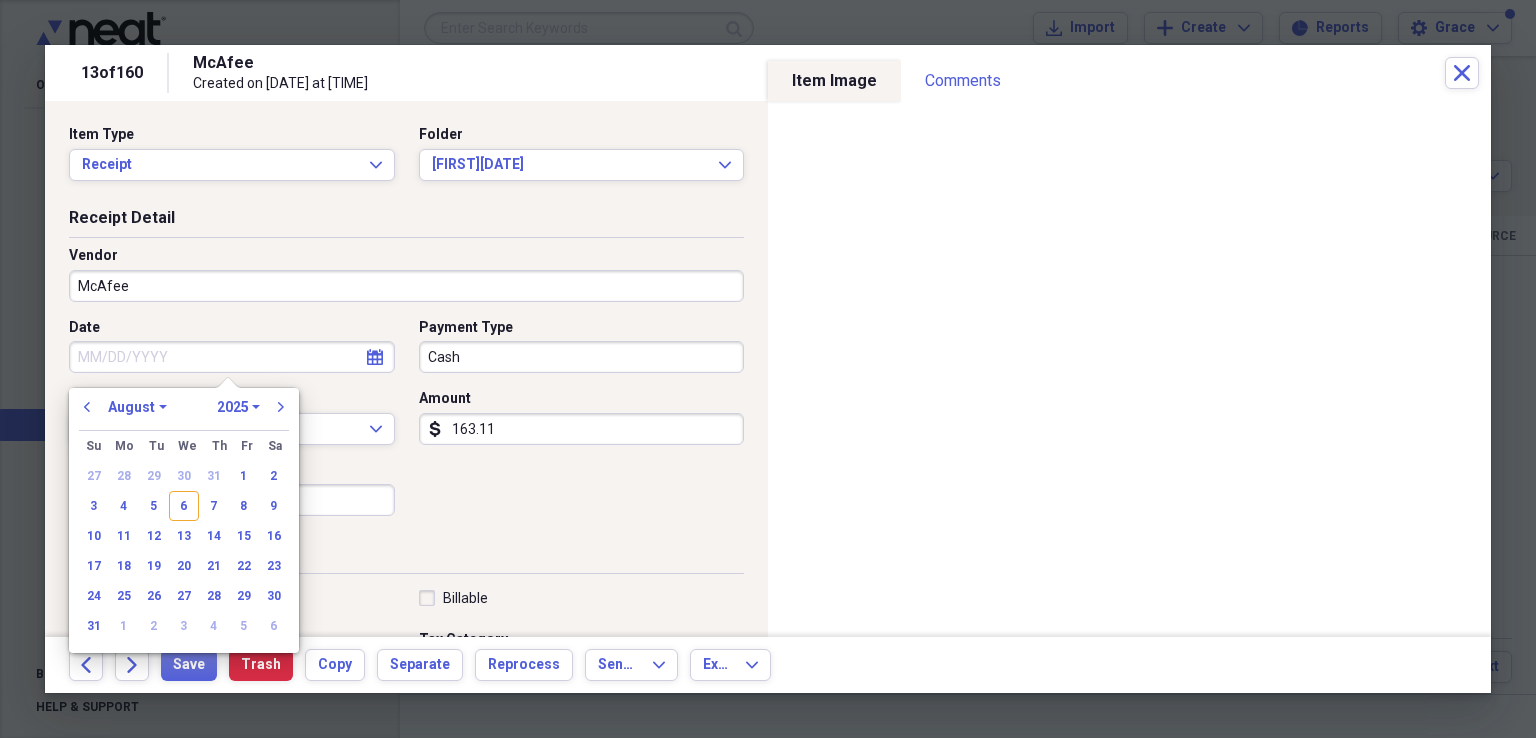 click on "Date" at bounding box center [232, 357] 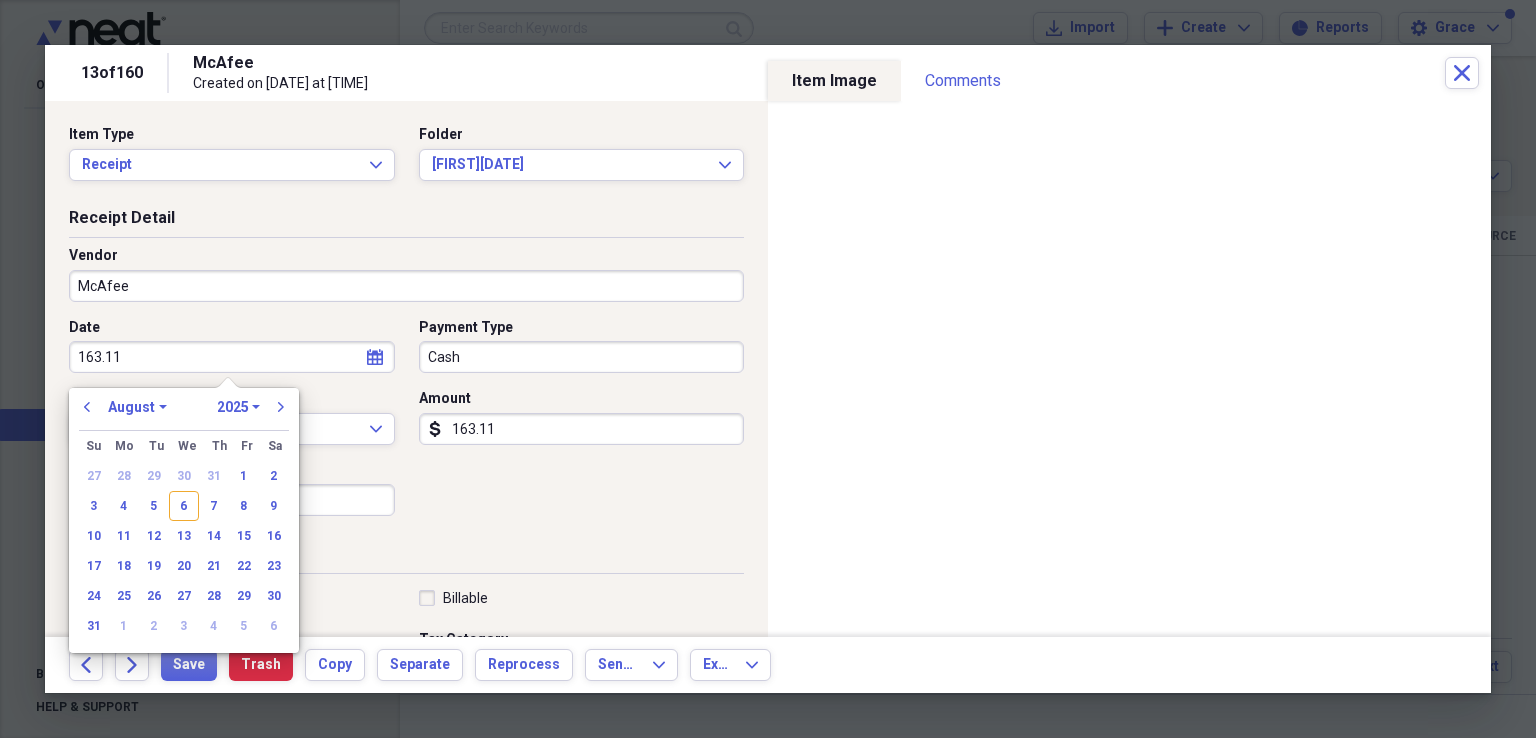 type on "163.11" 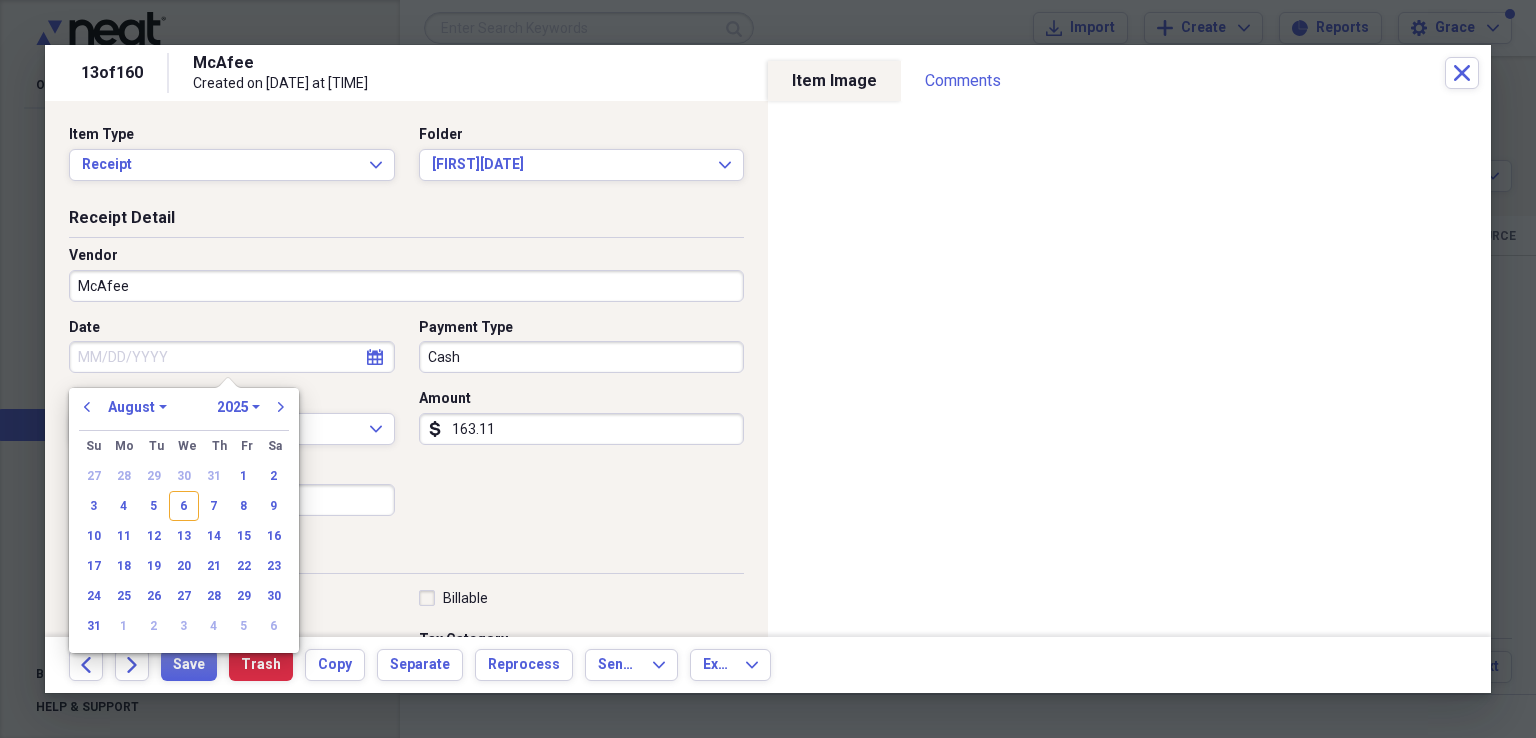type 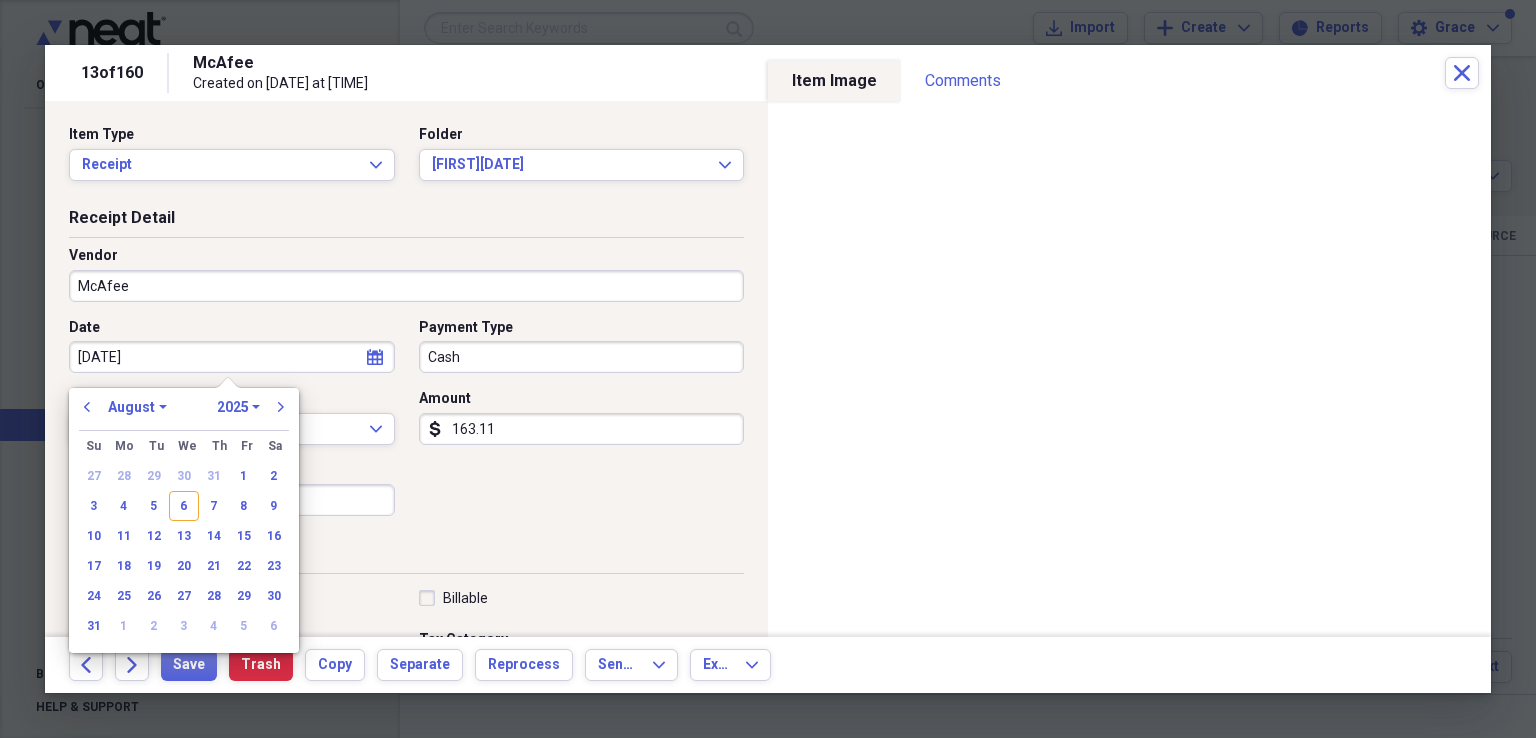 type on "4/29/25" 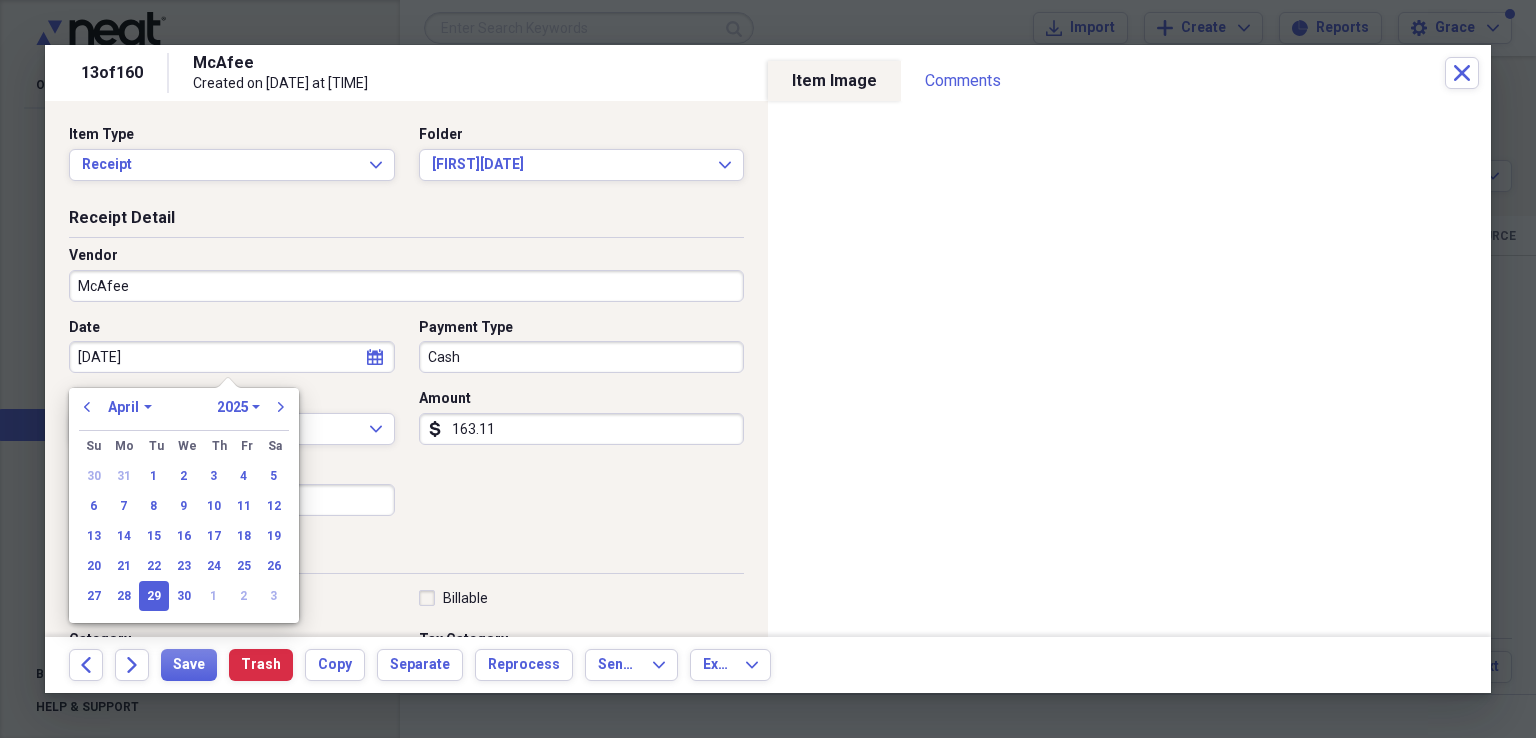 type on "04/29/2025" 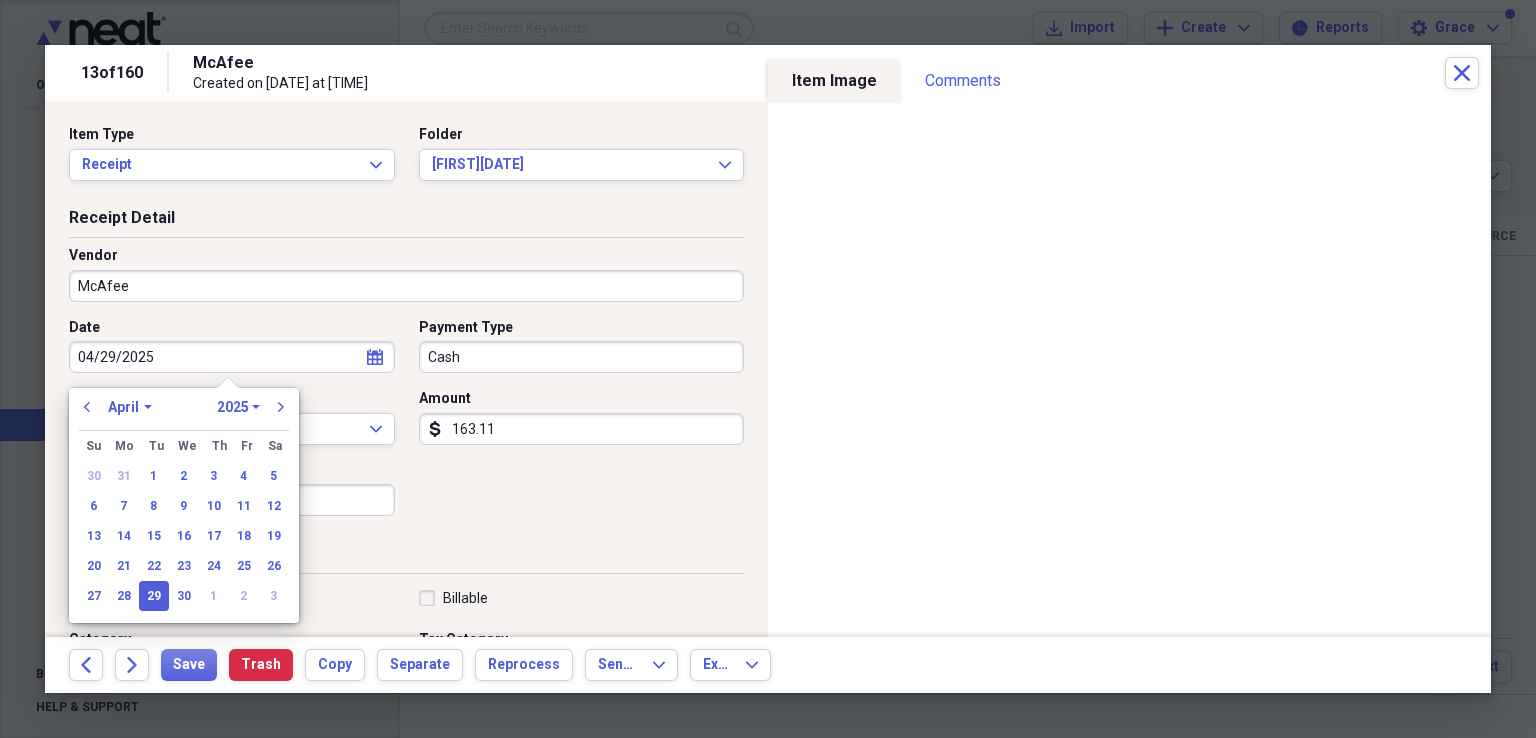click on "Cash" at bounding box center (582, 357) 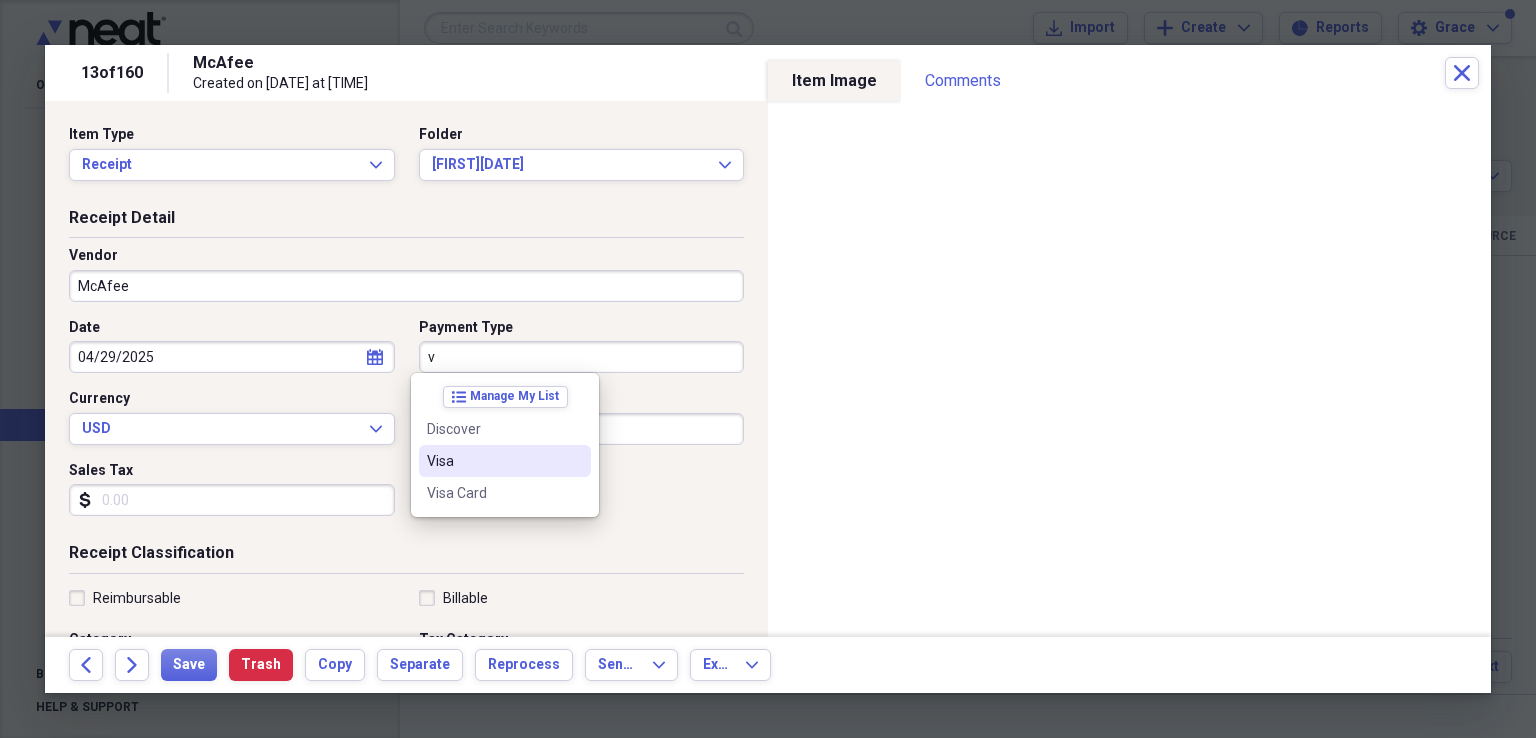 click on "Visa" at bounding box center (505, 461) 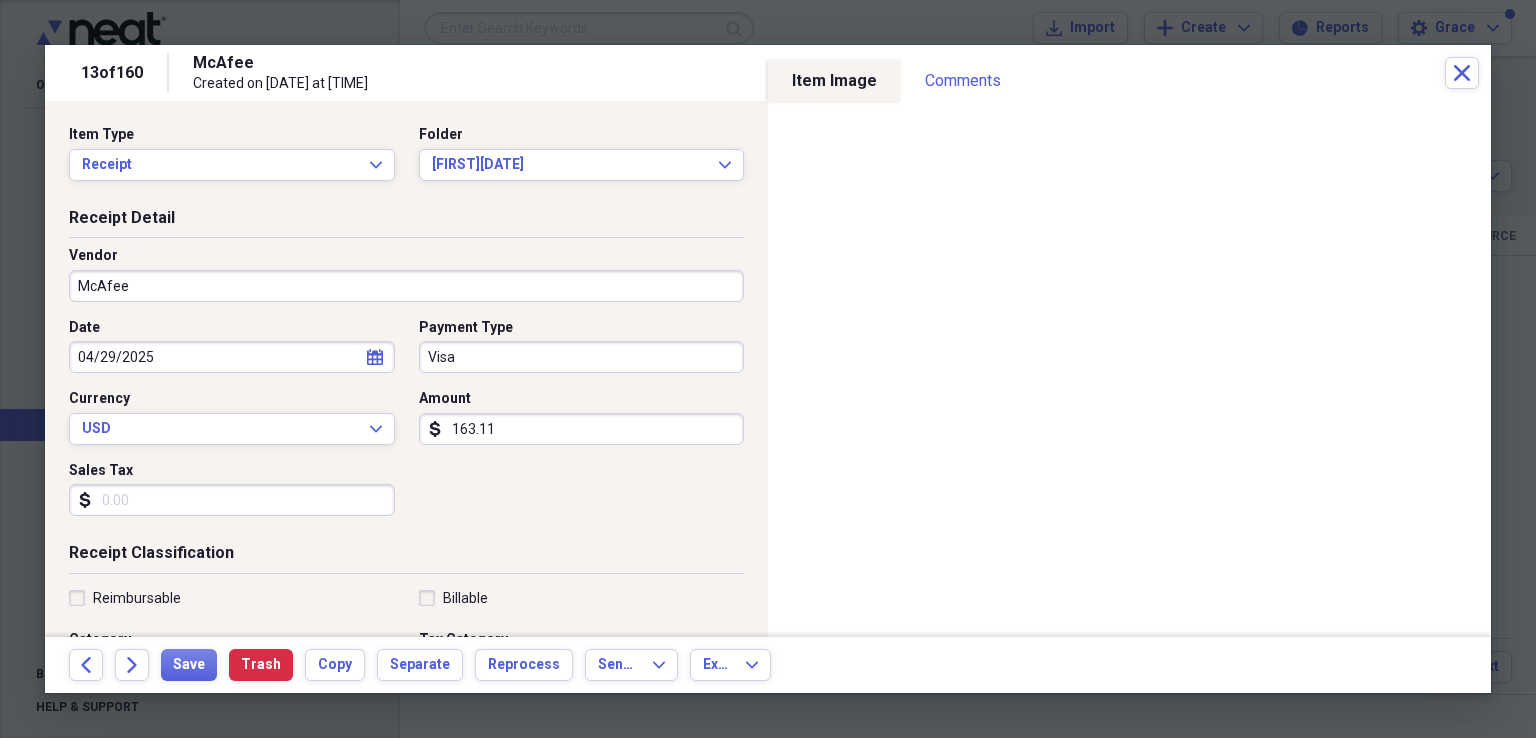 click on "Sales Tax" at bounding box center (232, 500) 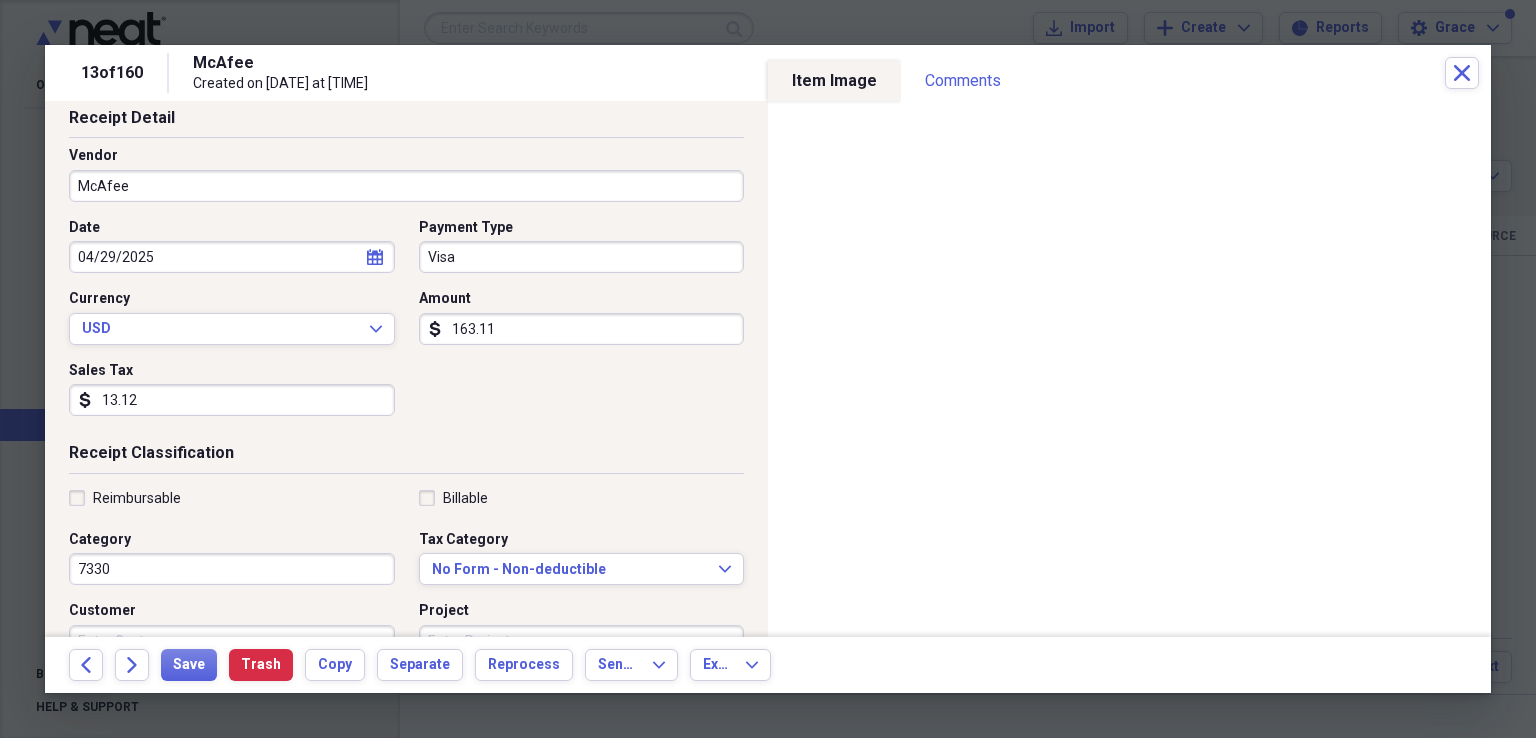 scroll, scrollTop: 200, scrollLeft: 0, axis: vertical 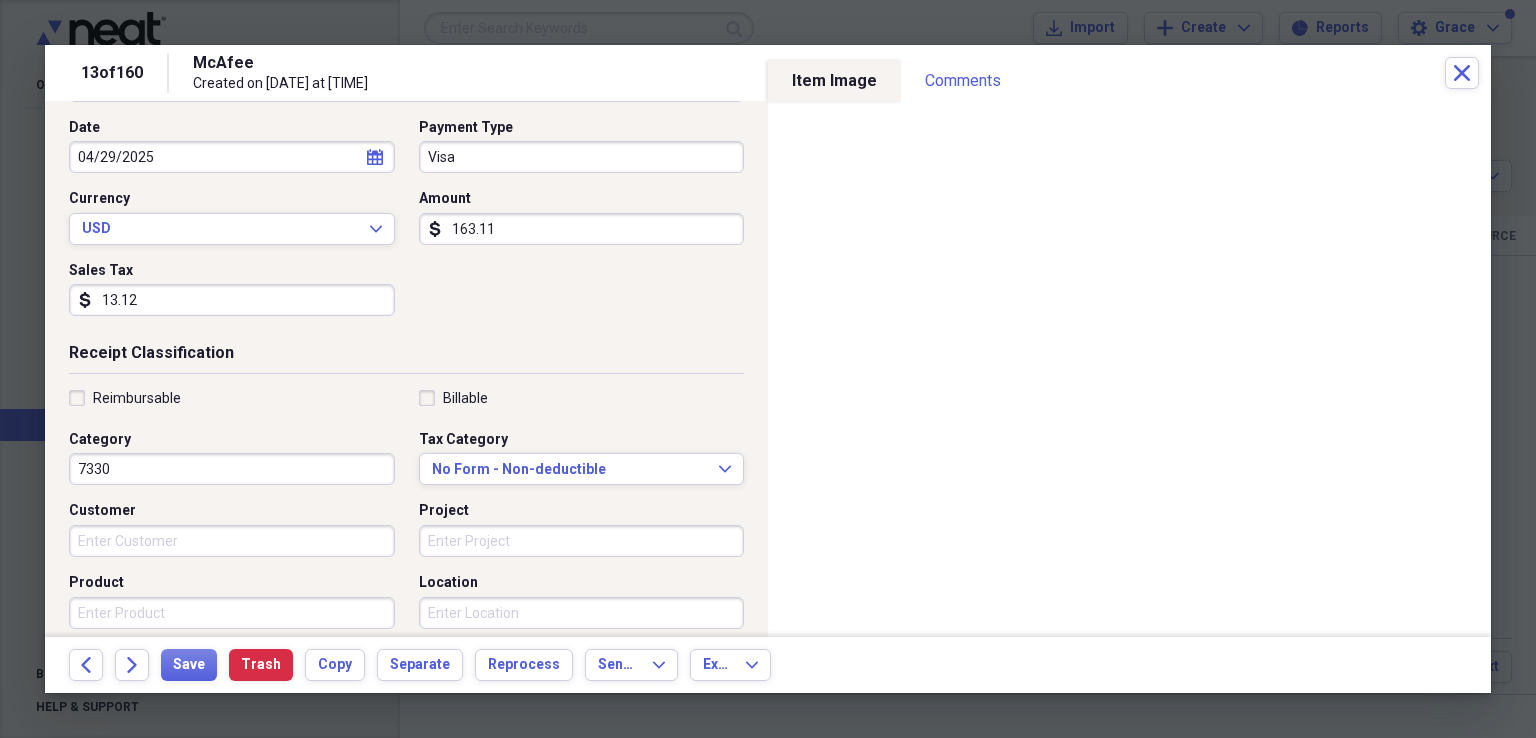 type on "13.12" 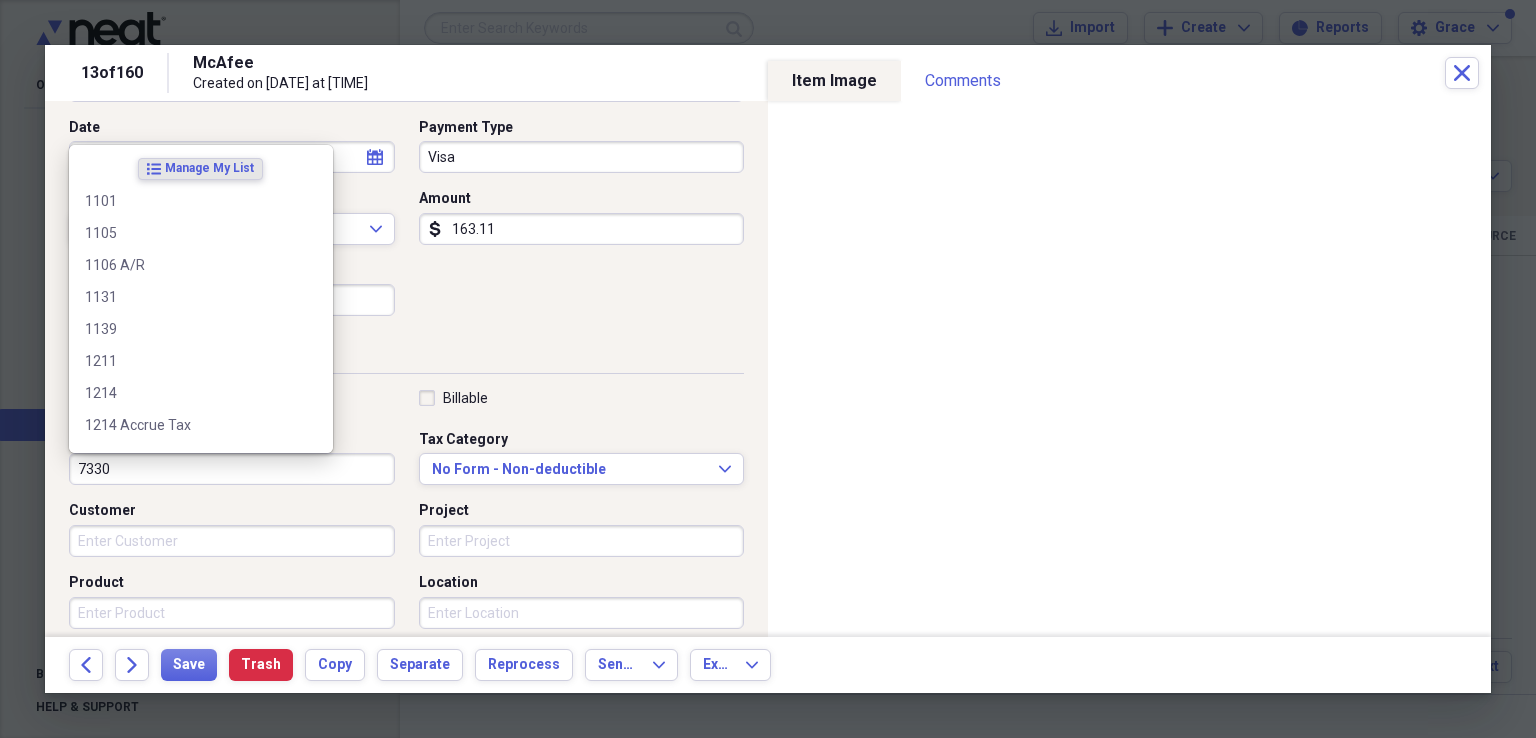 click on "7330" at bounding box center (232, 469) 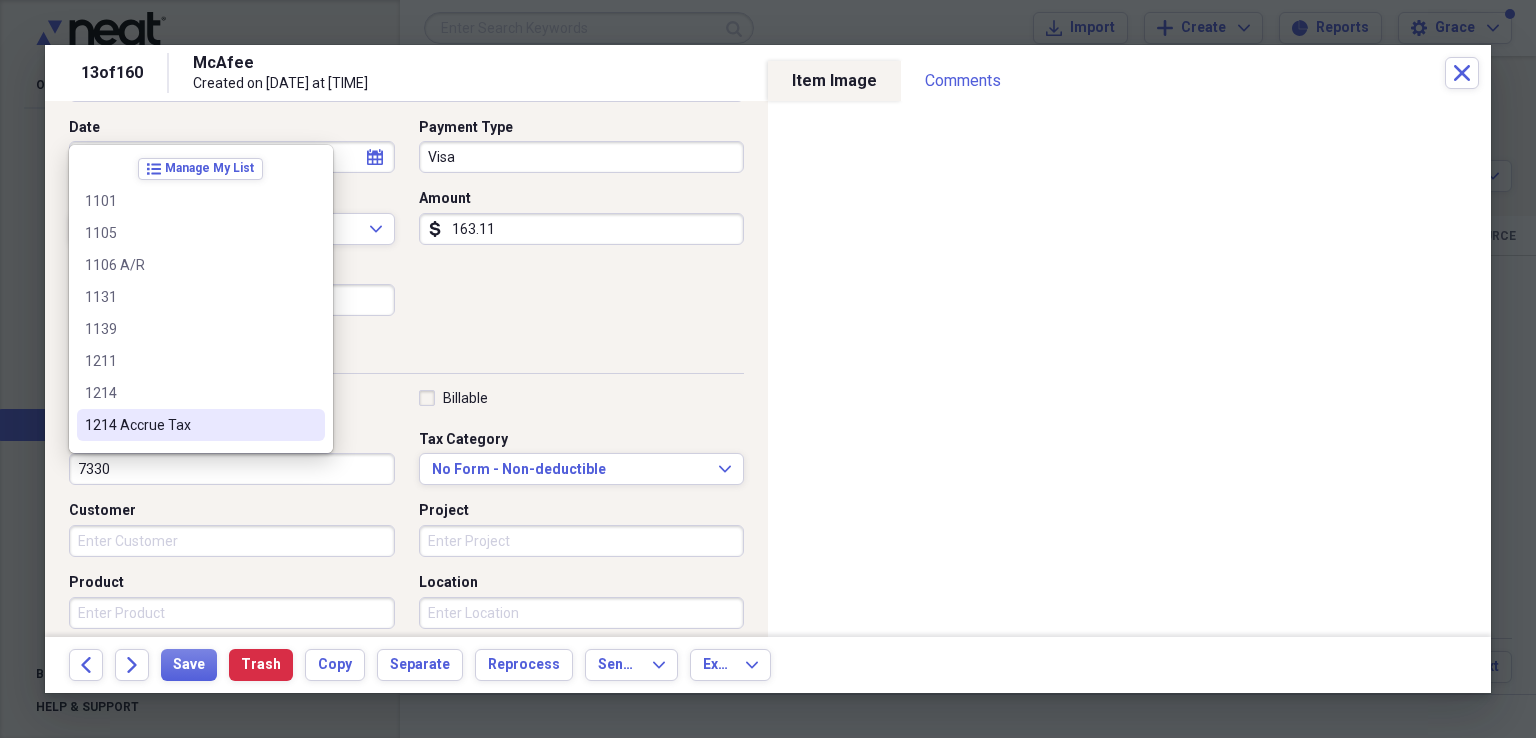 click on "Receipt Classification" at bounding box center (406, 357) 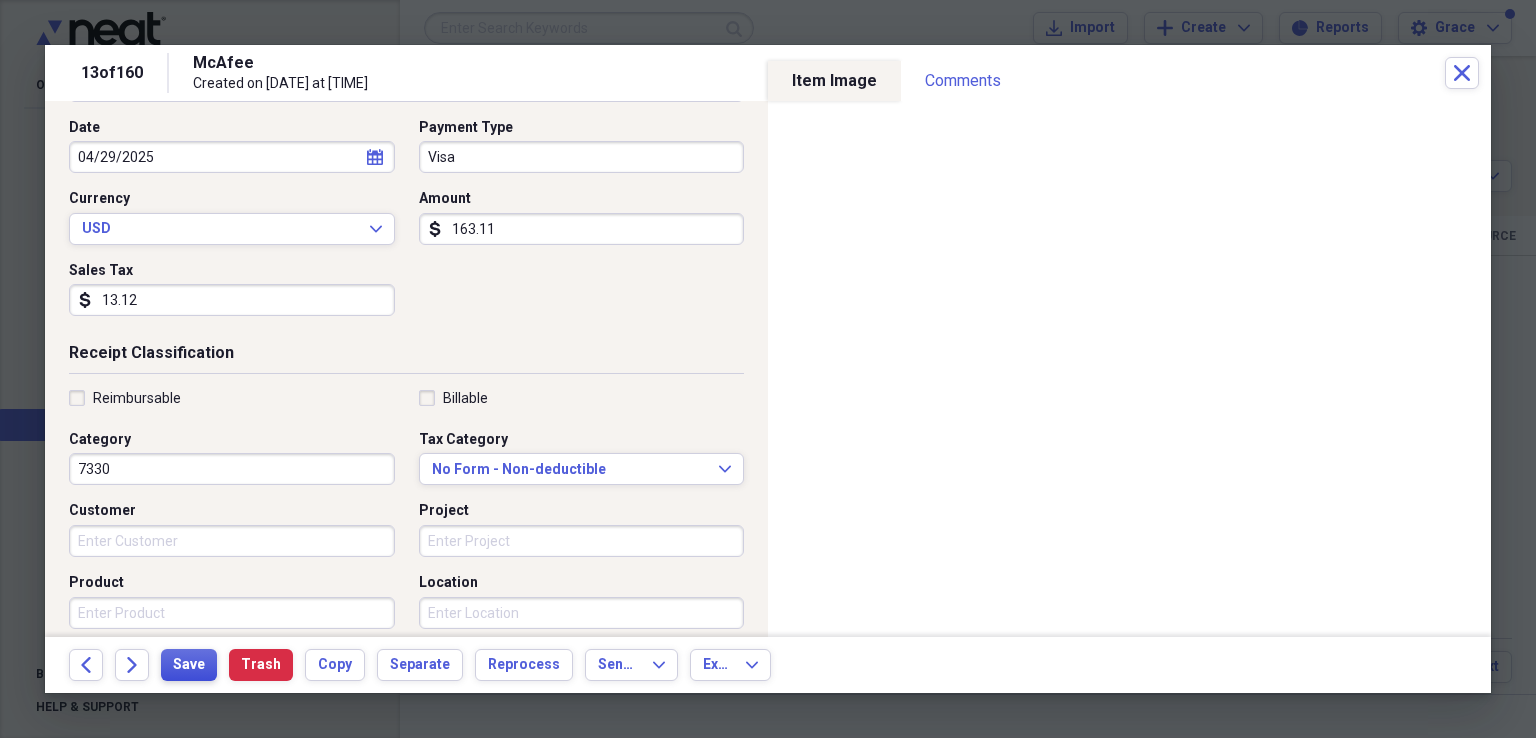 click on "Save" at bounding box center [189, 665] 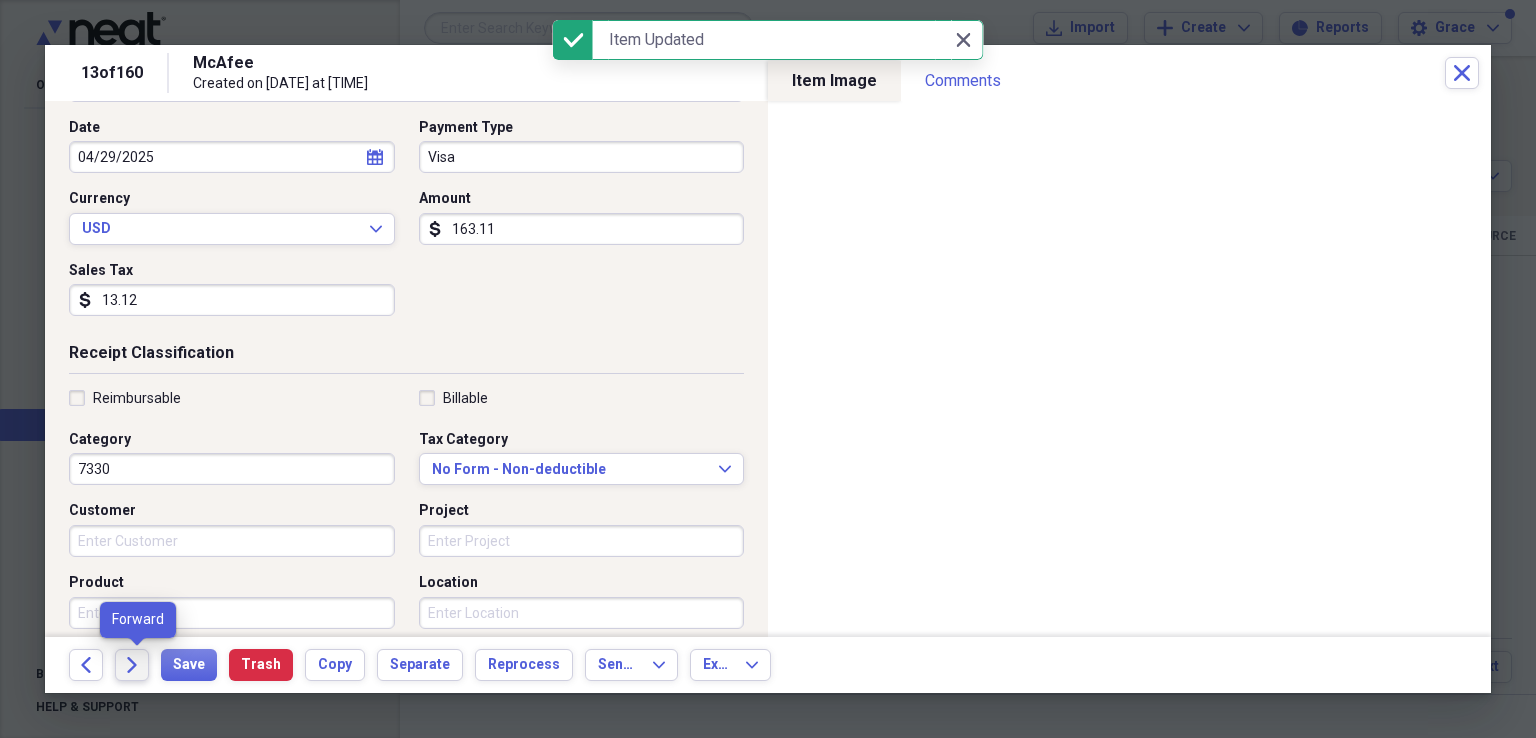 click on "Forward" at bounding box center (132, 665) 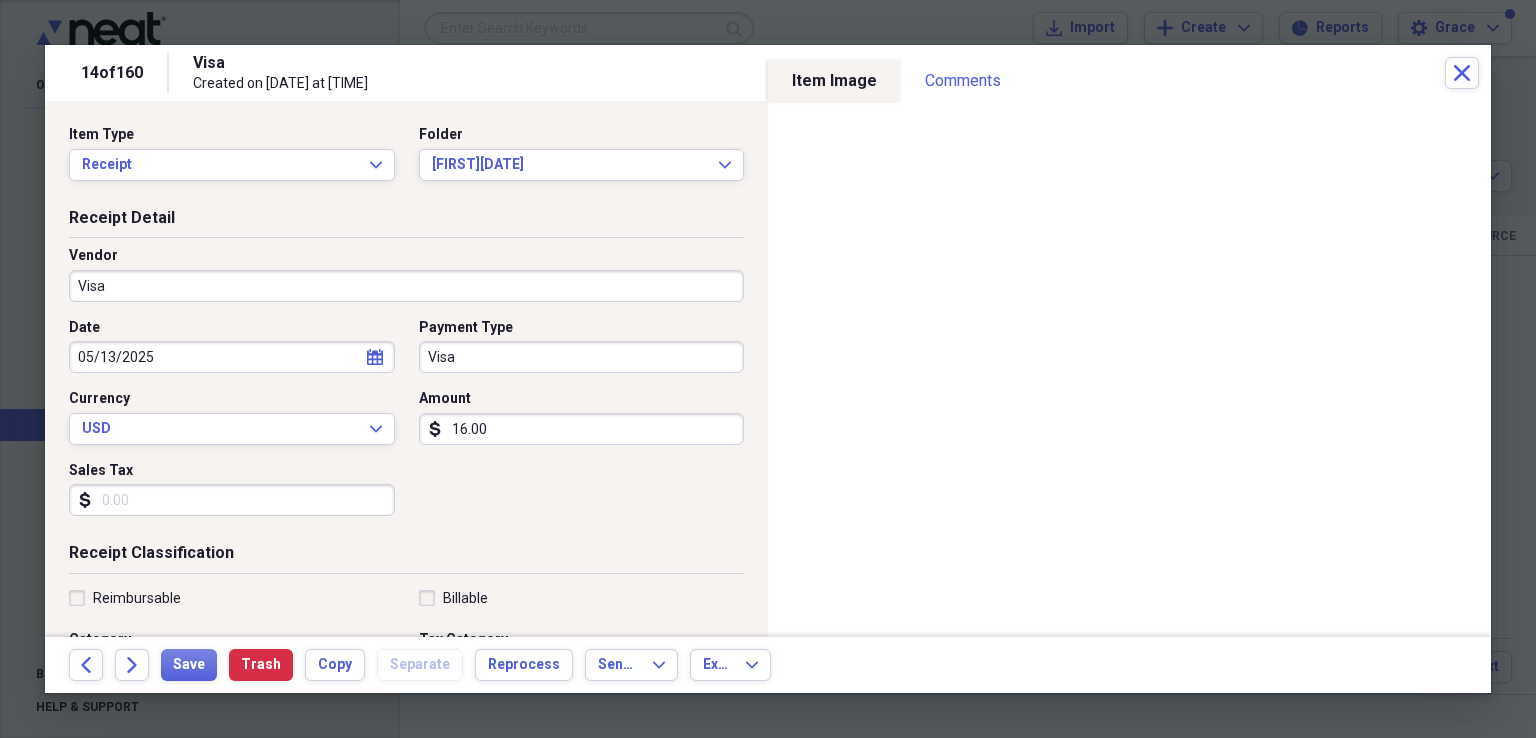 click on "Visa" at bounding box center (406, 286) 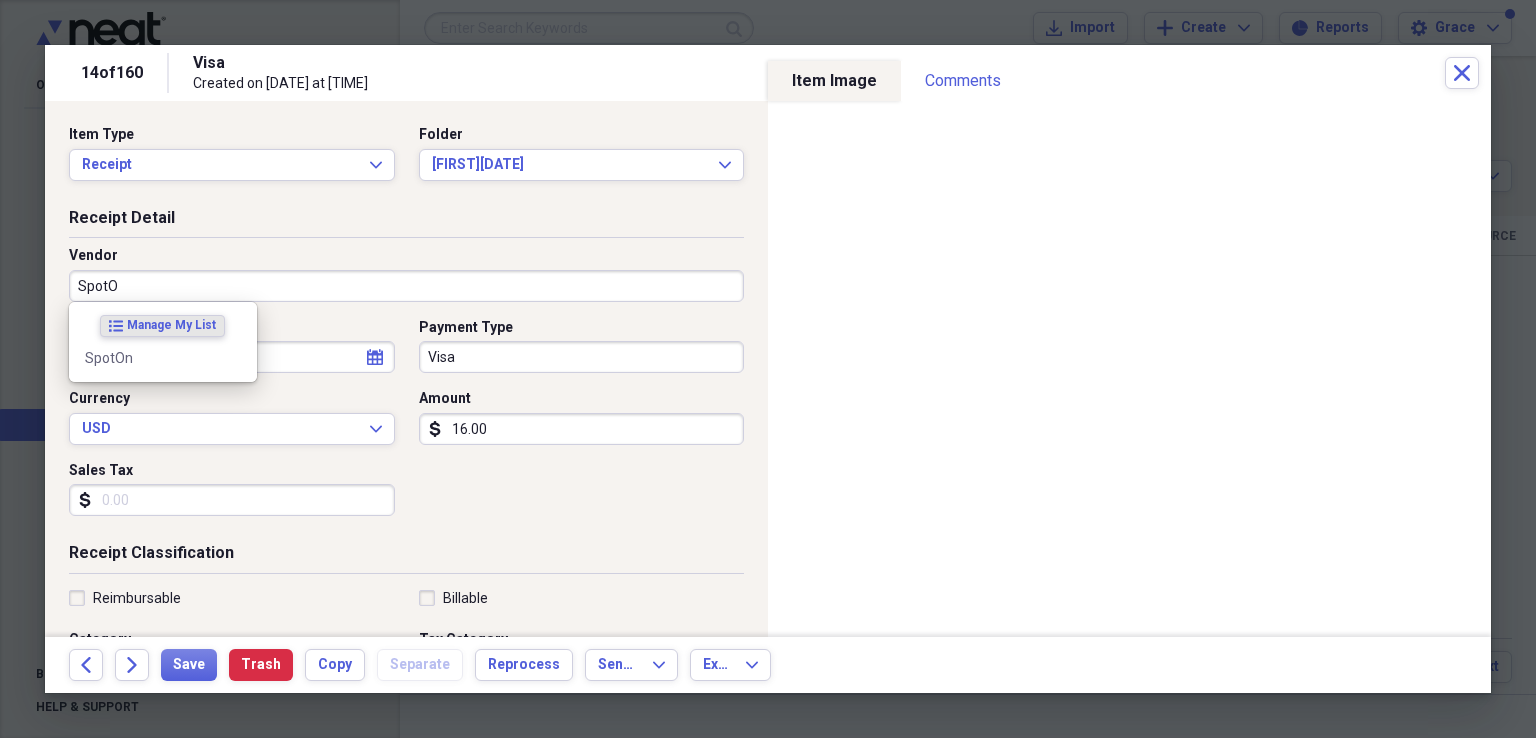 type on "SpotOn" 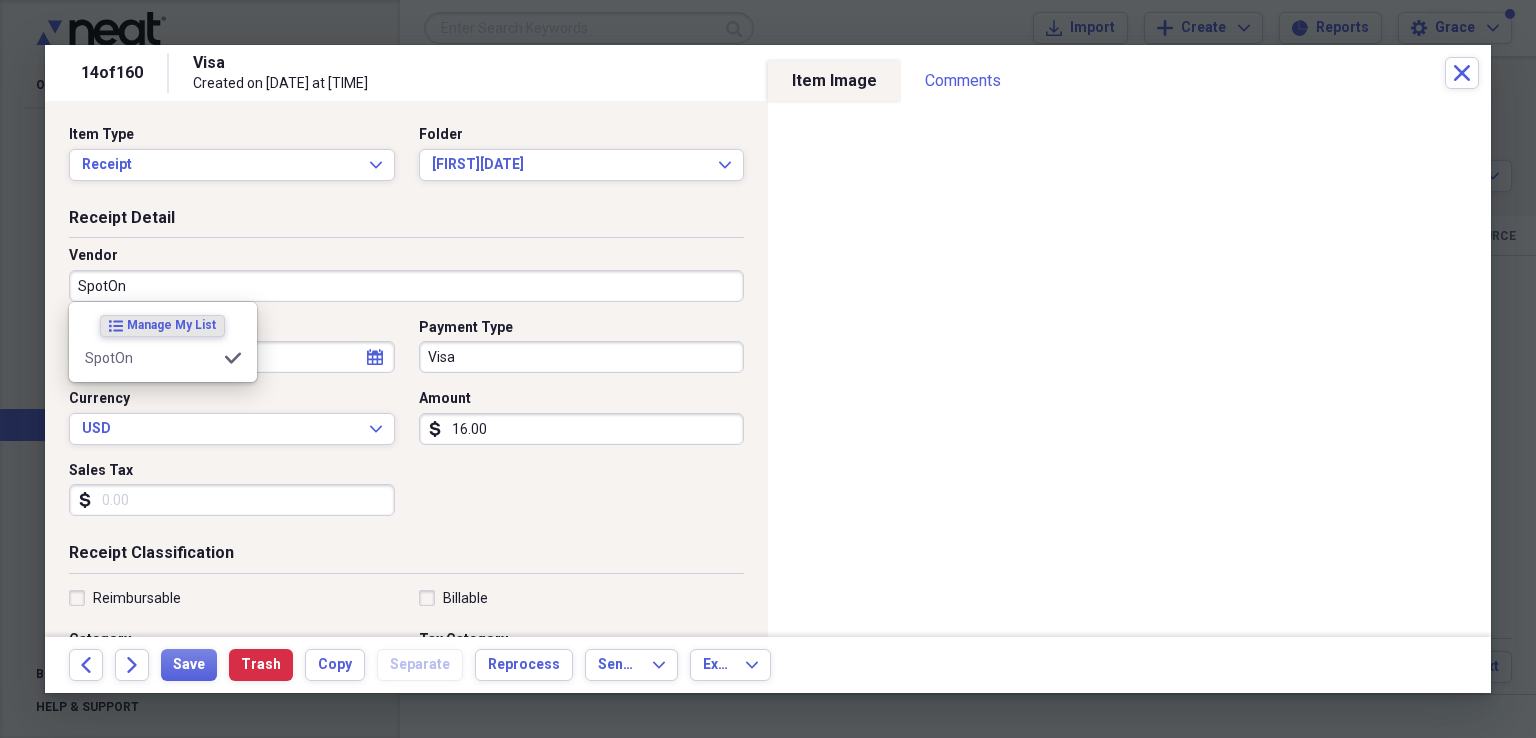 type on "5240" 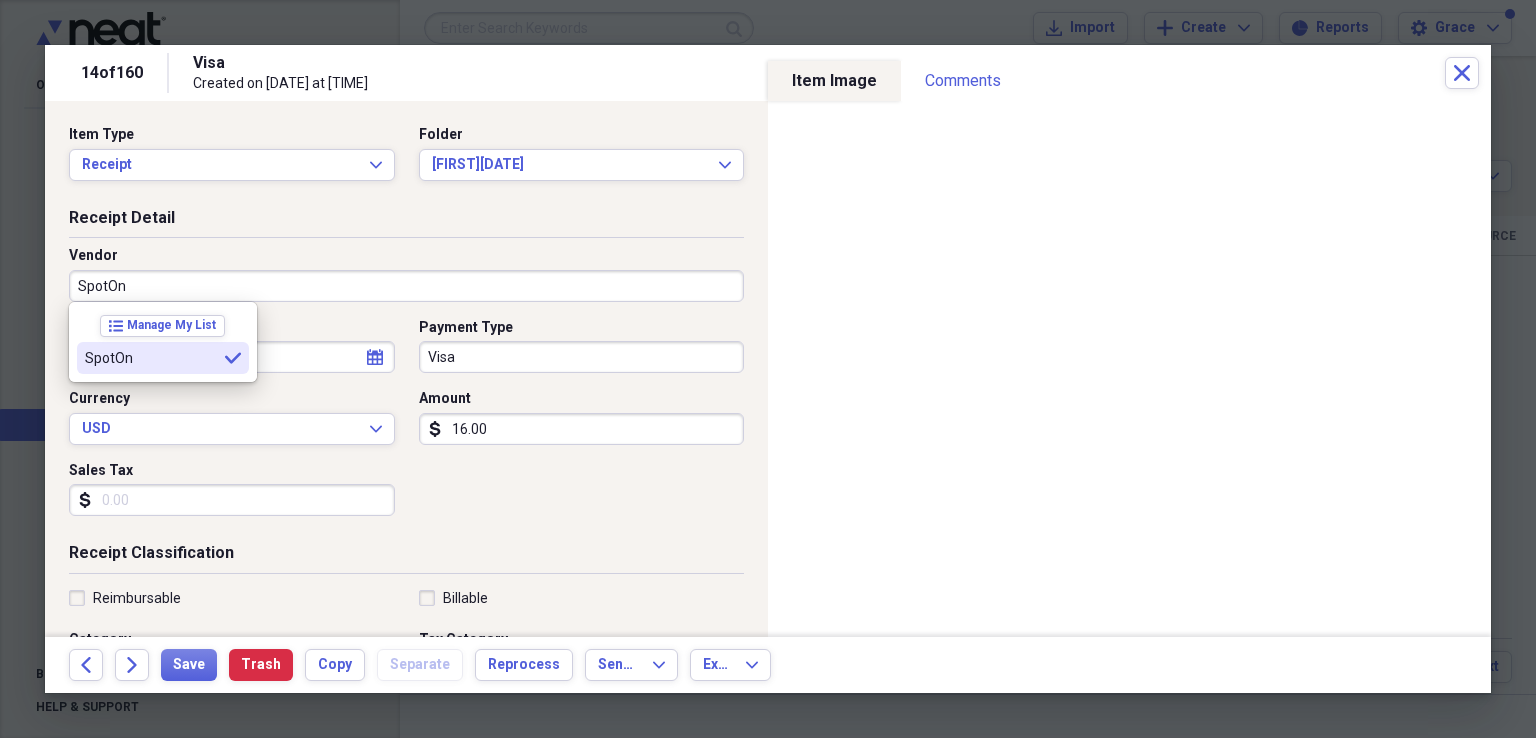 click on "SpotOn" at bounding box center [151, 358] 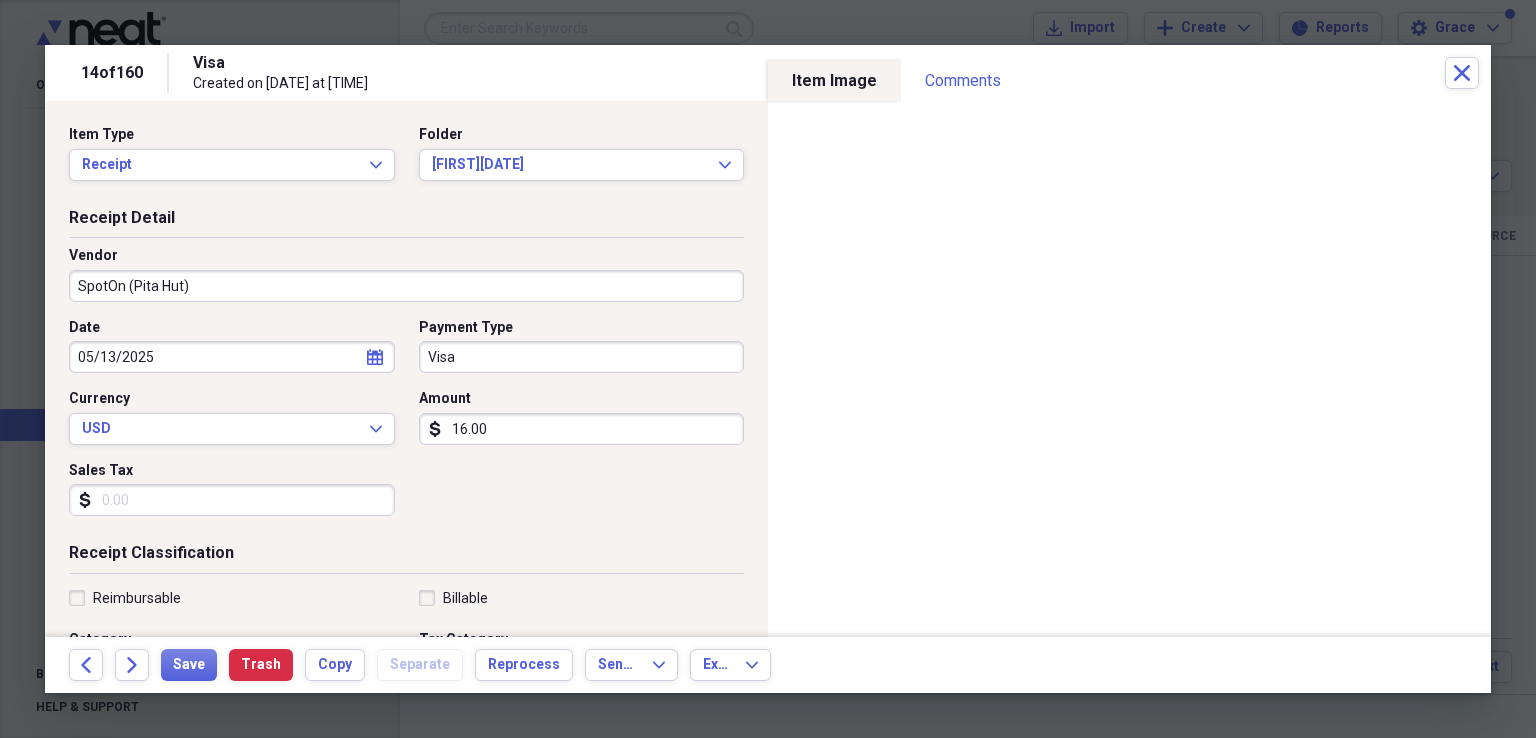type on "[COMPANY] ([RESTAURANT])" 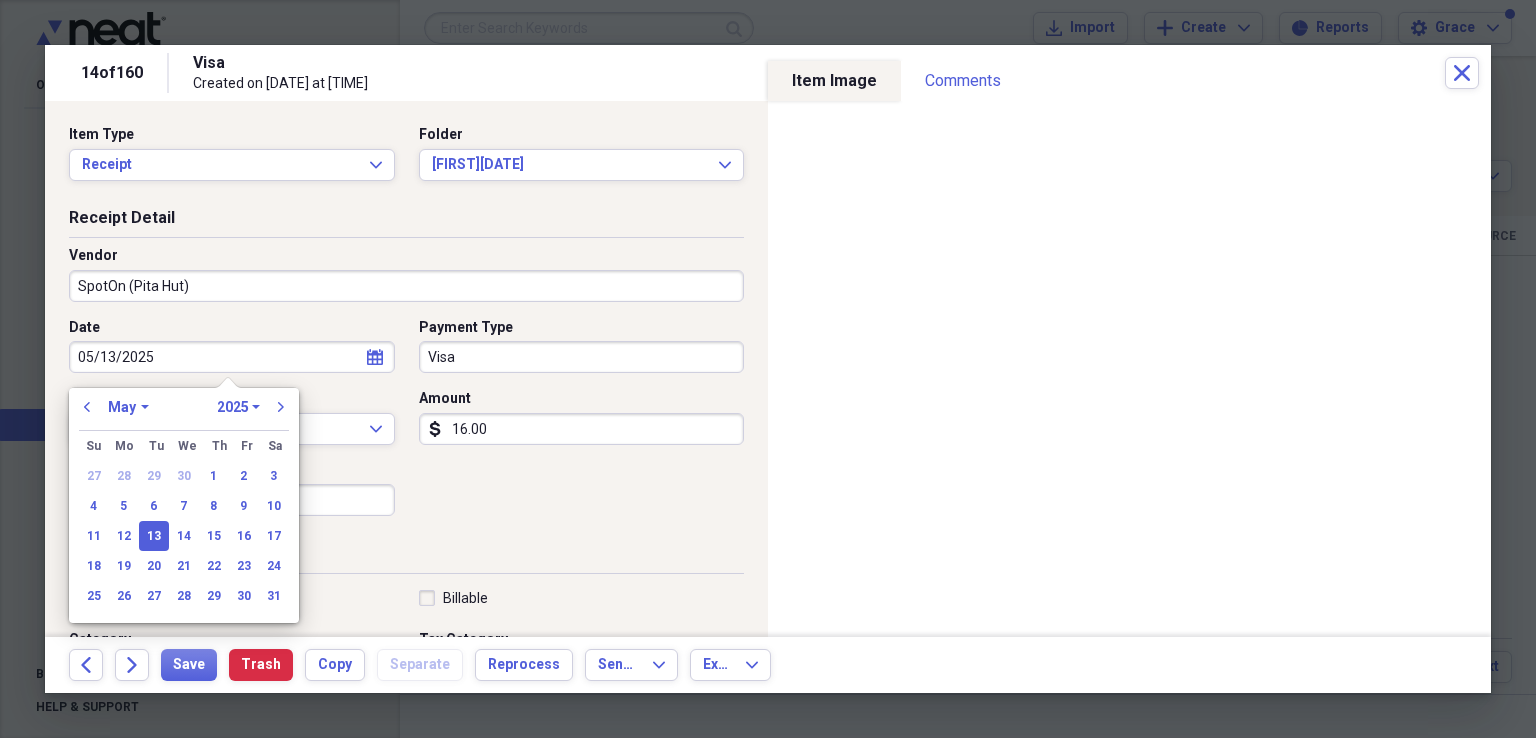 type 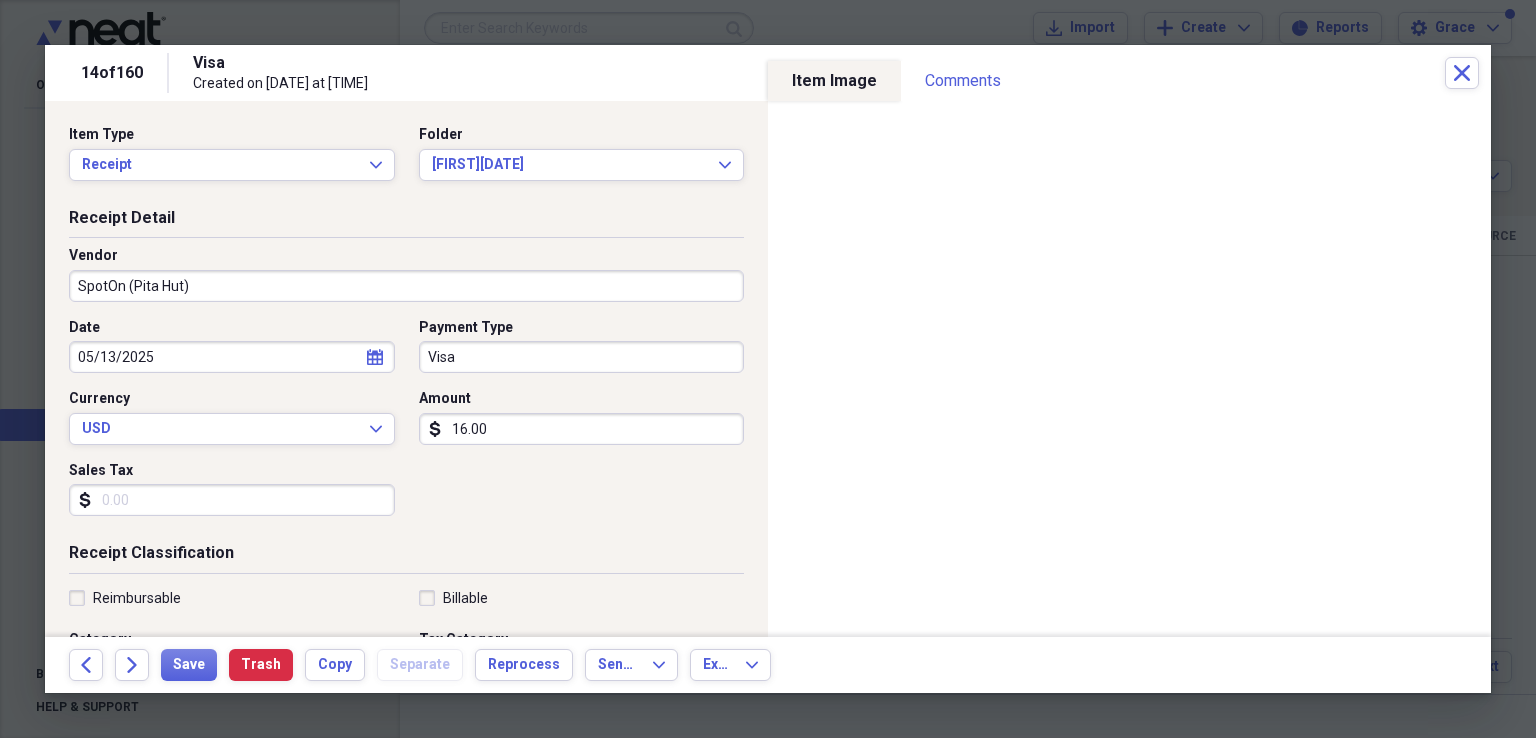 scroll, scrollTop: 400, scrollLeft: 0, axis: vertical 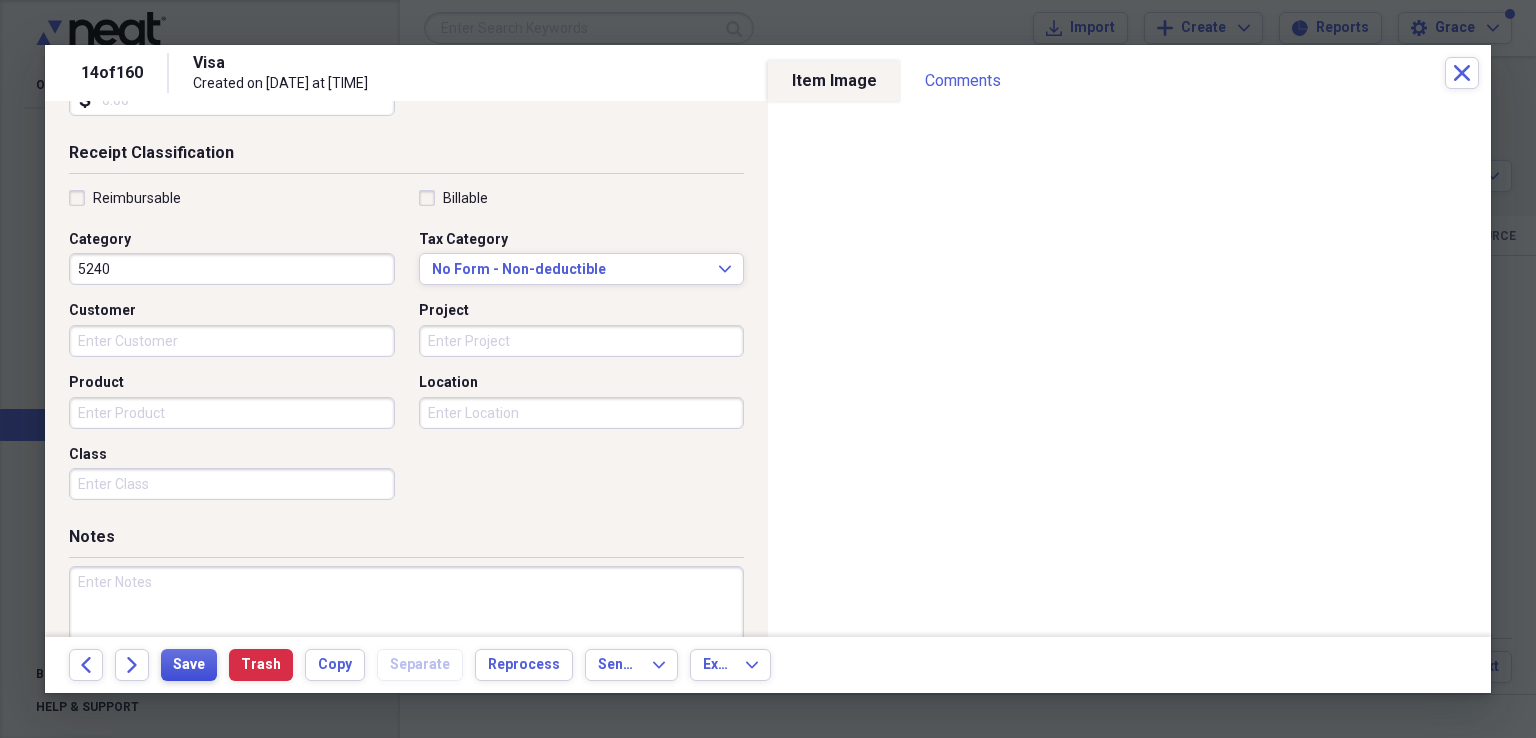 click on "Save" at bounding box center (189, 665) 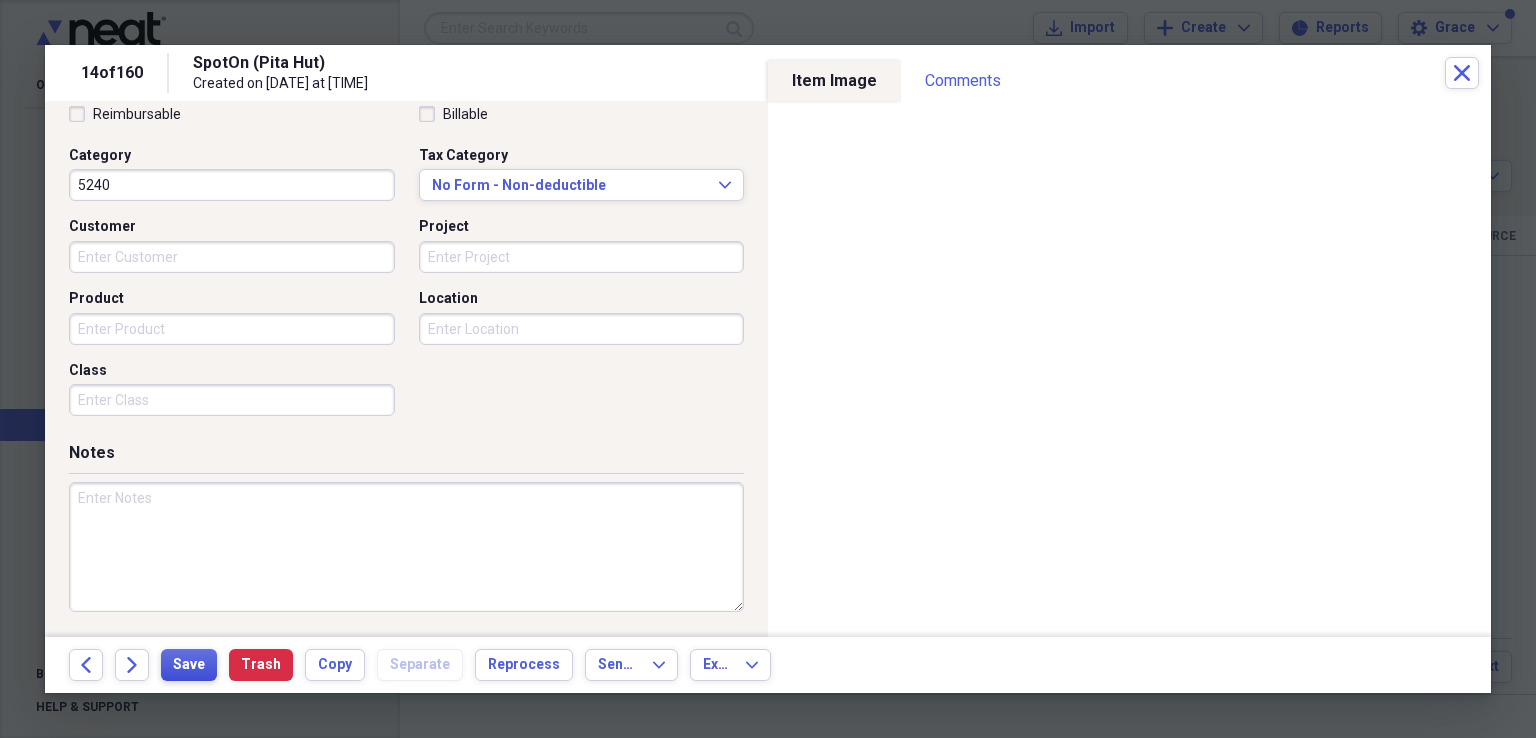 scroll, scrollTop: 0, scrollLeft: 0, axis: both 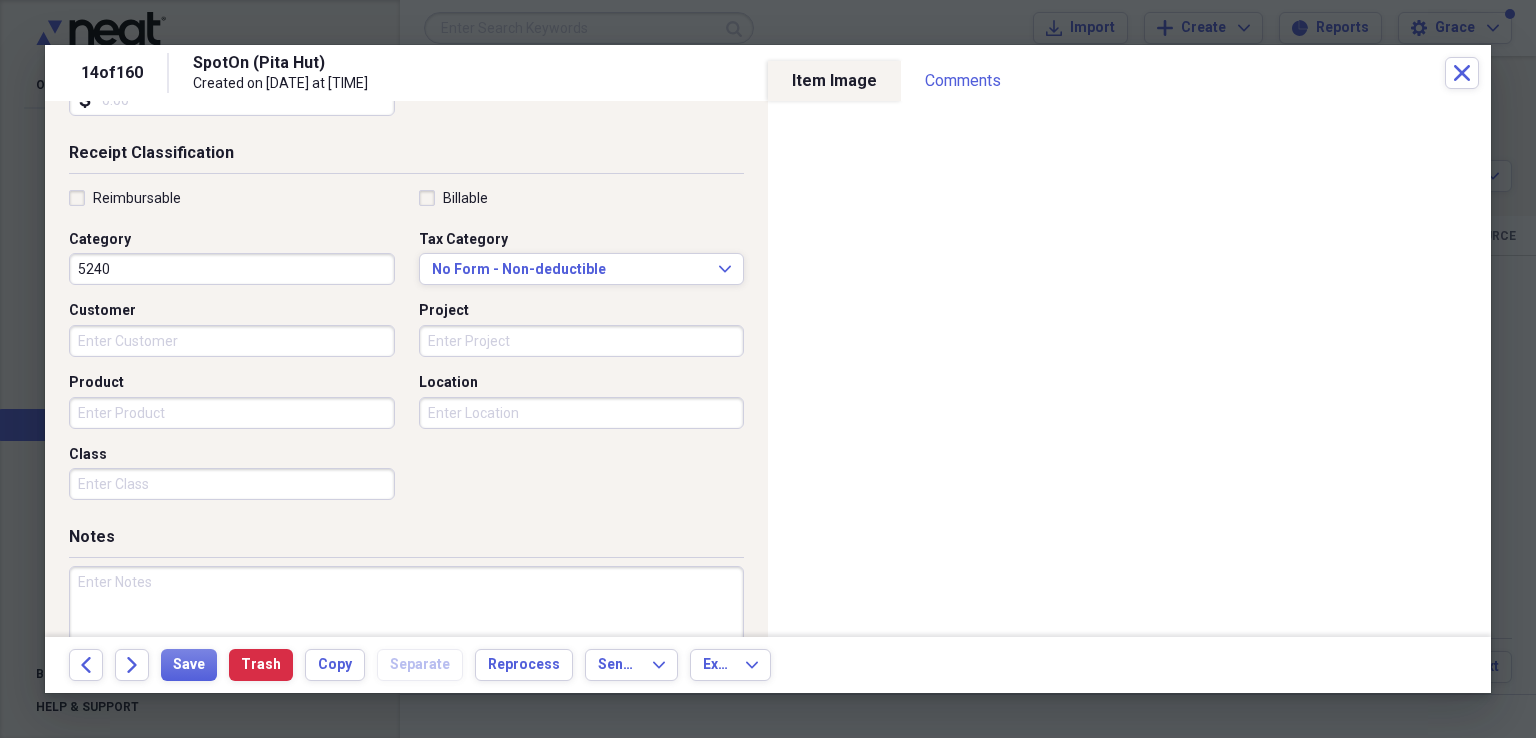 type 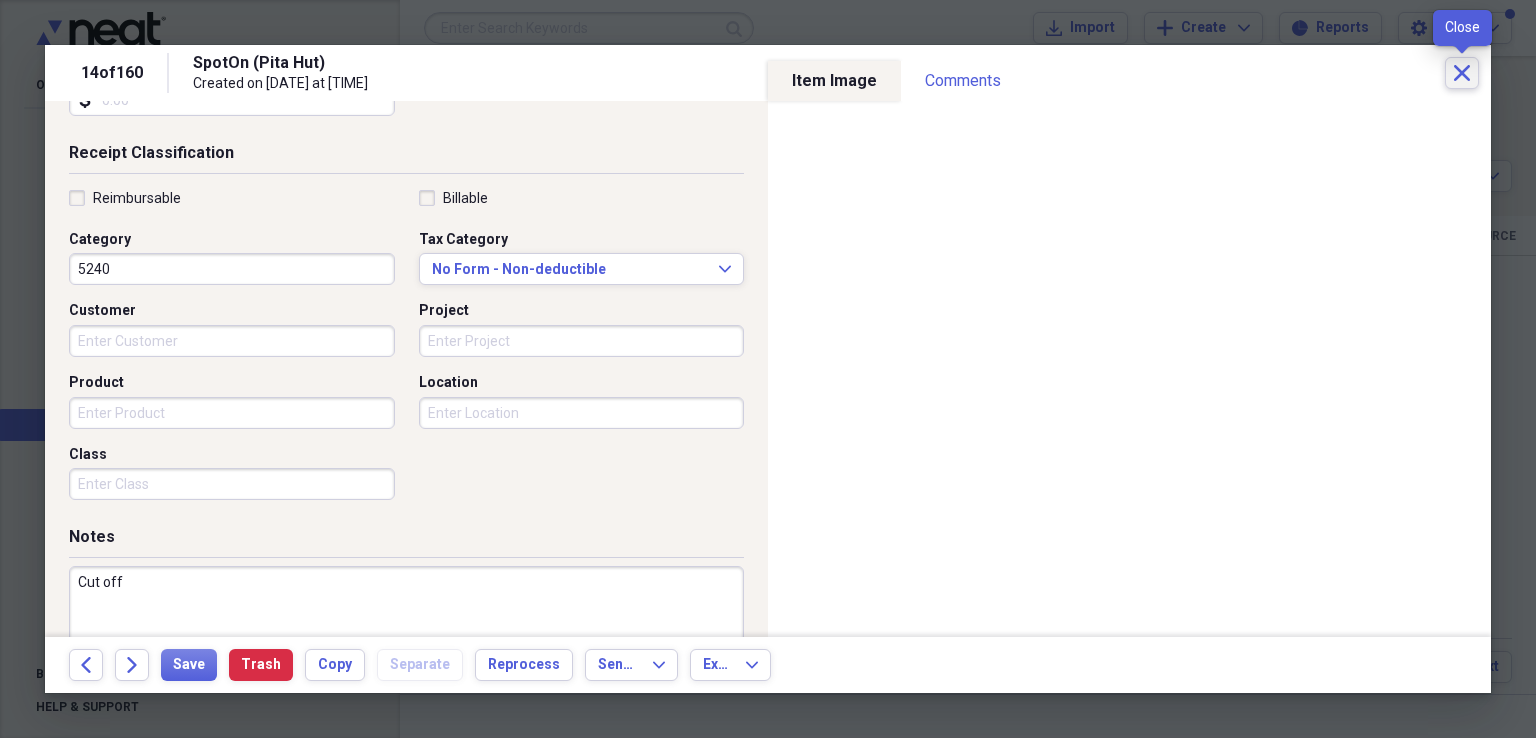 type on "Cut off" 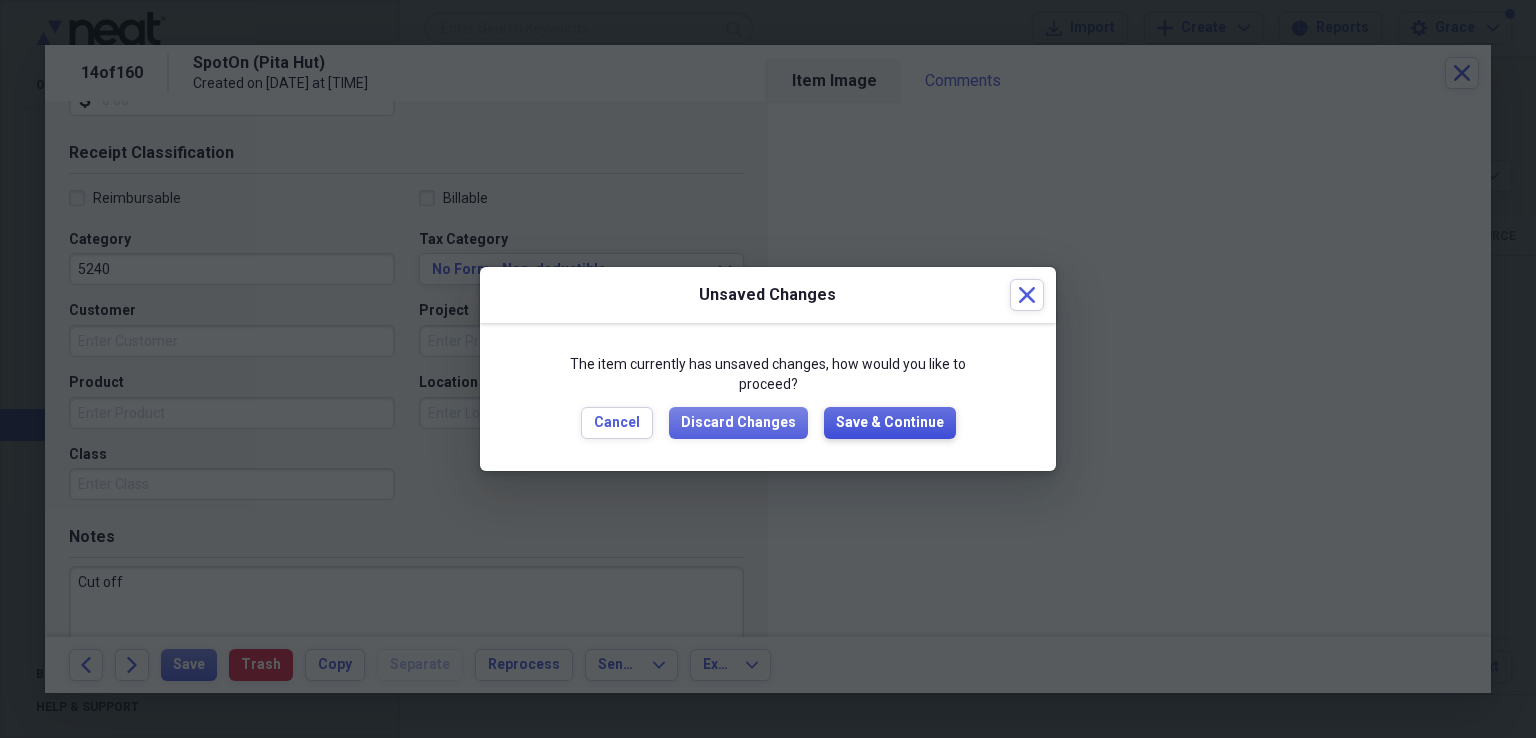 click on "Save & Continue" at bounding box center [890, 423] 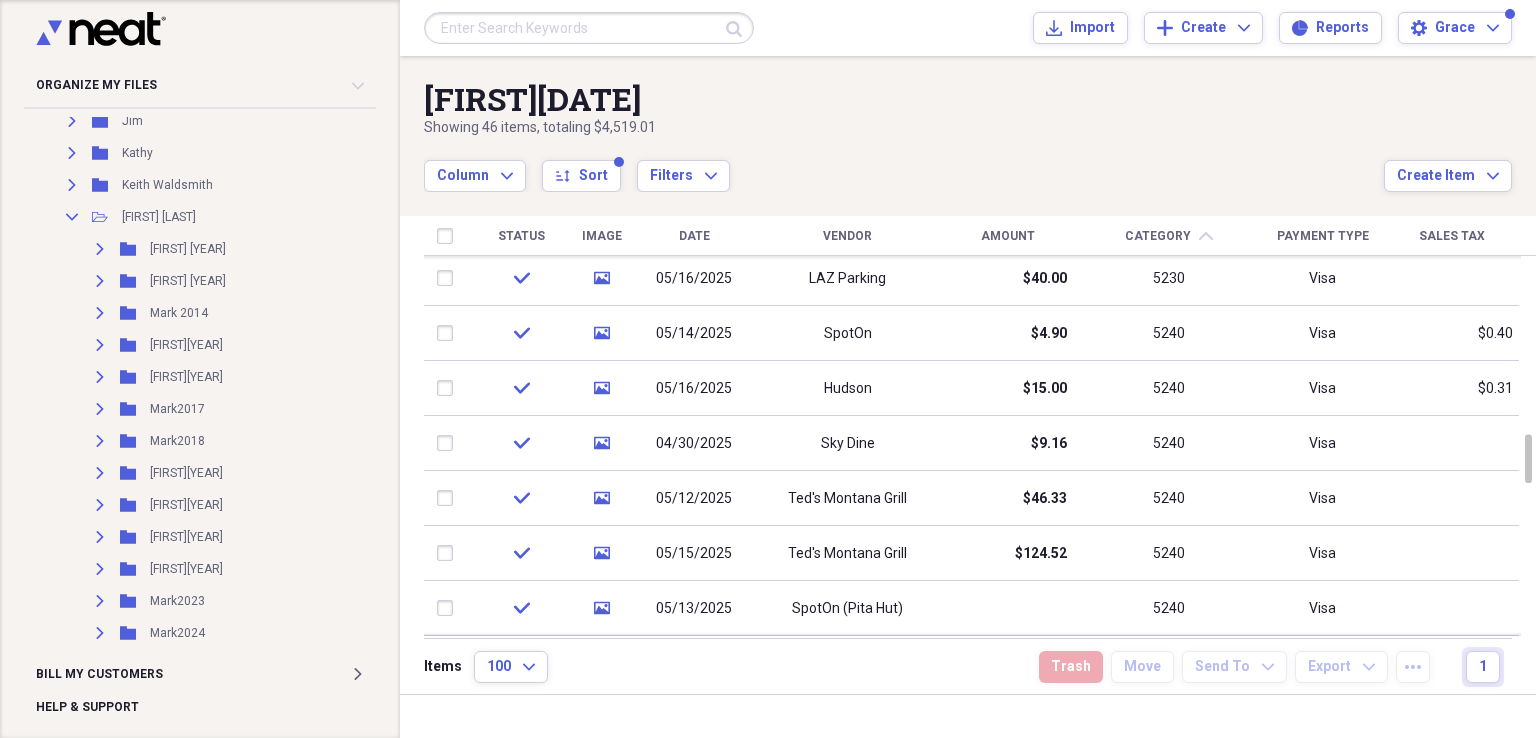 scroll, scrollTop: 0, scrollLeft: 0, axis: both 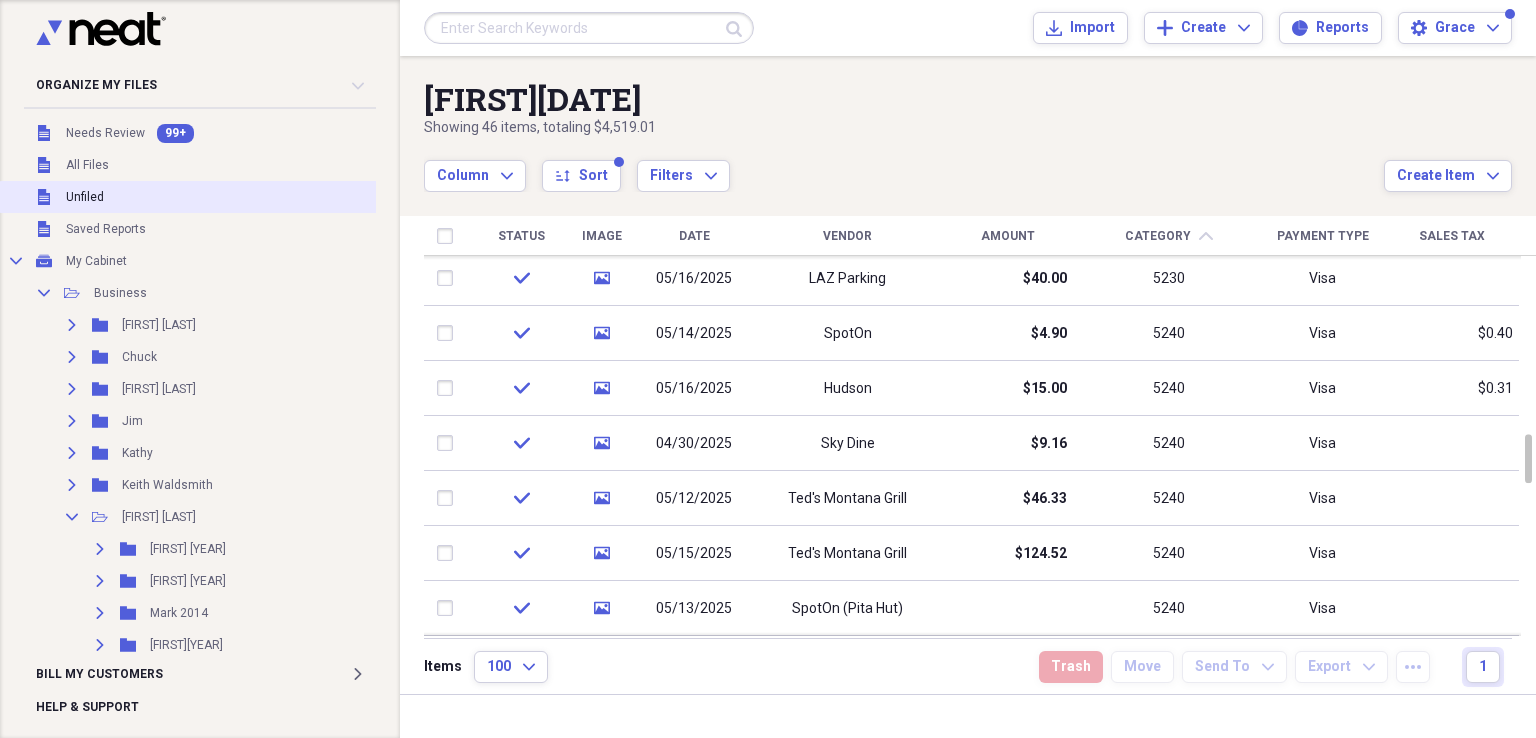 click on "Needs Review" at bounding box center (105, 133) 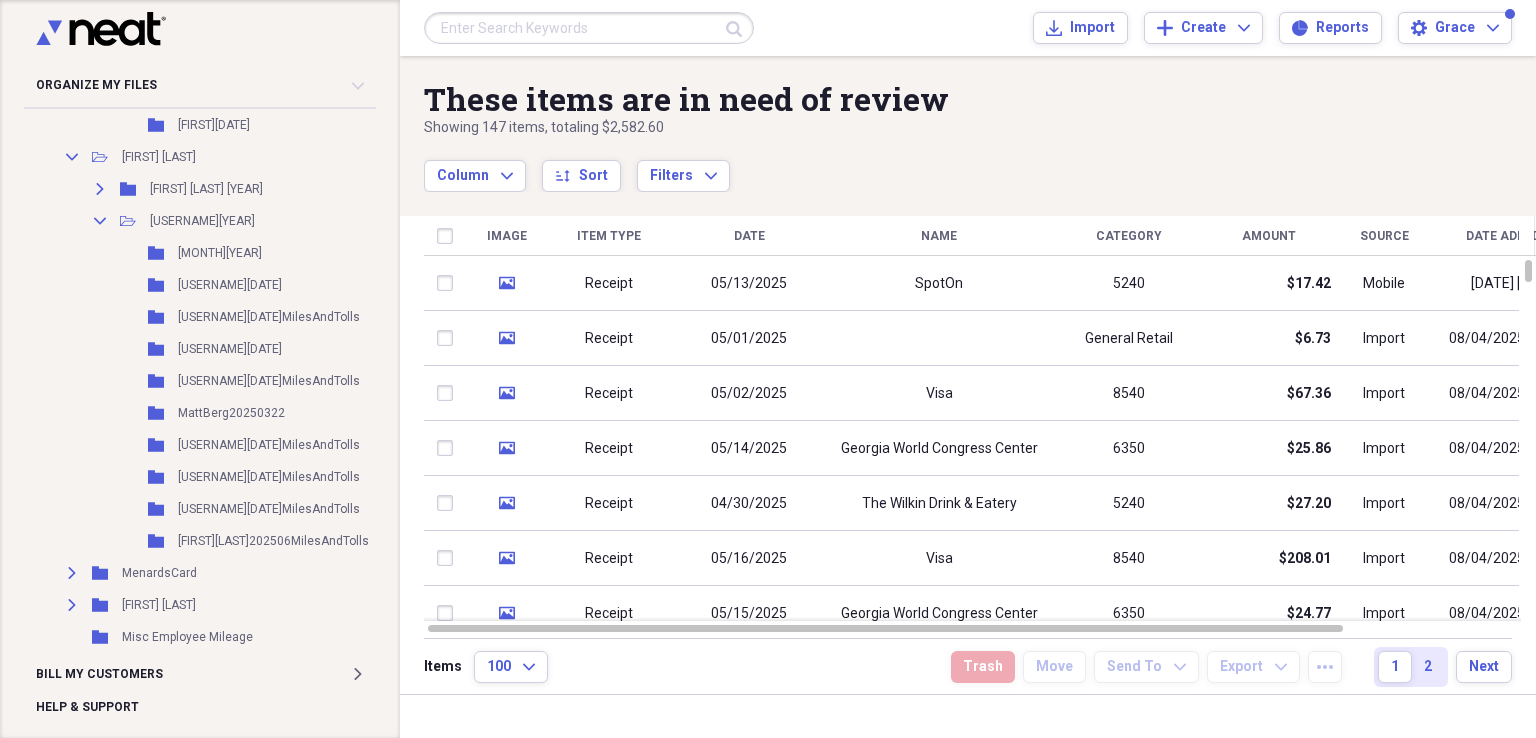 scroll, scrollTop: 700, scrollLeft: 0, axis: vertical 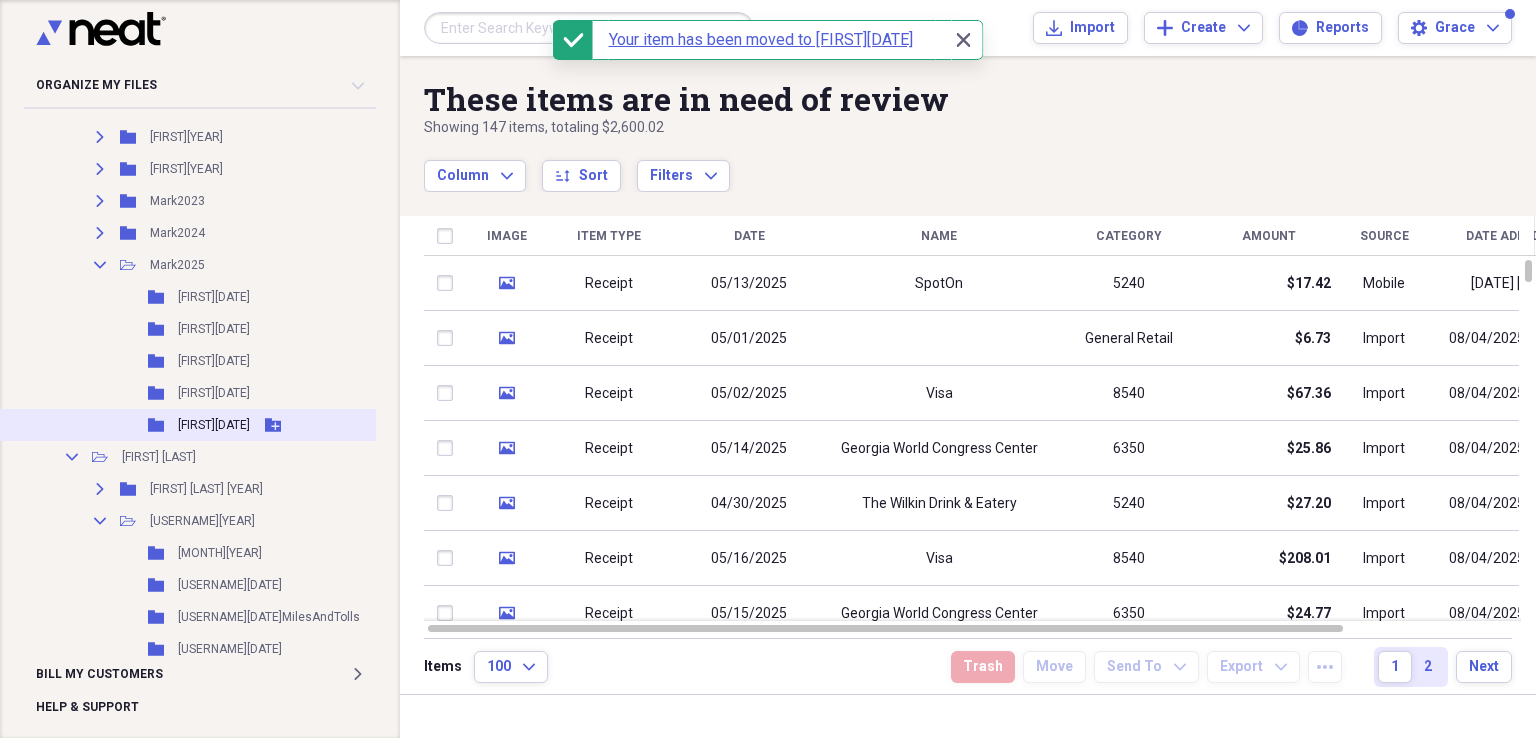 click on "[USERNAME]" at bounding box center (214, 425) 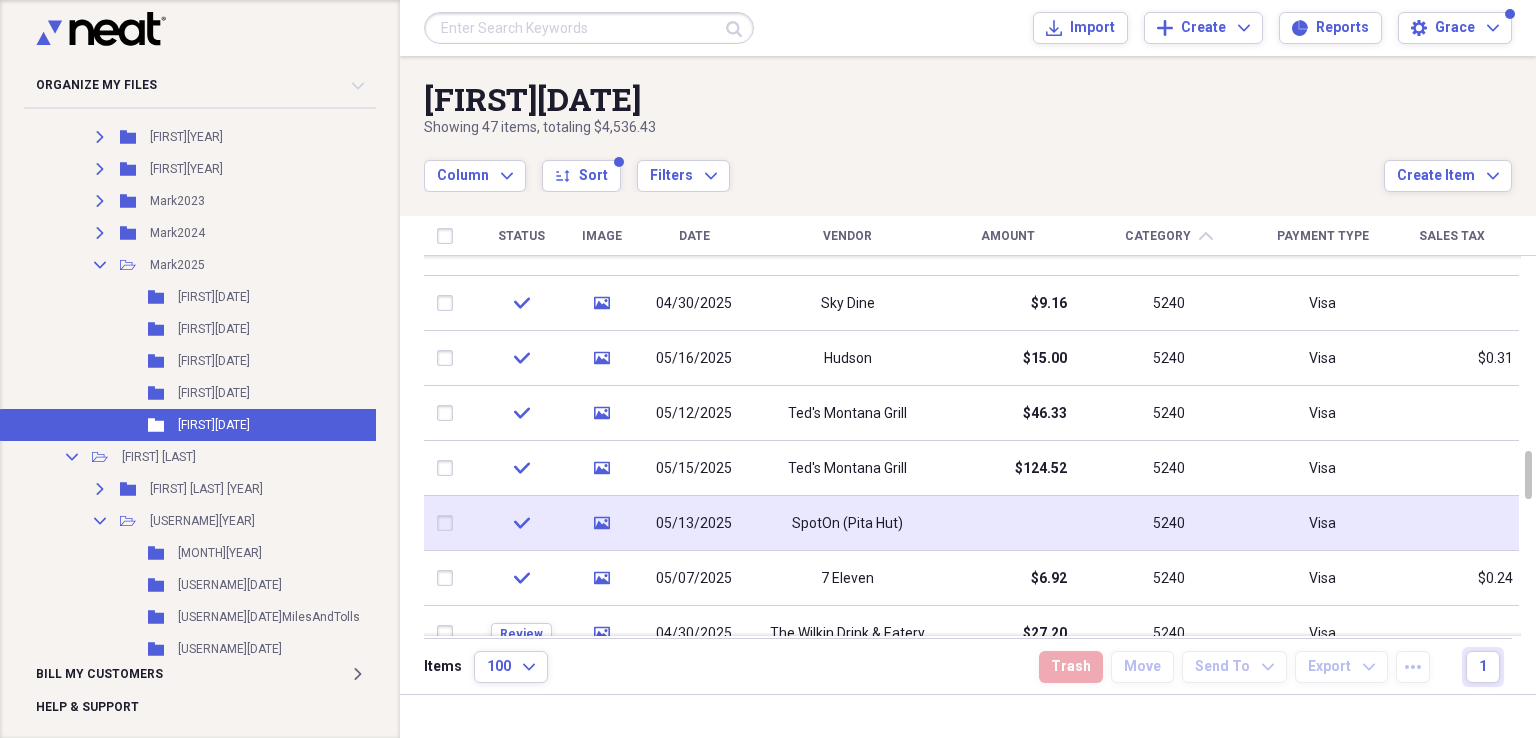 click at bounding box center (449, 523) 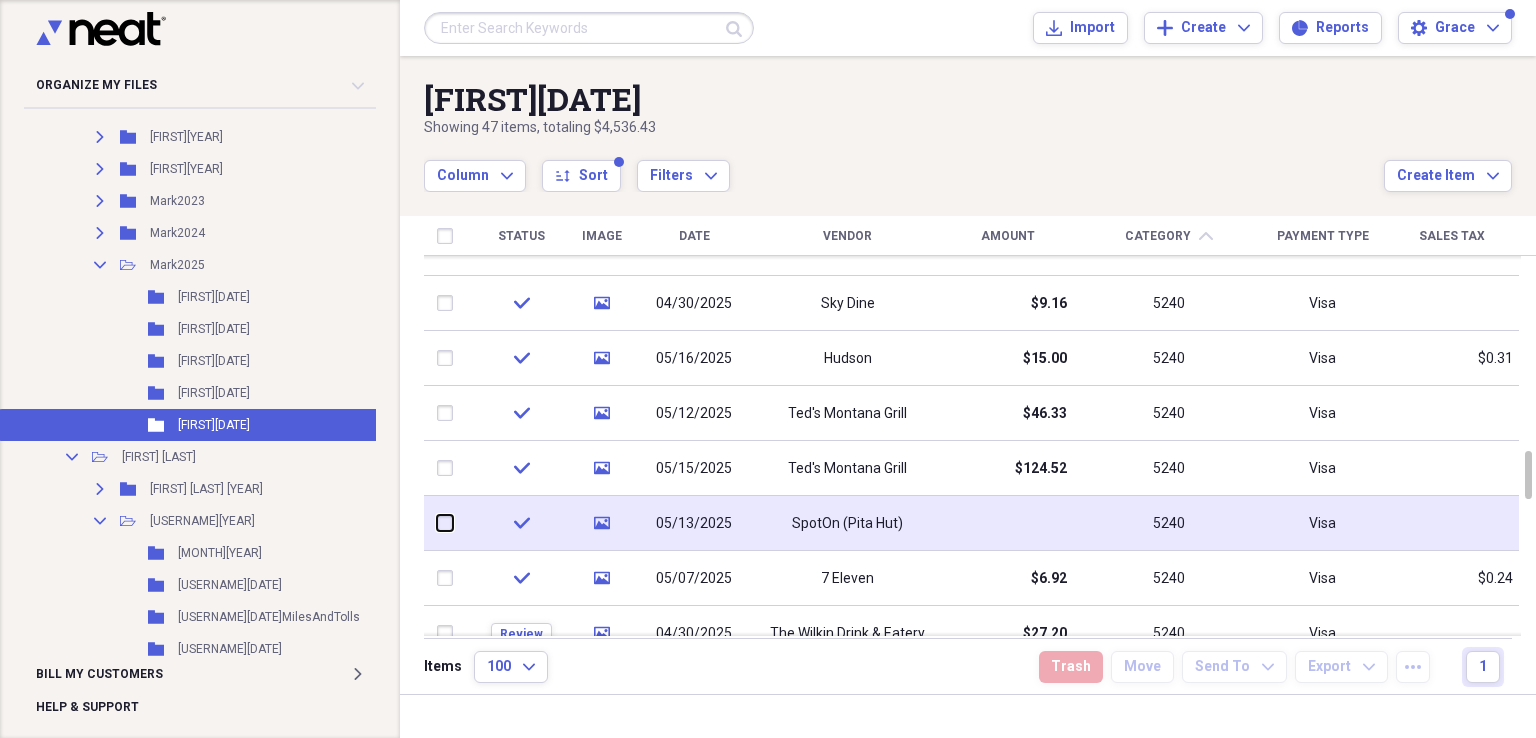 click at bounding box center (437, 523) 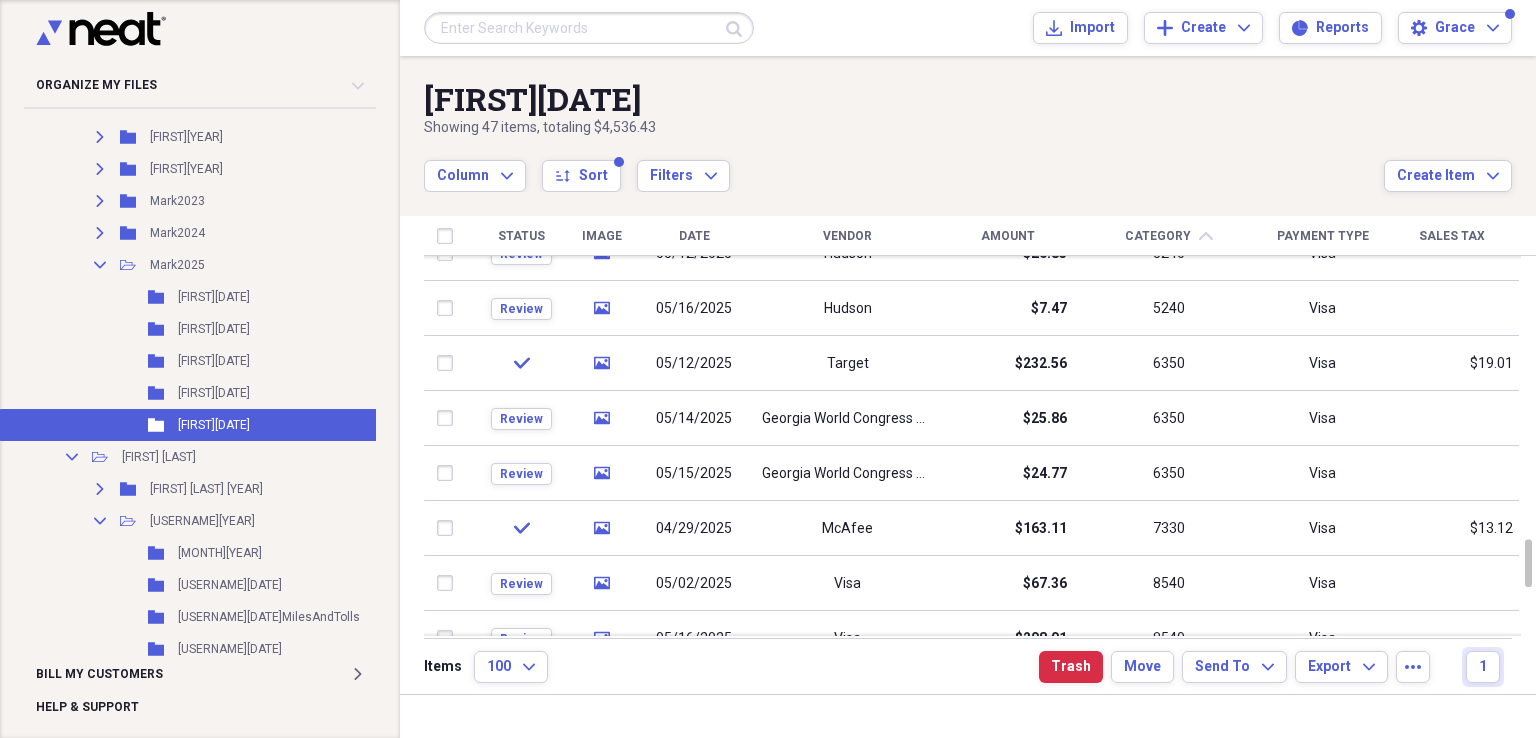 checkbox on "false" 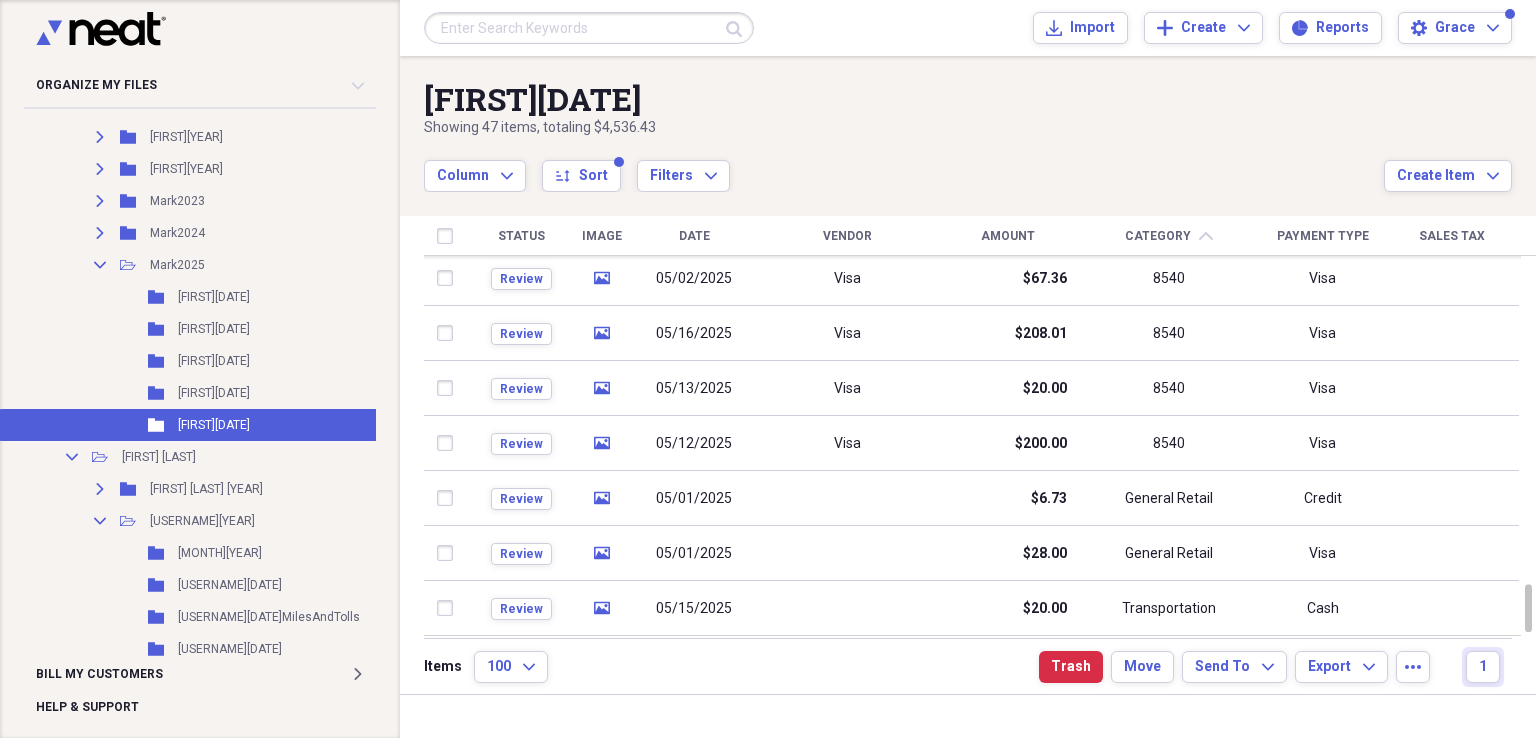 click on "Amount" at bounding box center [1008, 236] 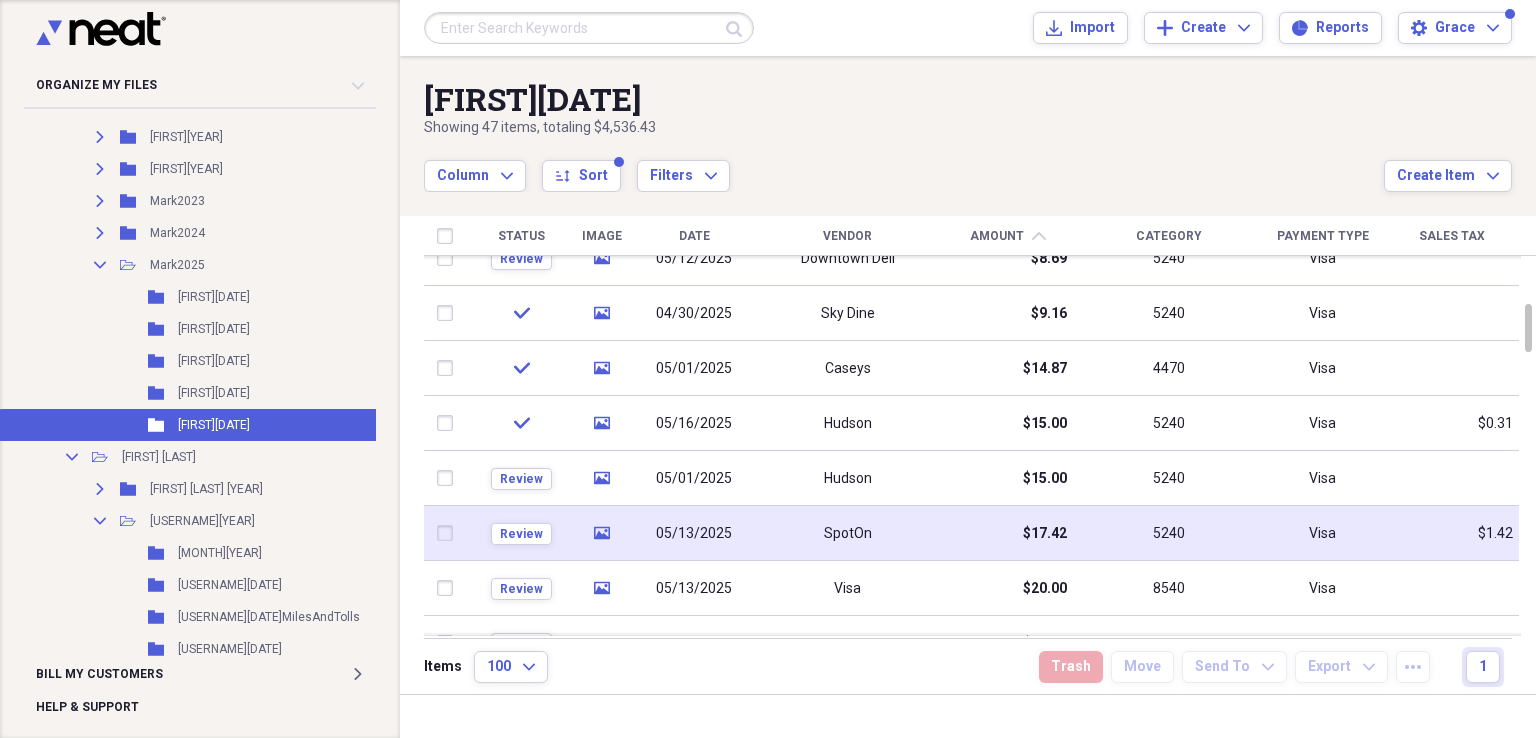 click at bounding box center [449, 533] 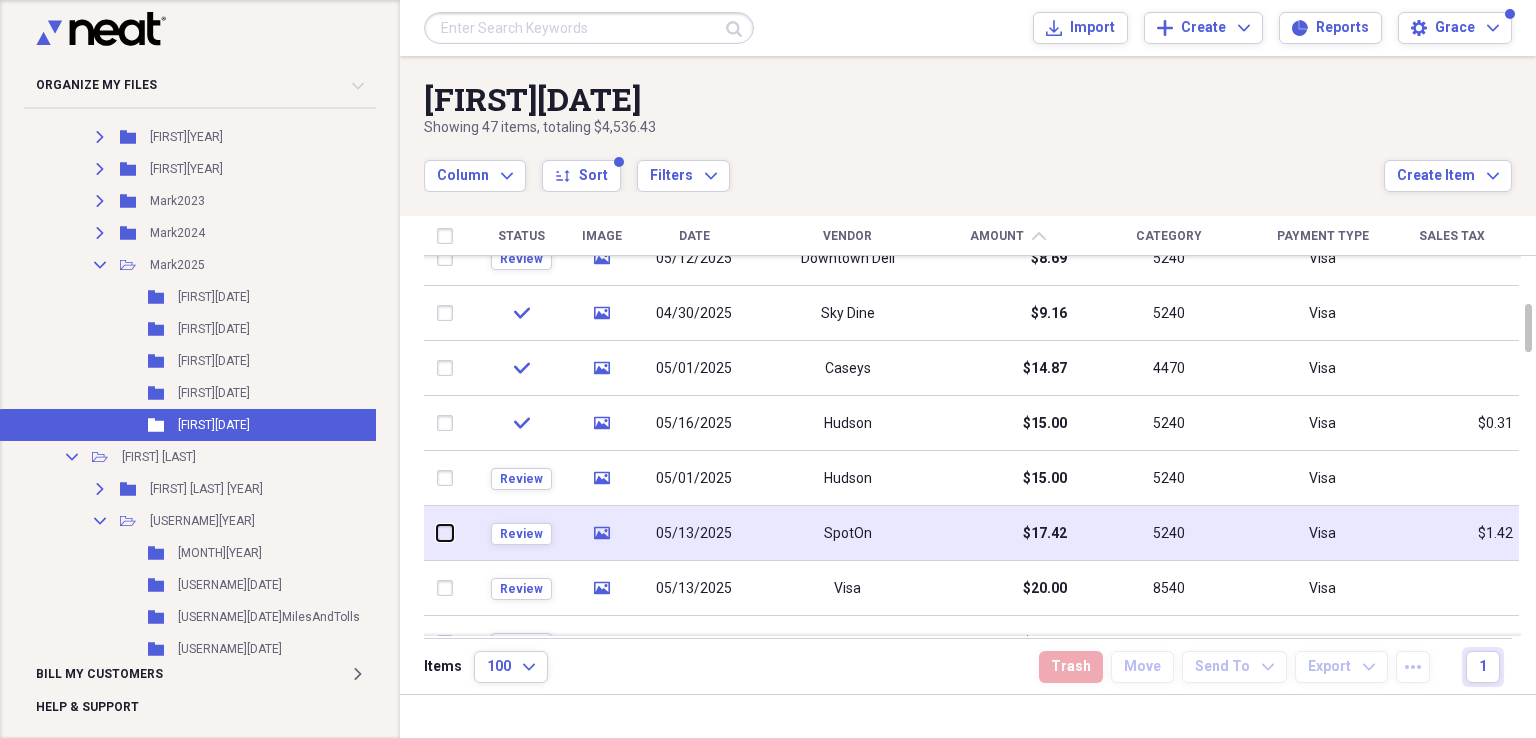 click at bounding box center (437, 533) 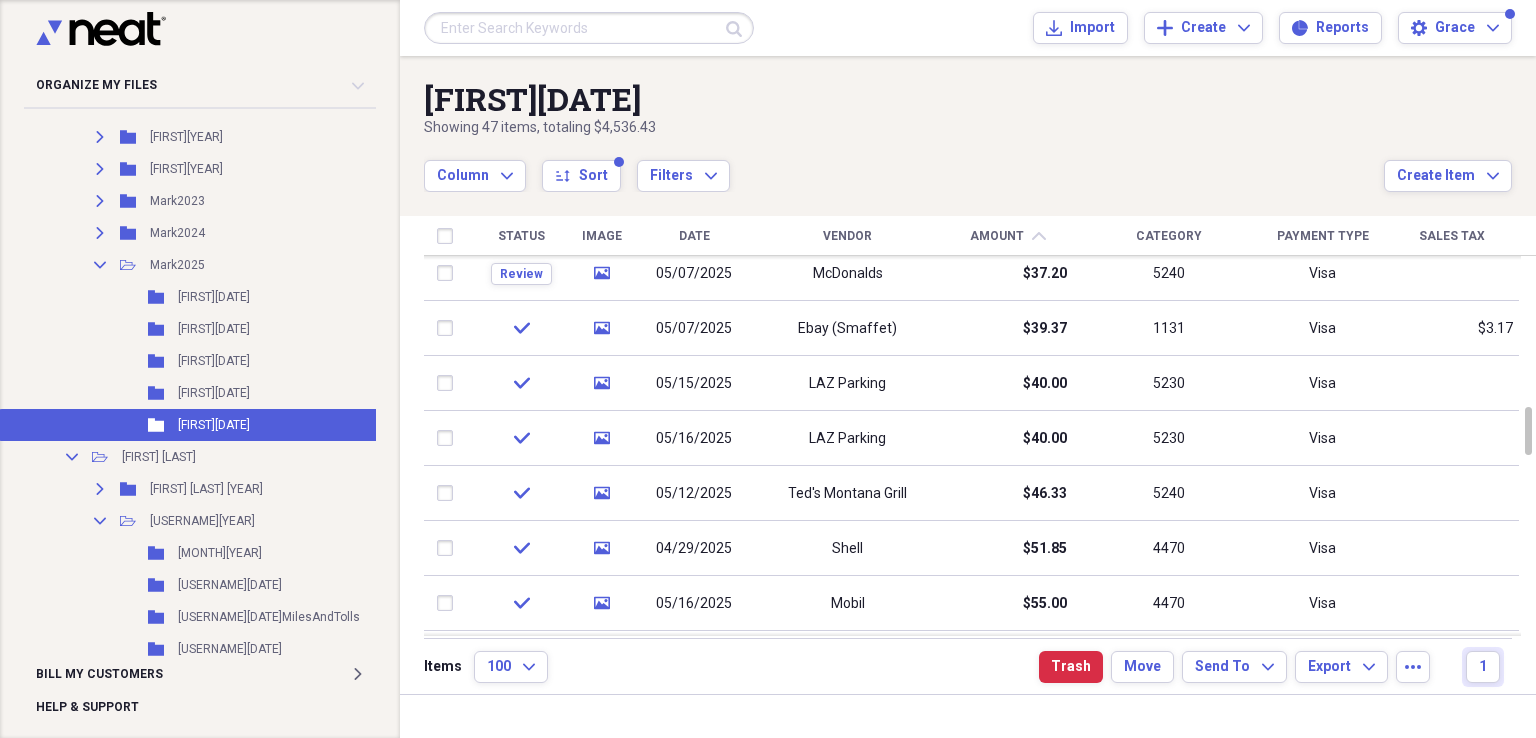 checkbox on "false" 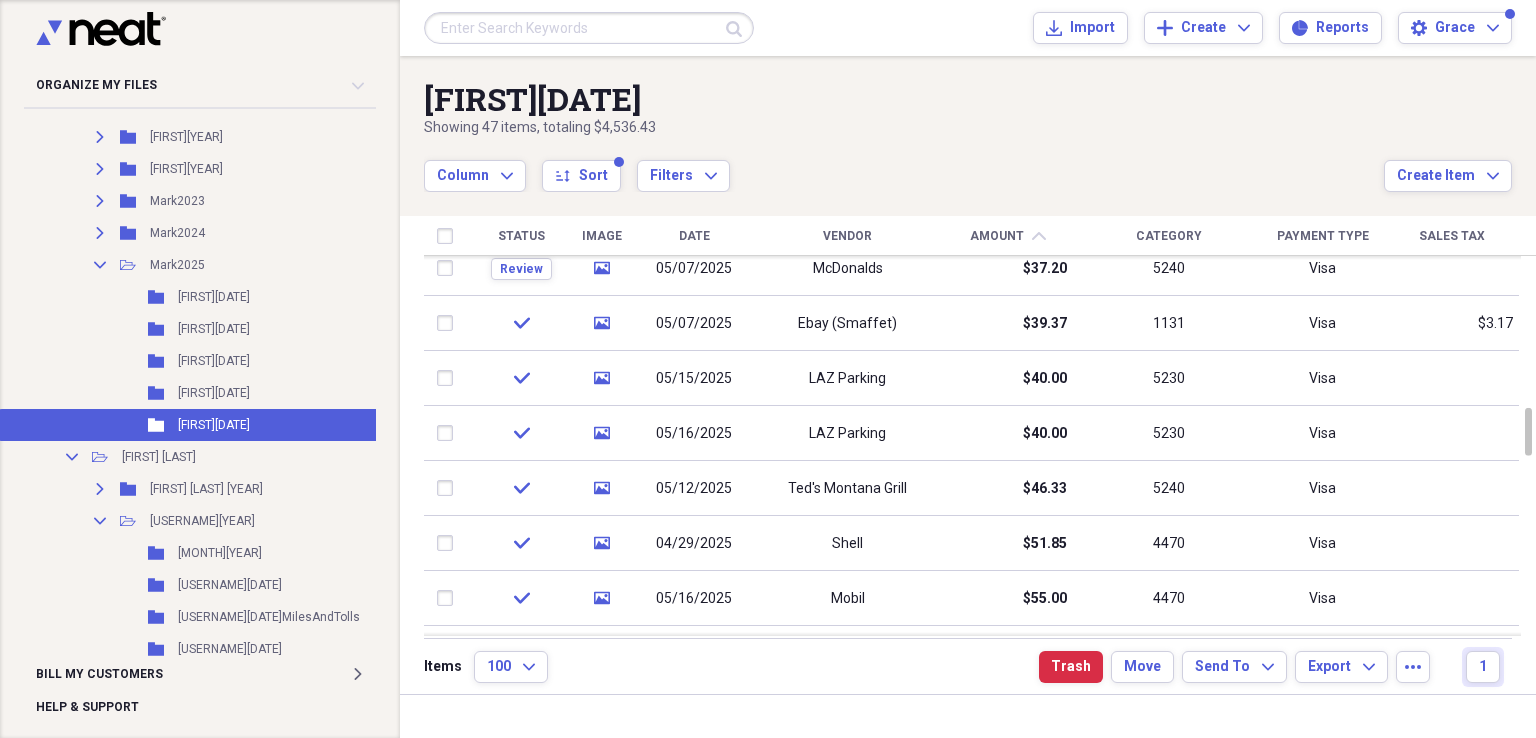 checkbox on "true" 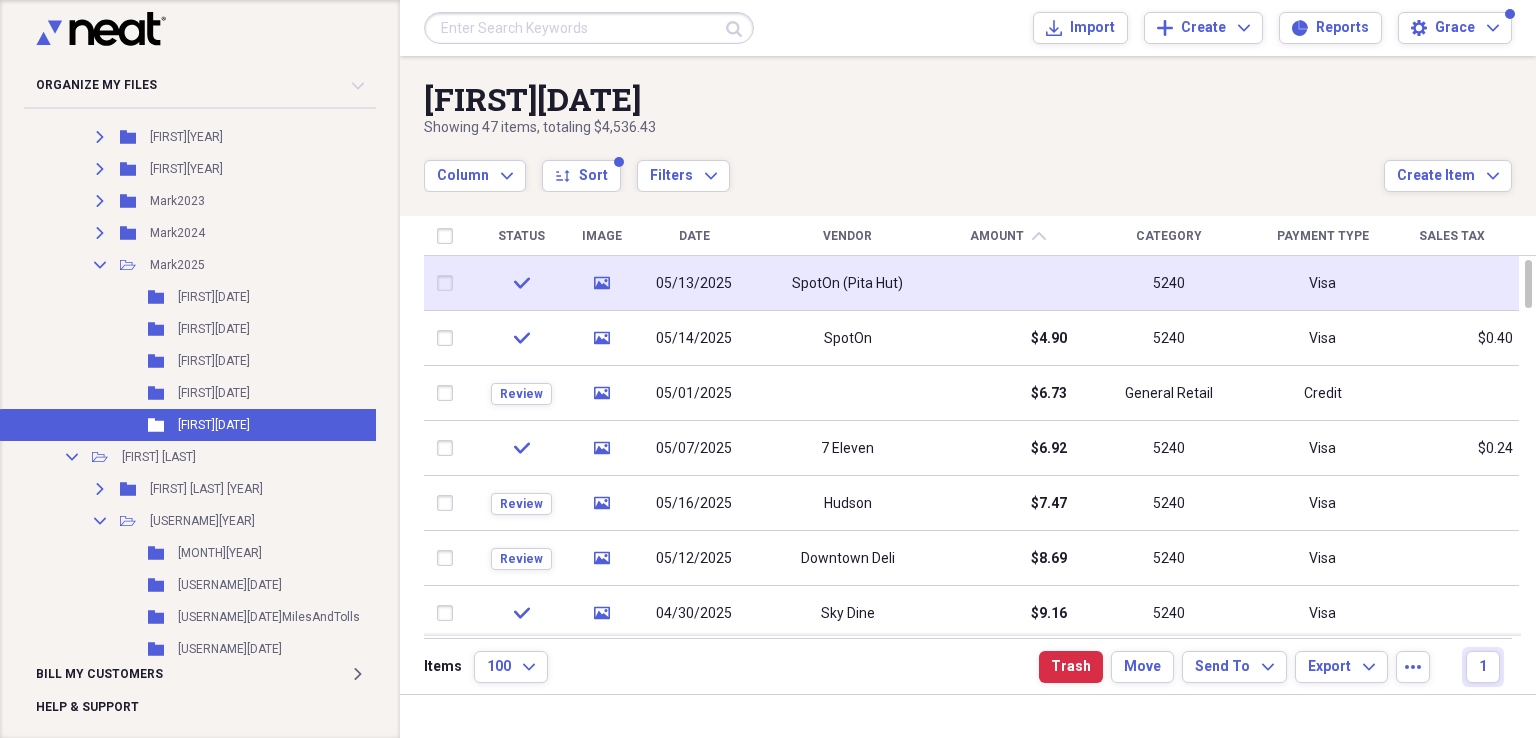click at bounding box center (449, 283) 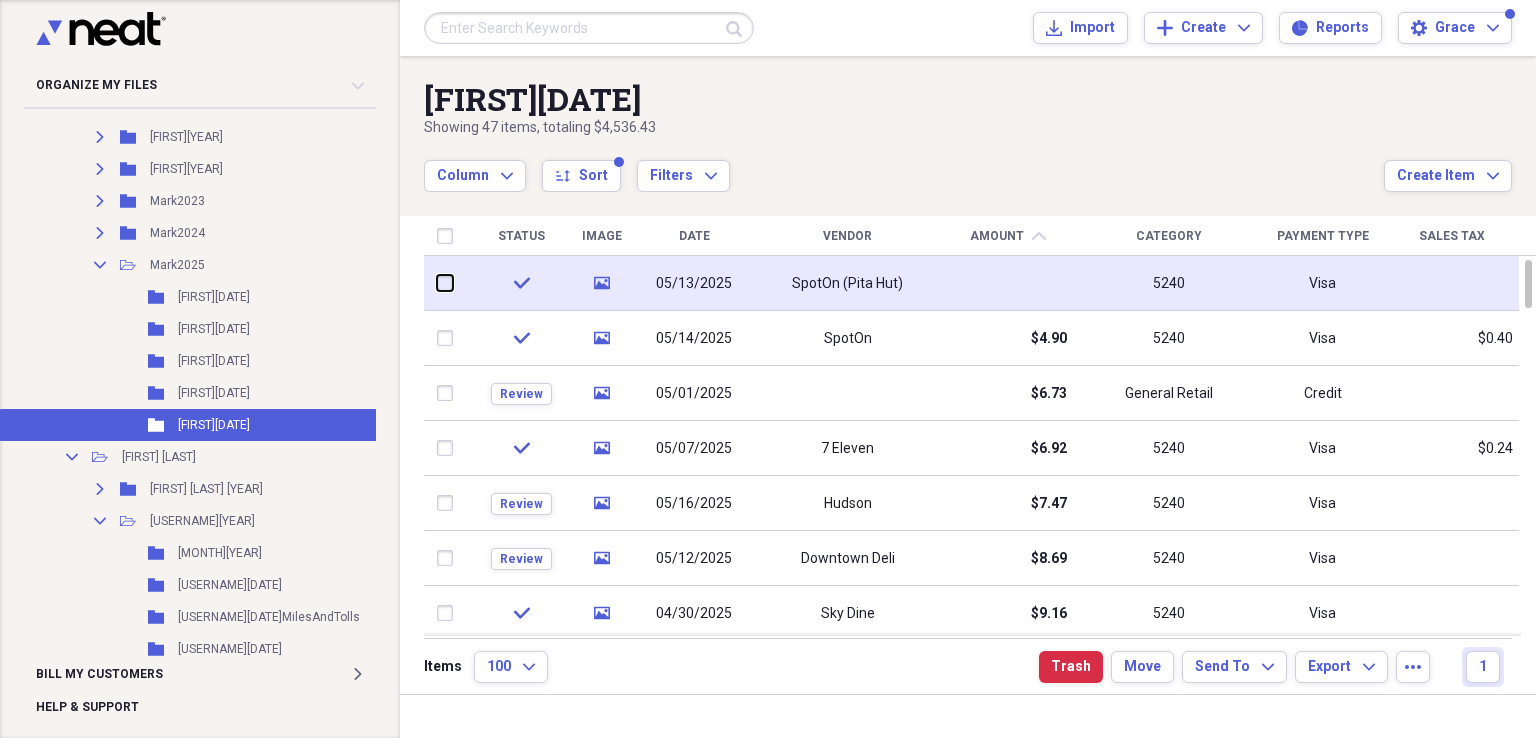 click at bounding box center (437, 283) 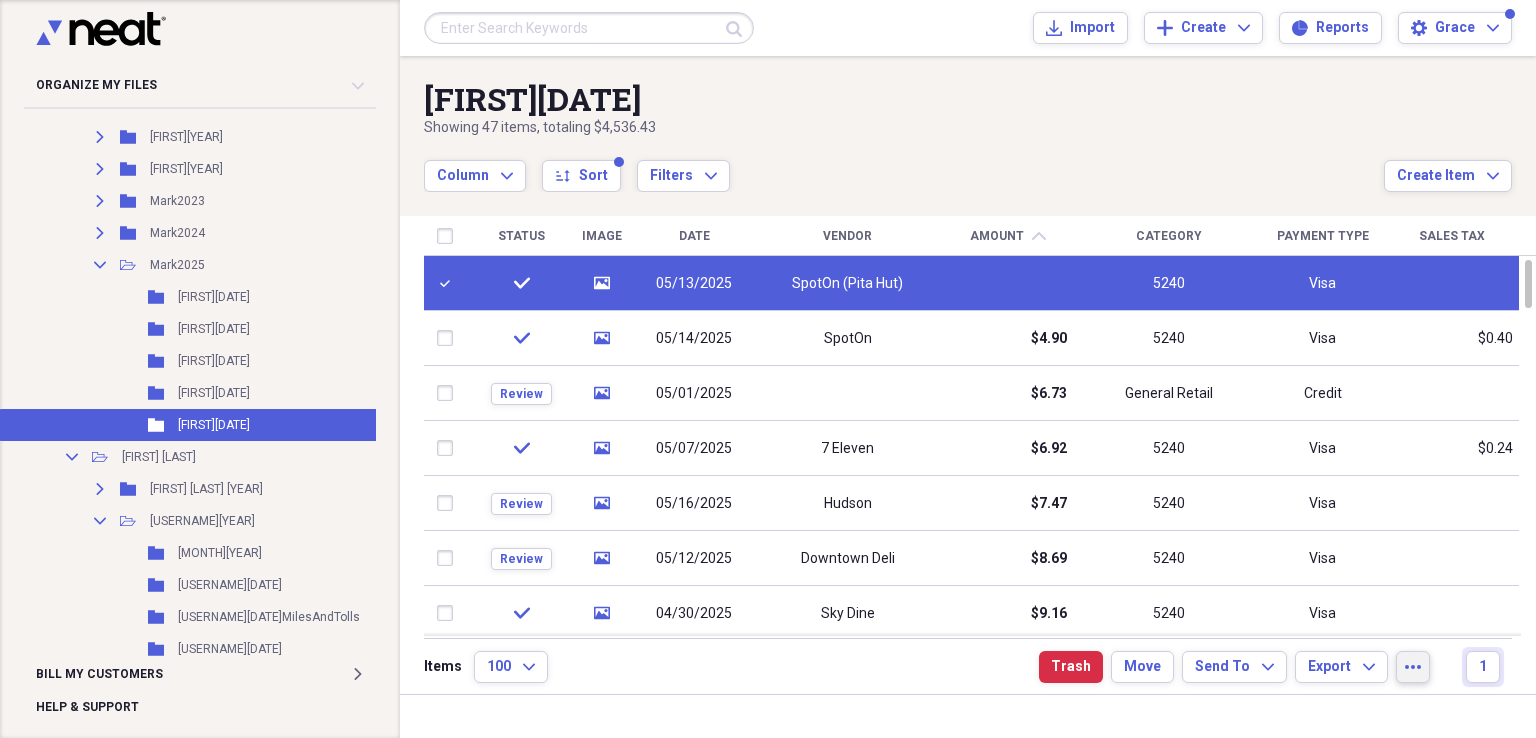 click on "more" at bounding box center [1413, 667] 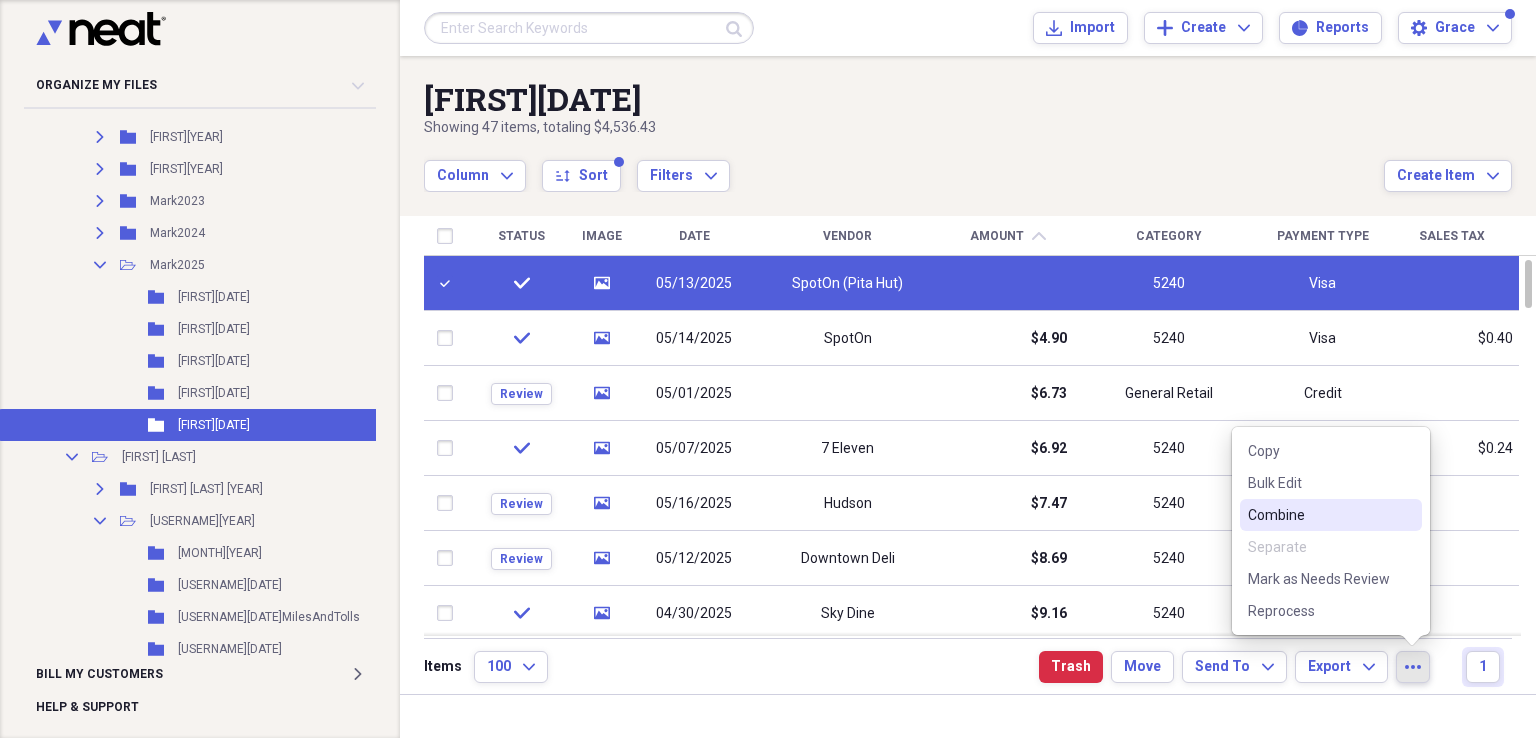 click on "Combine" at bounding box center [1331, 515] 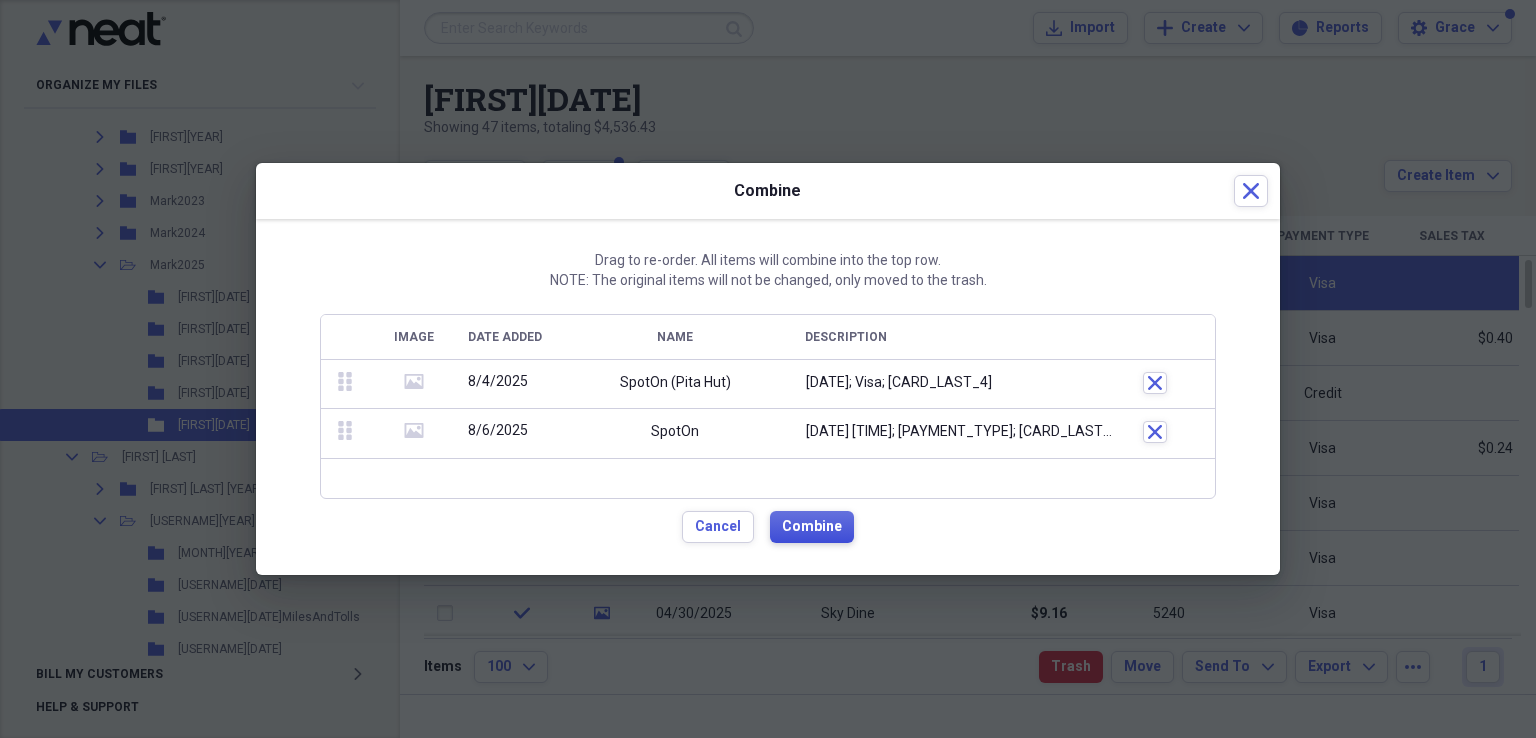 click on "Combine" at bounding box center [812, 527] 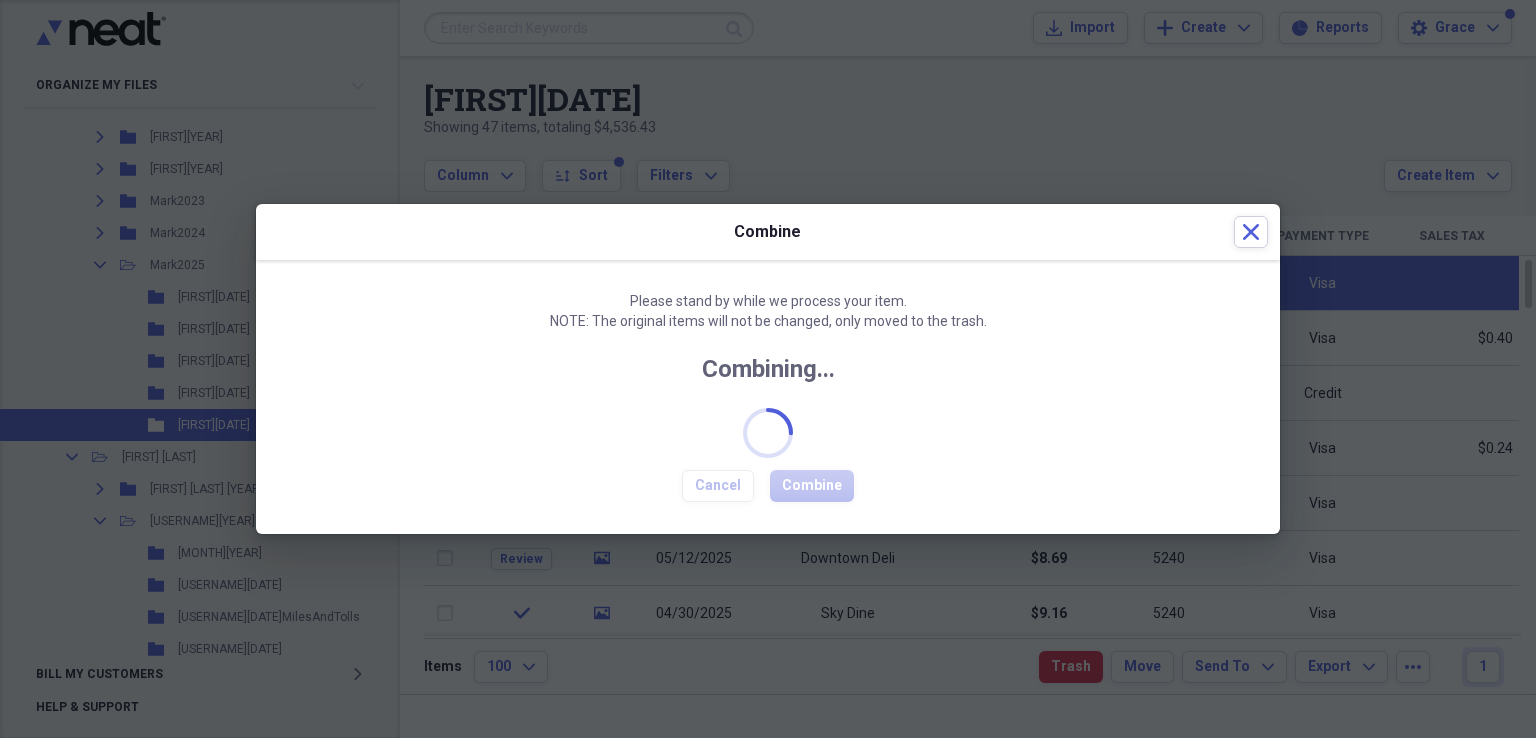 checkbox on "false" 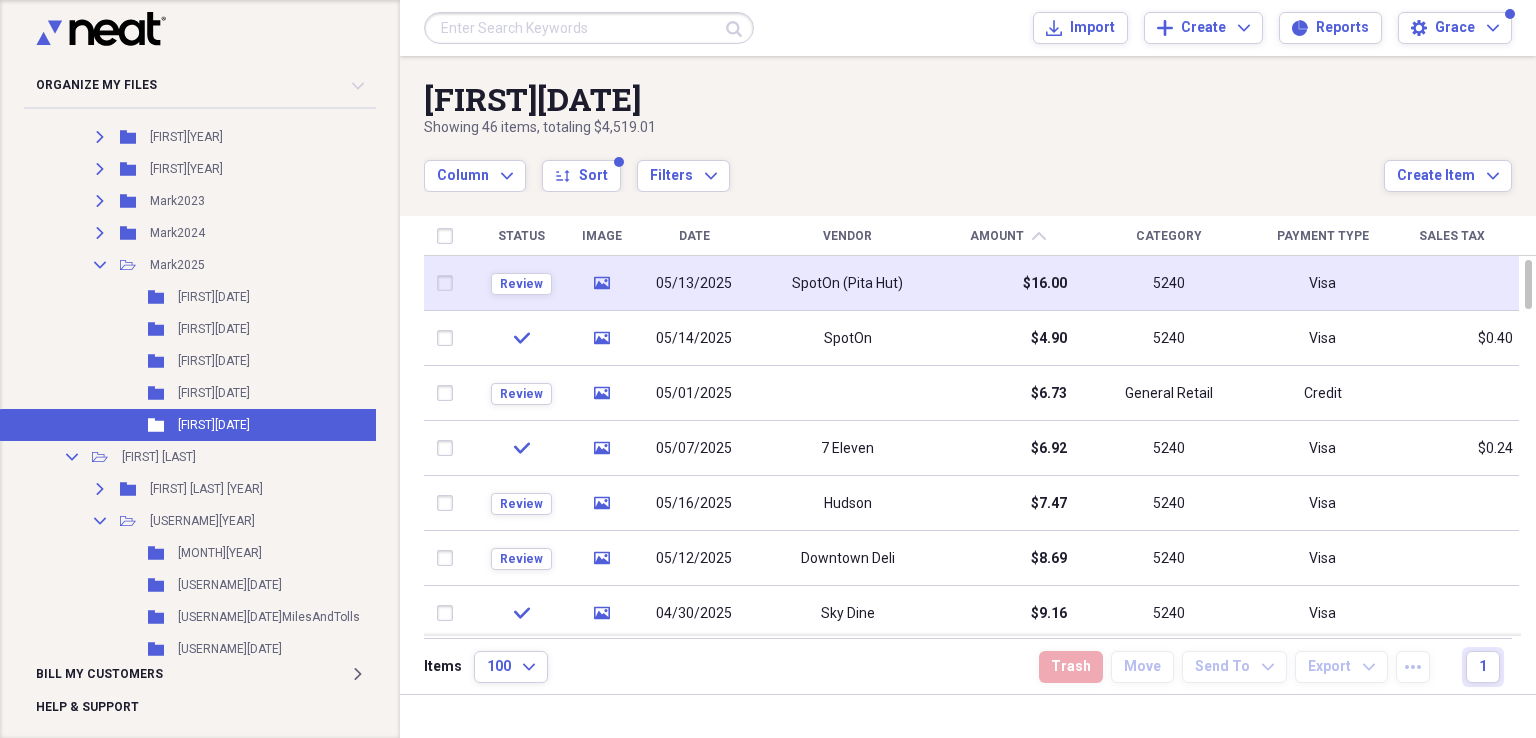 click on "[COMPANY] ([RESTAURANT])" at bounding box center [847, 283] 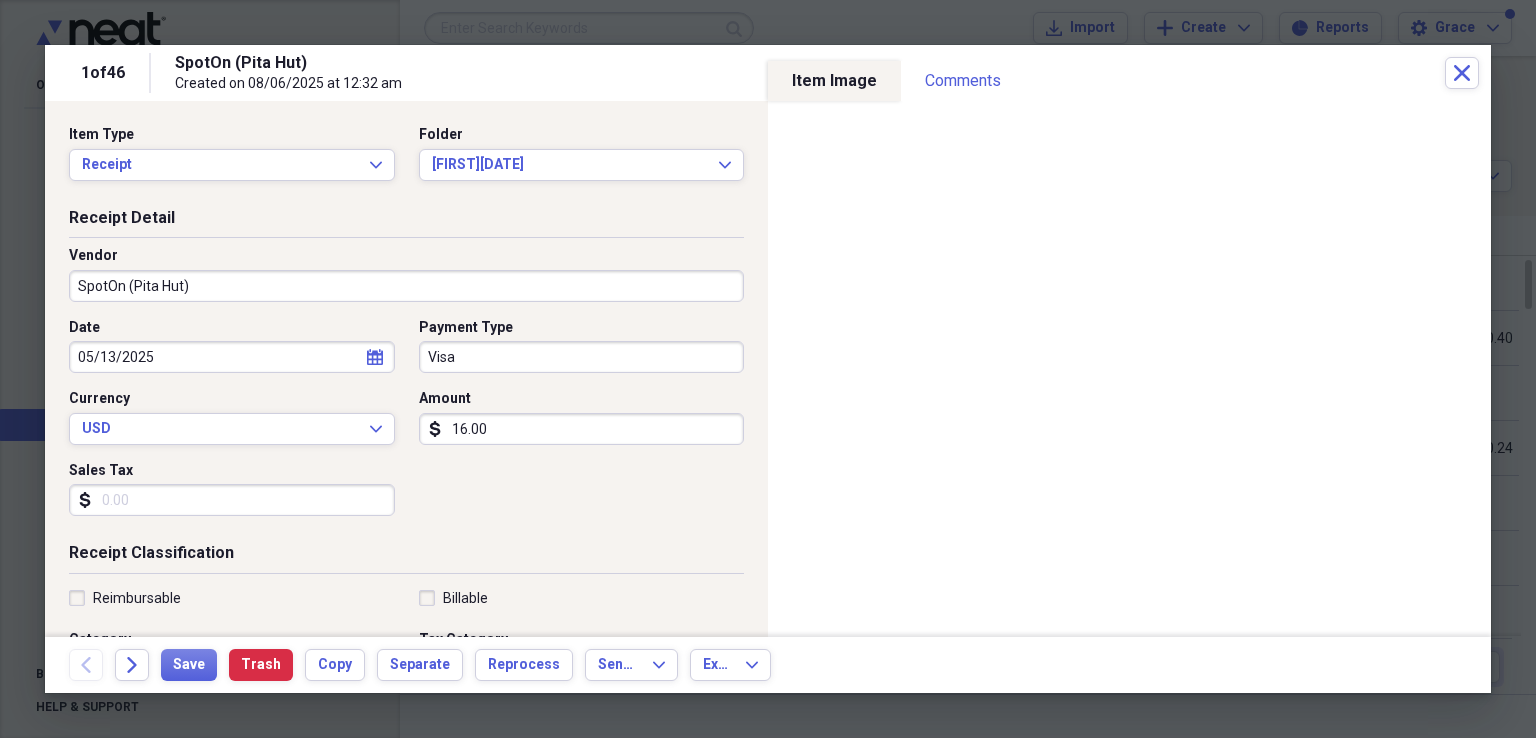click on "16.00" at bounding box center (582, 429) 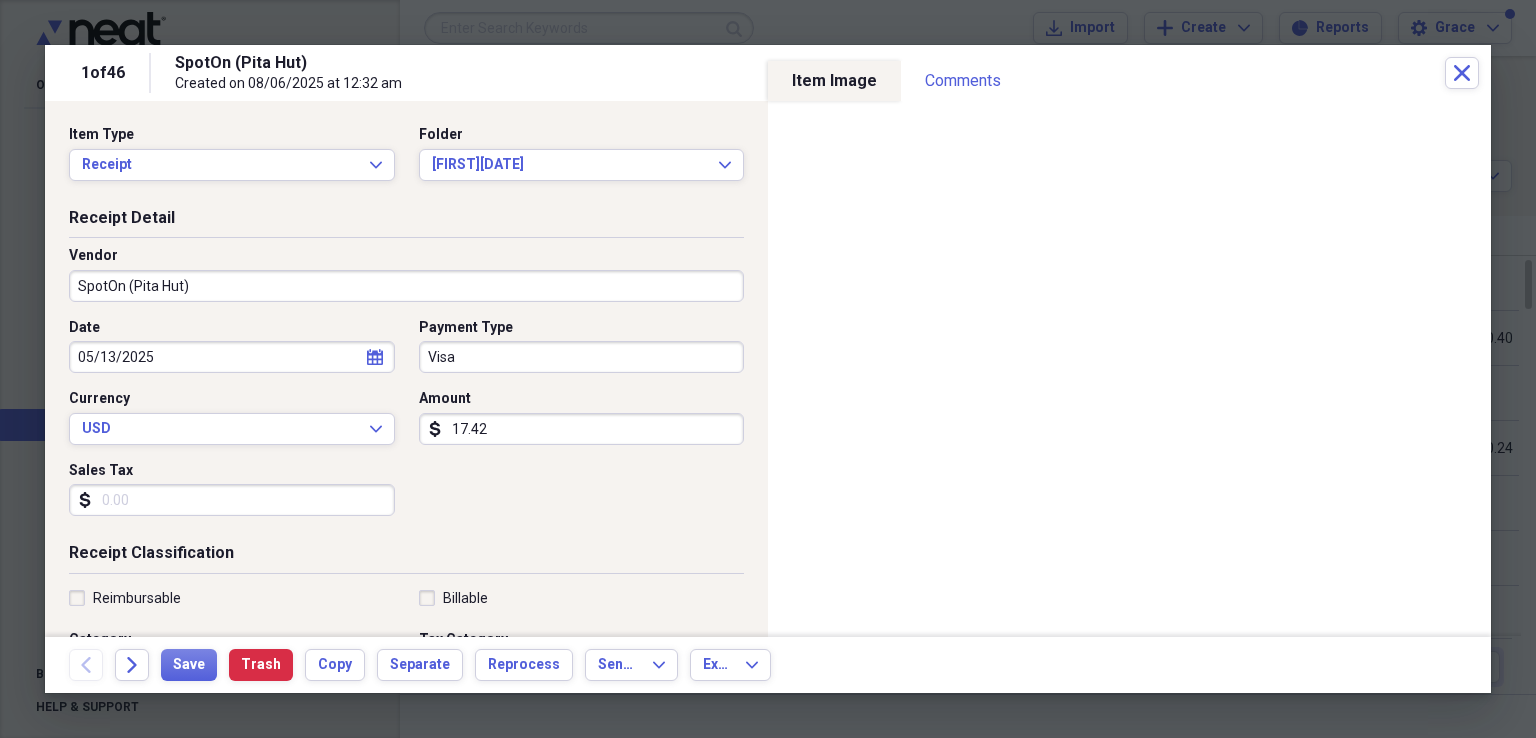type on "17.42" 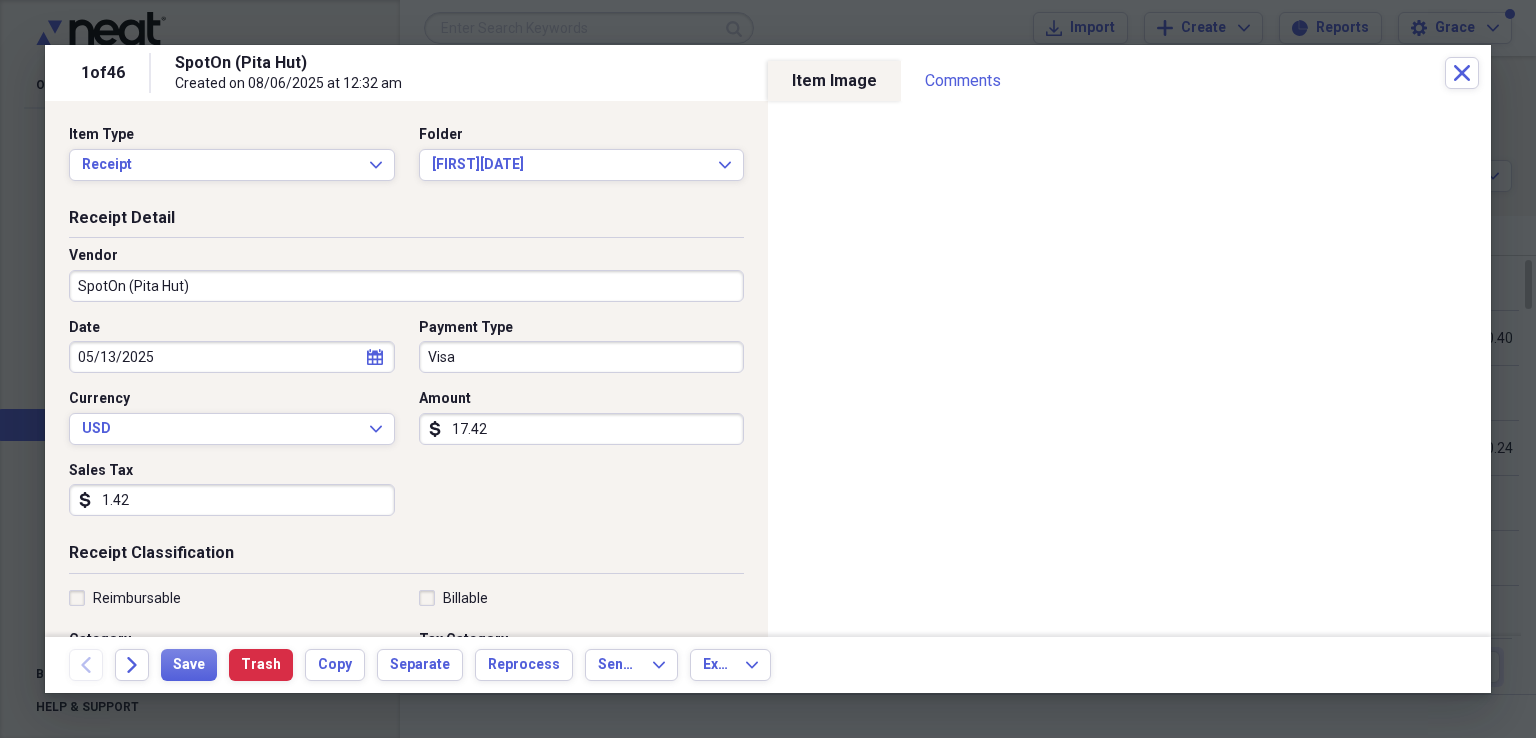 type on "1.42" 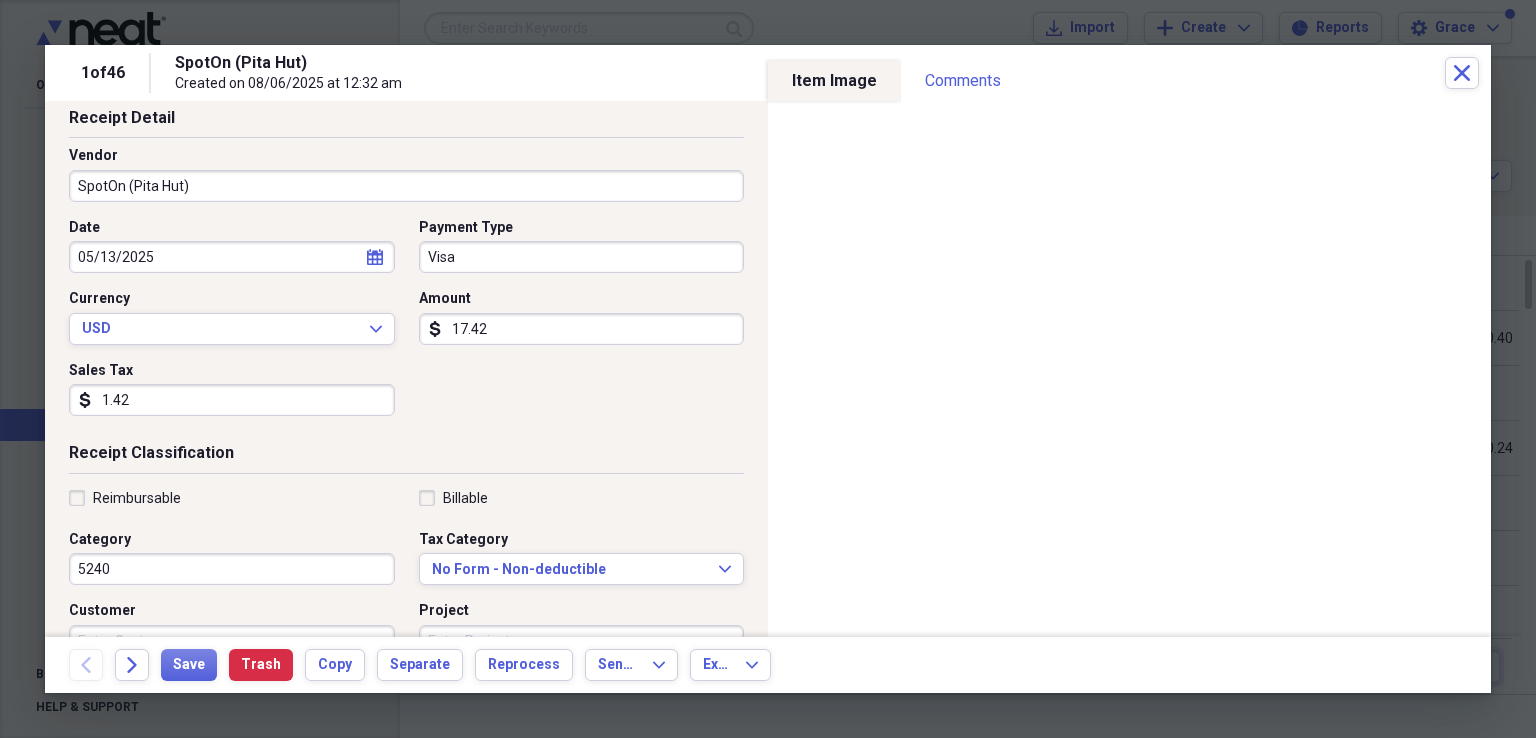 scroll, scrollTop: 0, scrollLeft: 0, axis: both 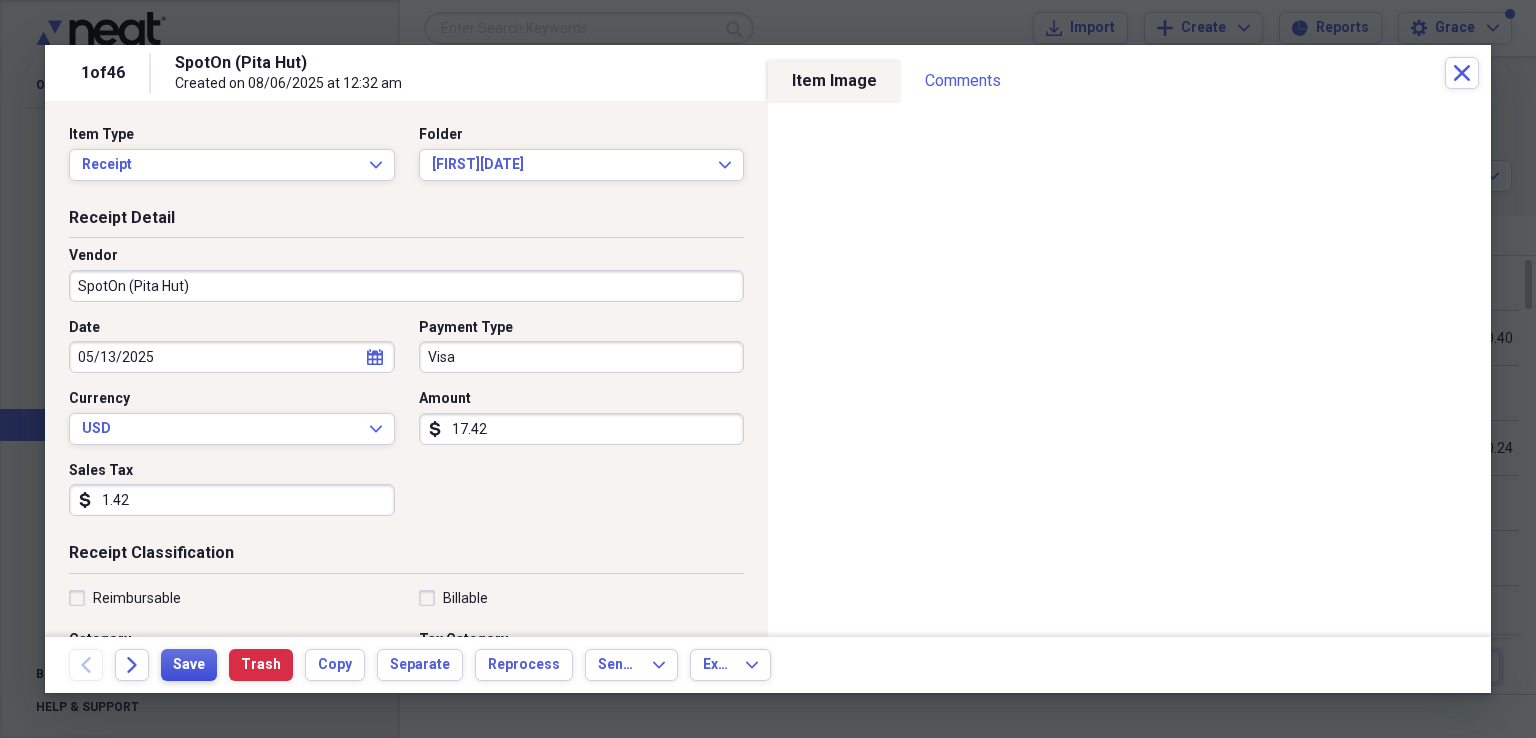 click on "Save" at bounding box center (189, 665) 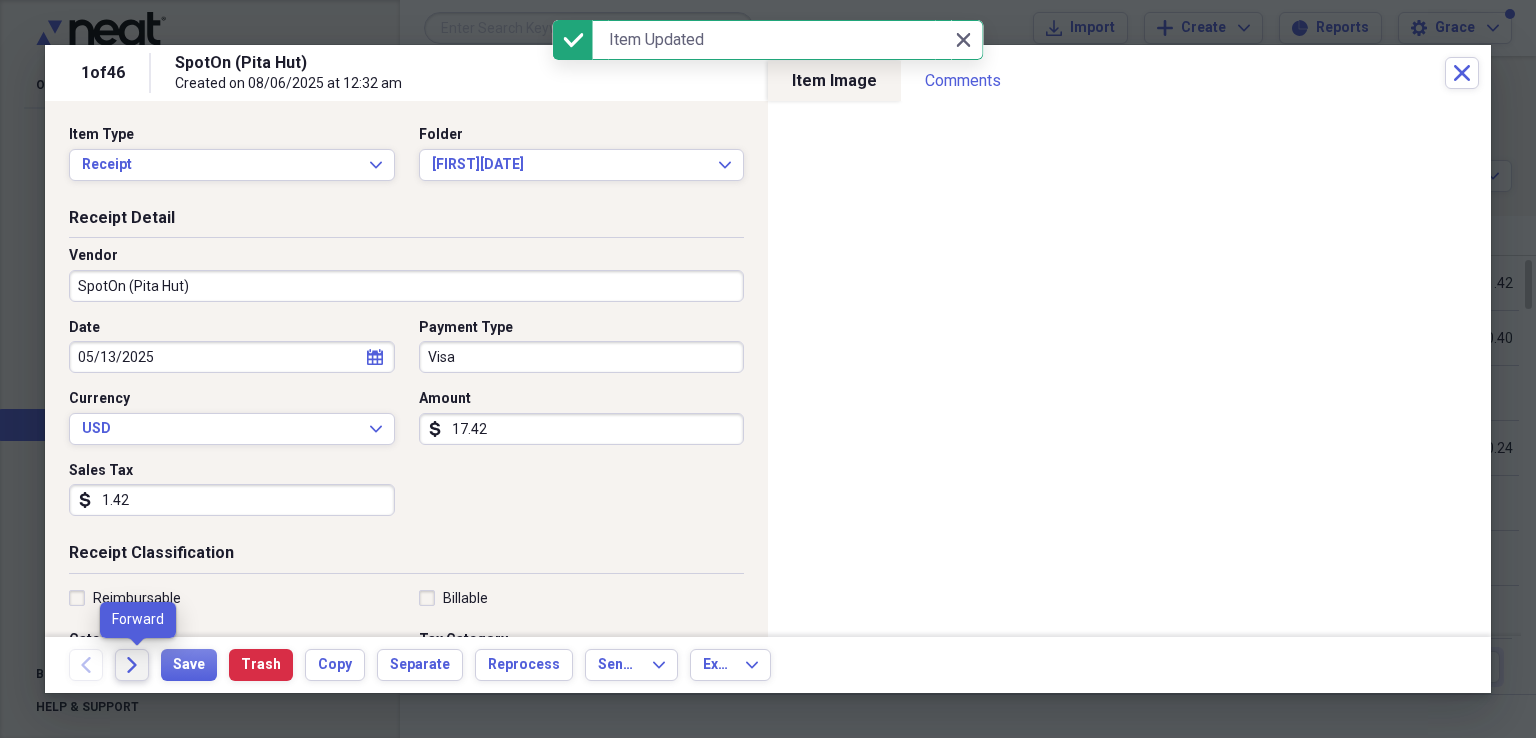 click 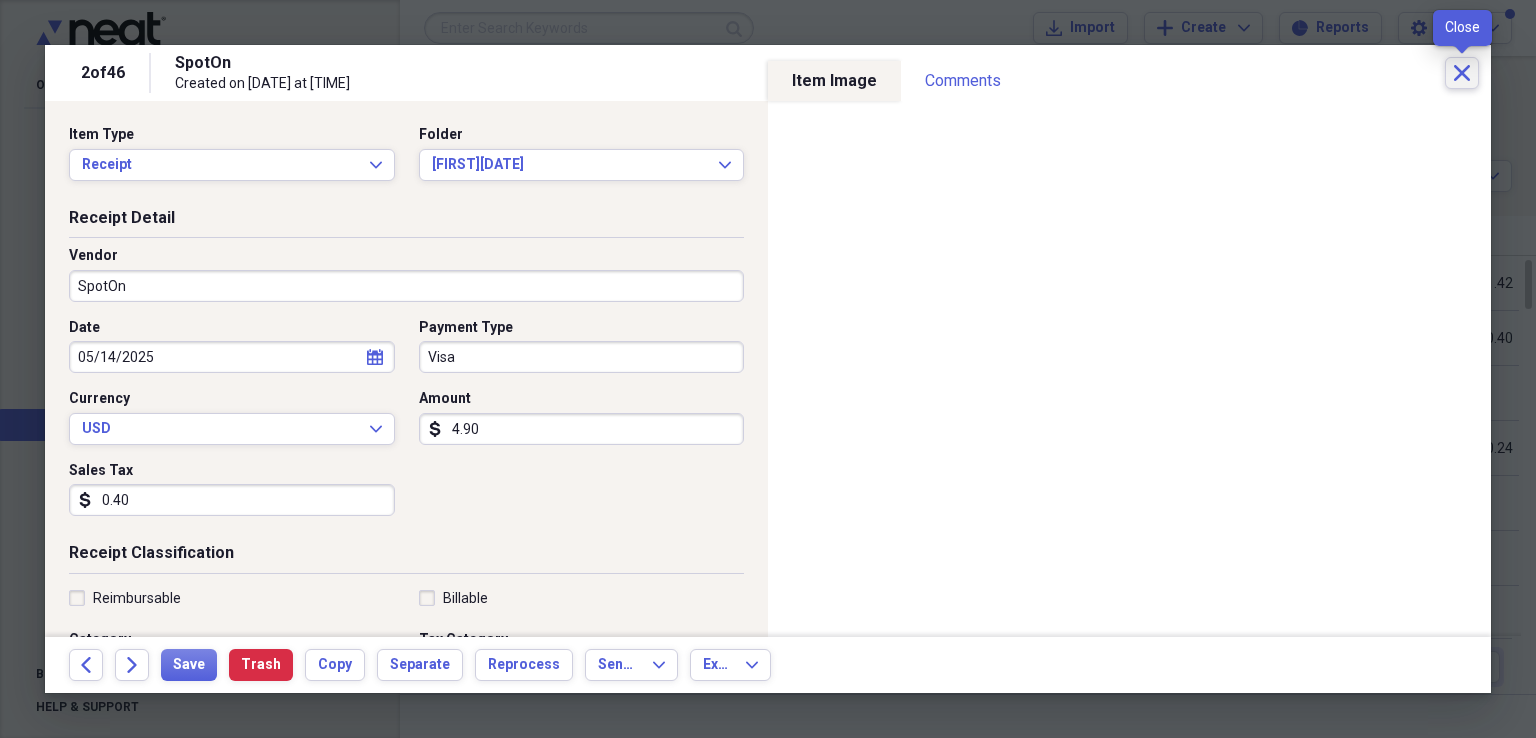 click on "Close" 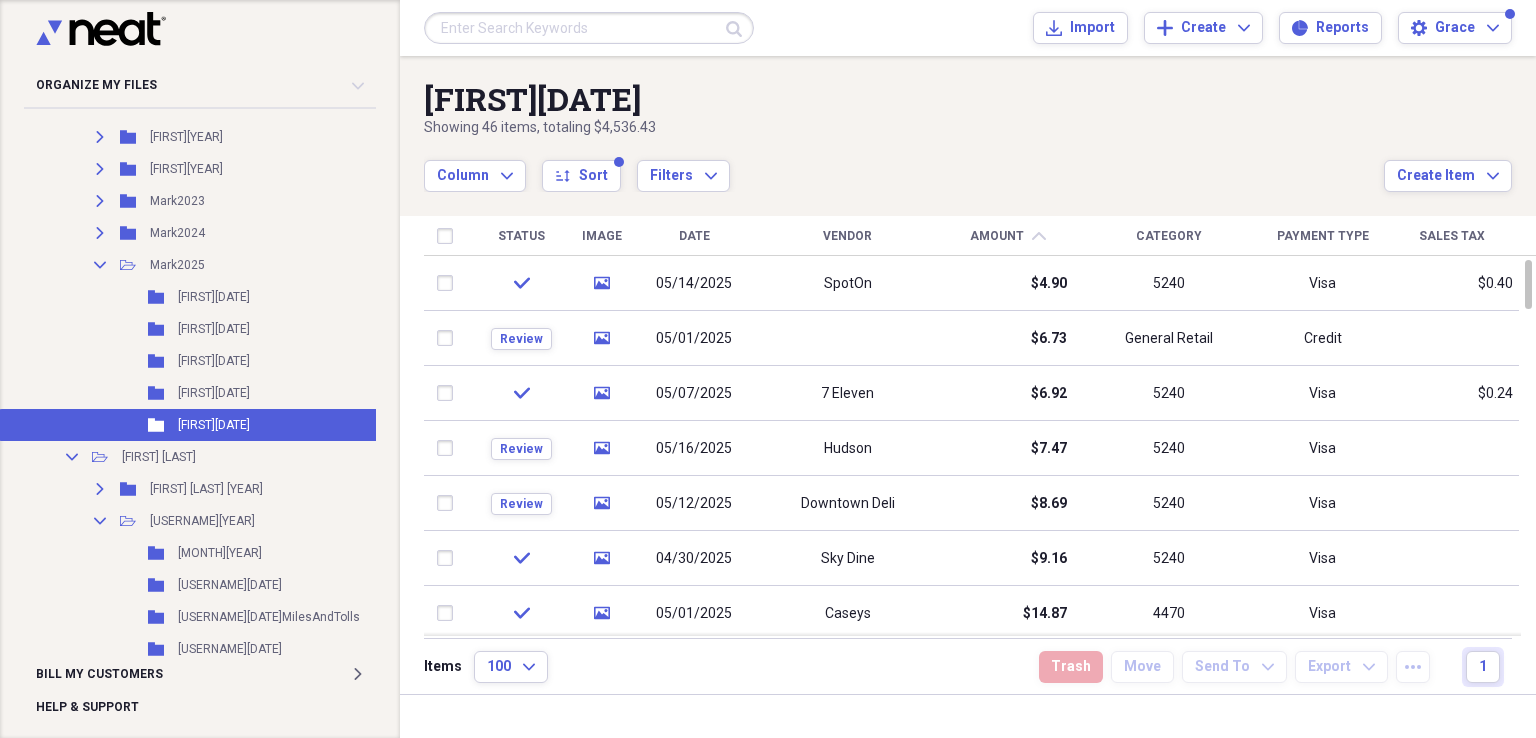 click on "Status" at bounding box center (521, 236) 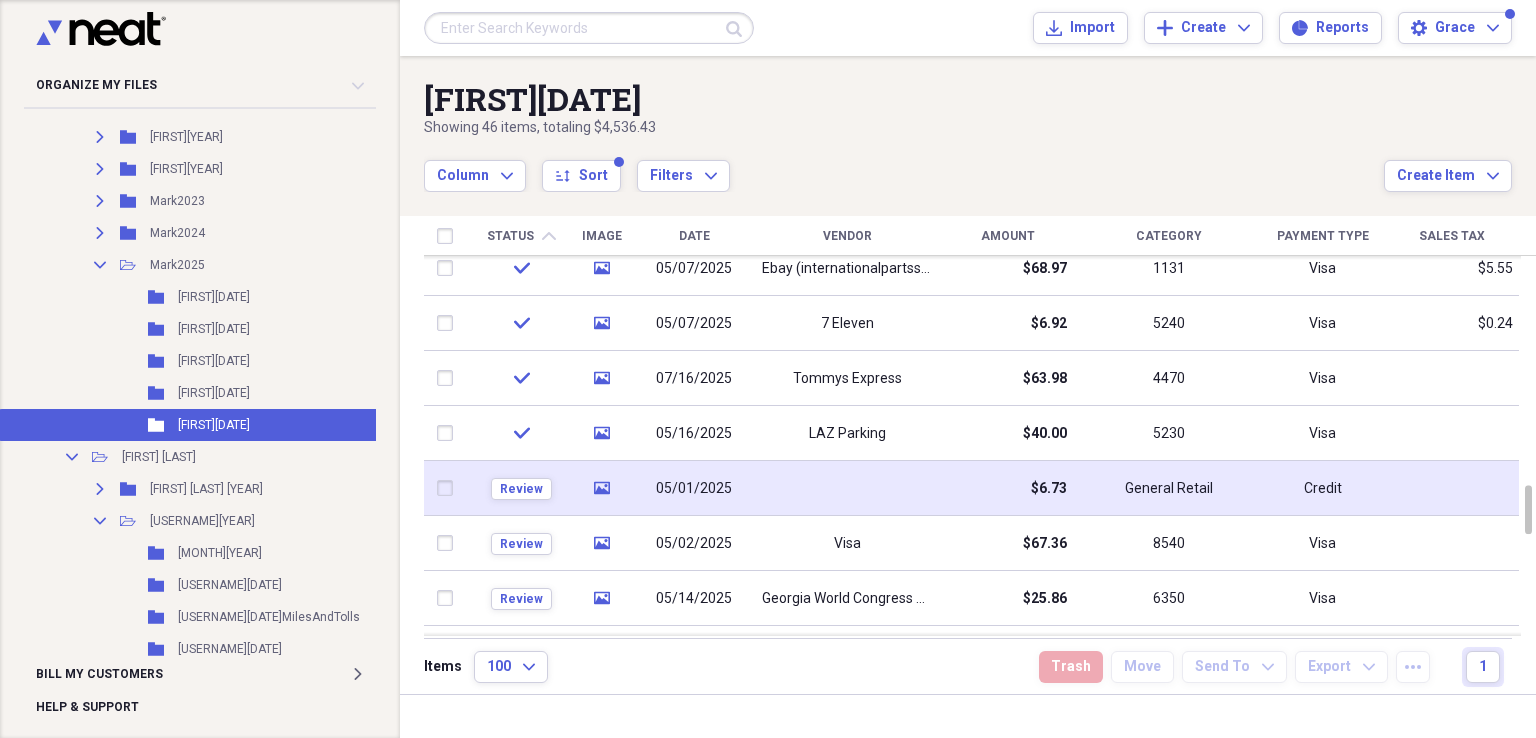 click at bounding box center [847, 488] 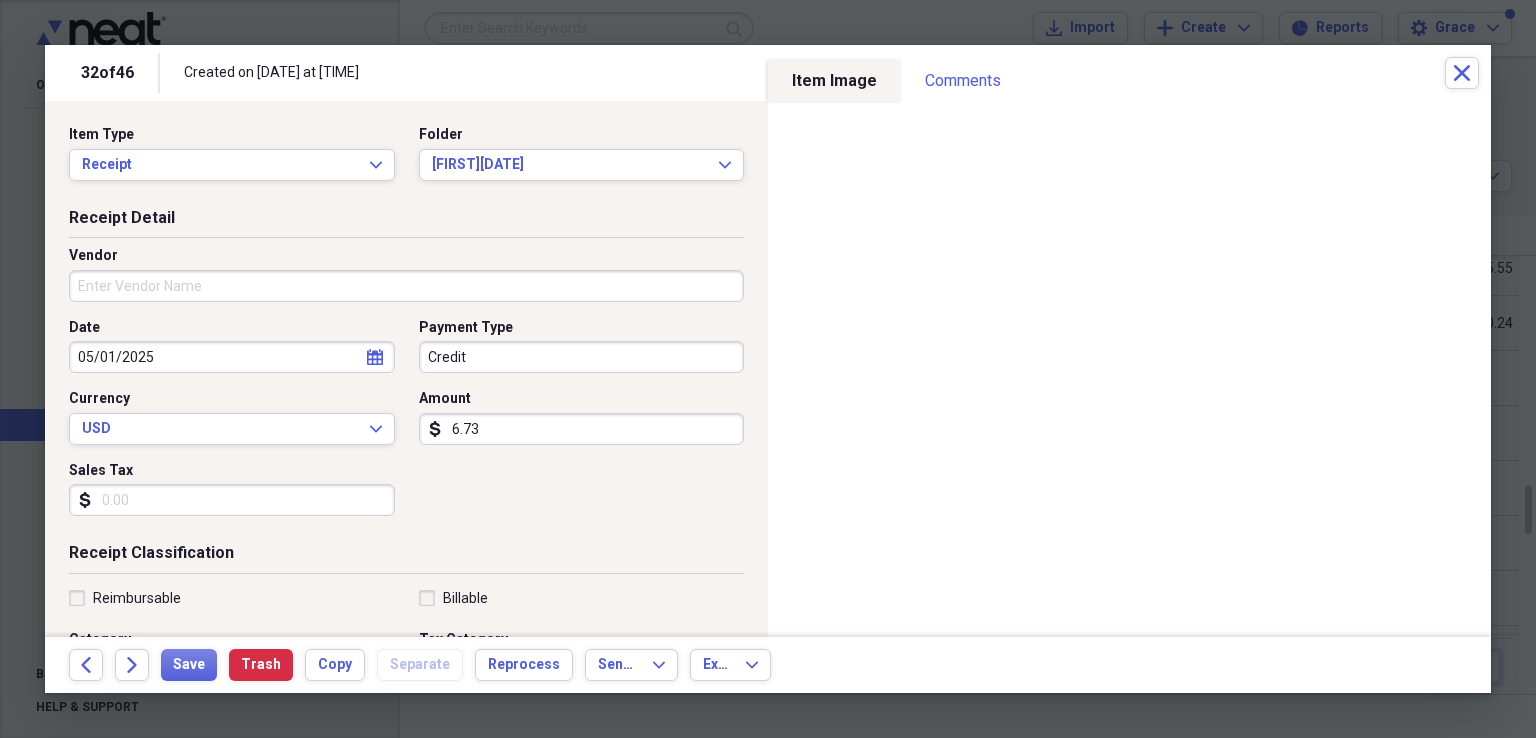 click on "Vendor" at bounding box center (406, 286) 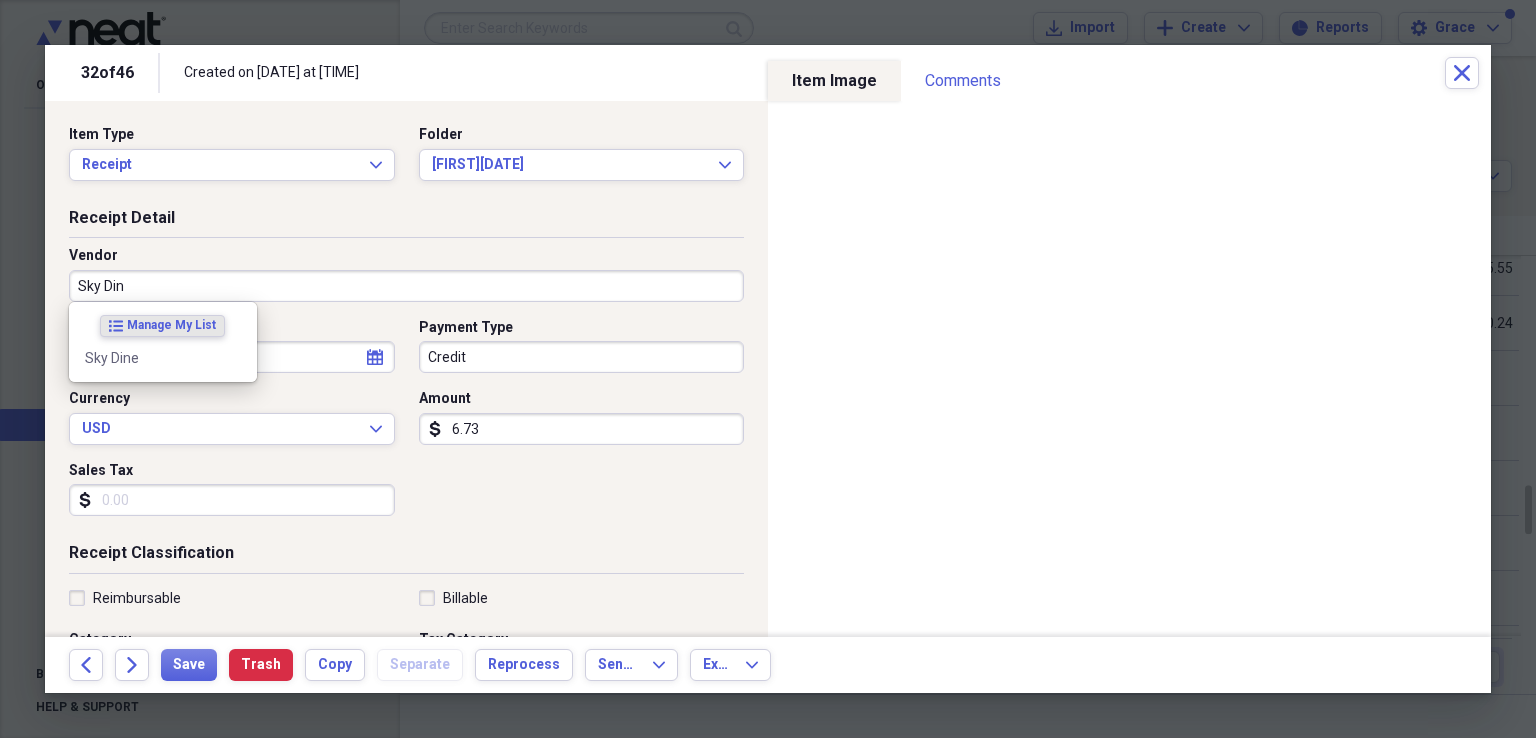 type on "Sky Dine" 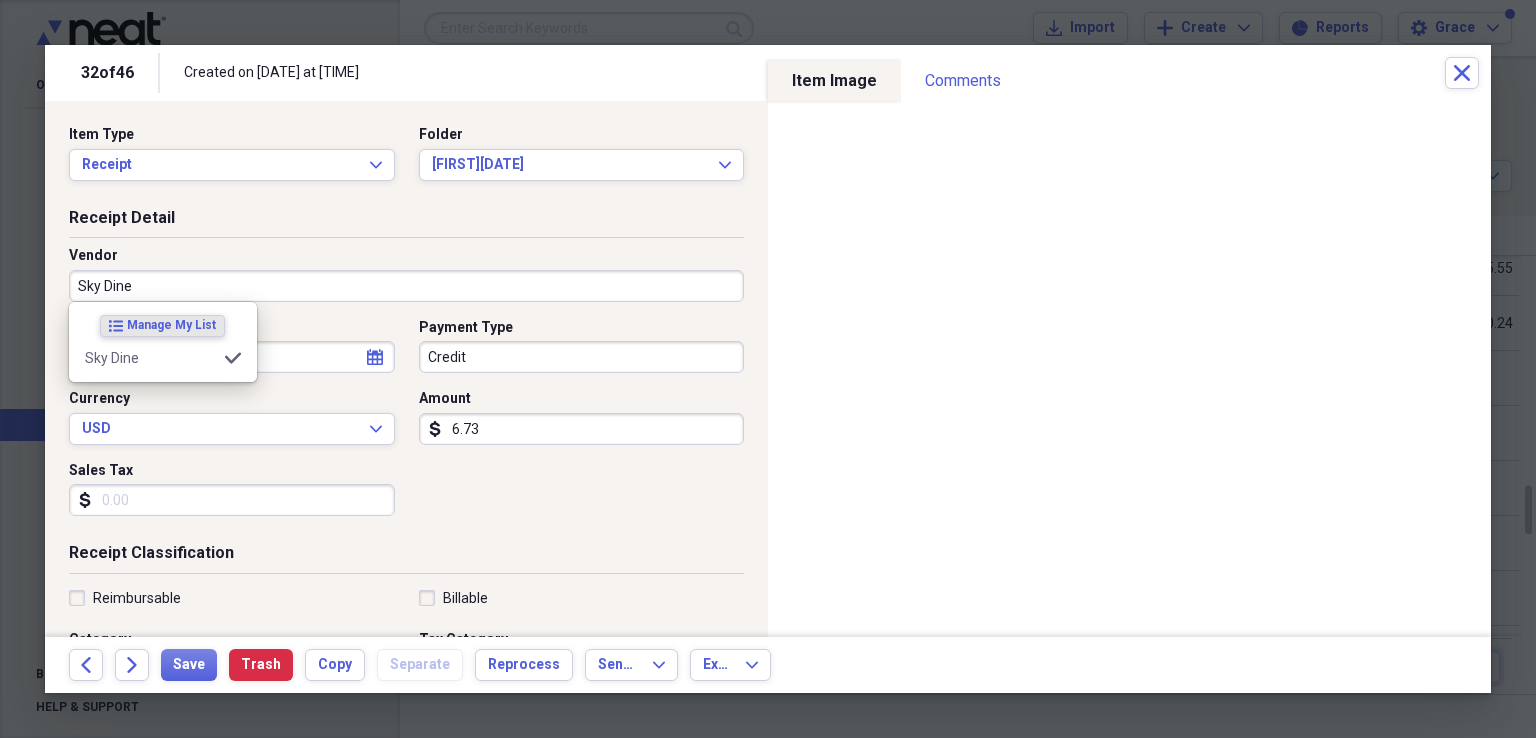 type on "5240" 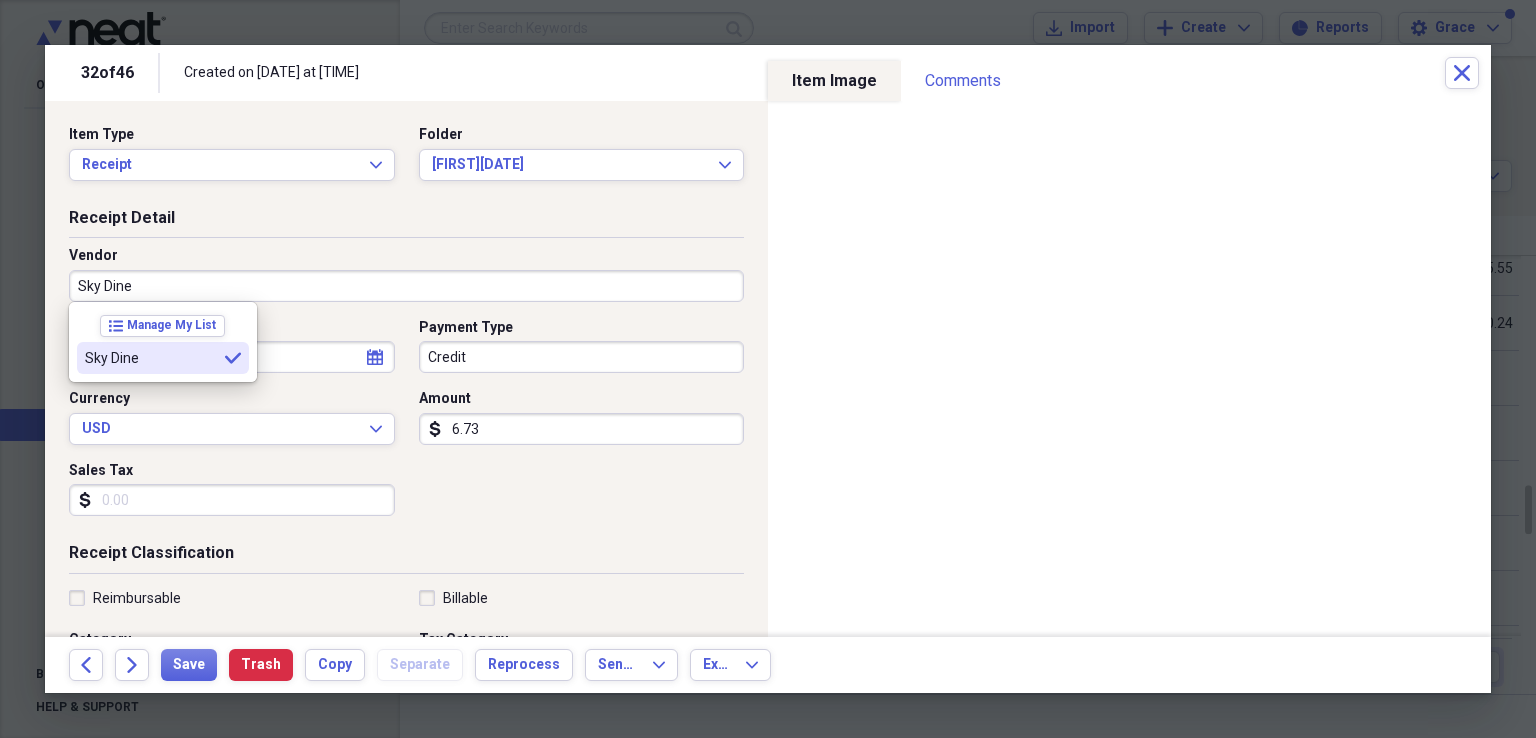 type on "Sky Dine" 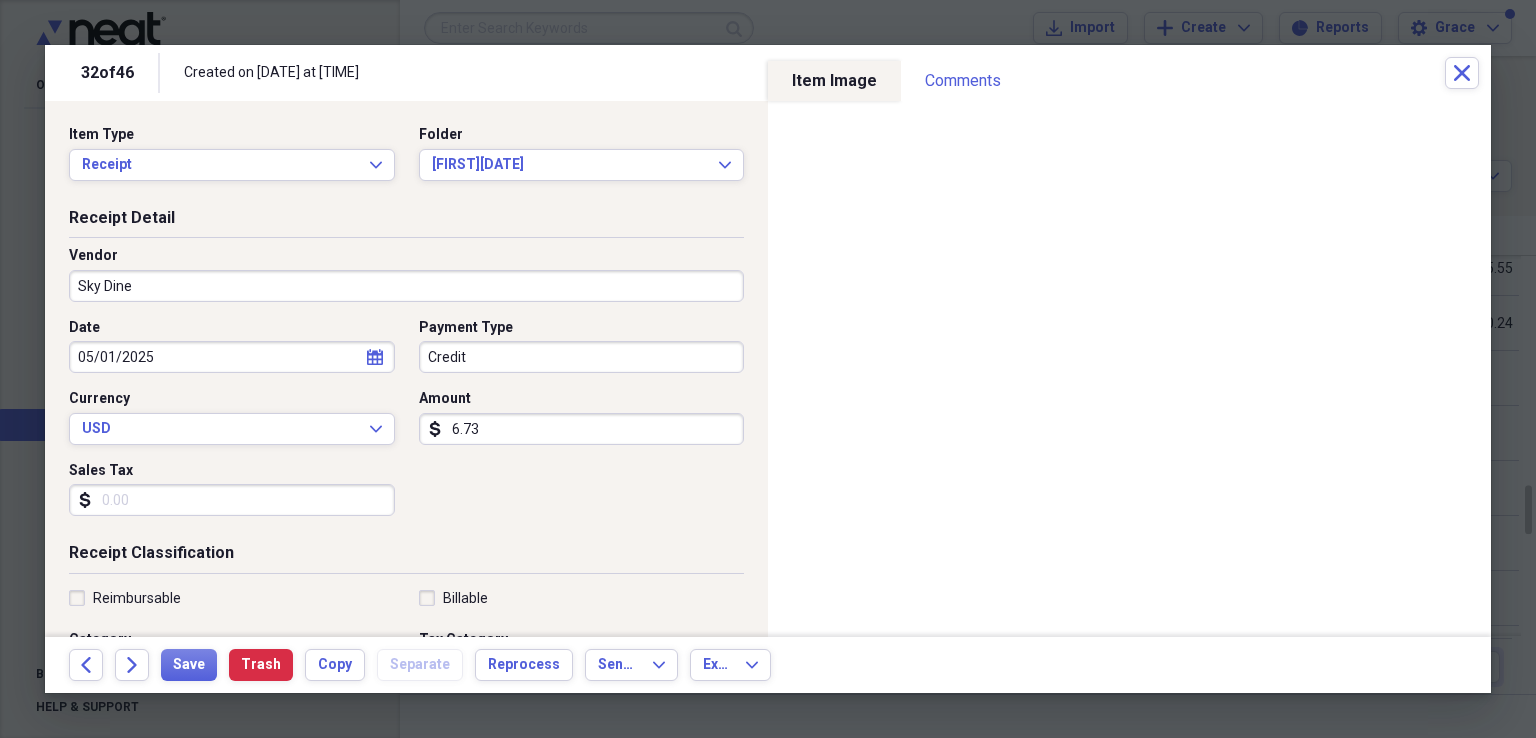click on "Credit" at bounding box center [582, 357] 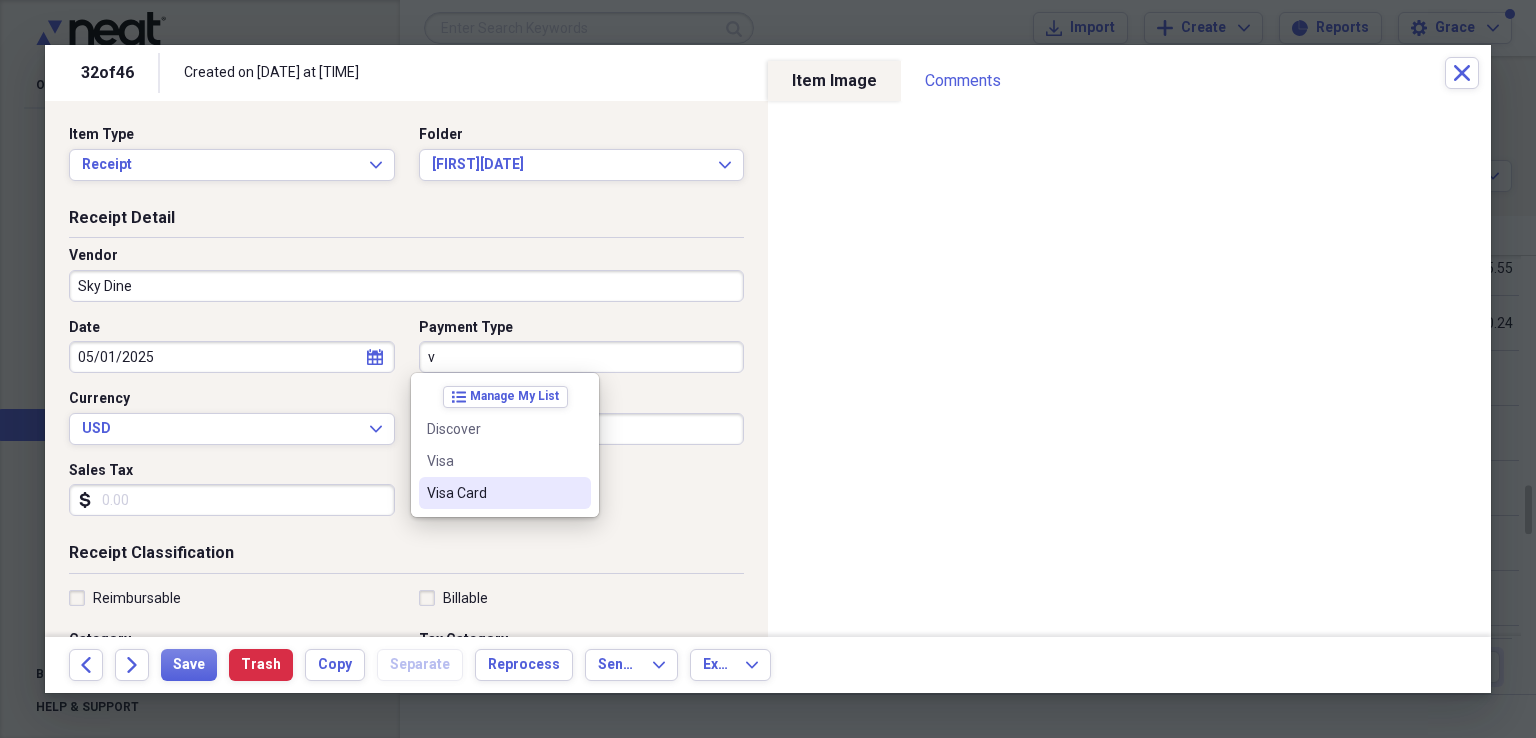 click on "Visa Card" at bounding box center (493, 493) 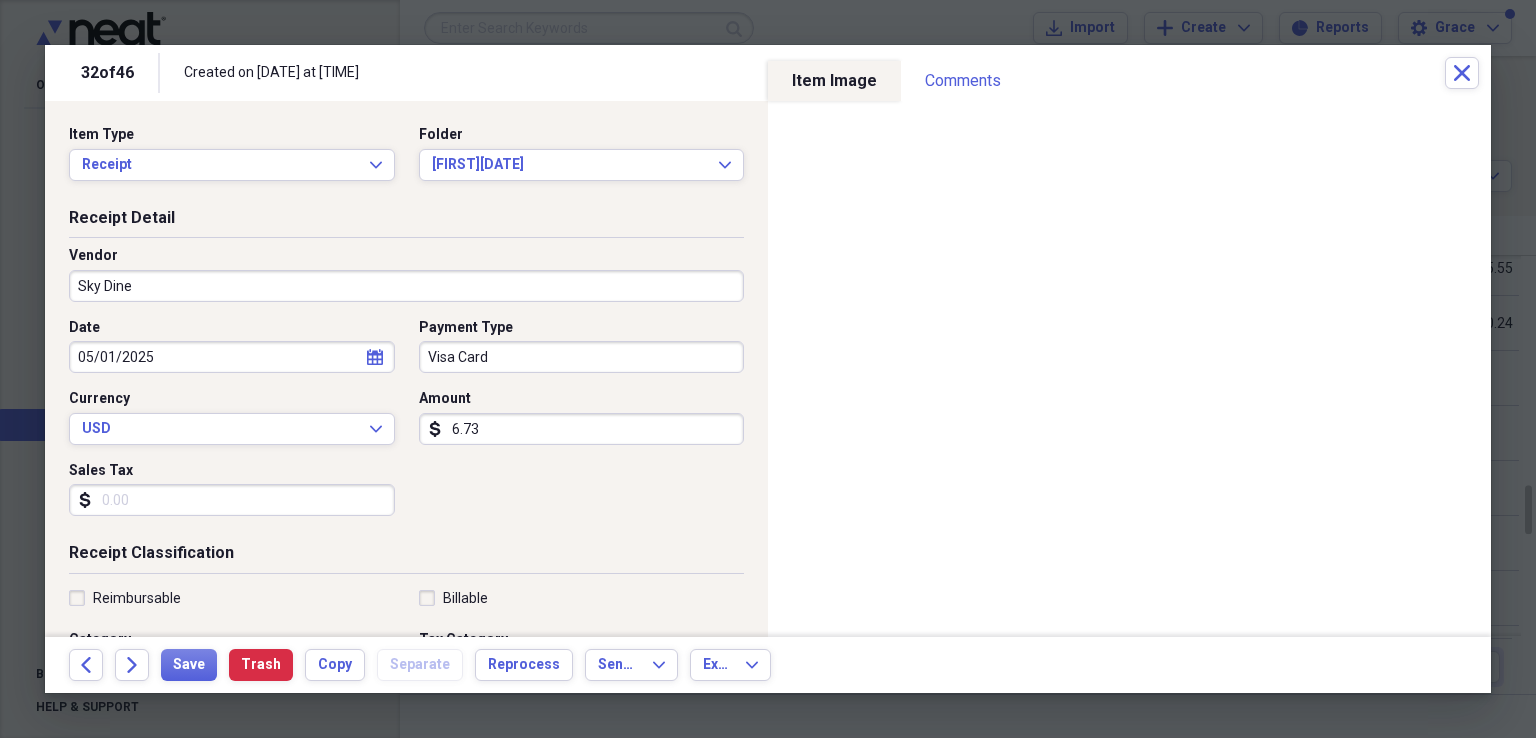 scroll, scrollTop: 200, scrollLeft: 0, axis: vertical 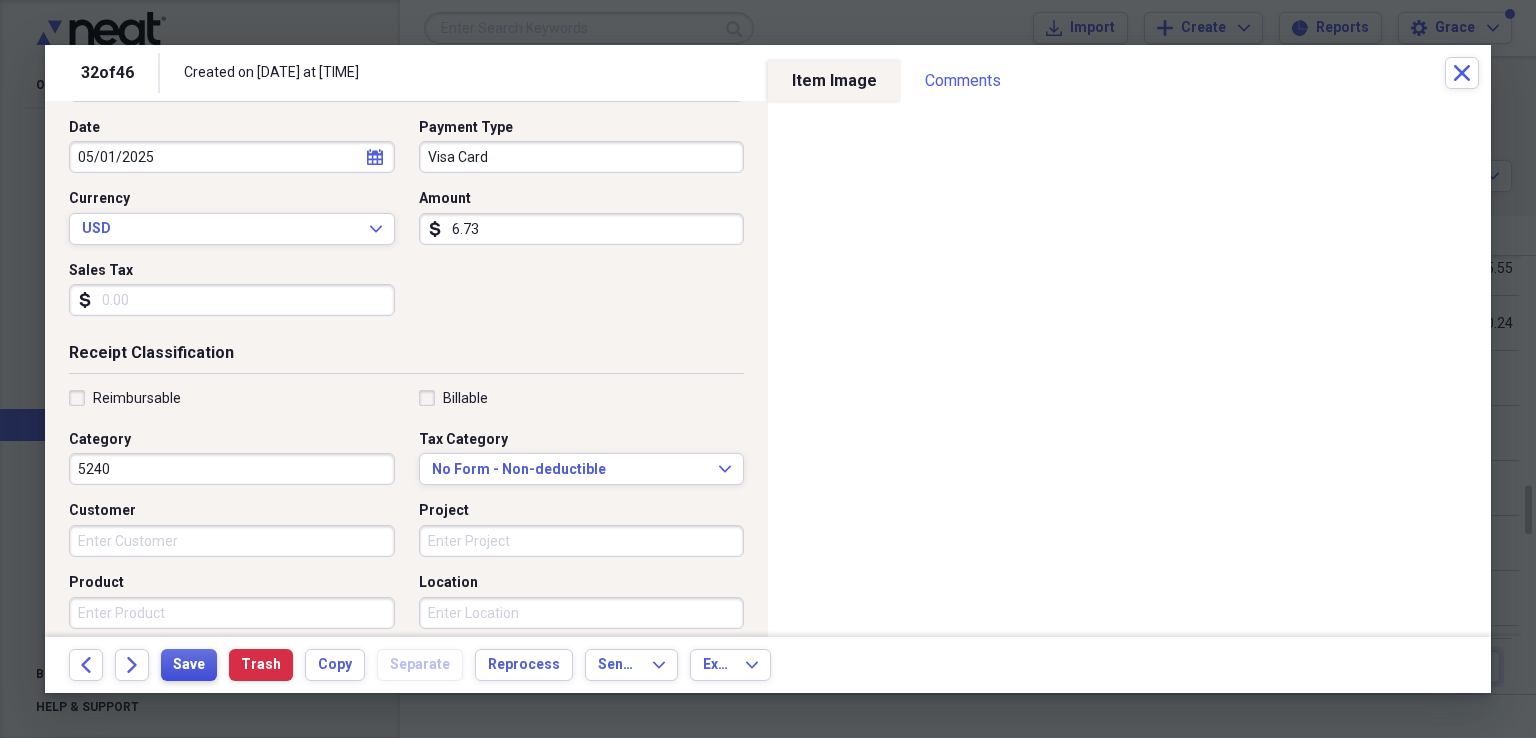 click on "Save" at bounding box center (189, 665) 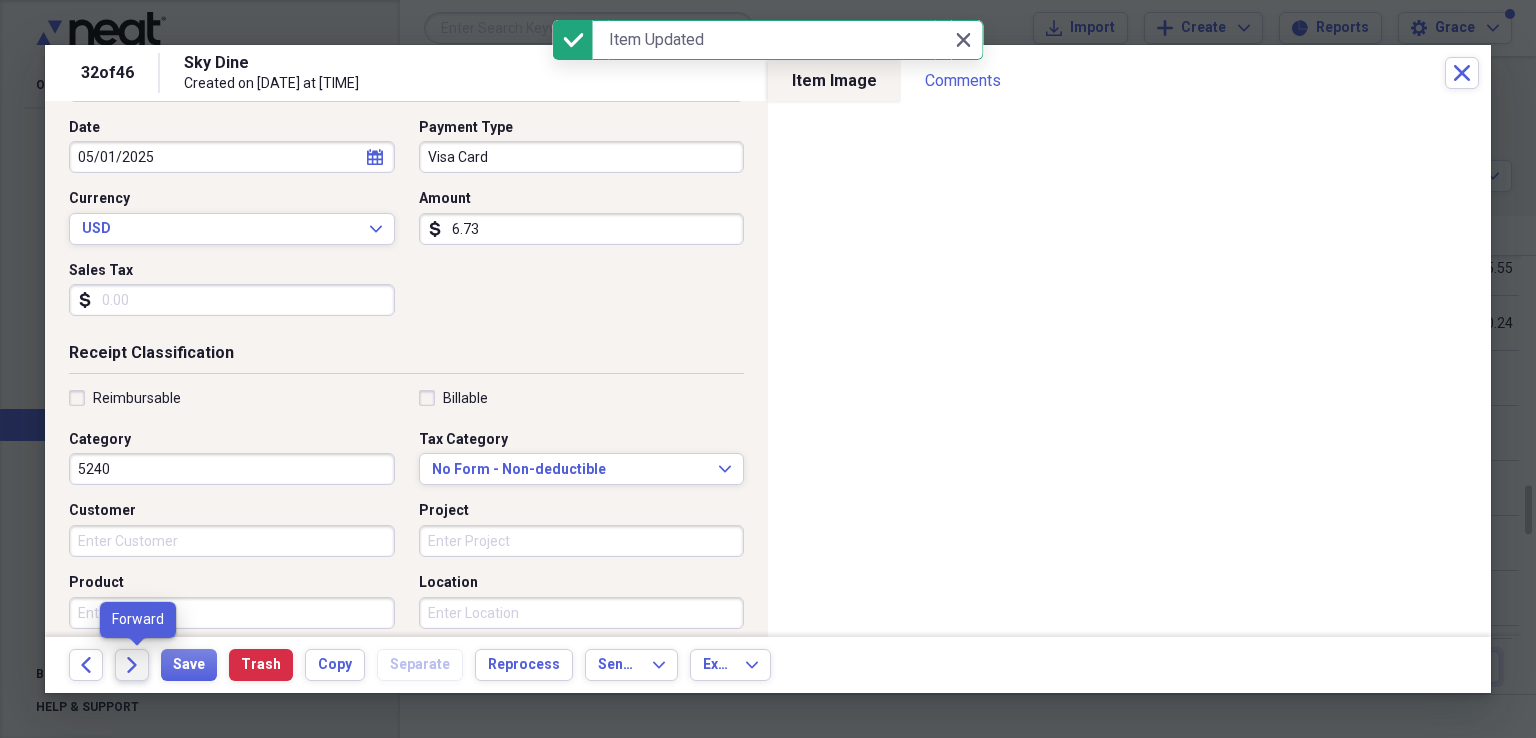 click on "Forward" 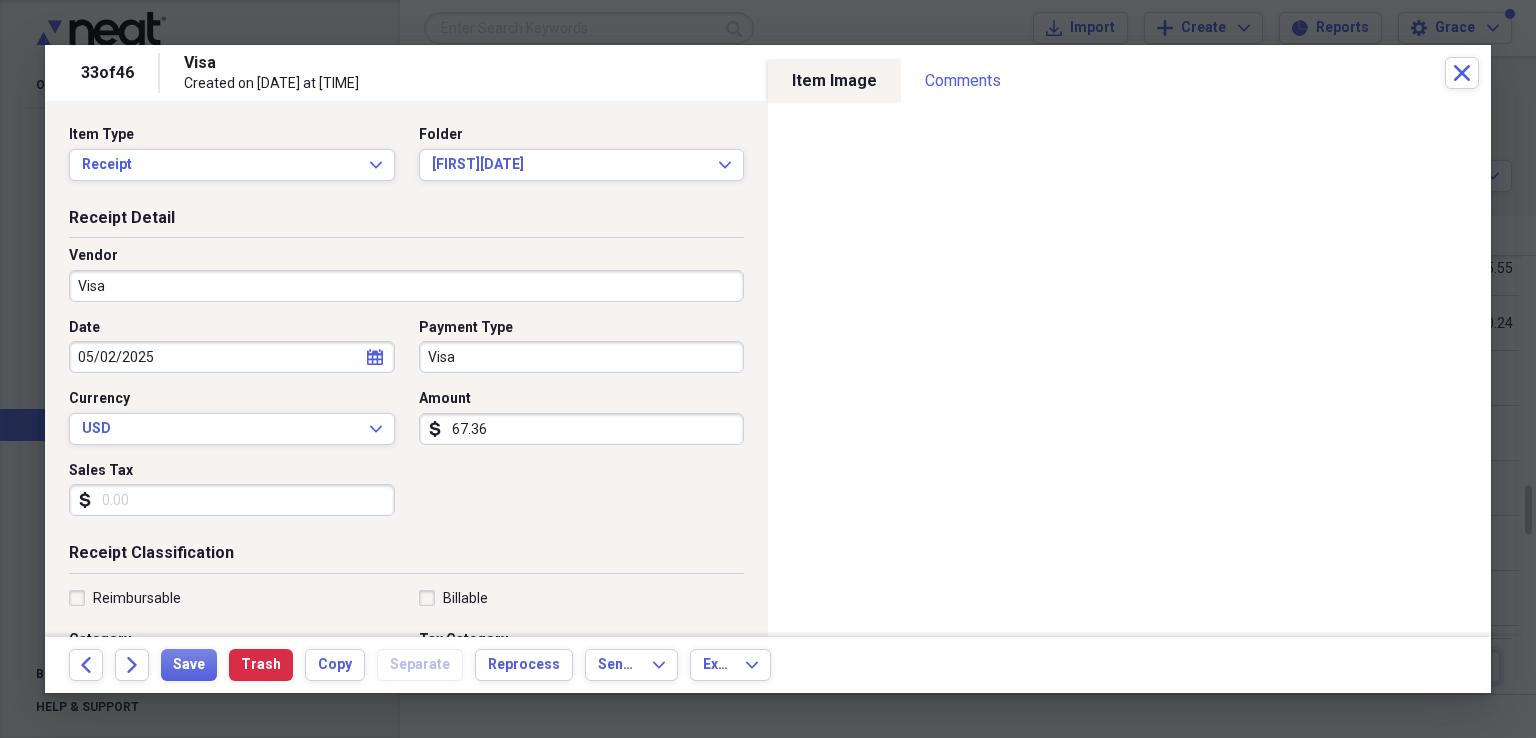 click on "Visa" at bounding box center (406, 286) 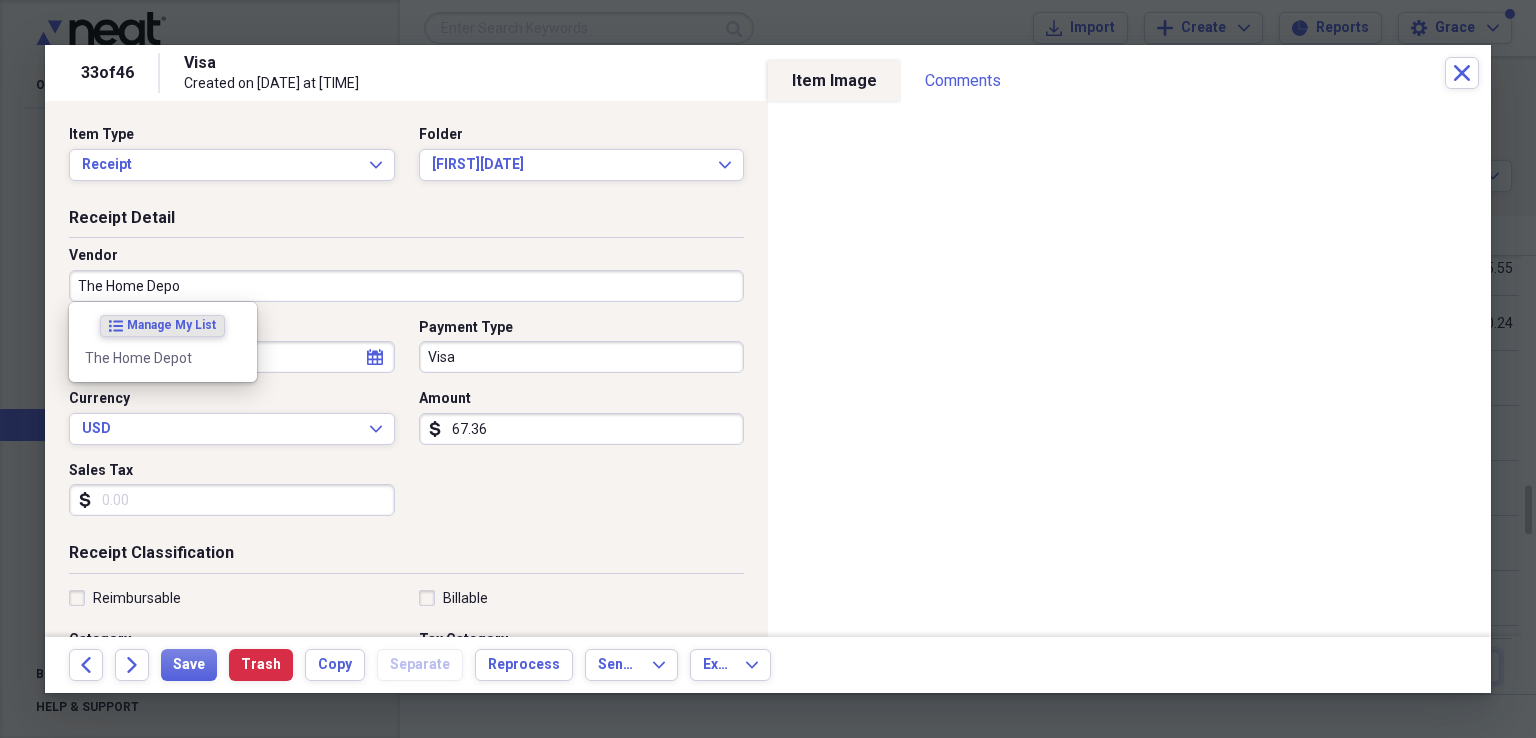 type on "The Home Depot" 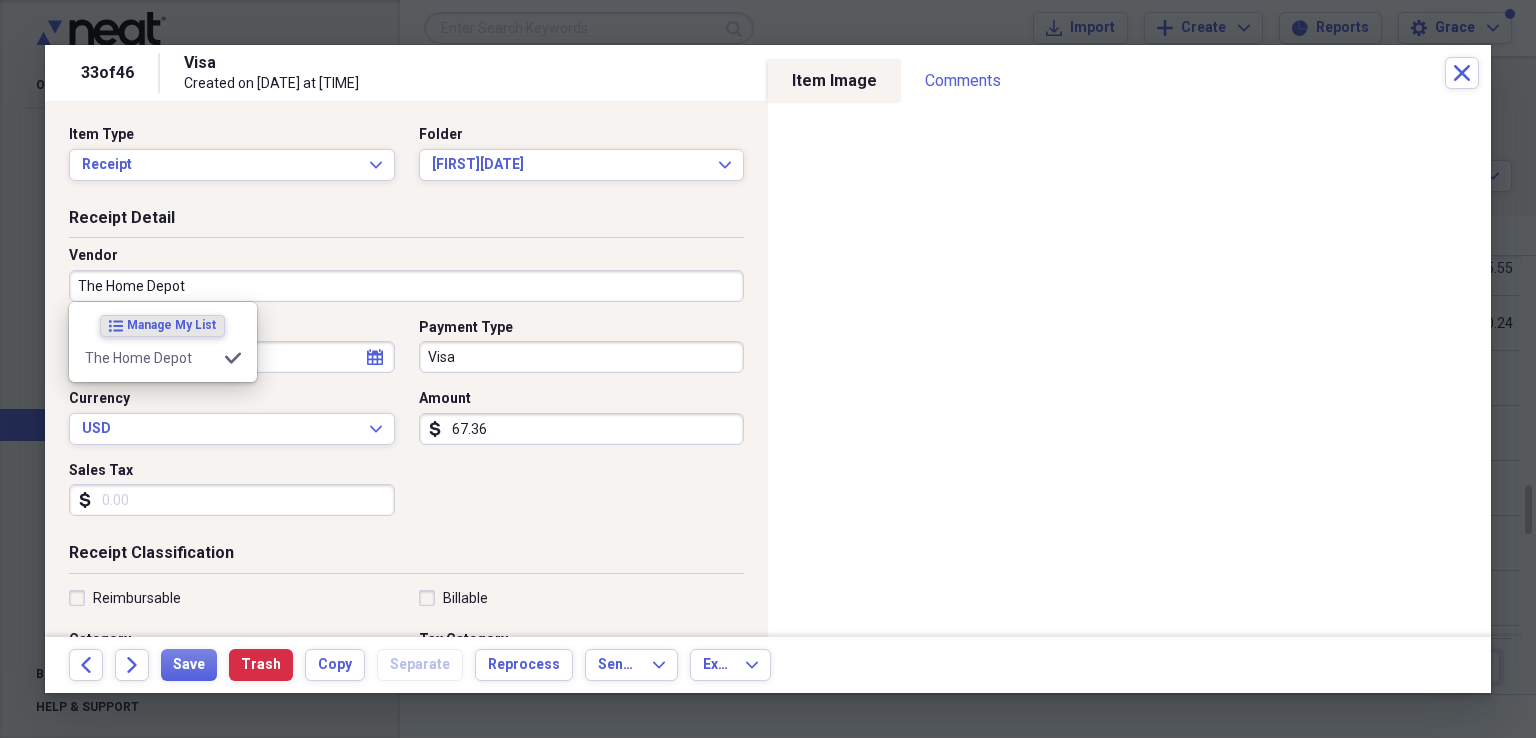 type on "4310" 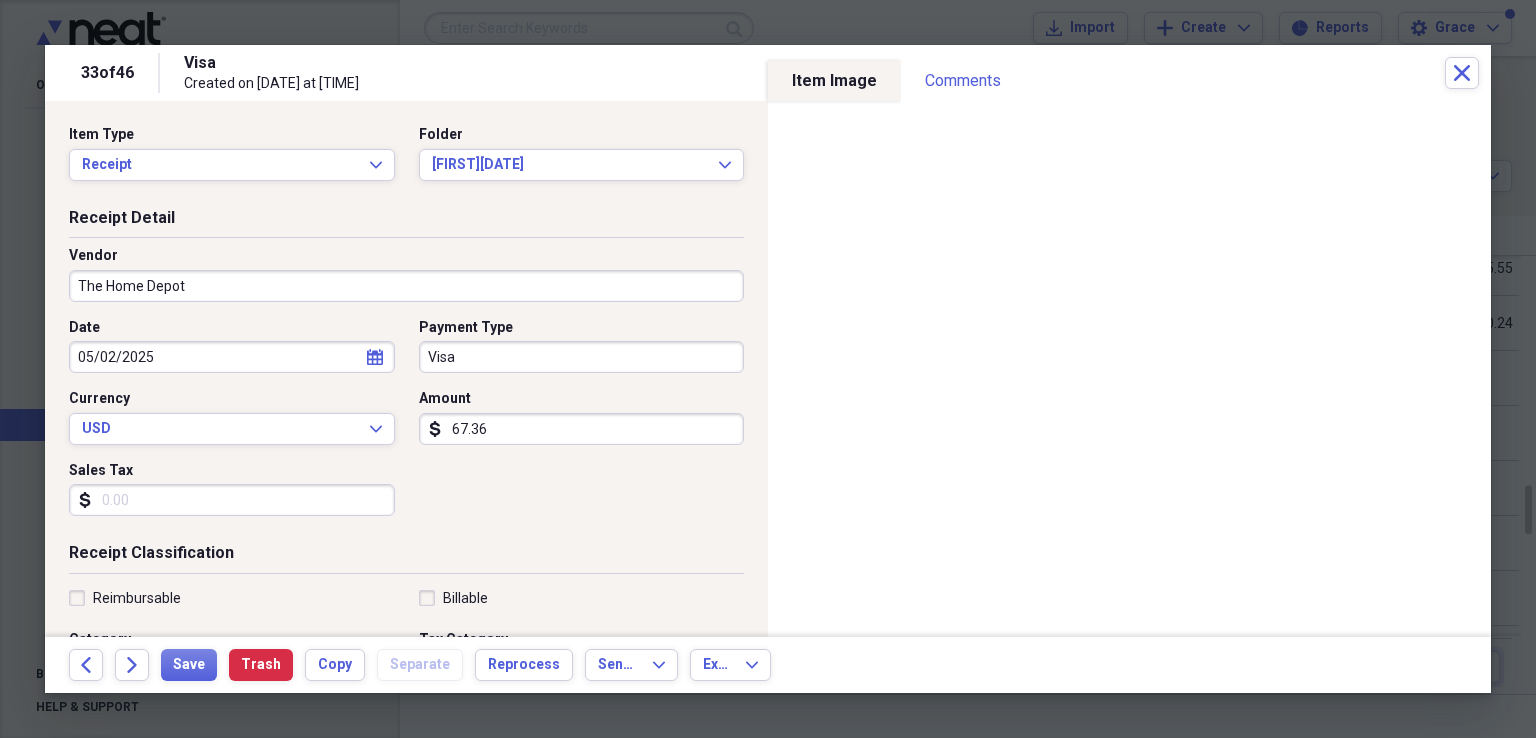 click on "Sales Tax" at bounding box center [232, 500] 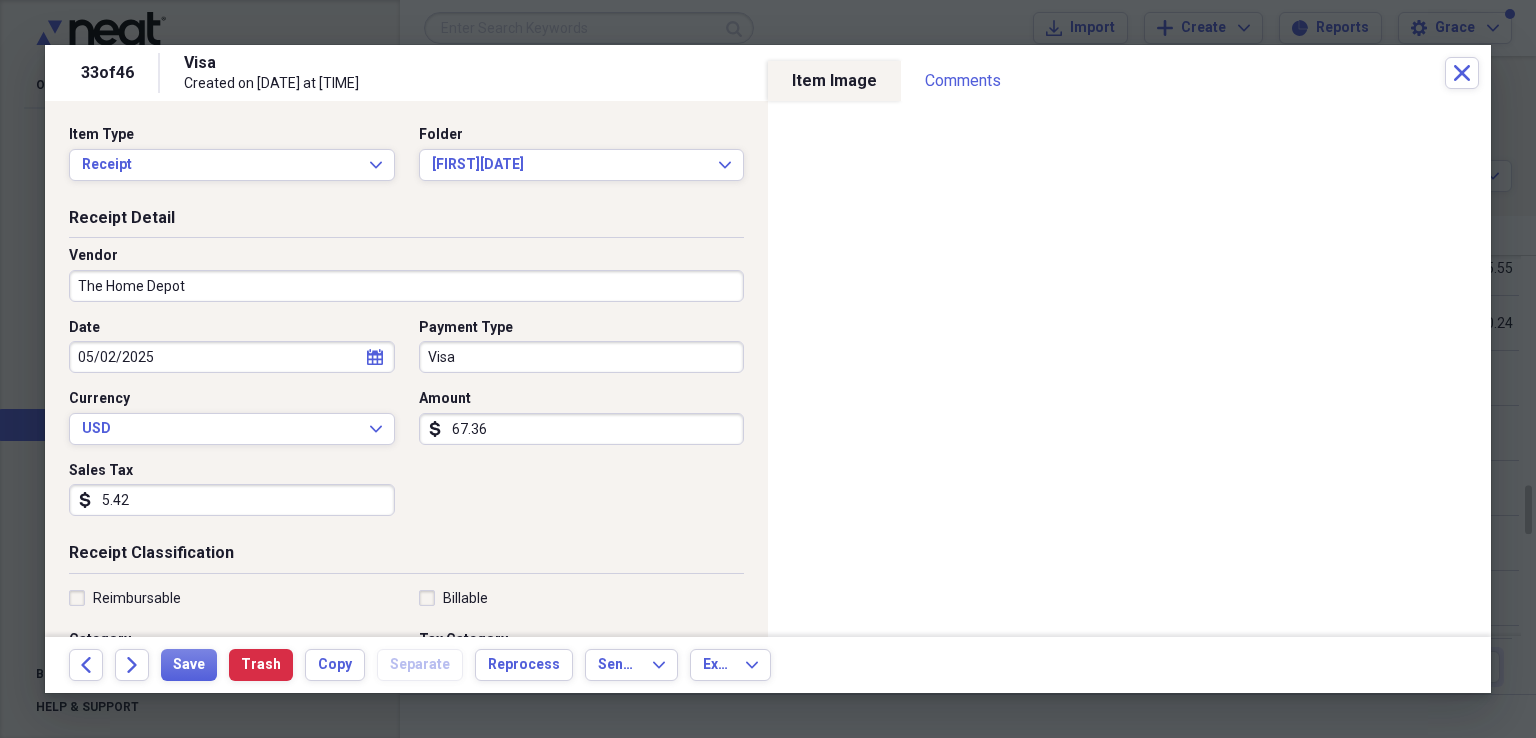 type on "5.42" 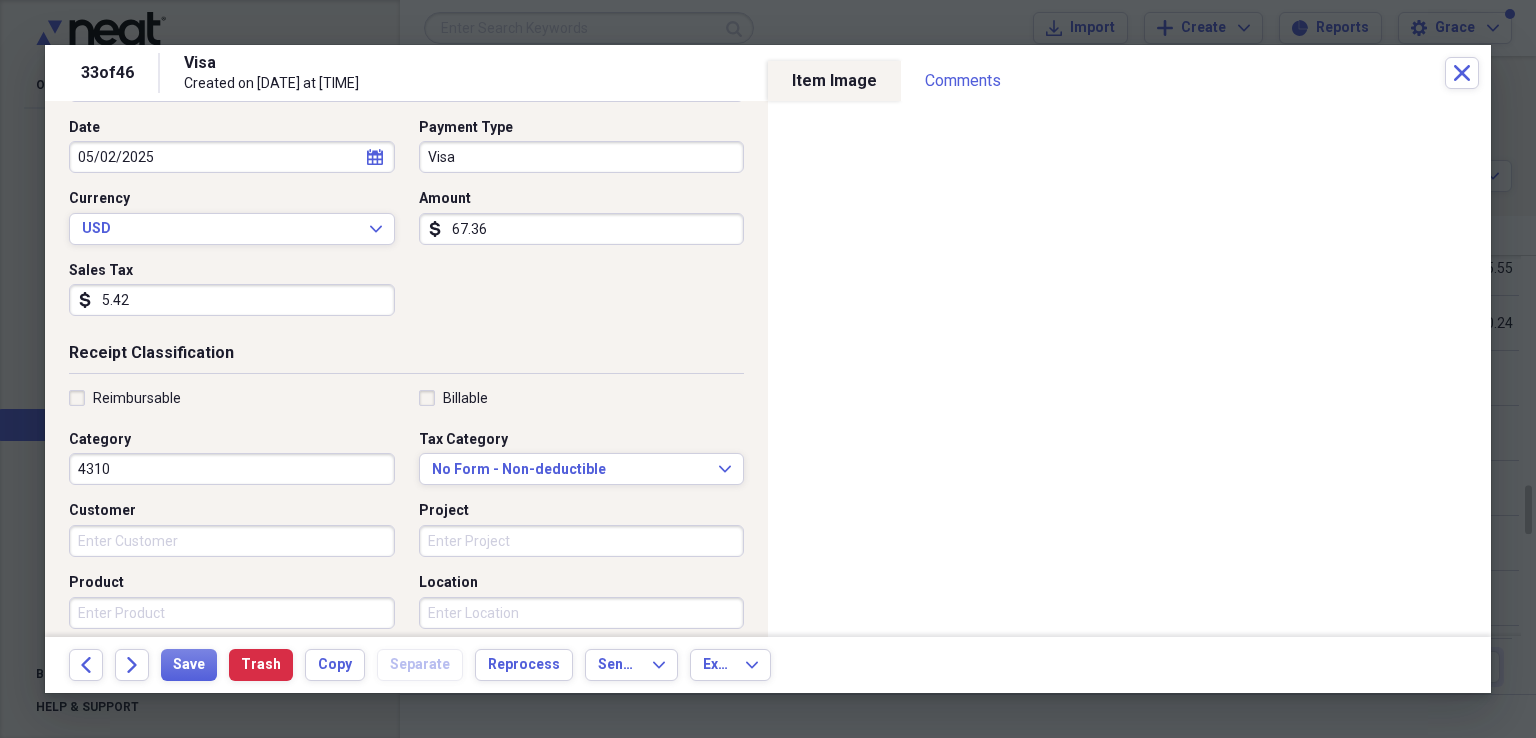 scroll, scrollTop: 300, scrollLeft: 0, axis: vertical 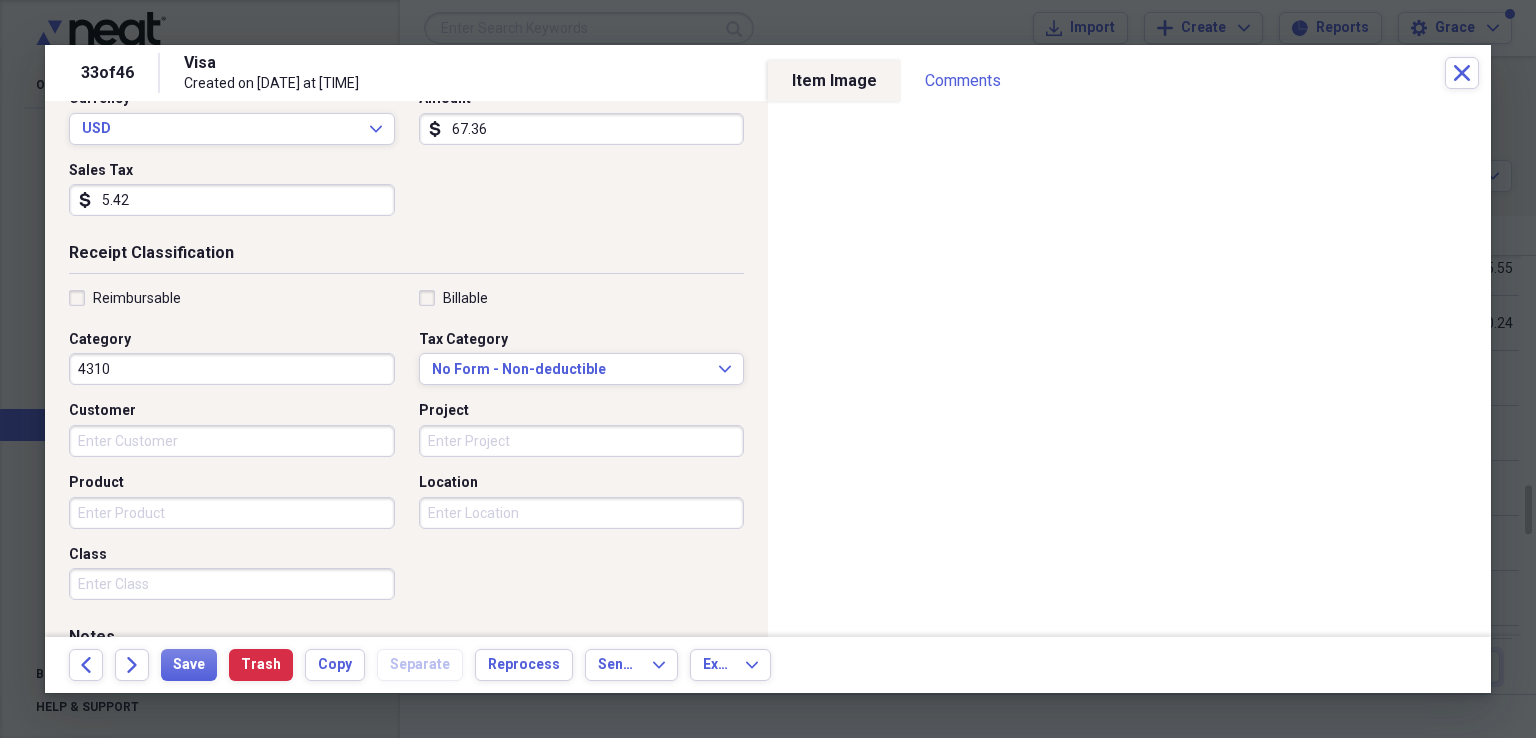 click on "4310" at bounding box center (232, 369) 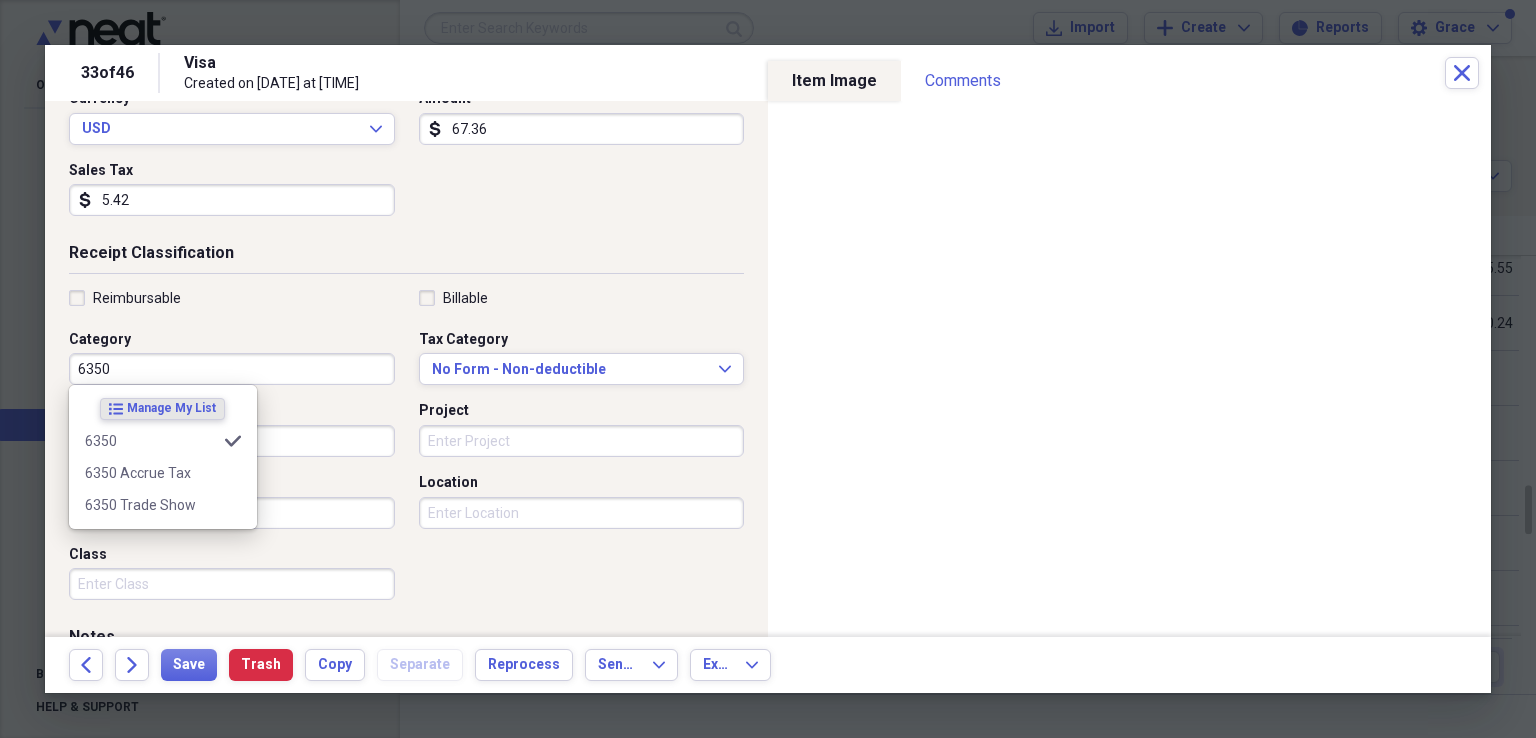 type on "6350" 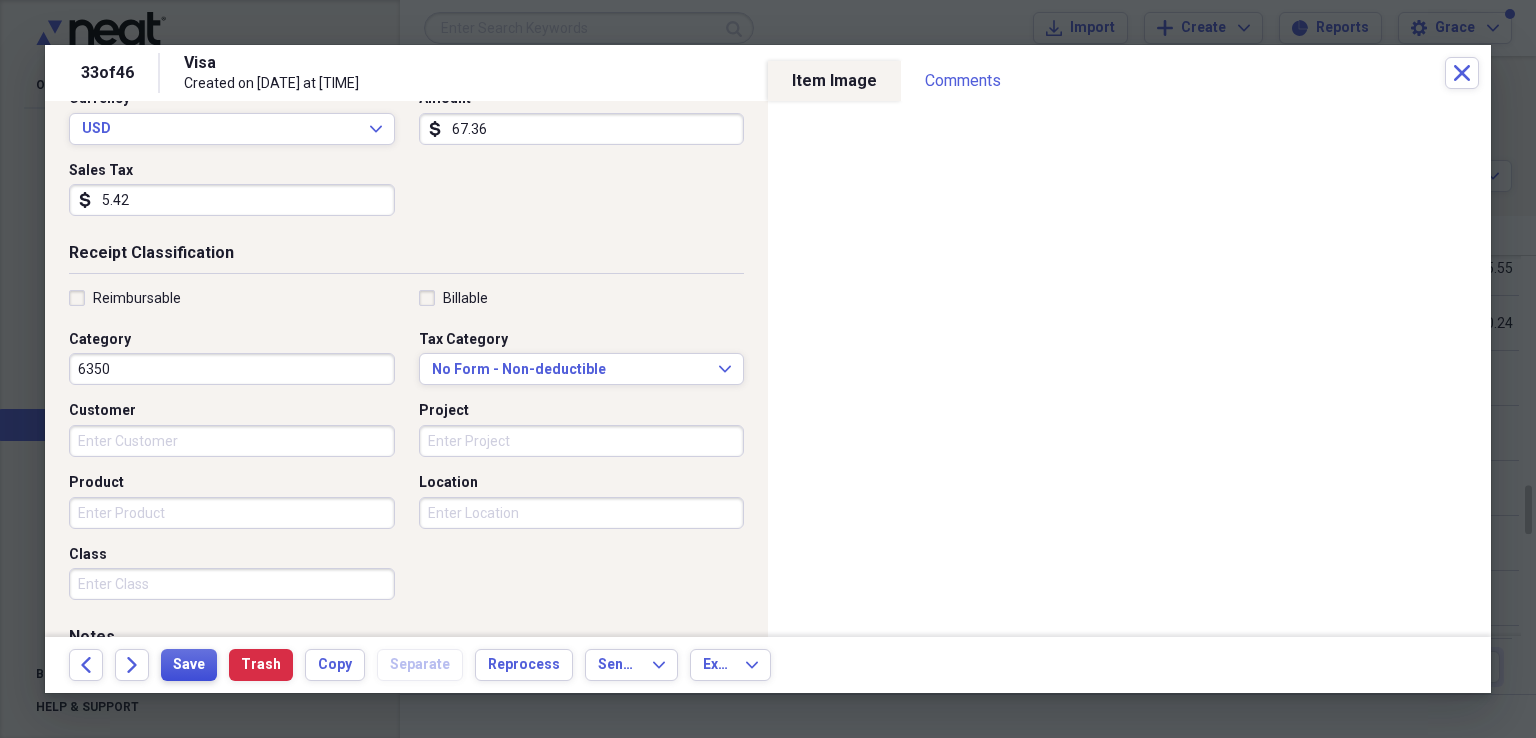 click on "Save" at bounding box center (189, 665) 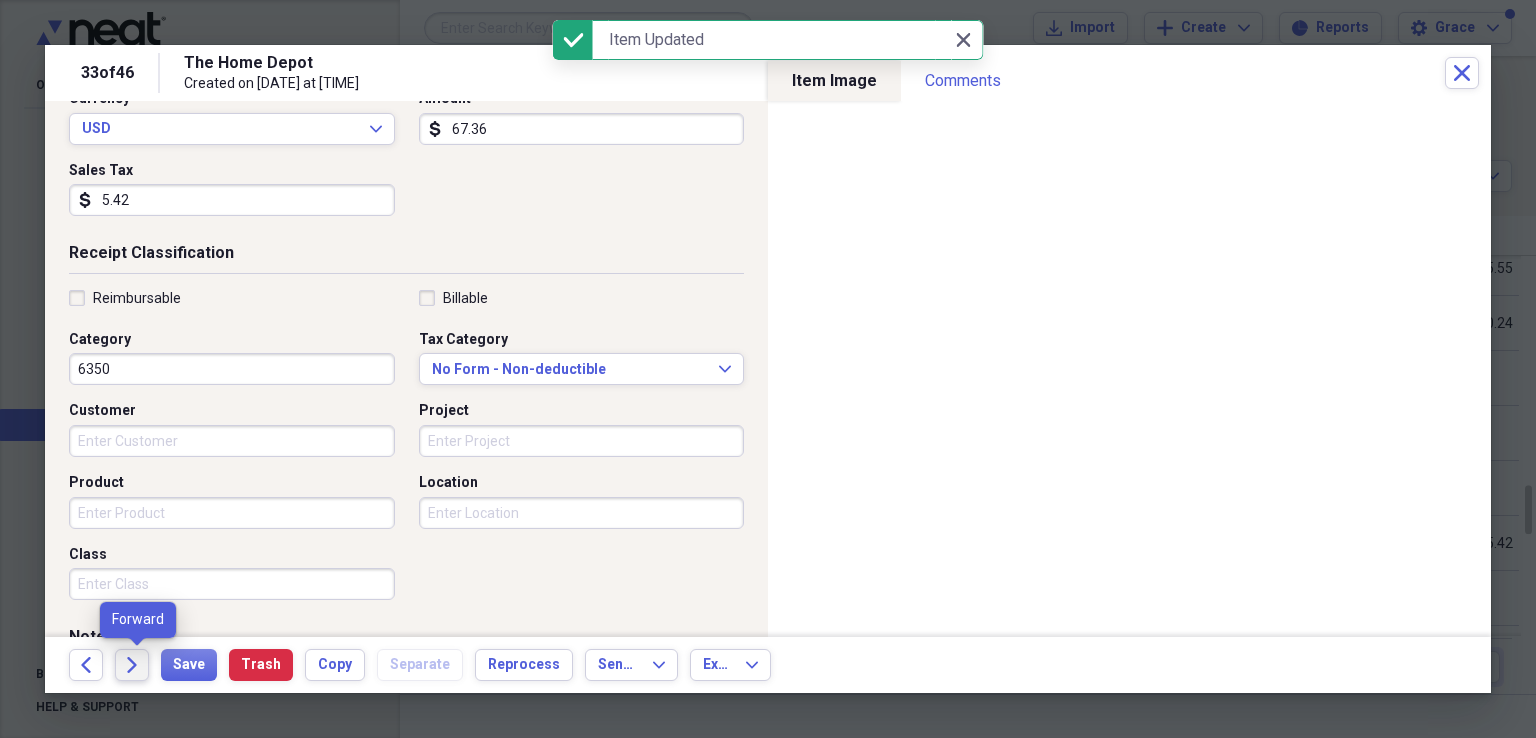 click on "Forward" 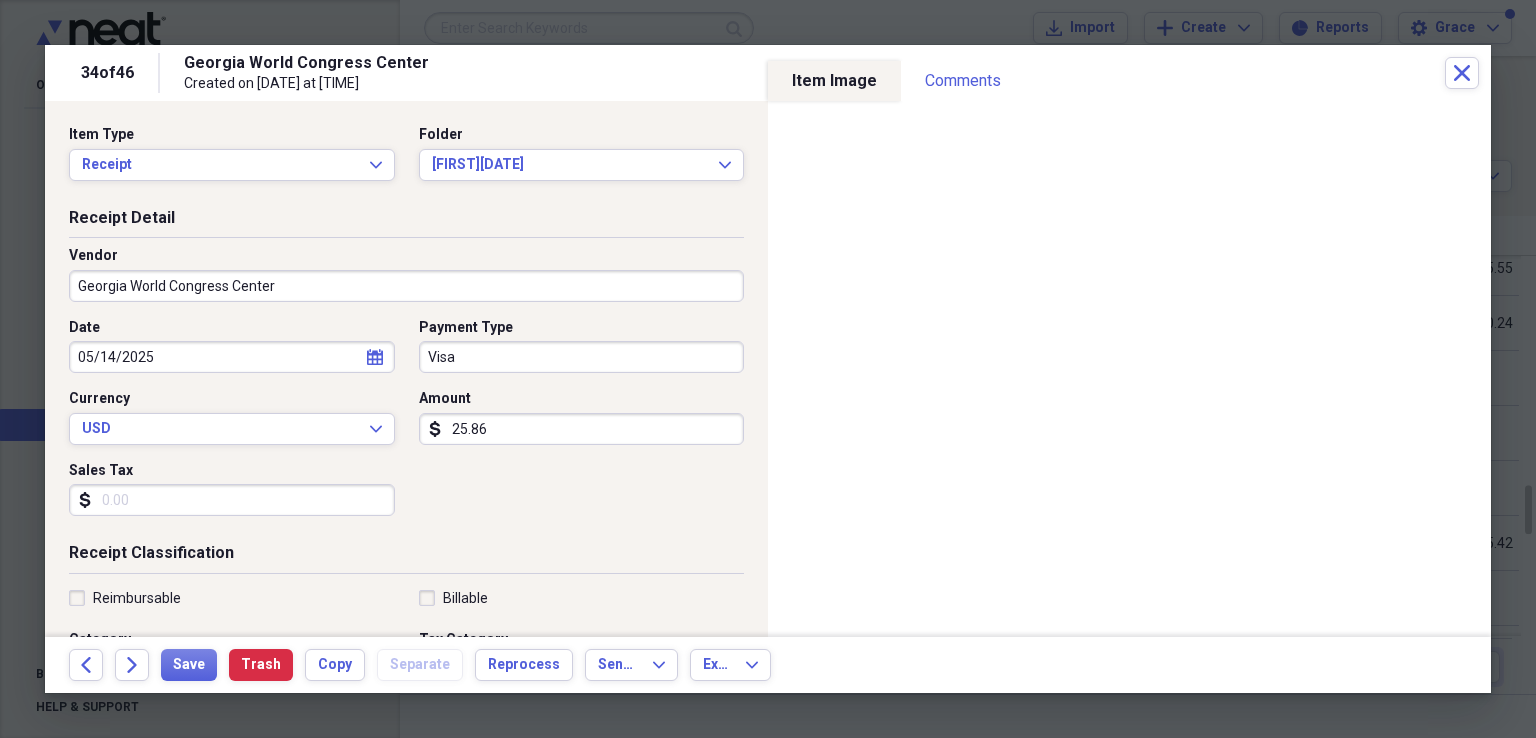 click on "Sales Tax" at bounding box center (232, 500) 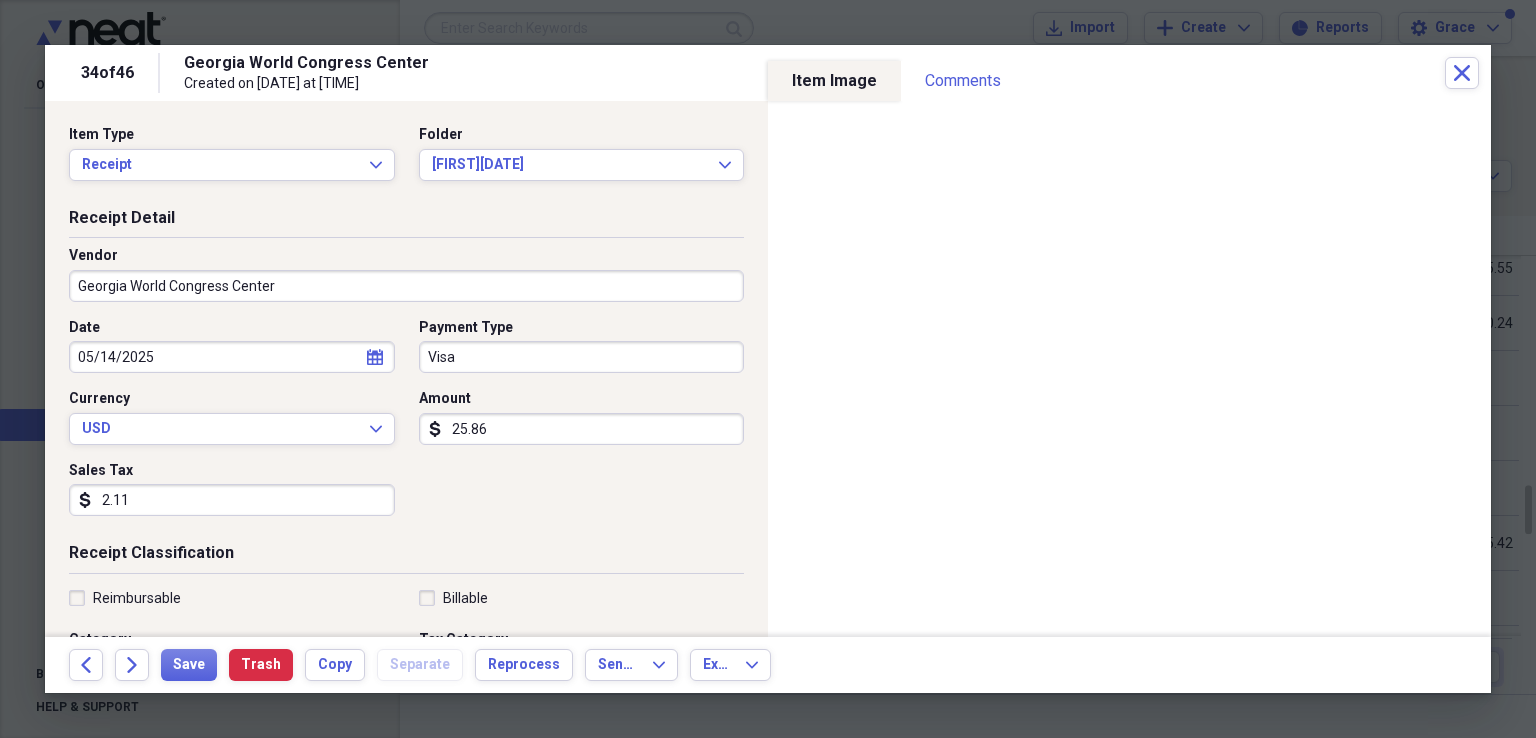scroll, scrollTop: 200, scrollLeft: 0, axis: vertical 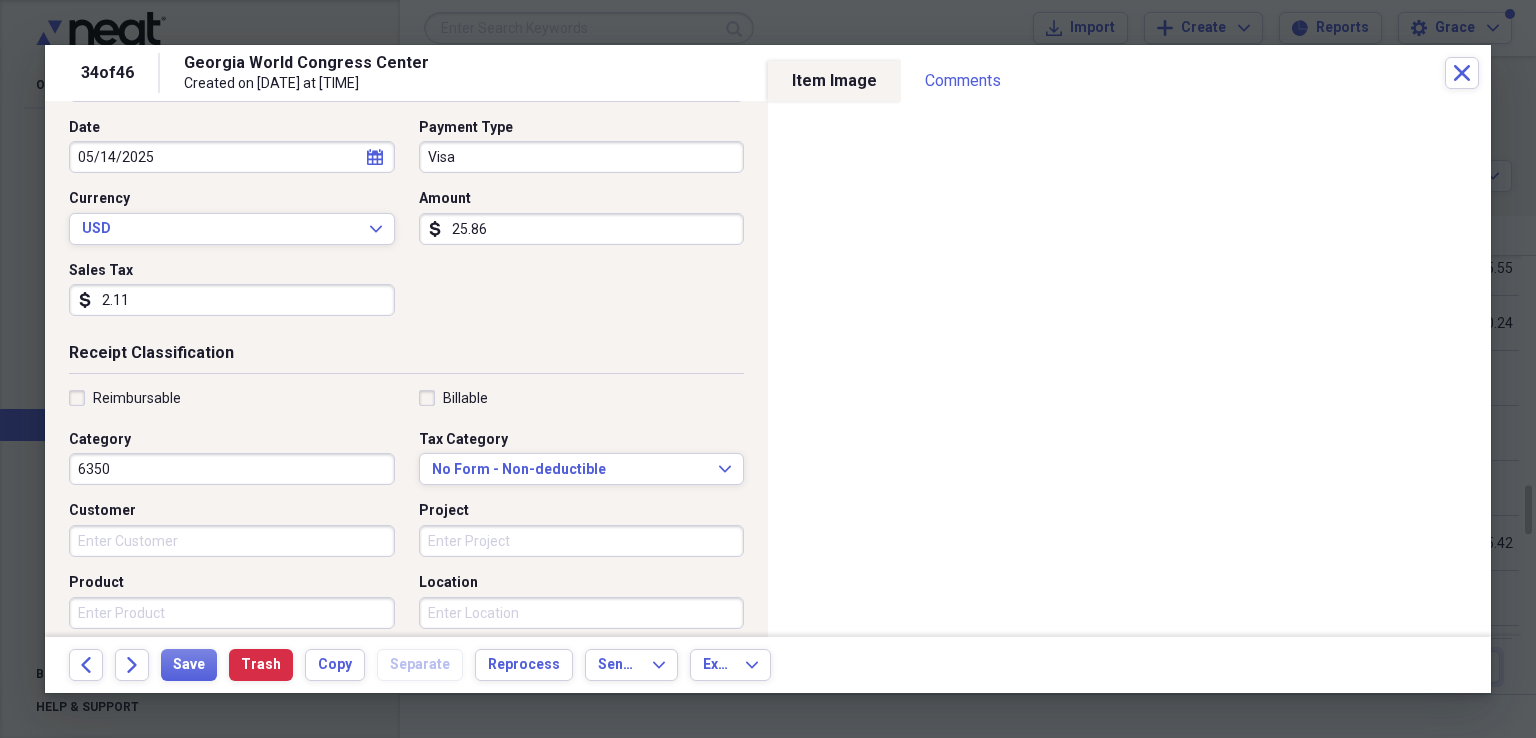 type on "2.11" 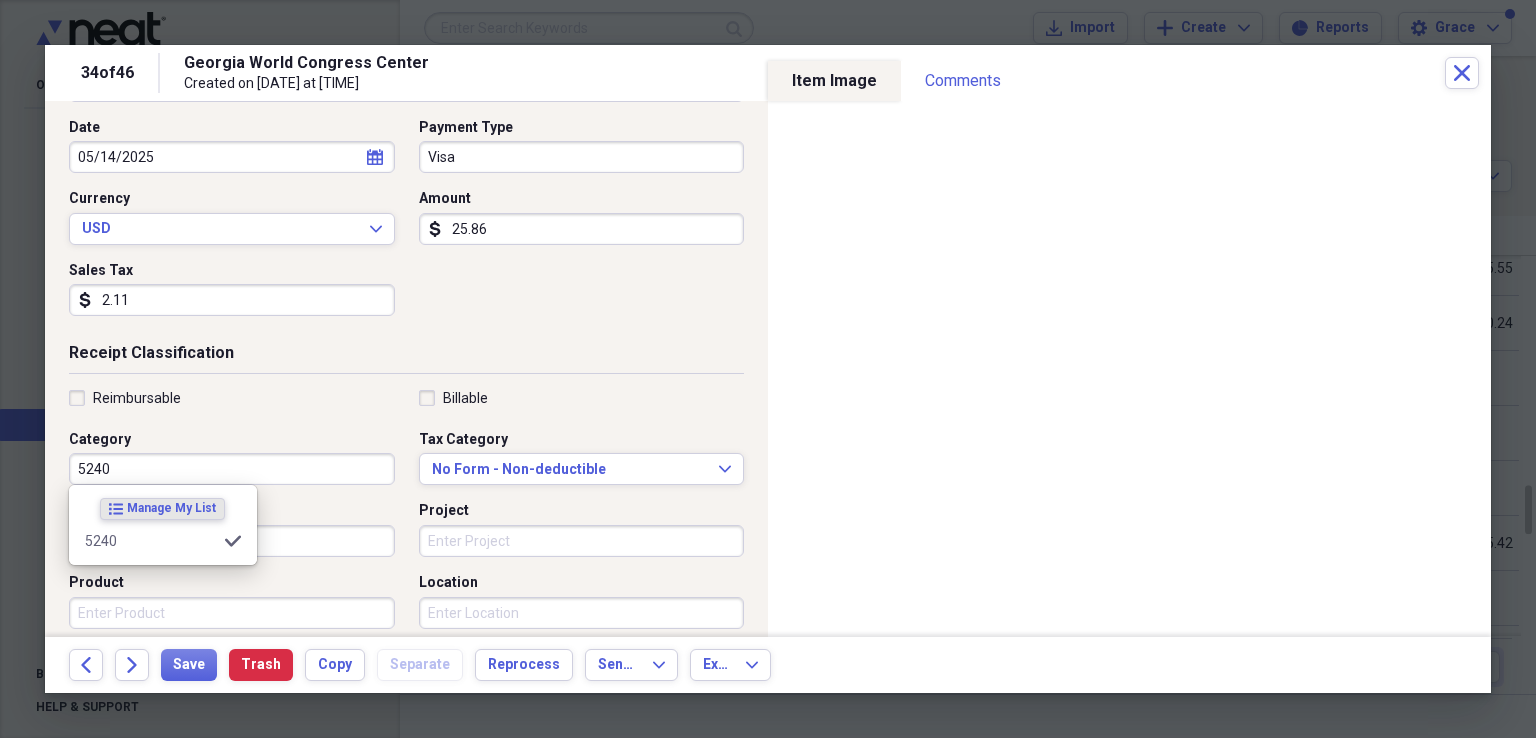 type on "5240" 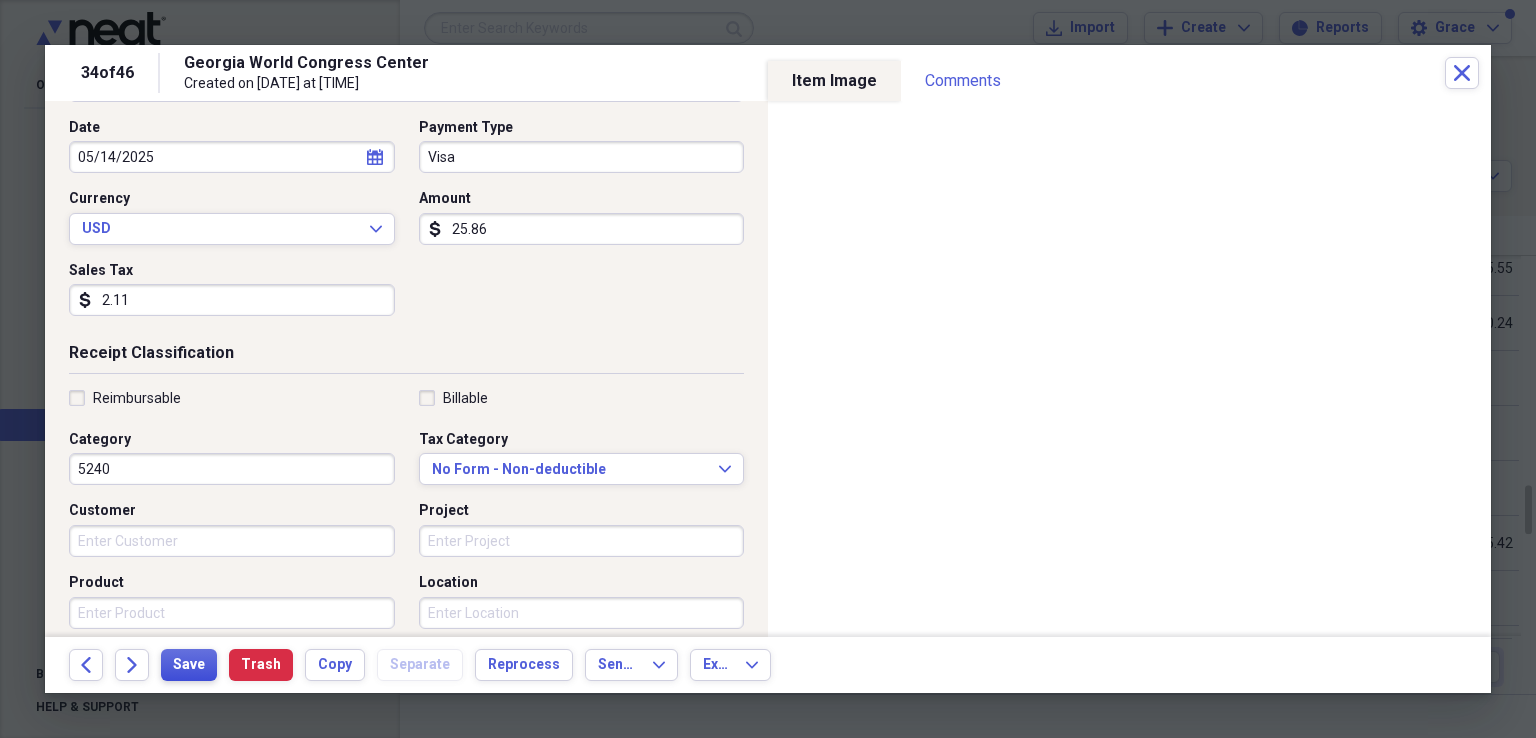 click on "Save" at bounding box center (189, 665) 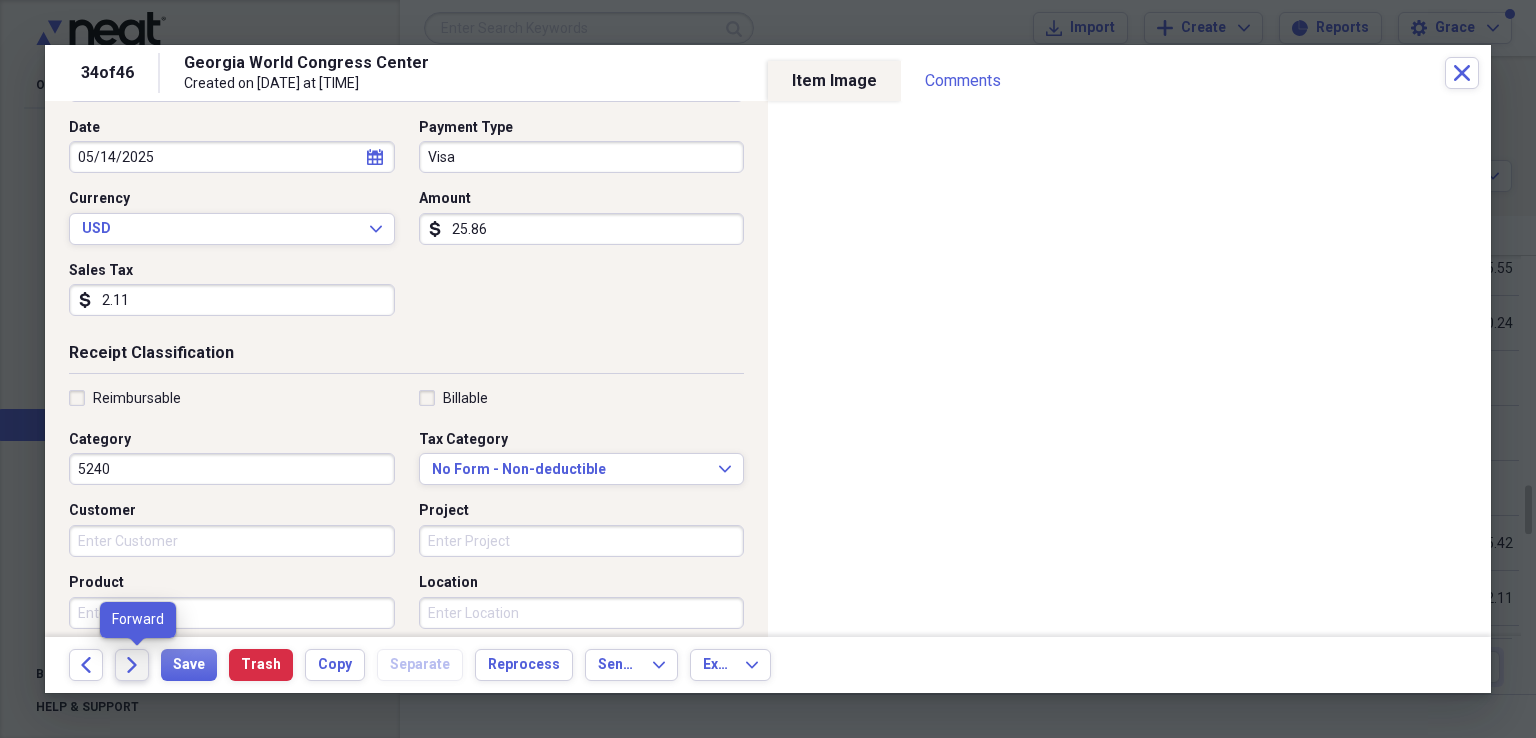 drag, startPoint x: 125, startPoint y: 670, endPoint x: 191, endPoint y: 693, distance: 69.89278 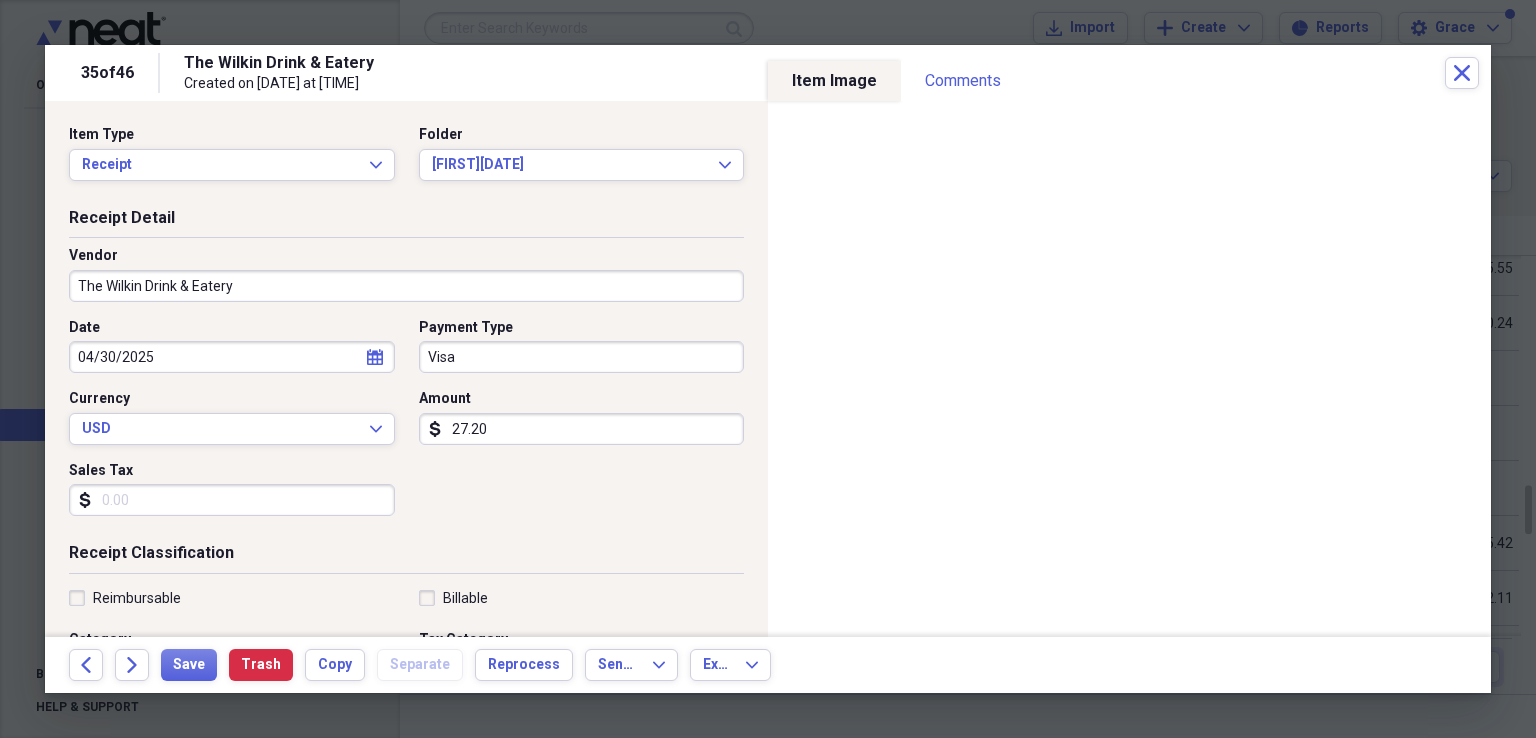 click on "27.20" at bounding box center (582, 429) 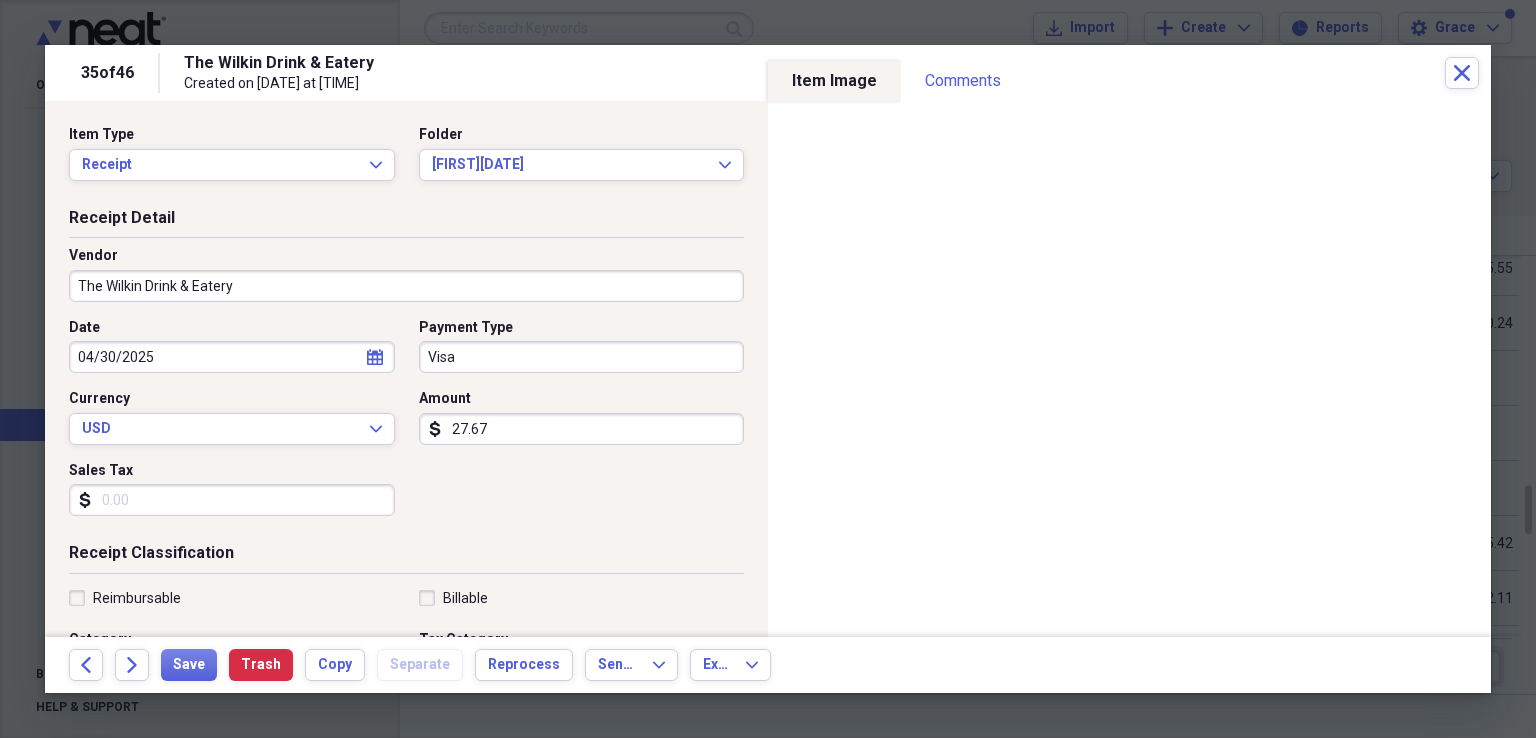 scroll, scrollTop: 200, scrollLeft: 0, axis: vertical 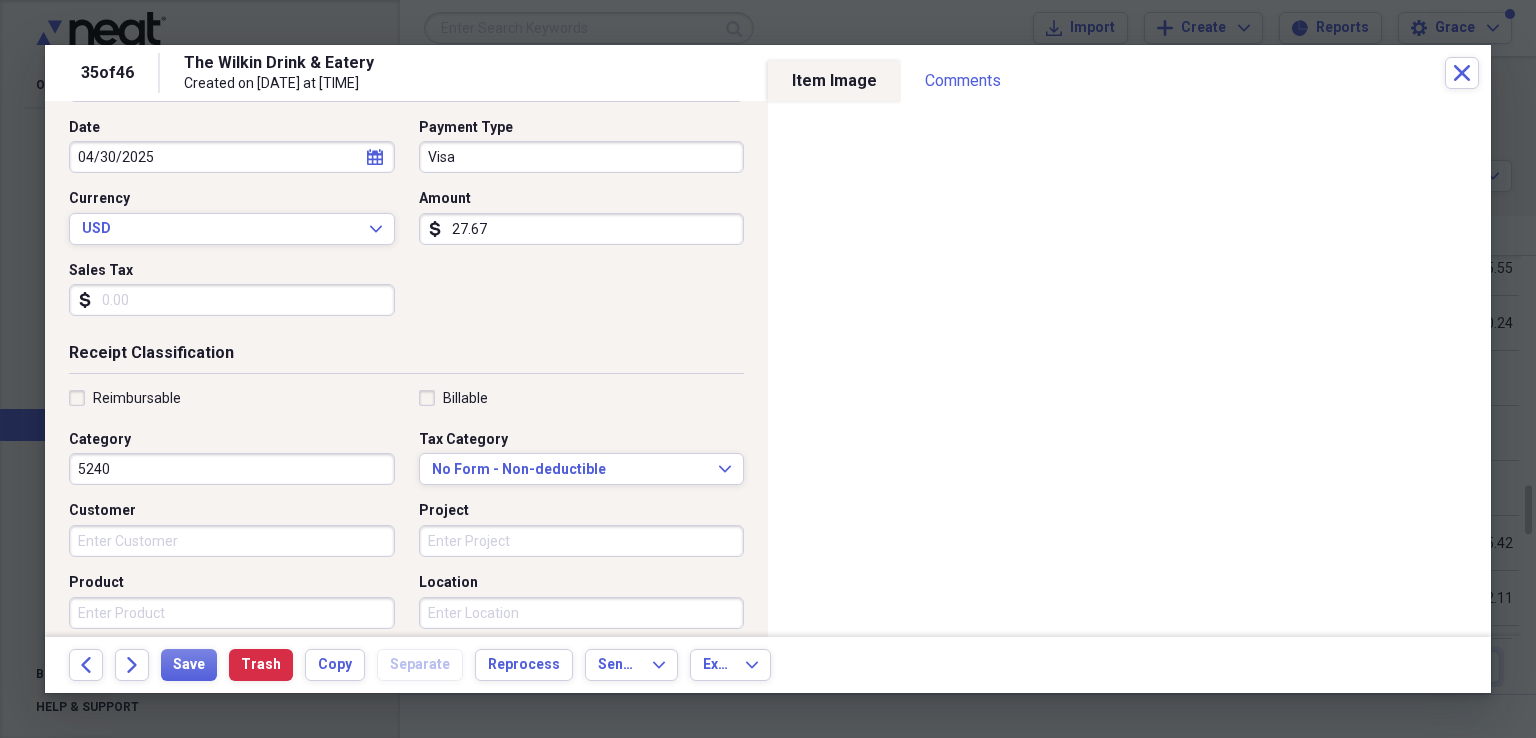 type on "27.67" 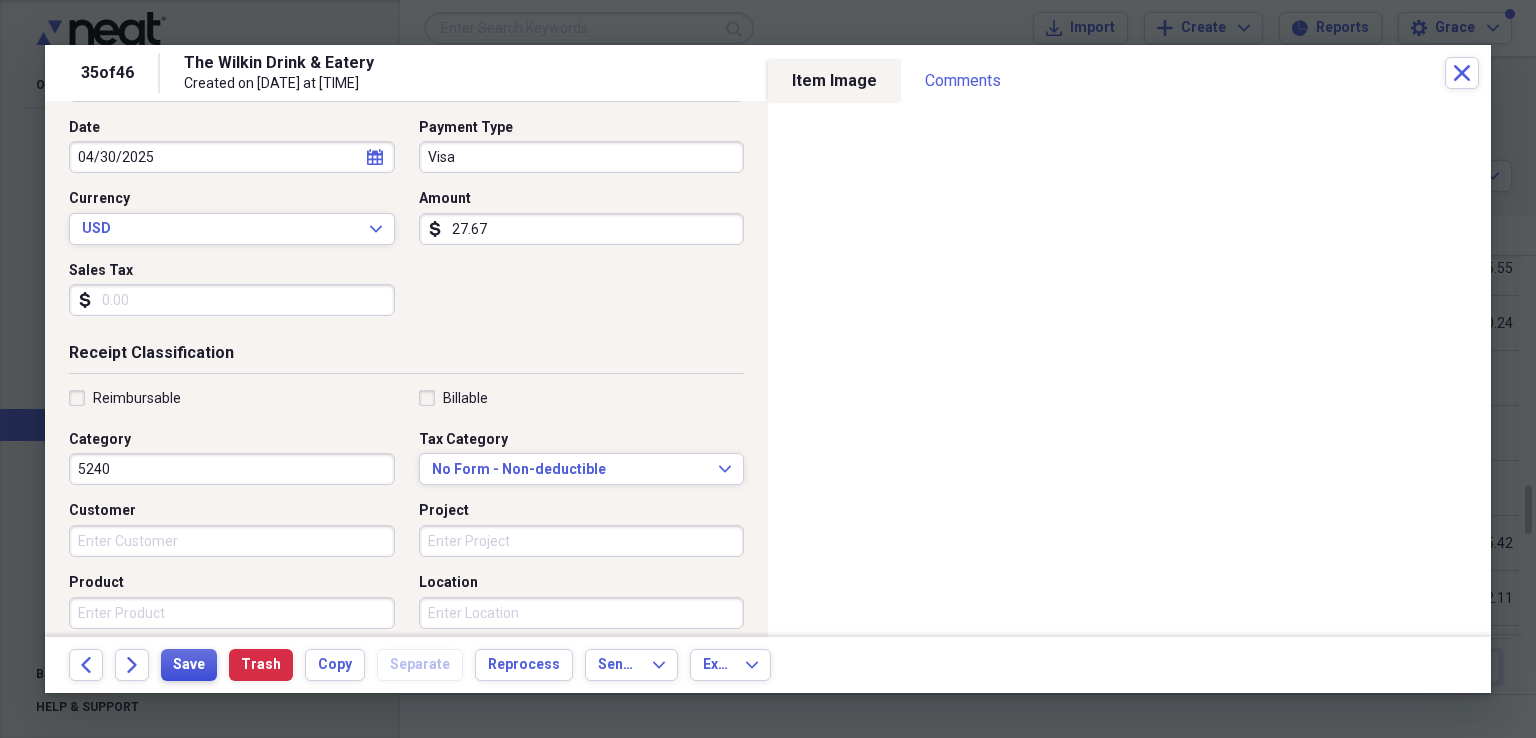 click on "Save" at bounding box center (189, 665) 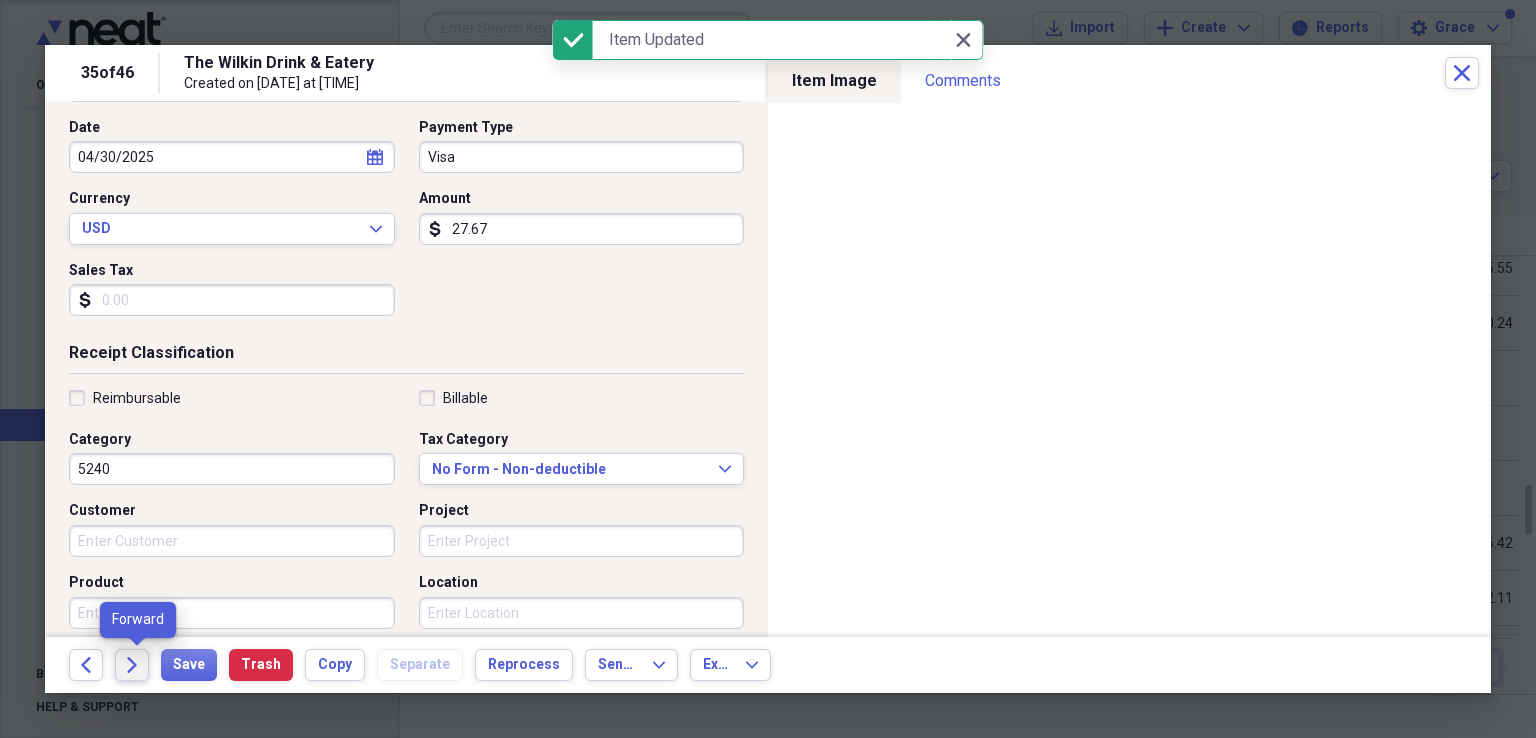 click on "Forward" 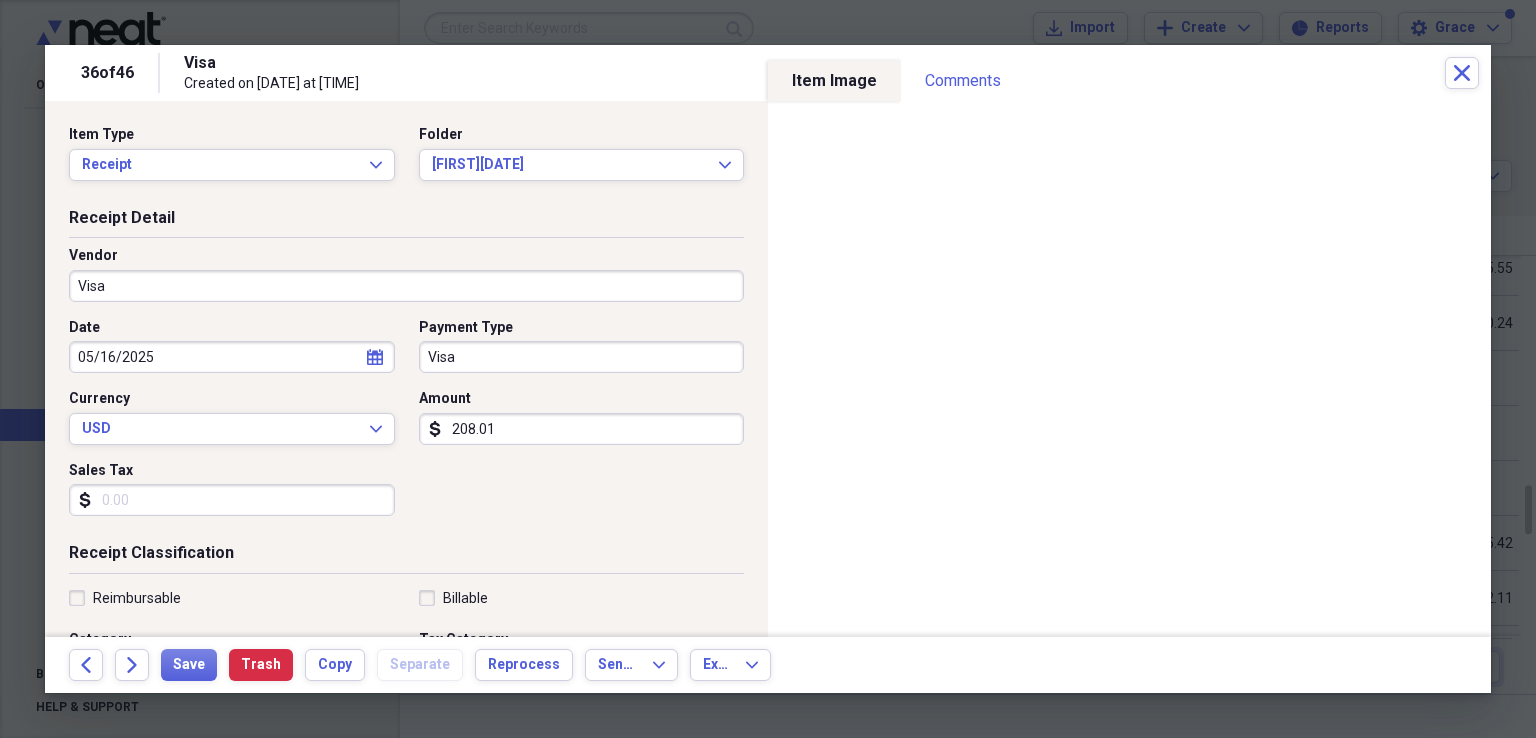 click on "Visa" at bounding box center (406, 286) 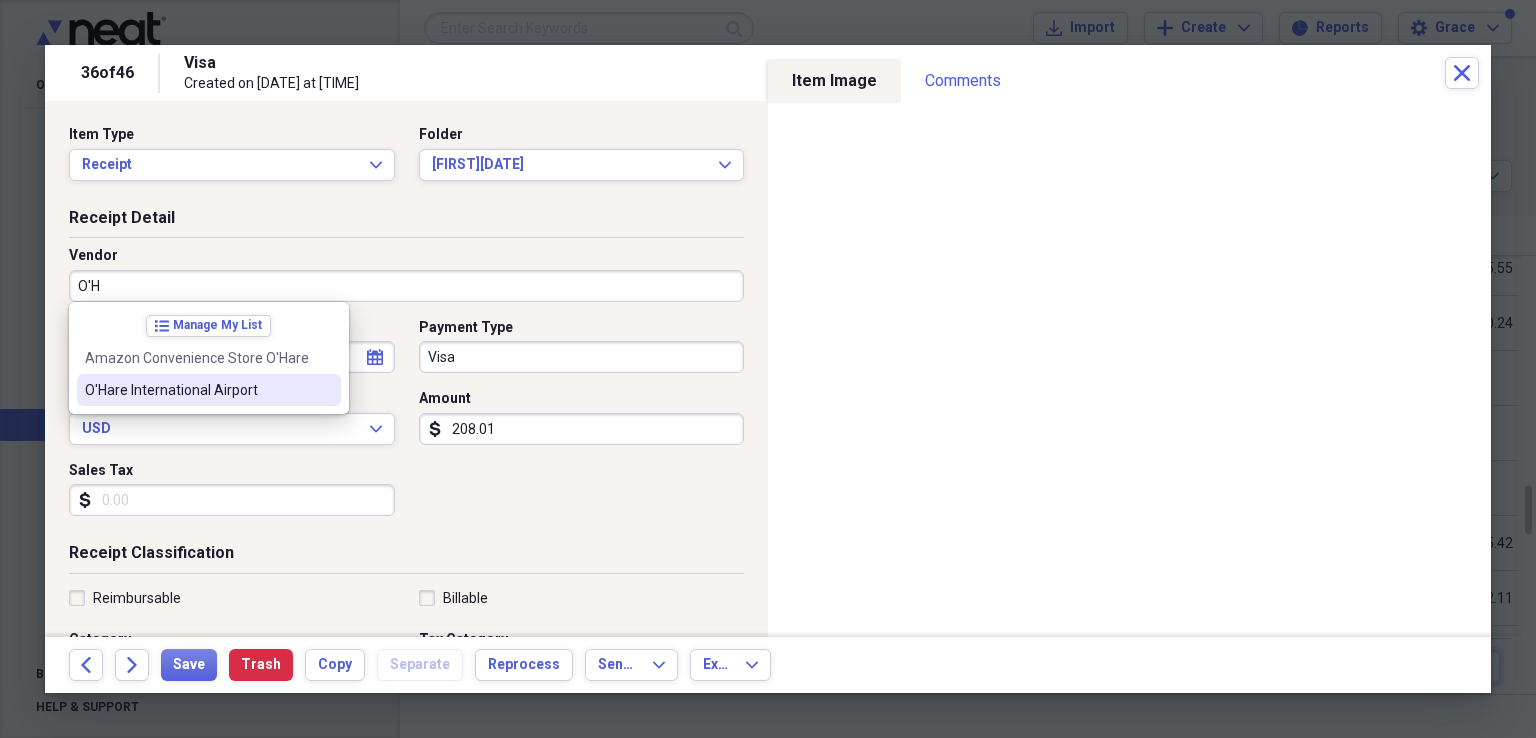 click on "O'Hare International Airport" at bounding box center [197, 390] 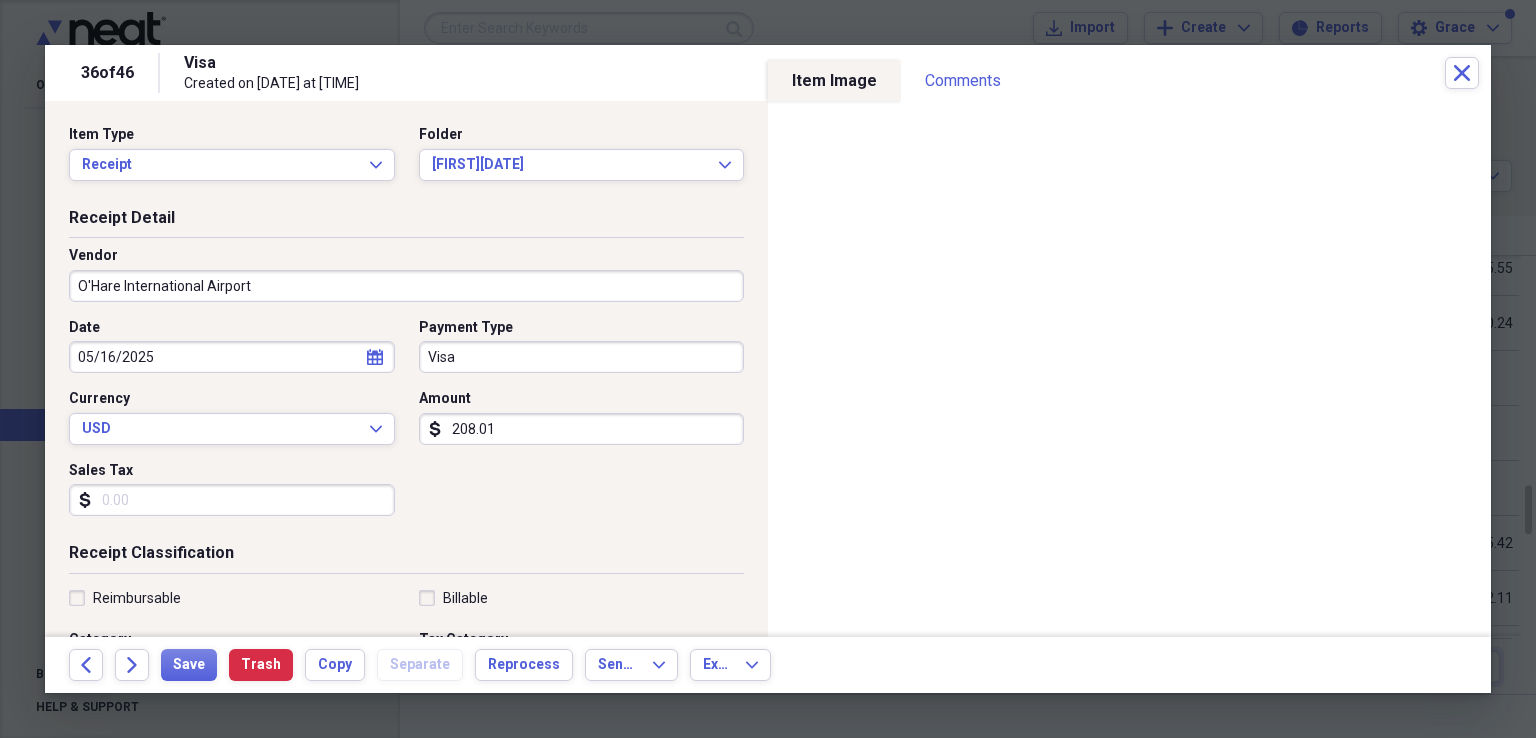 type on "5230" 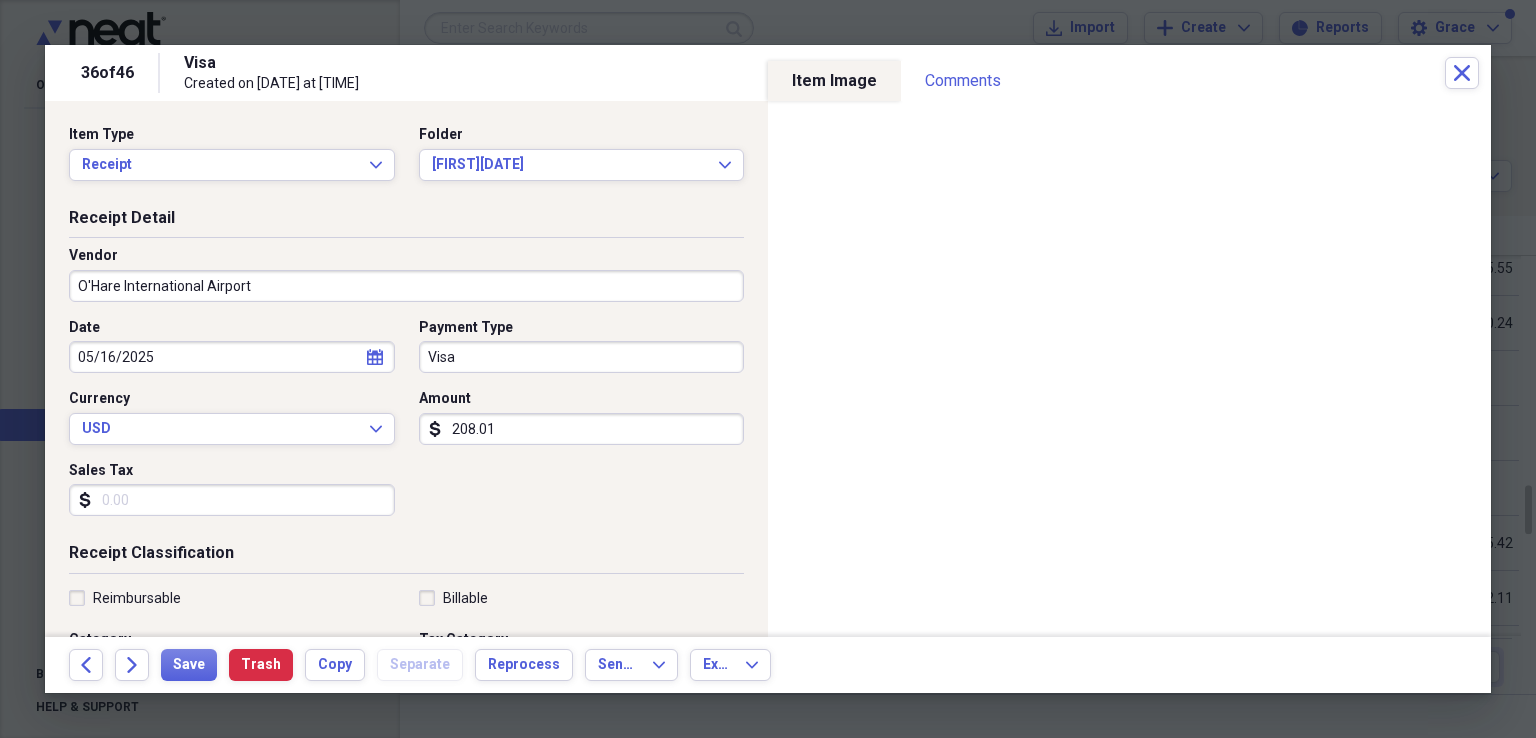 click on "208.01" at bounding box center (582, 429) 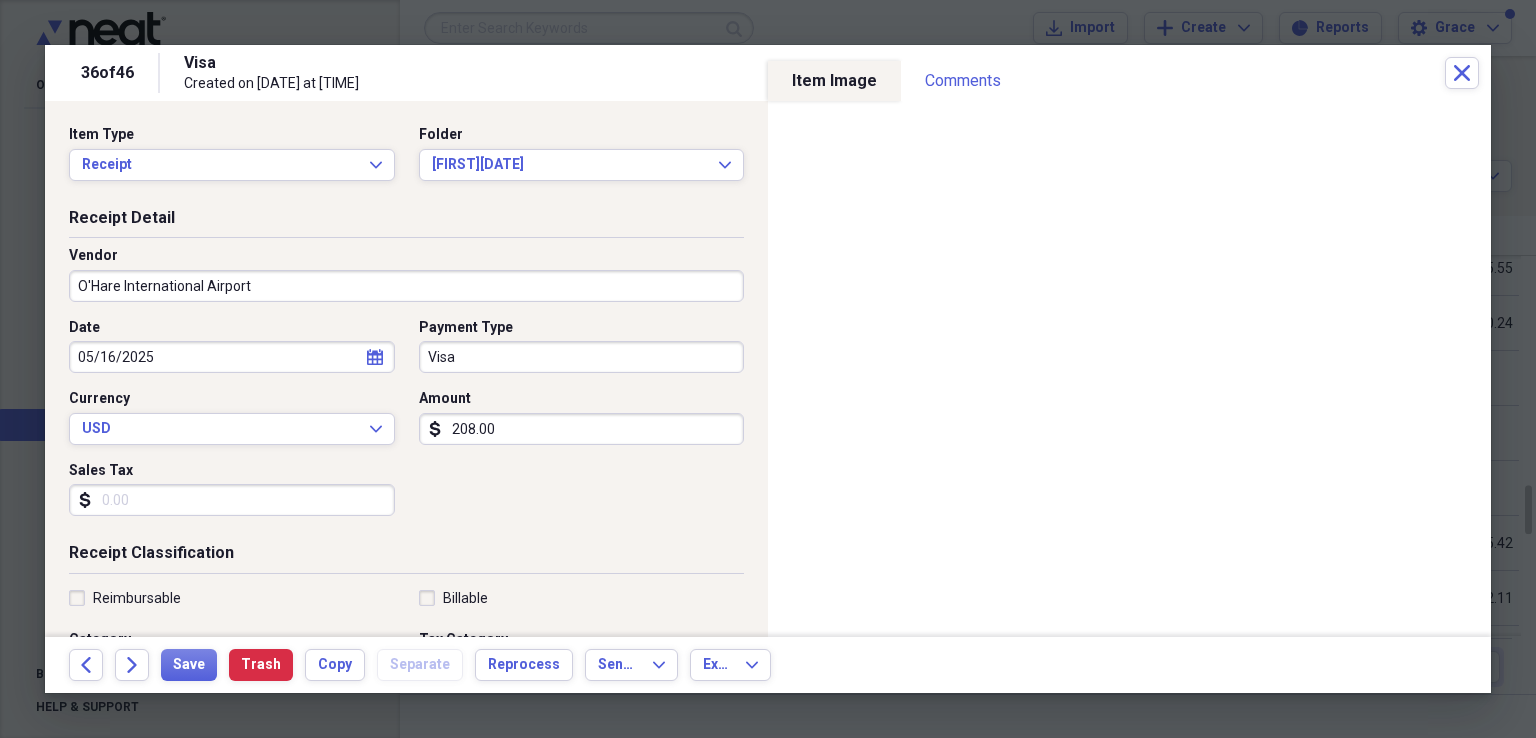 scroll, scrollTop: 200, scrollLeft: 0, axis: vertical 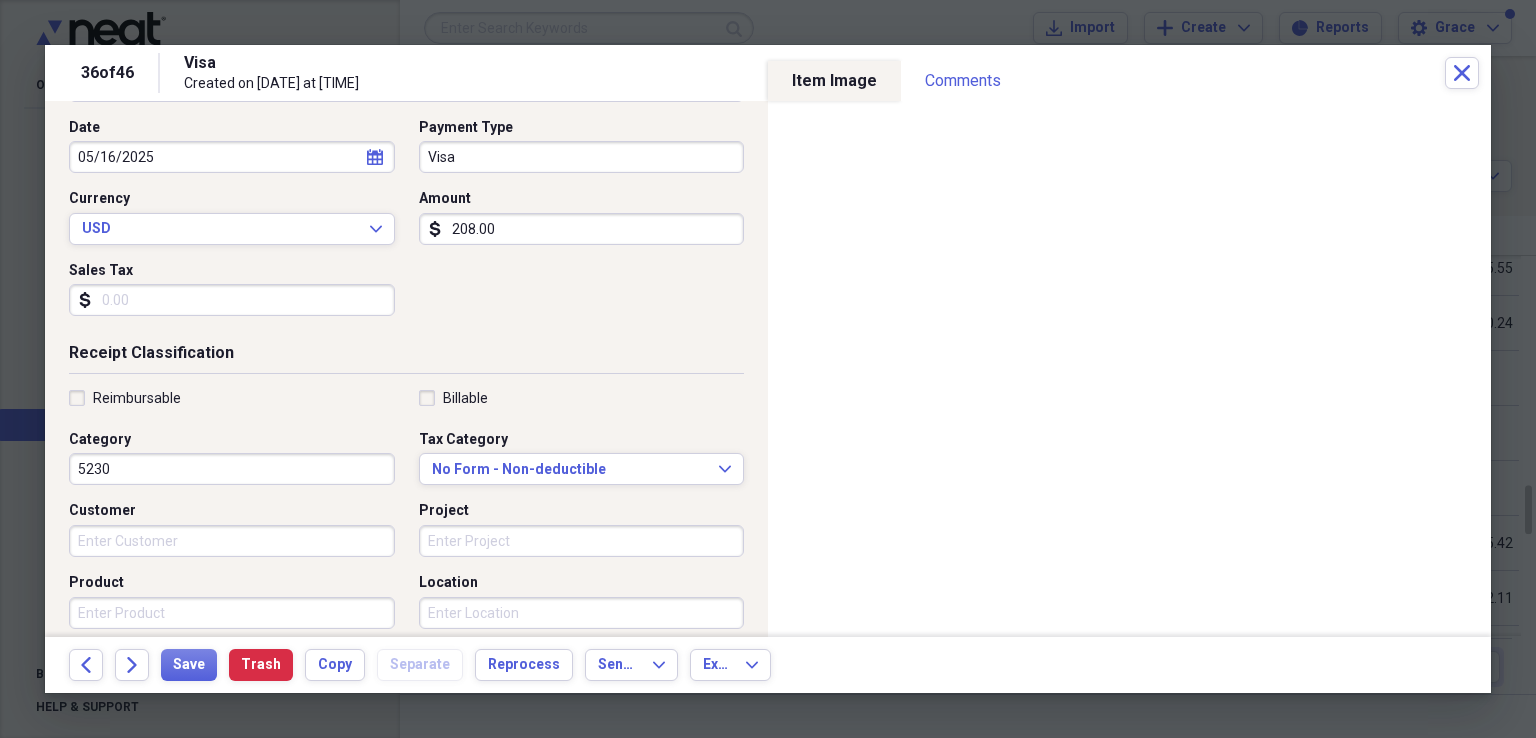 type on "208.00" 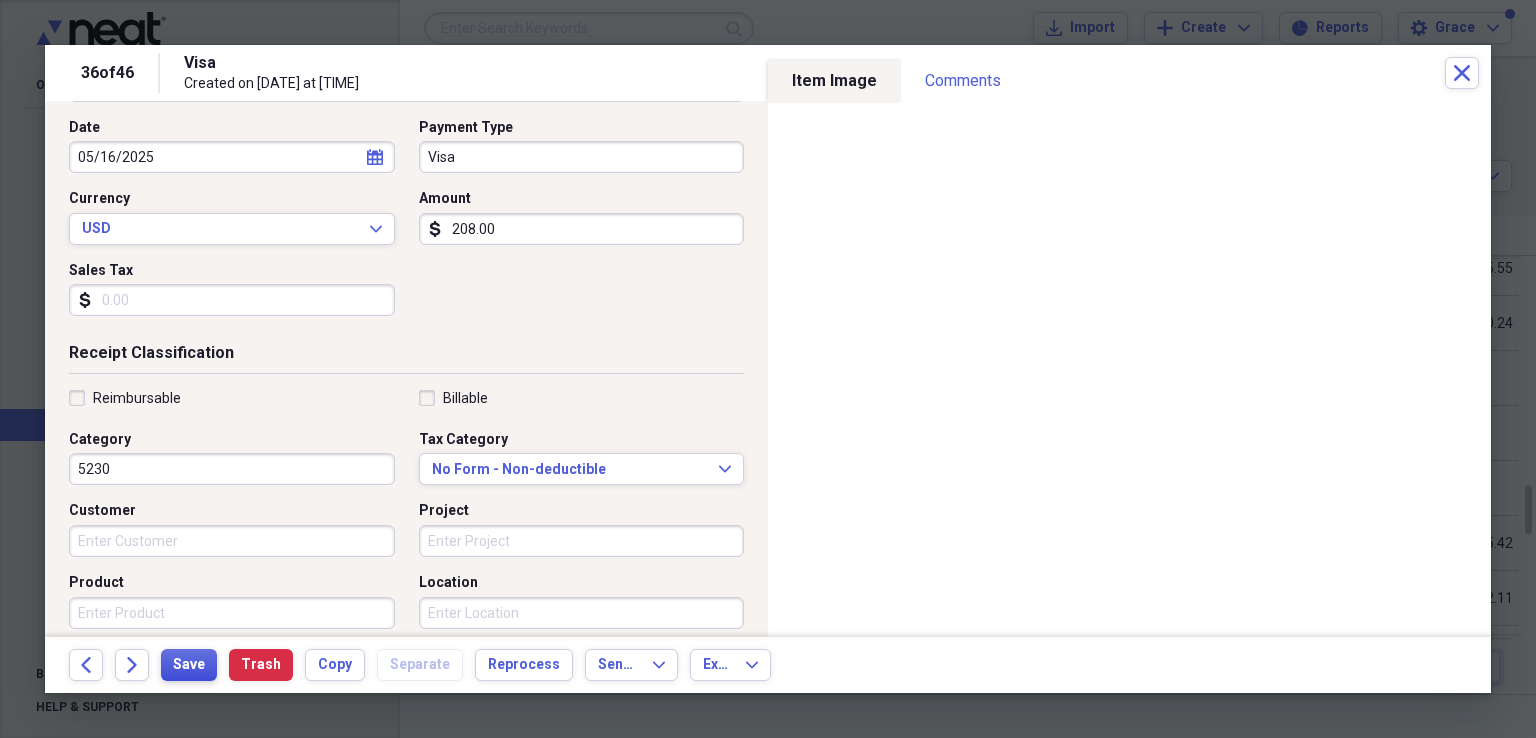 click on "Save" at bounding box center [189, 665] 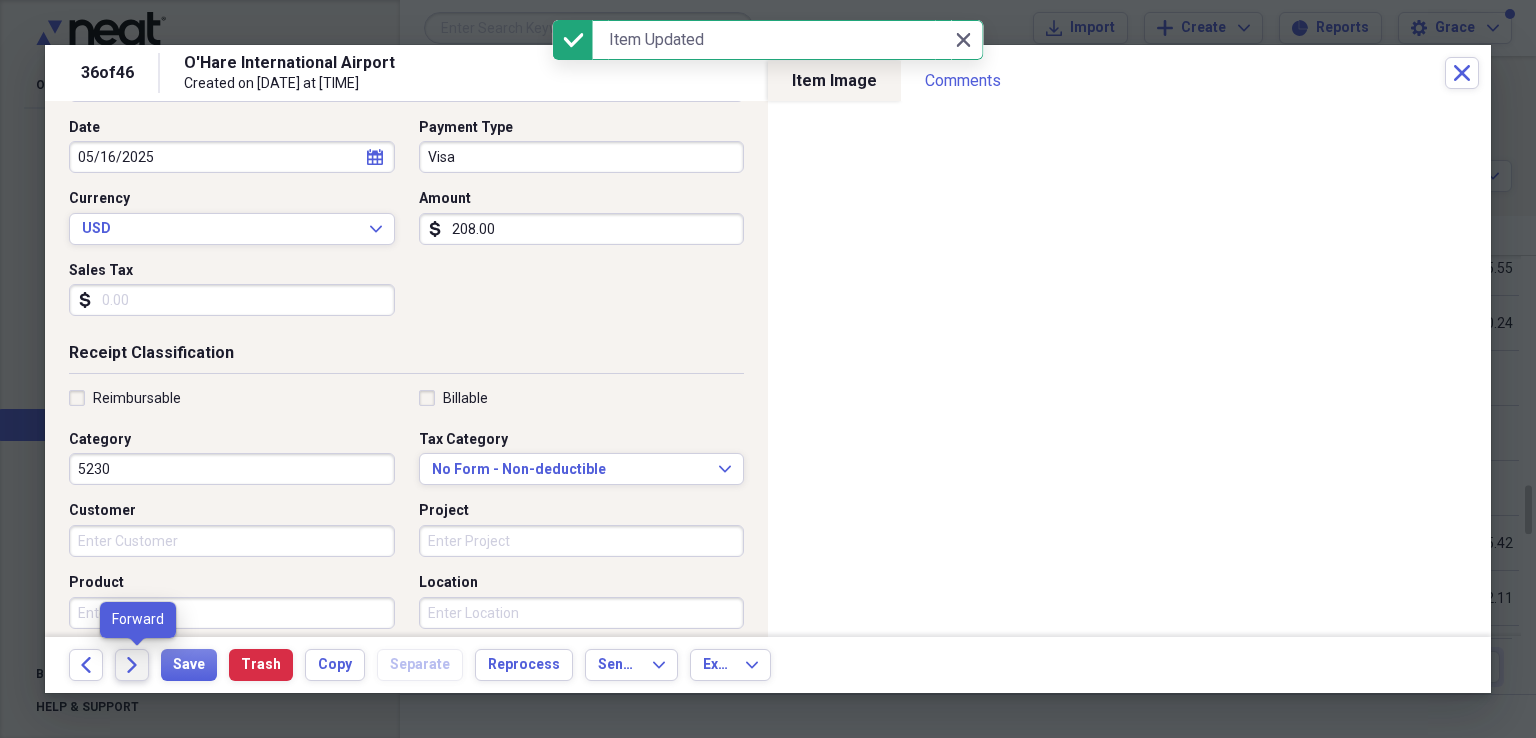 click on "Forward" 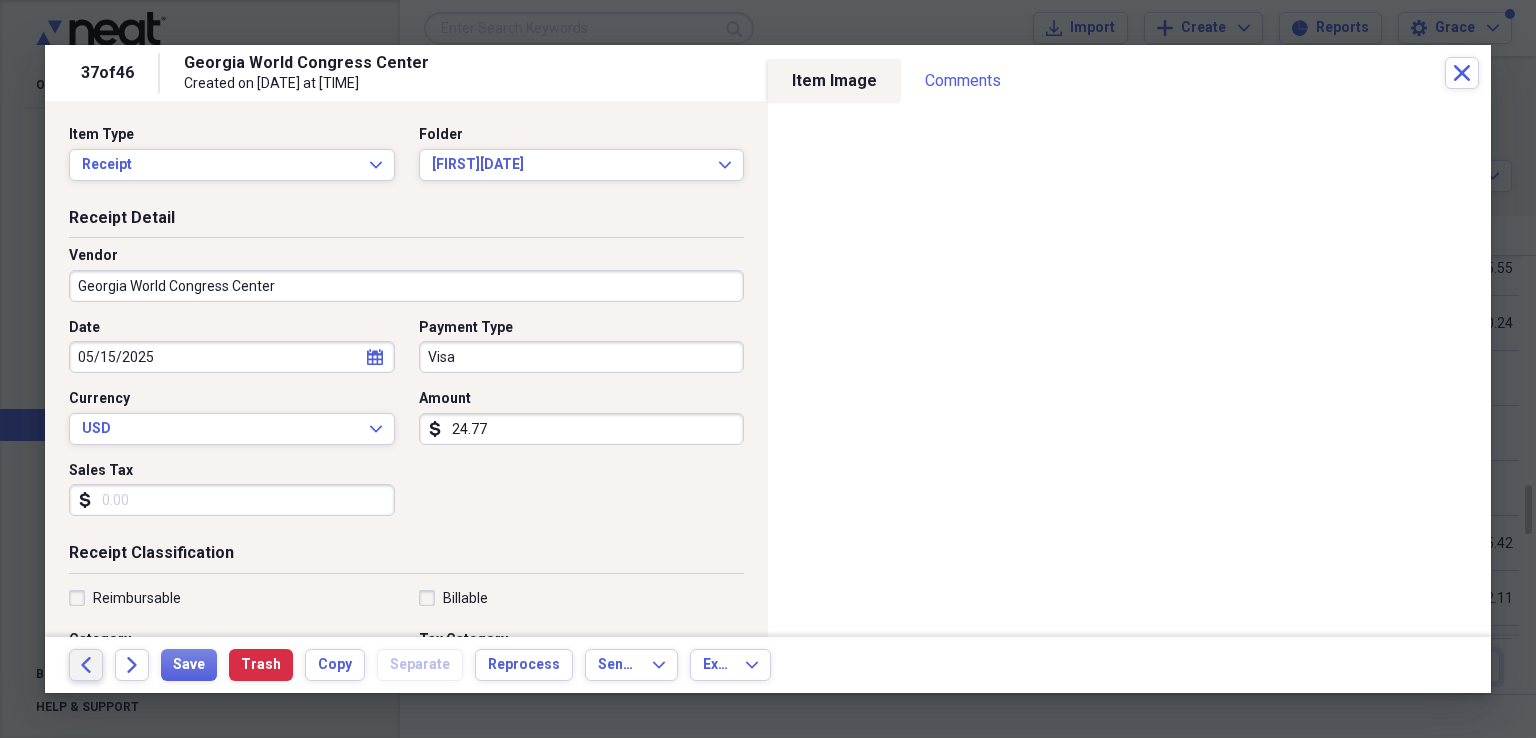 click on "Back" 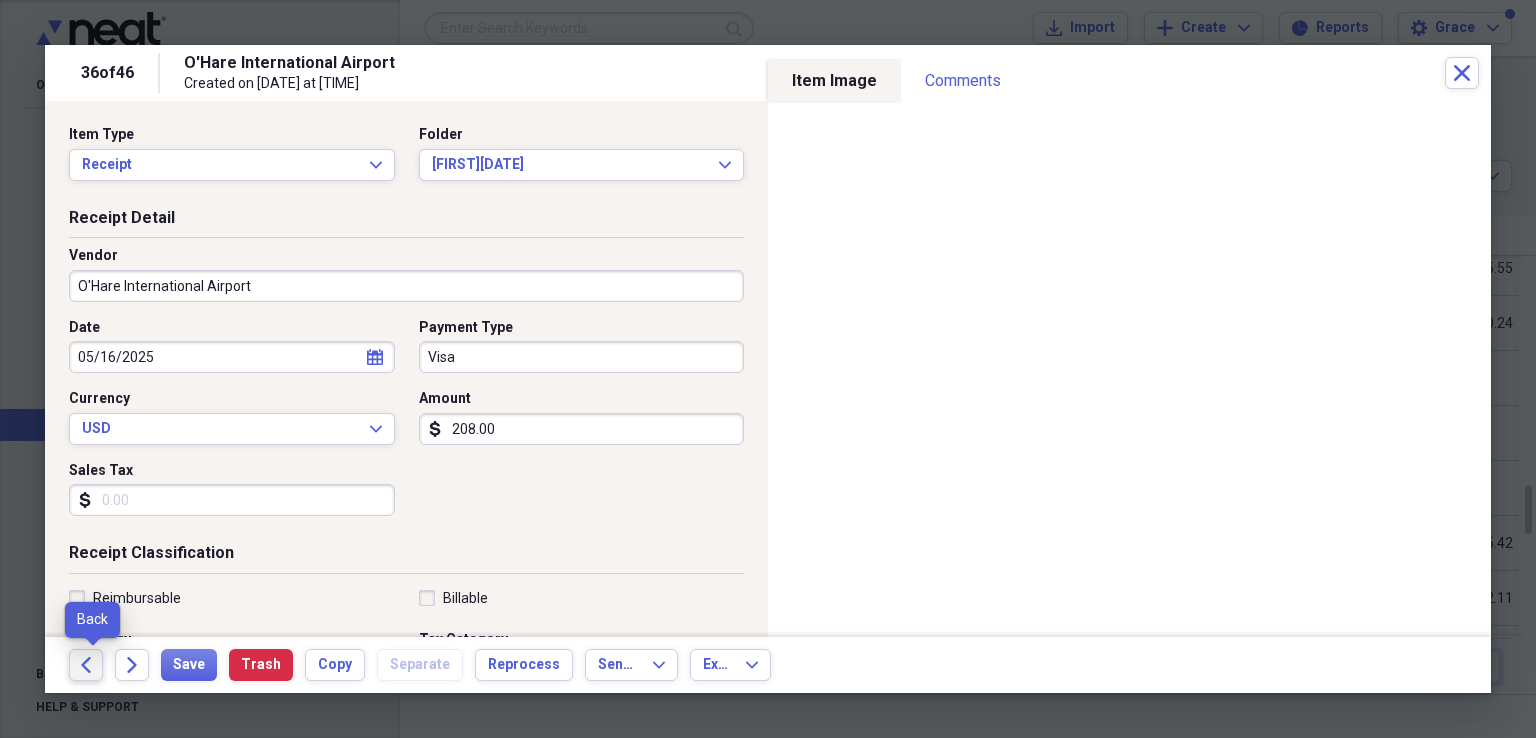 click on "Back" 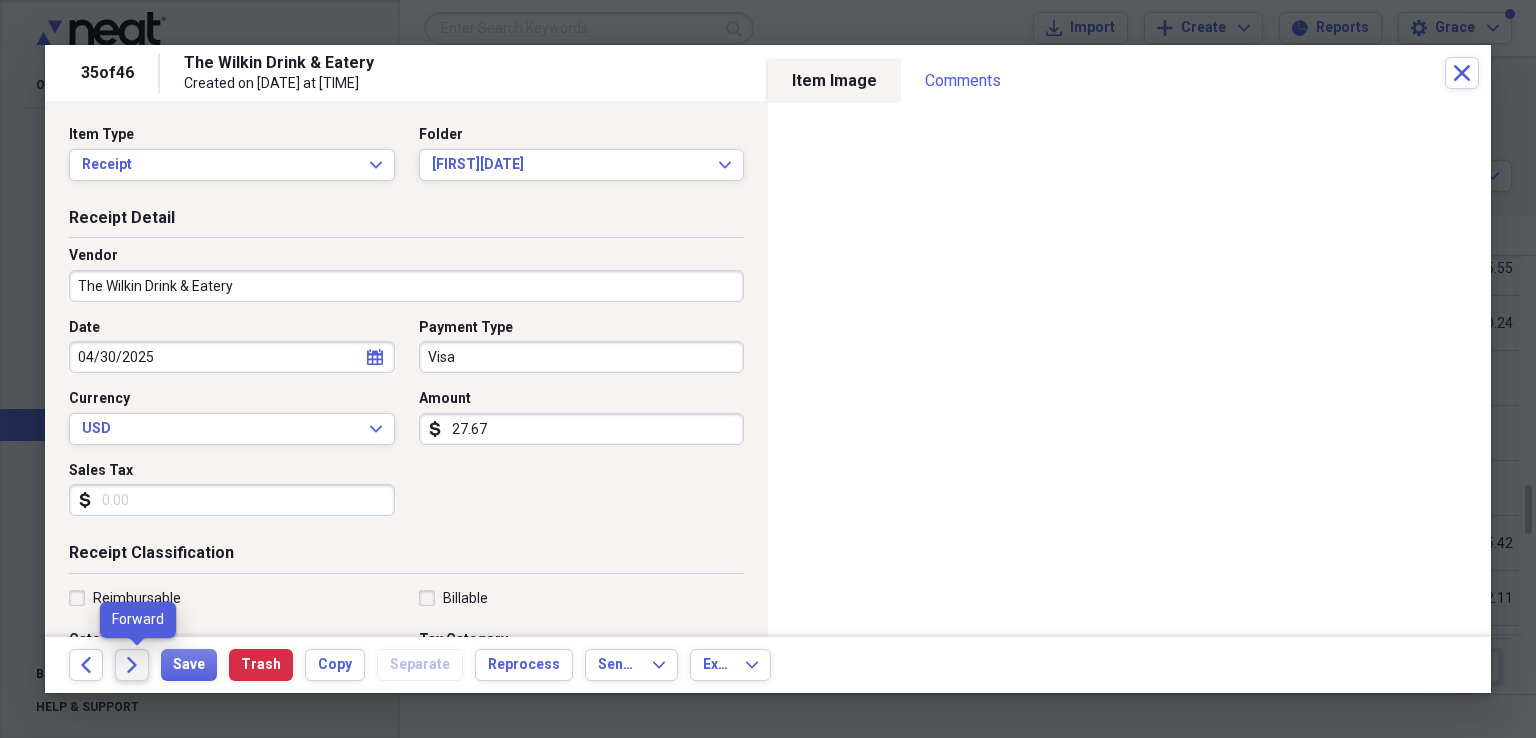 click 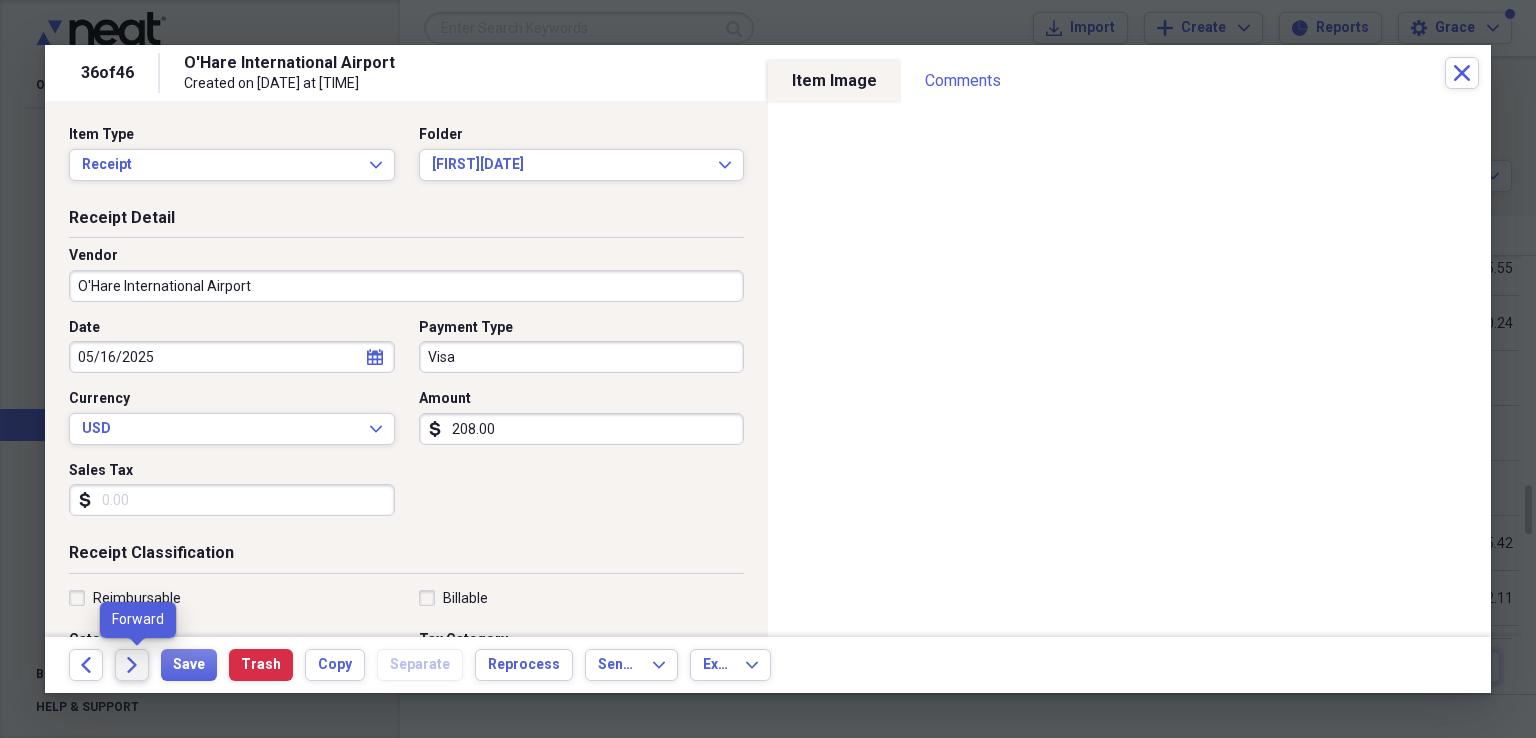 click 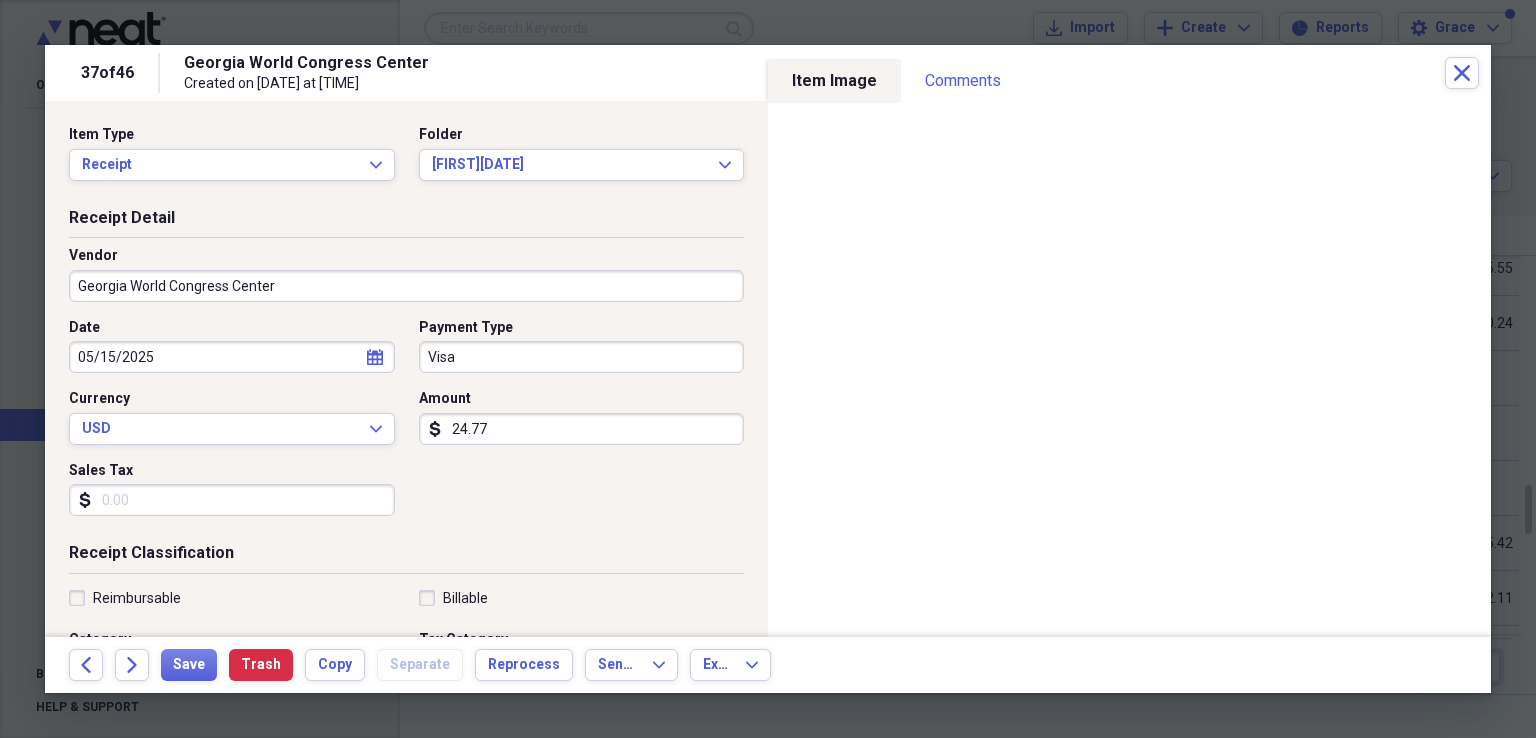 scroll, scrollTop: 200, scrollLeft: 0, axis: vertical 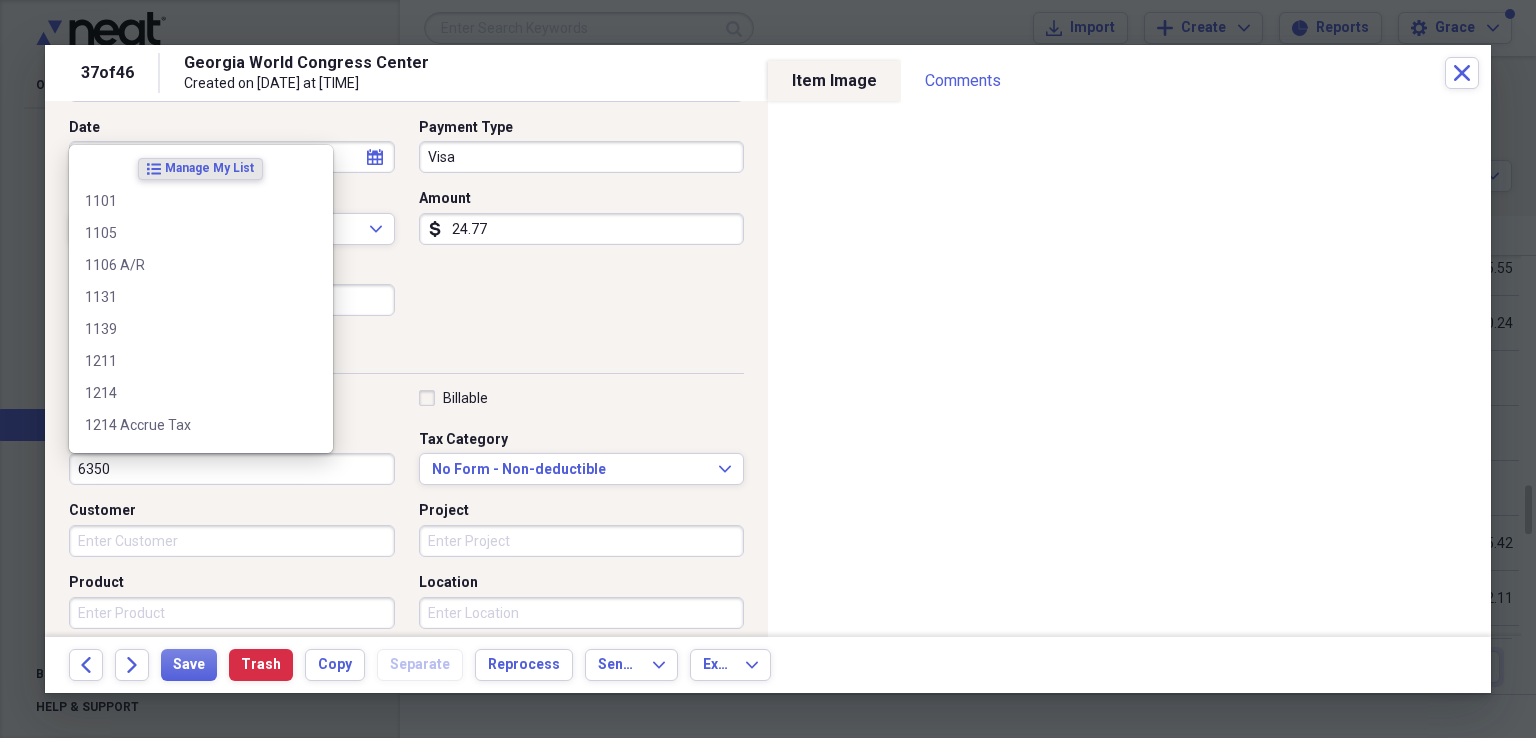 click on "6350" at bounding box center [232, 469] 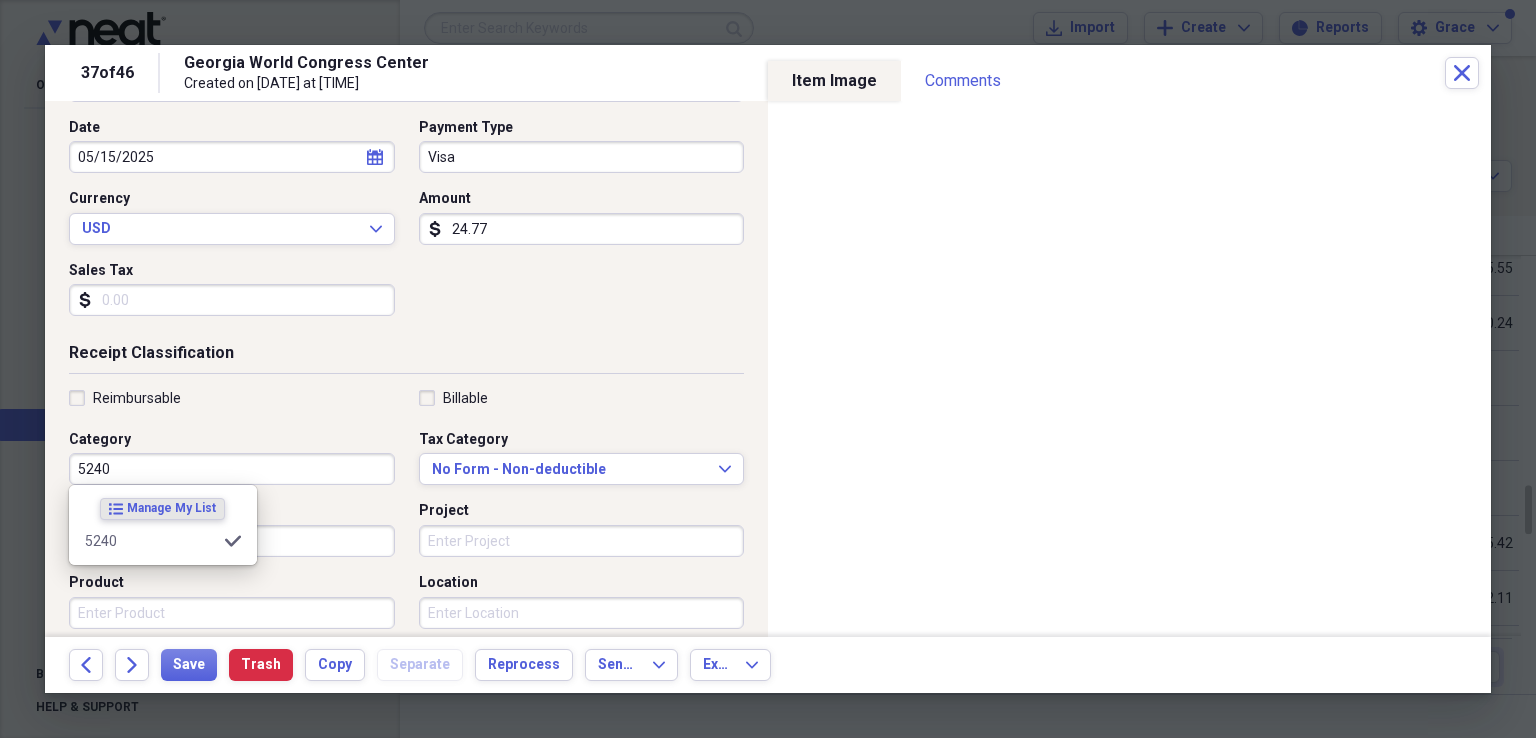 type on "5240" 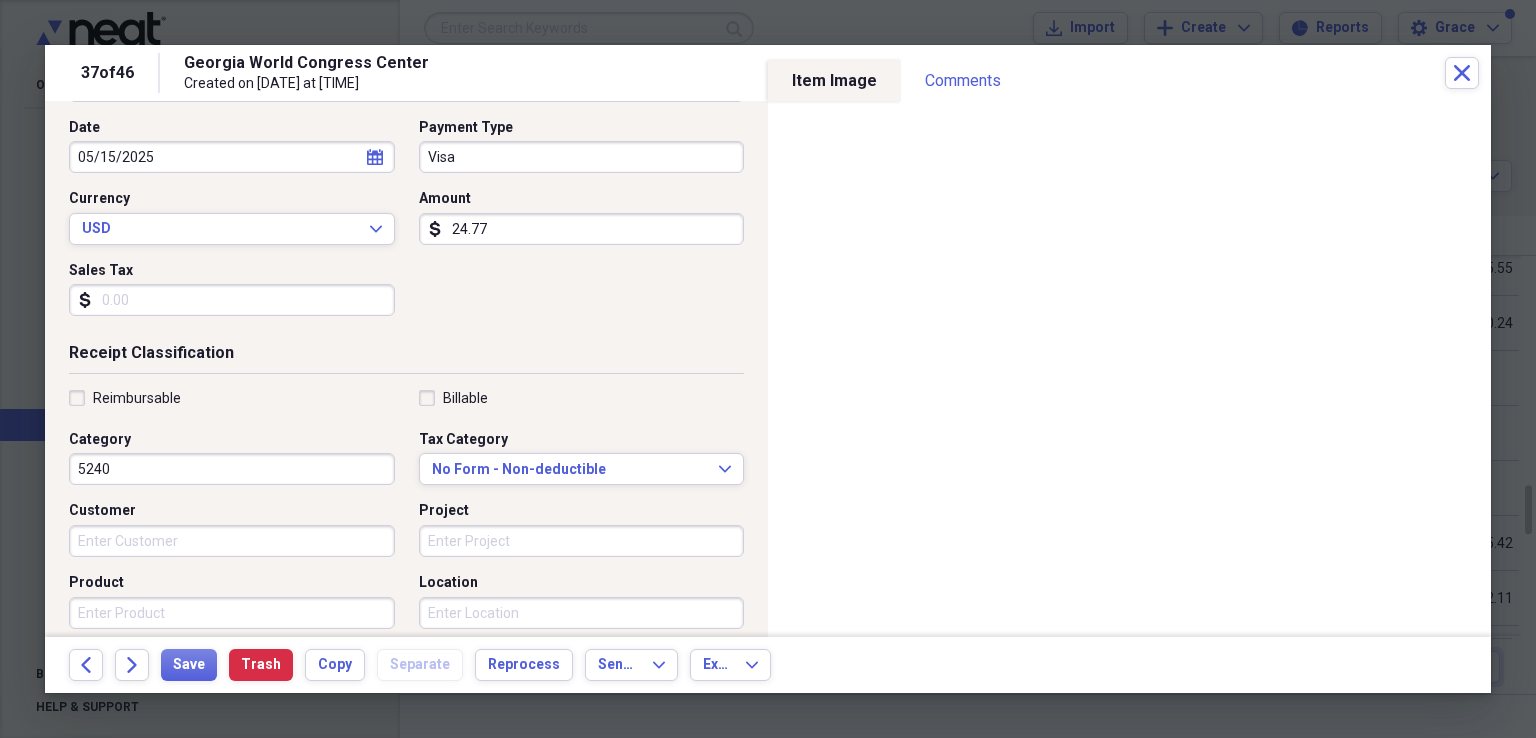 scroll, scrollTop: 0, scrollLeft: 0, axis: both 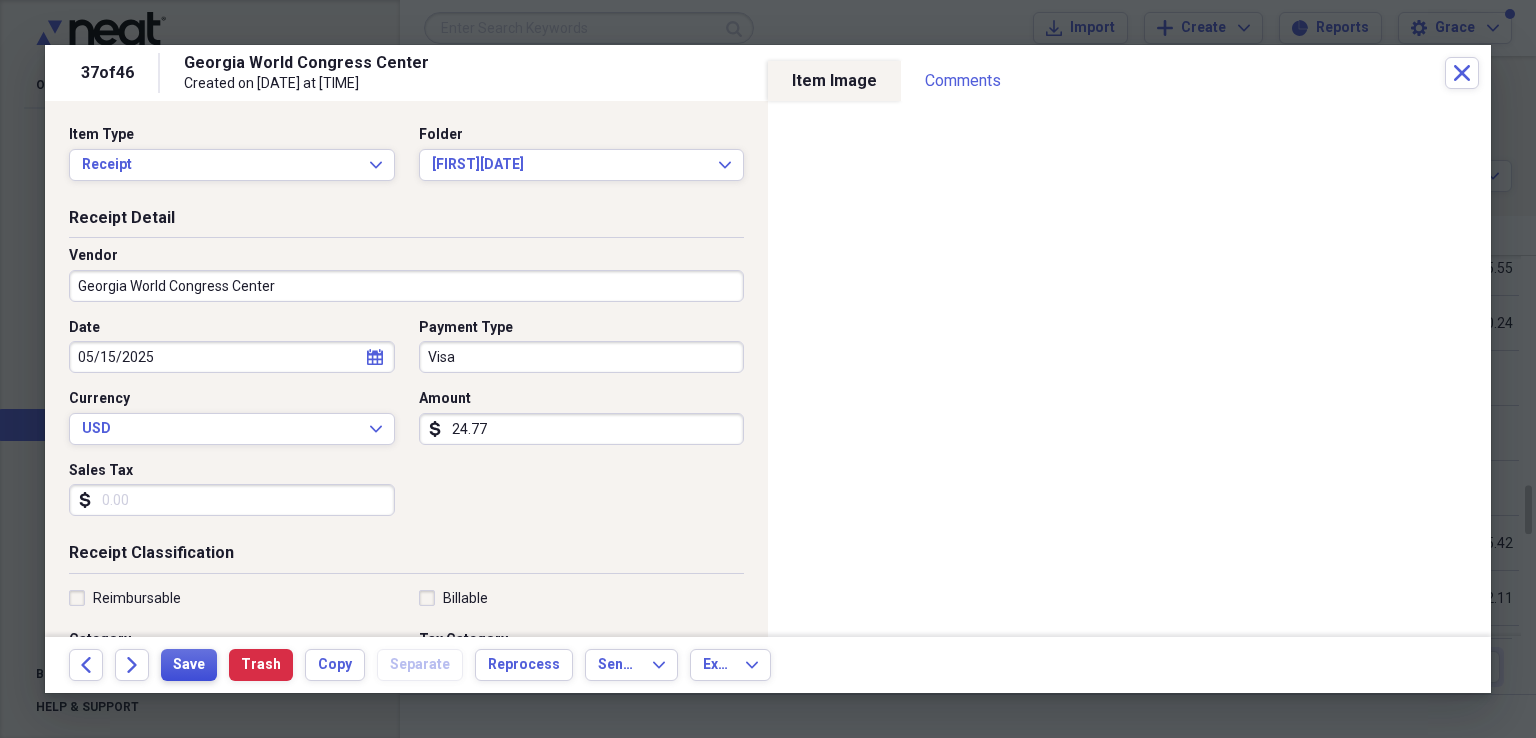 click on "Save" at bounding box center [189, 665] 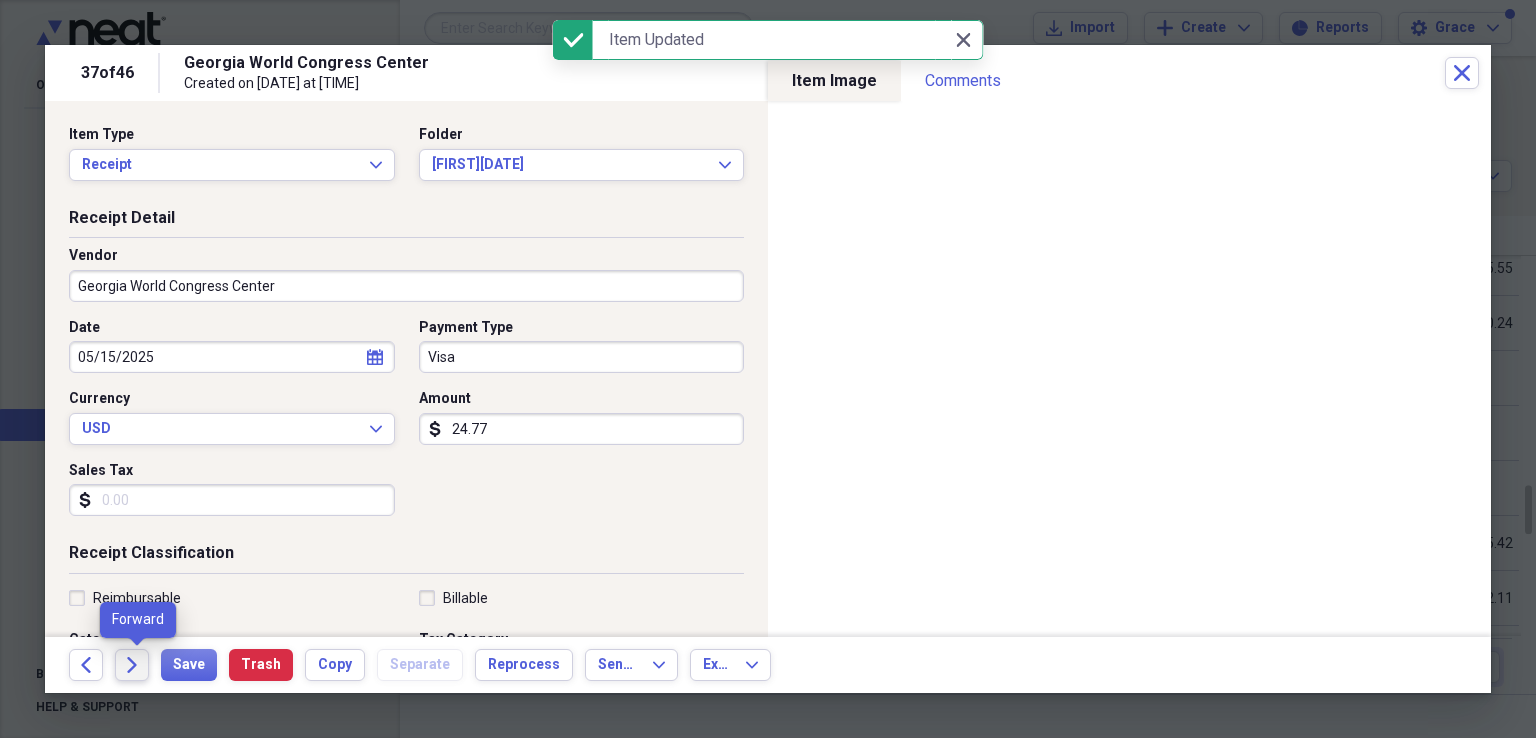 click 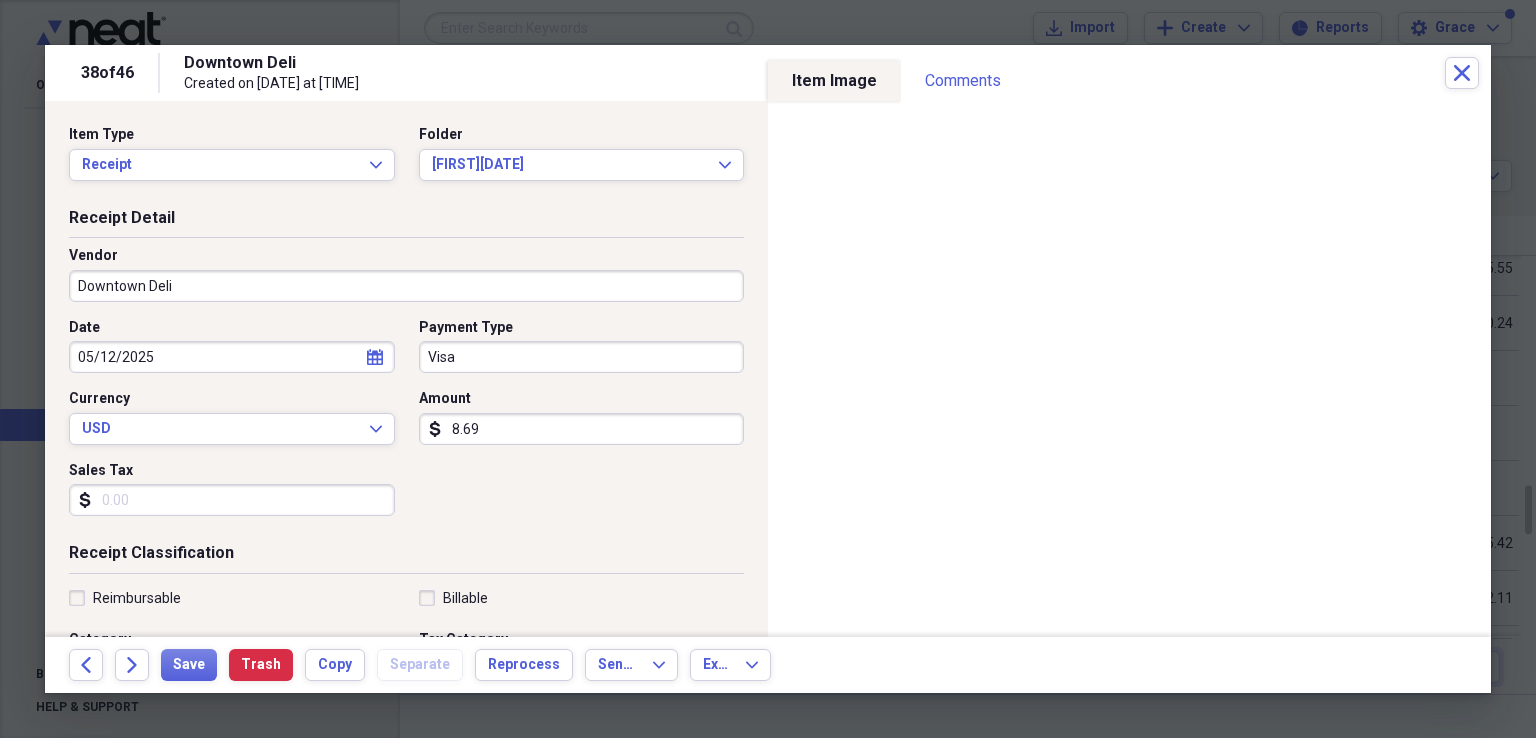 click on "Sales Tax" at bounding box center [232, 500] 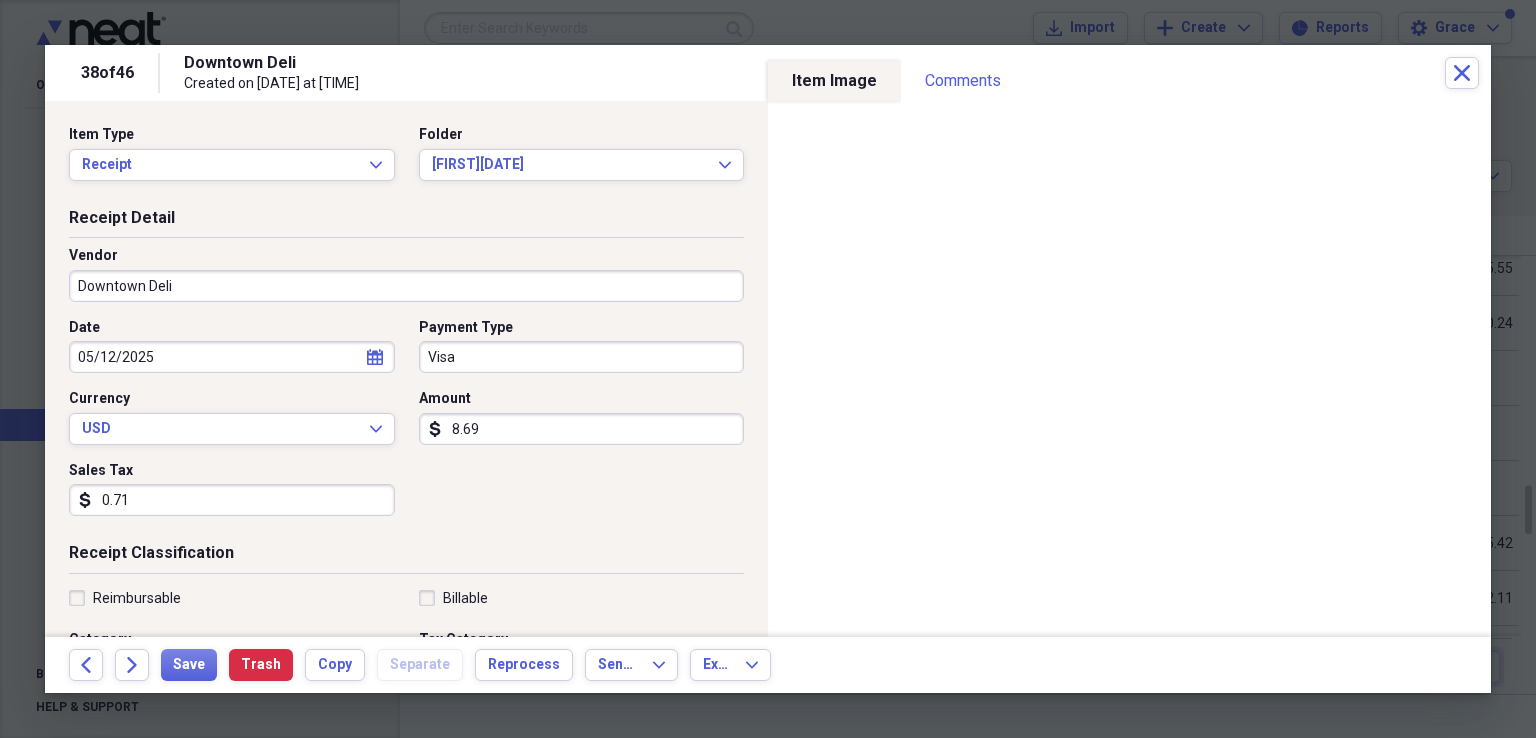 type on "0.71" 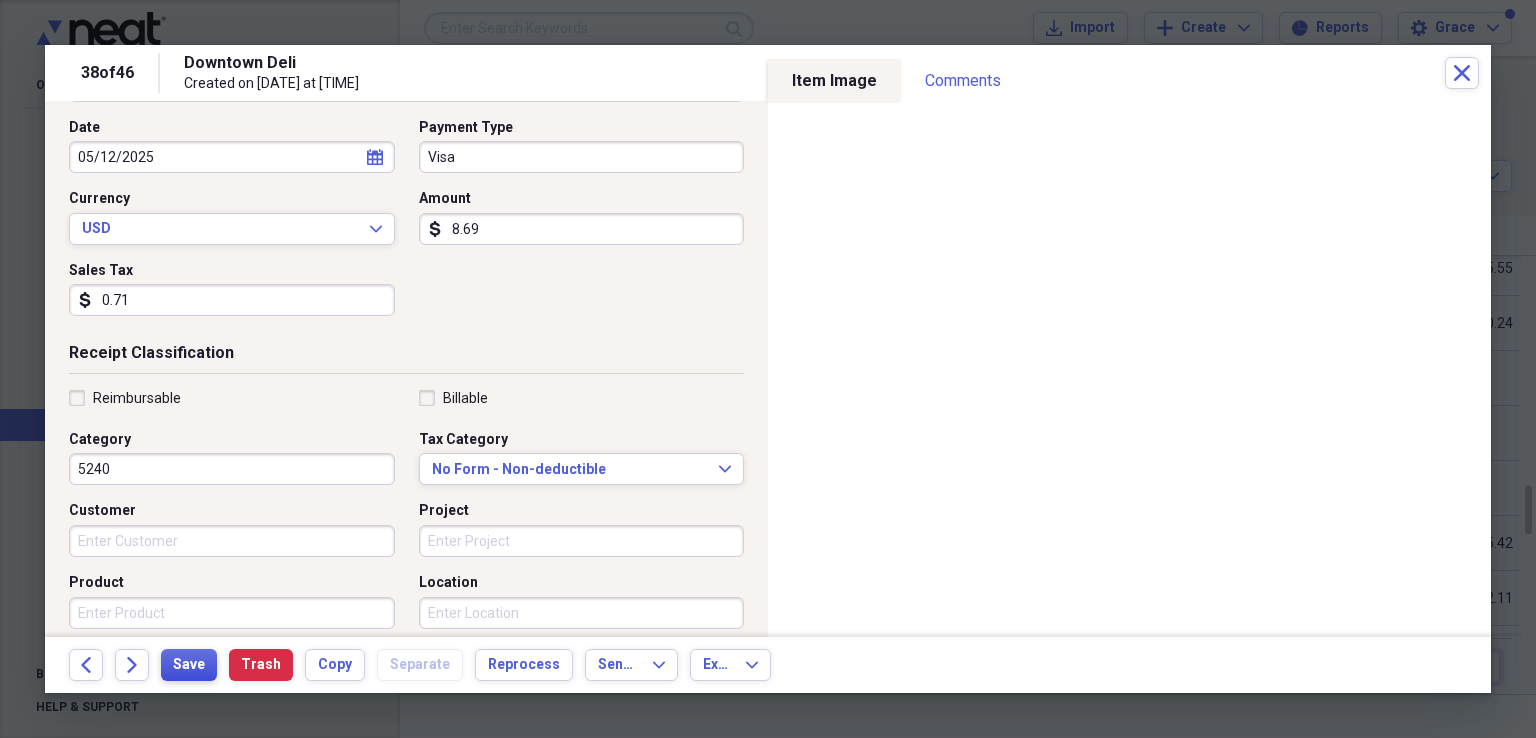 click on "Save" at bounding box center [189, 665] 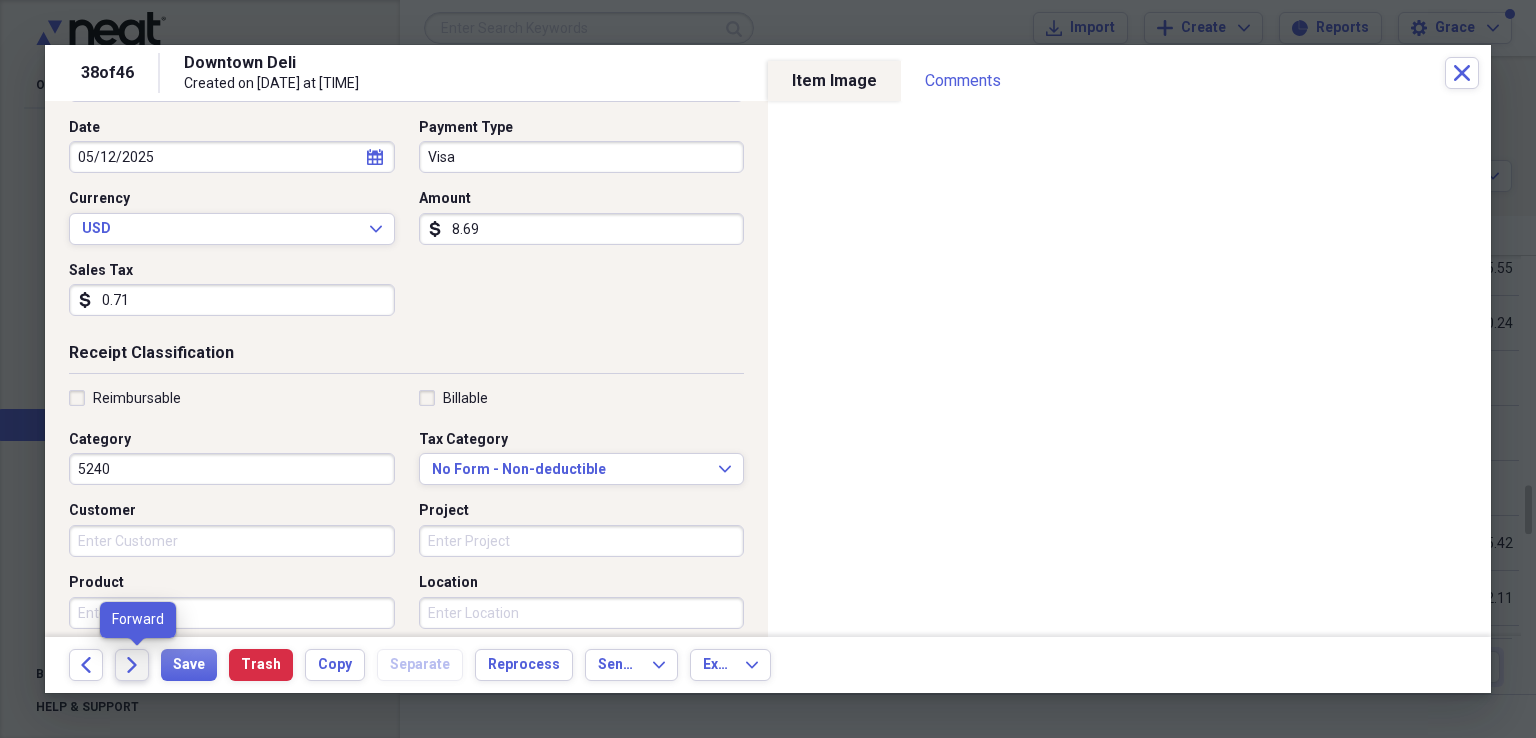 click on "Forward" 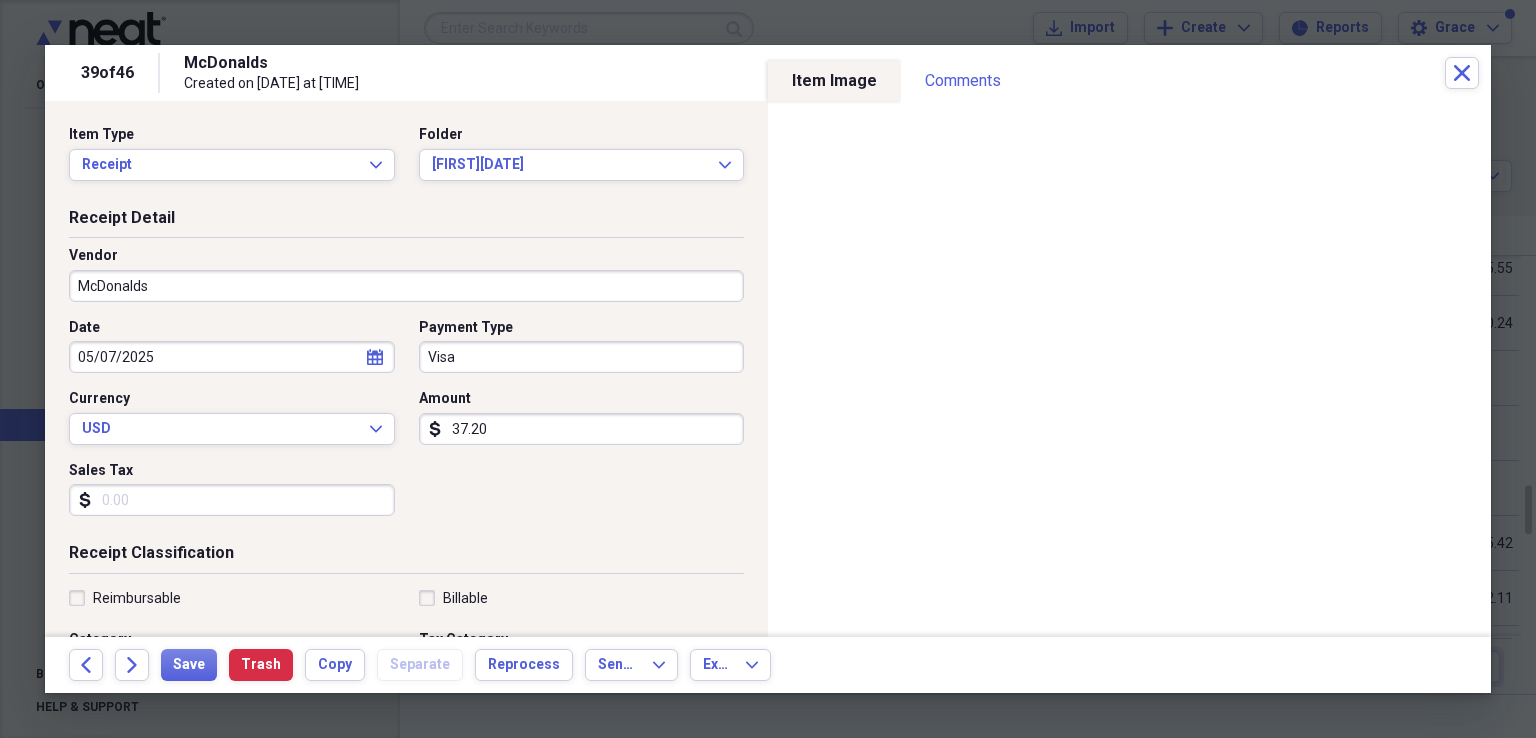 click on "37.20" at bounding box center (582, 429) 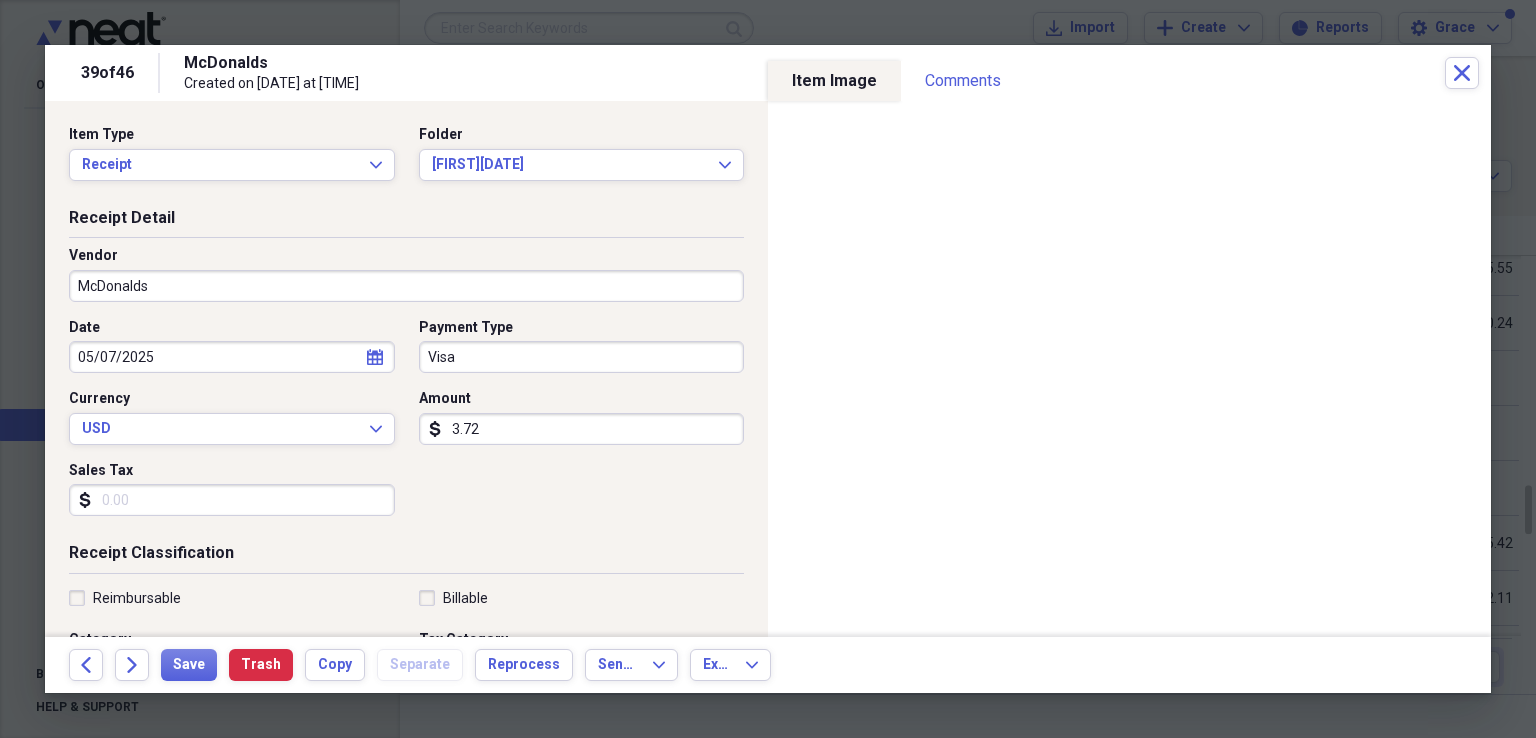 type on "3.72" 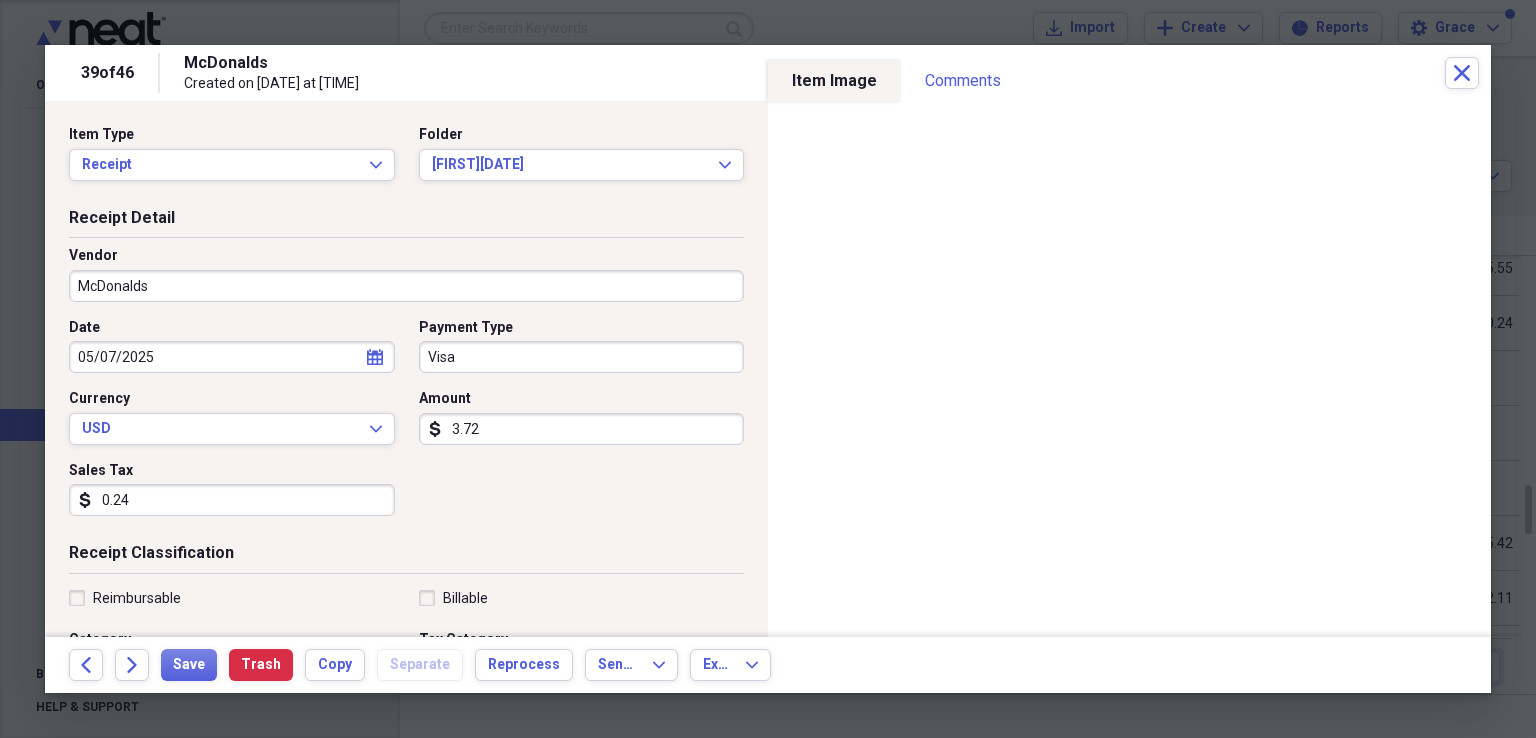 type on "0.24" 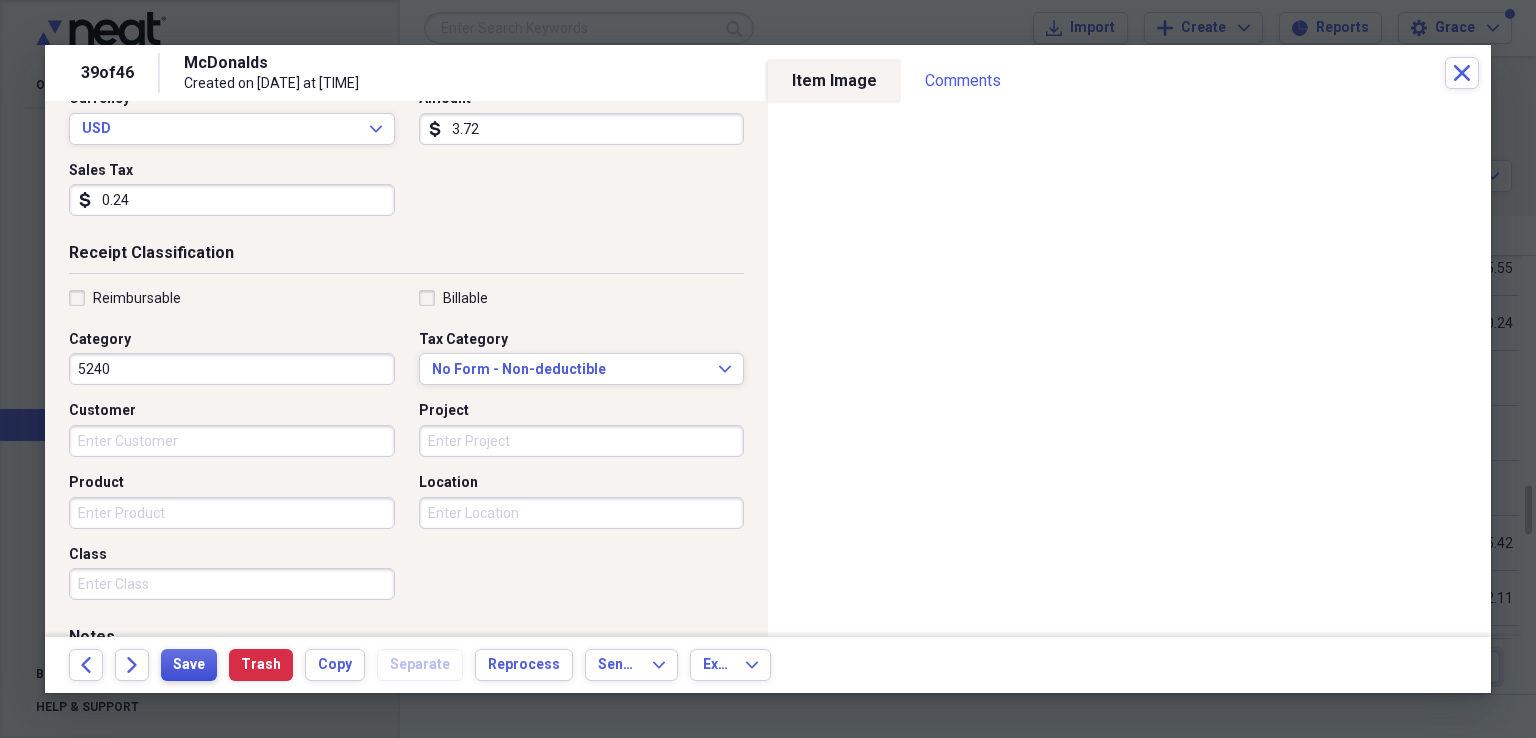 click on "Save" at bounding box center (189, 665) 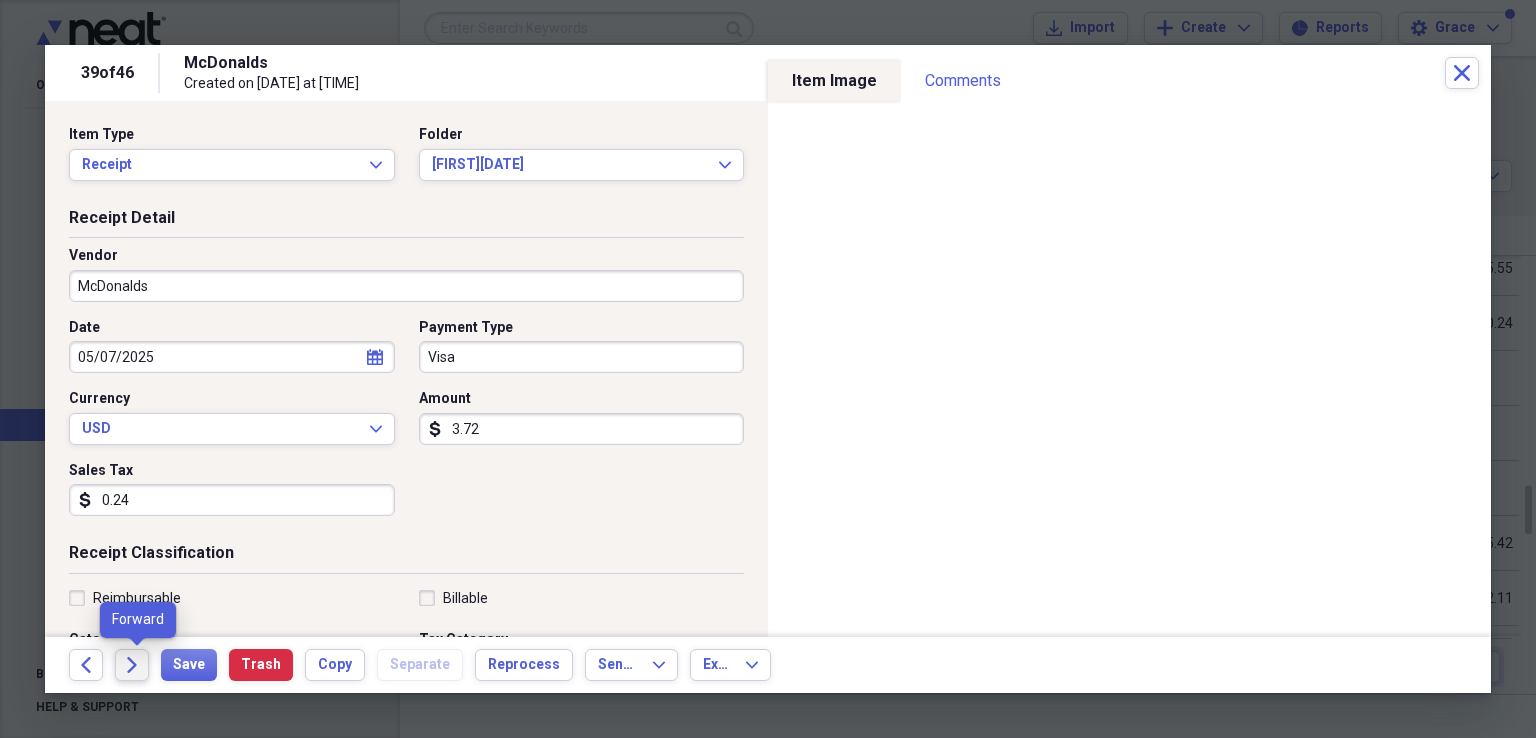 click on "Forward" 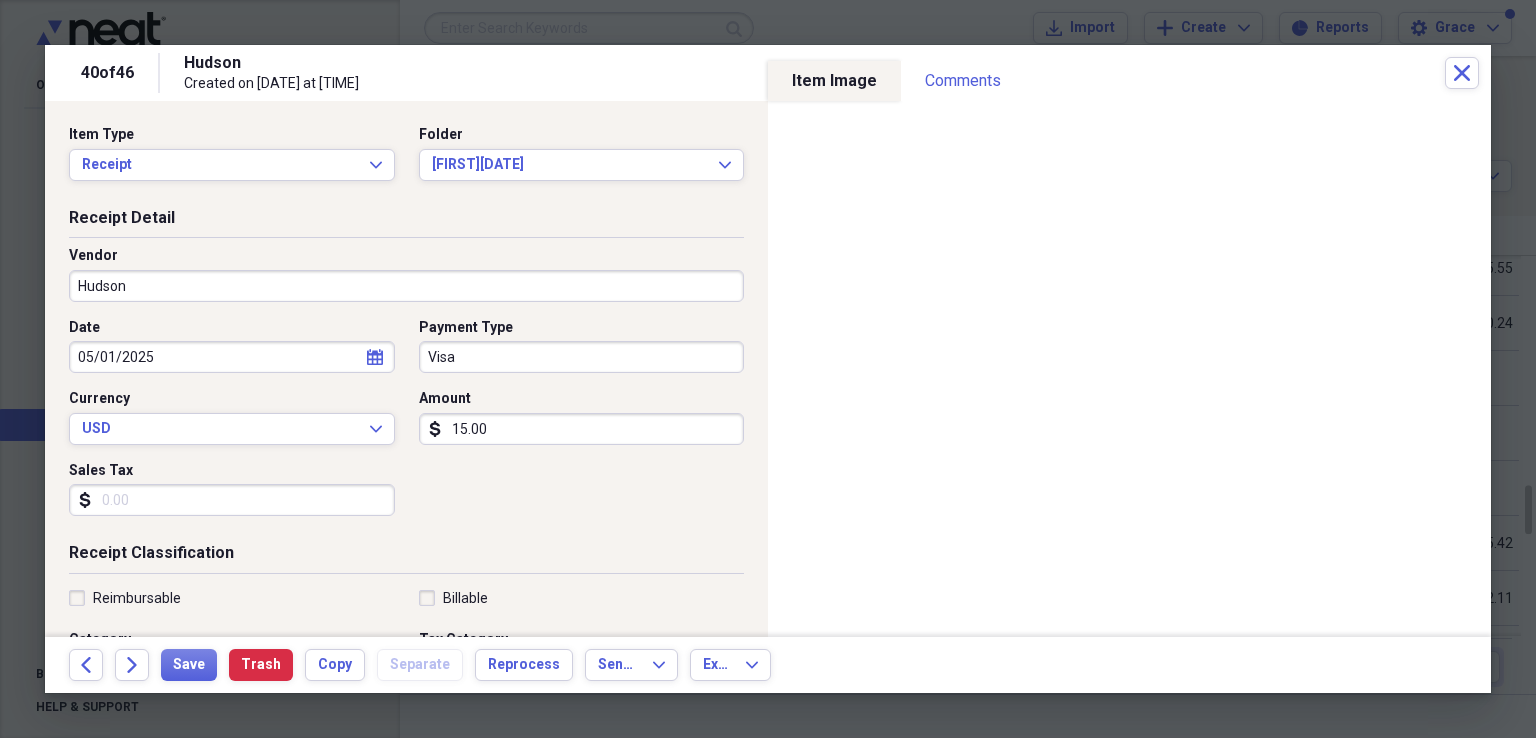 click on "Sales Tax" at bounding box center (232, 500) 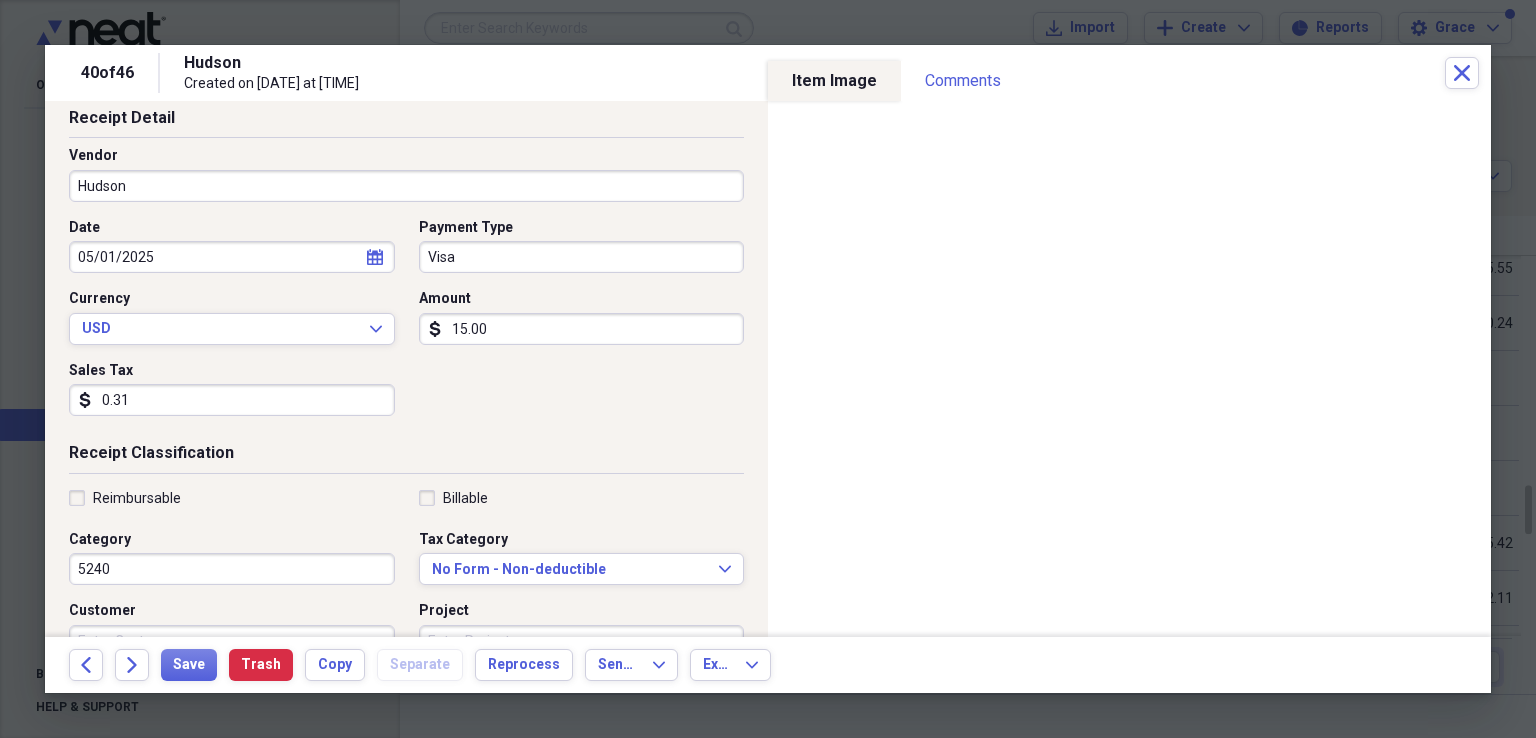 scroll, scrollTop: 0, scrollLeft: 0, axis: both 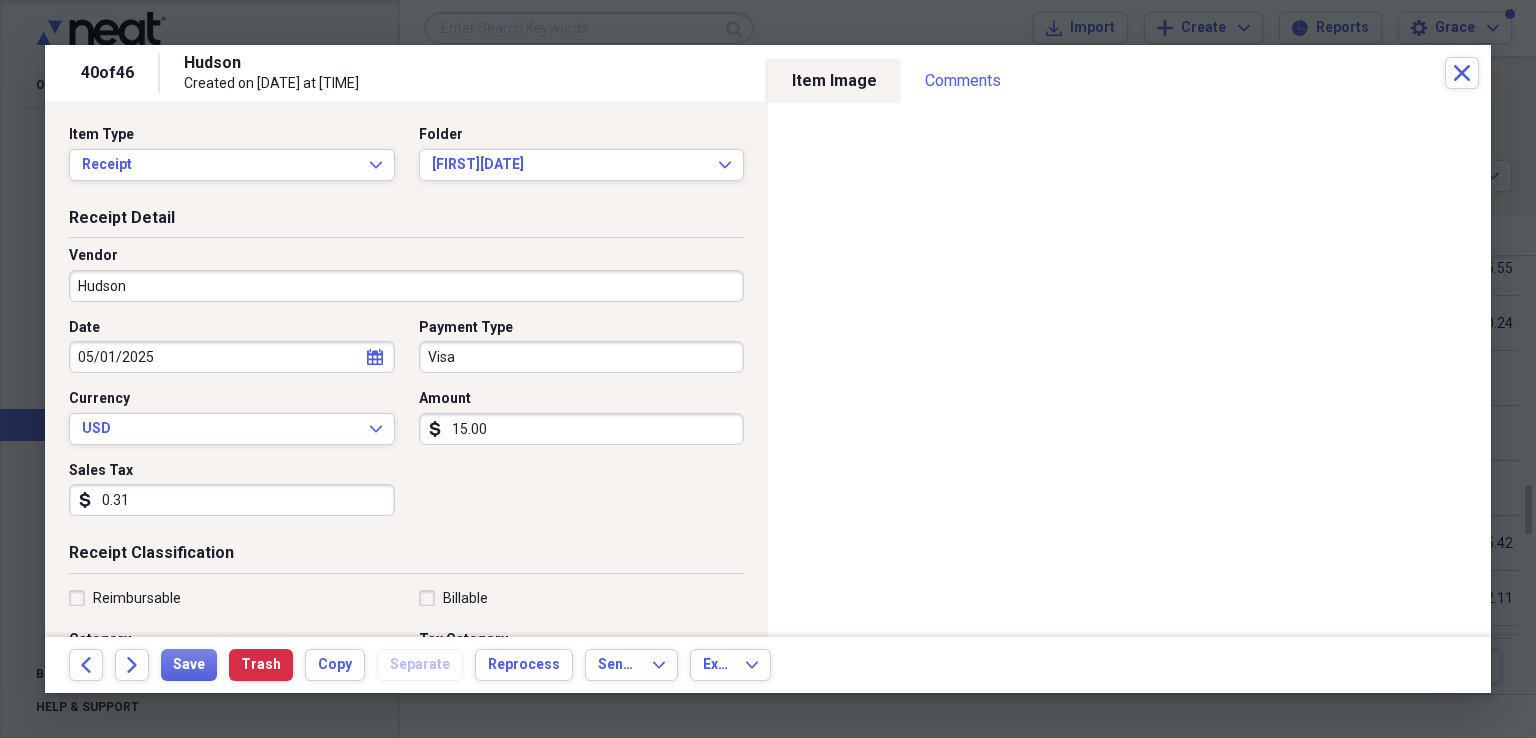 type on "0.31" 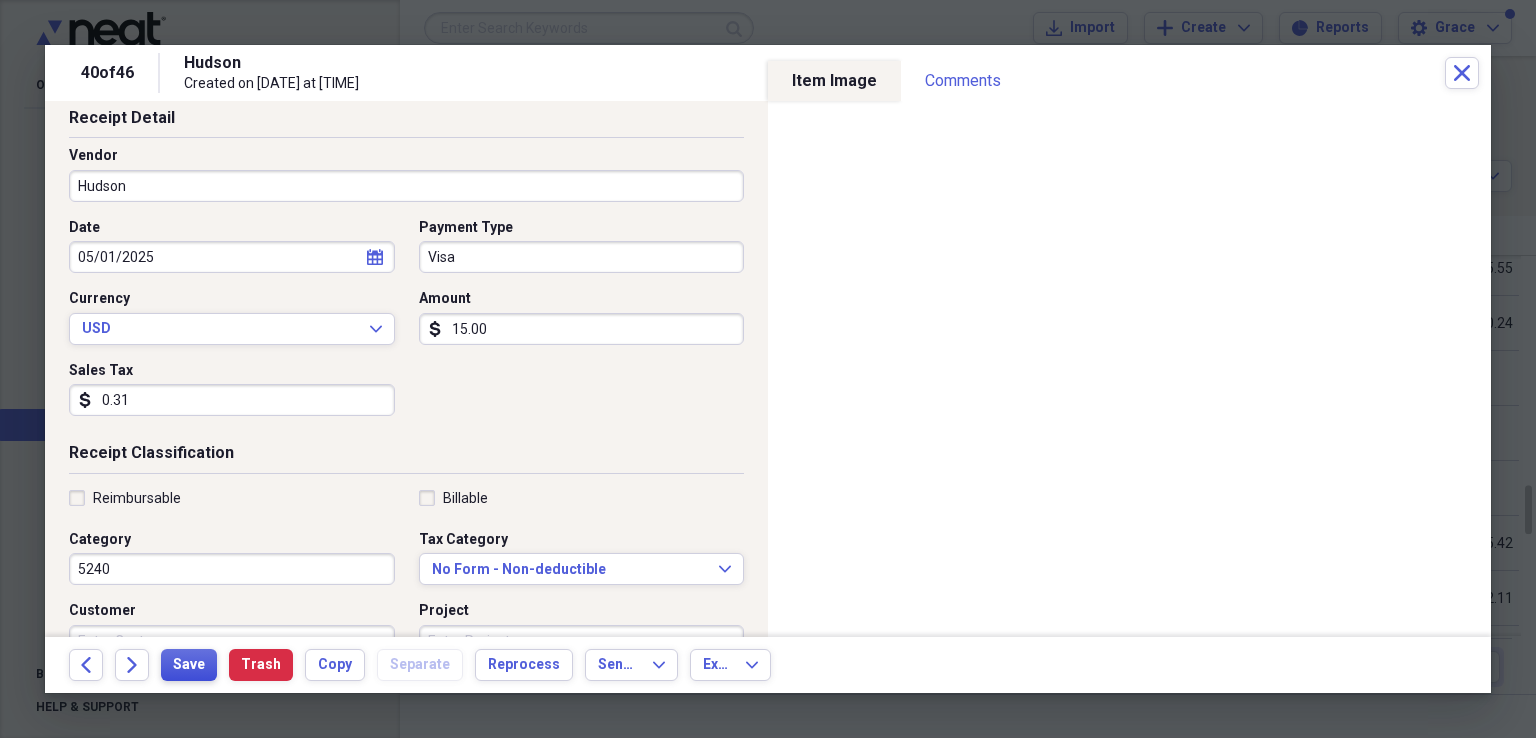 click on "Save" at bounding box center [189, 665] 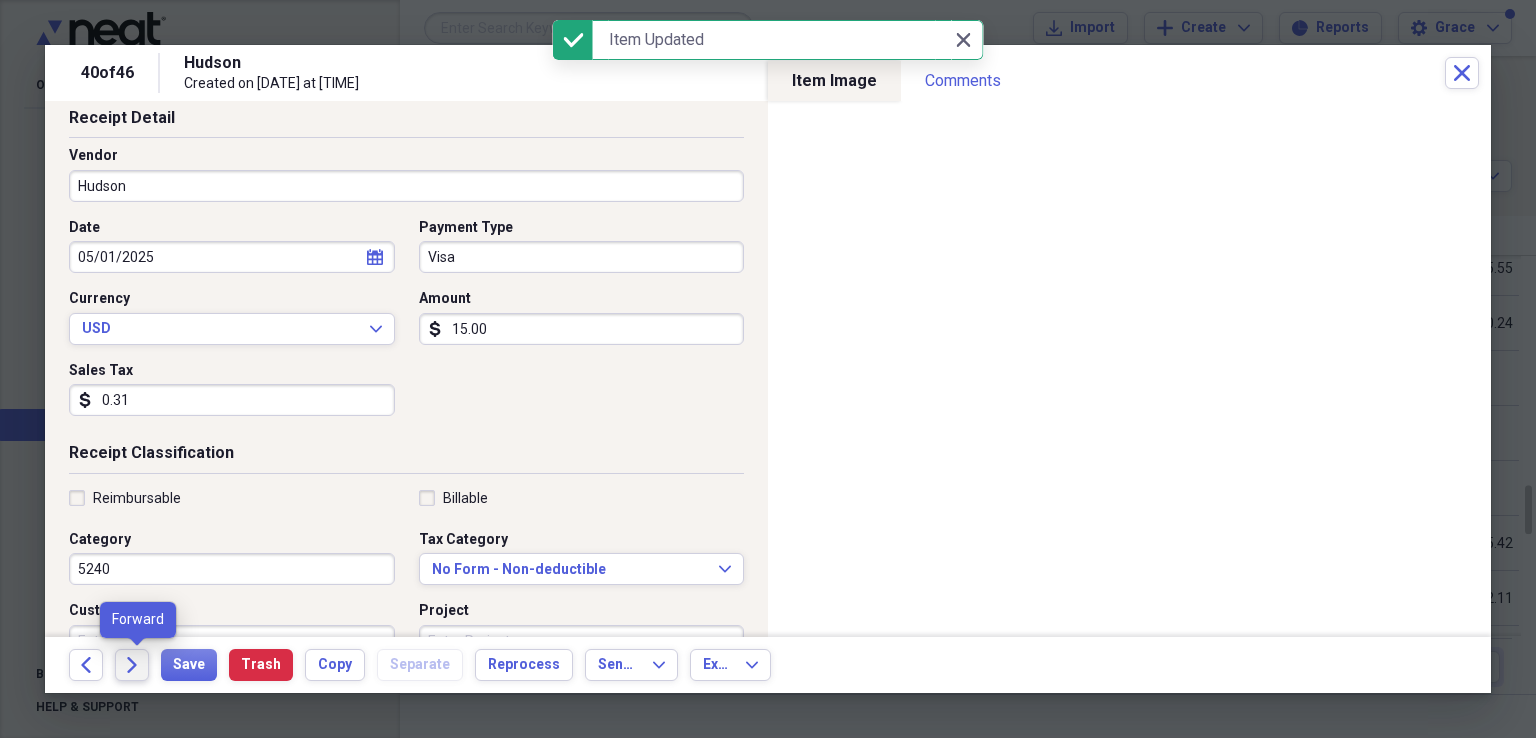 click on "Forward" 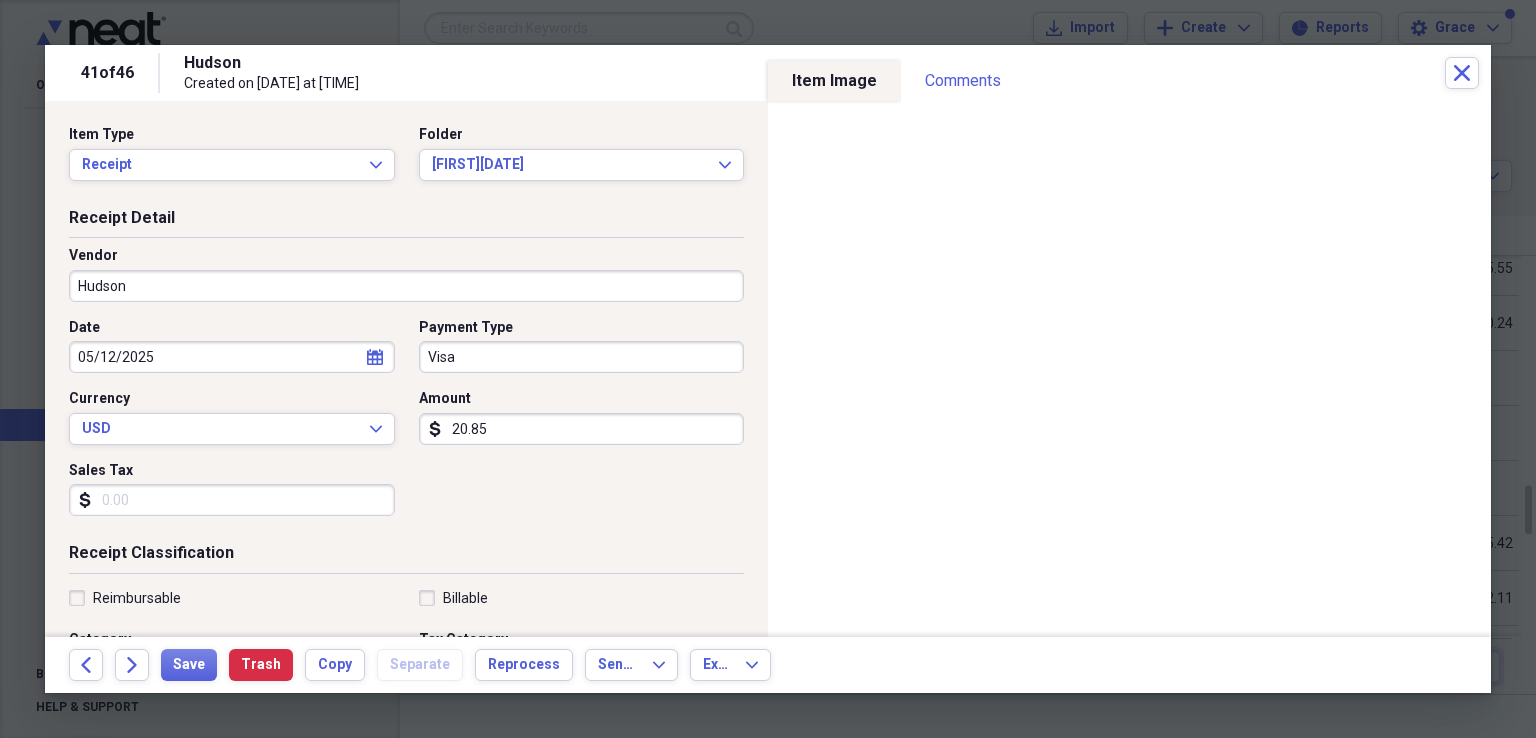 click on "Sales Tax" at bounding box center (232, 500) 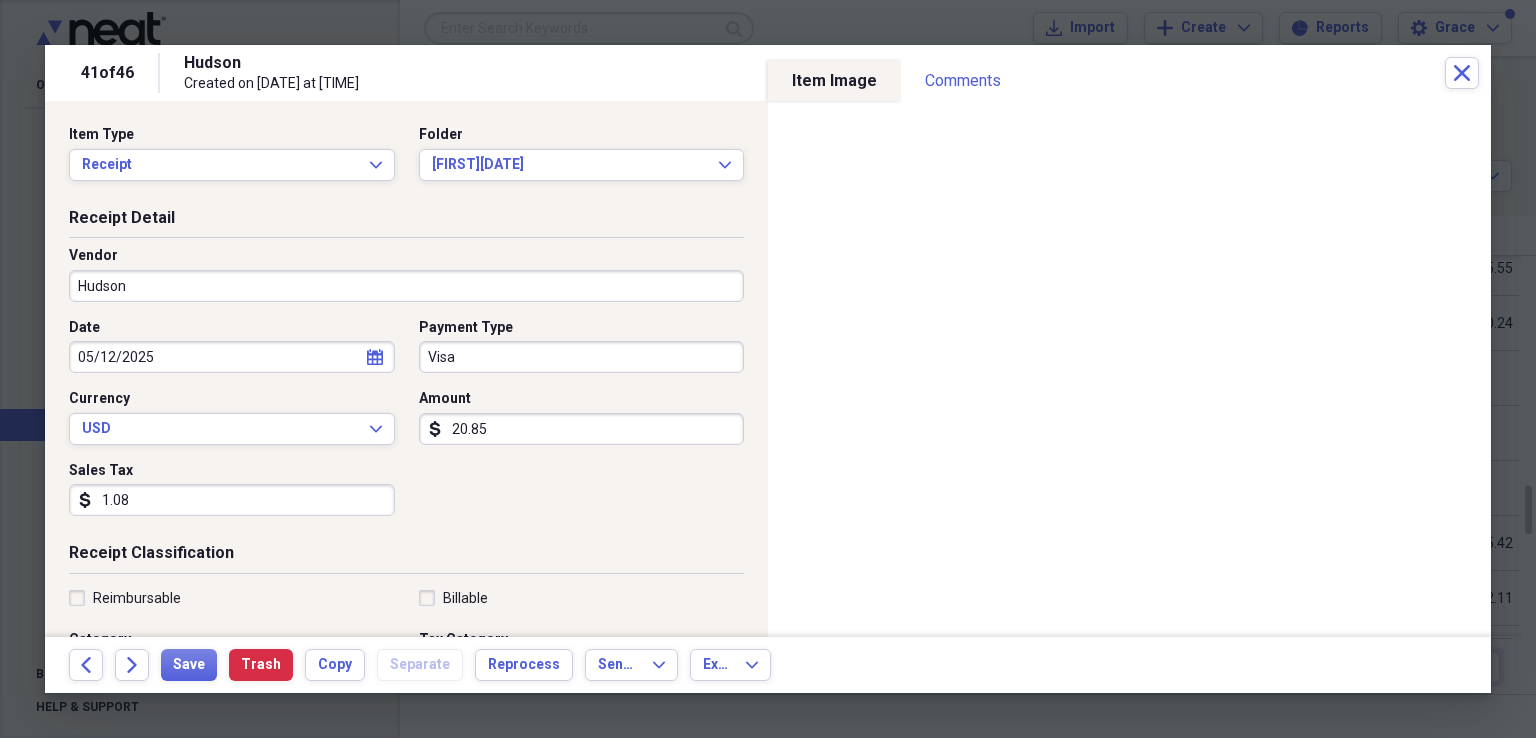 type on "1.08" 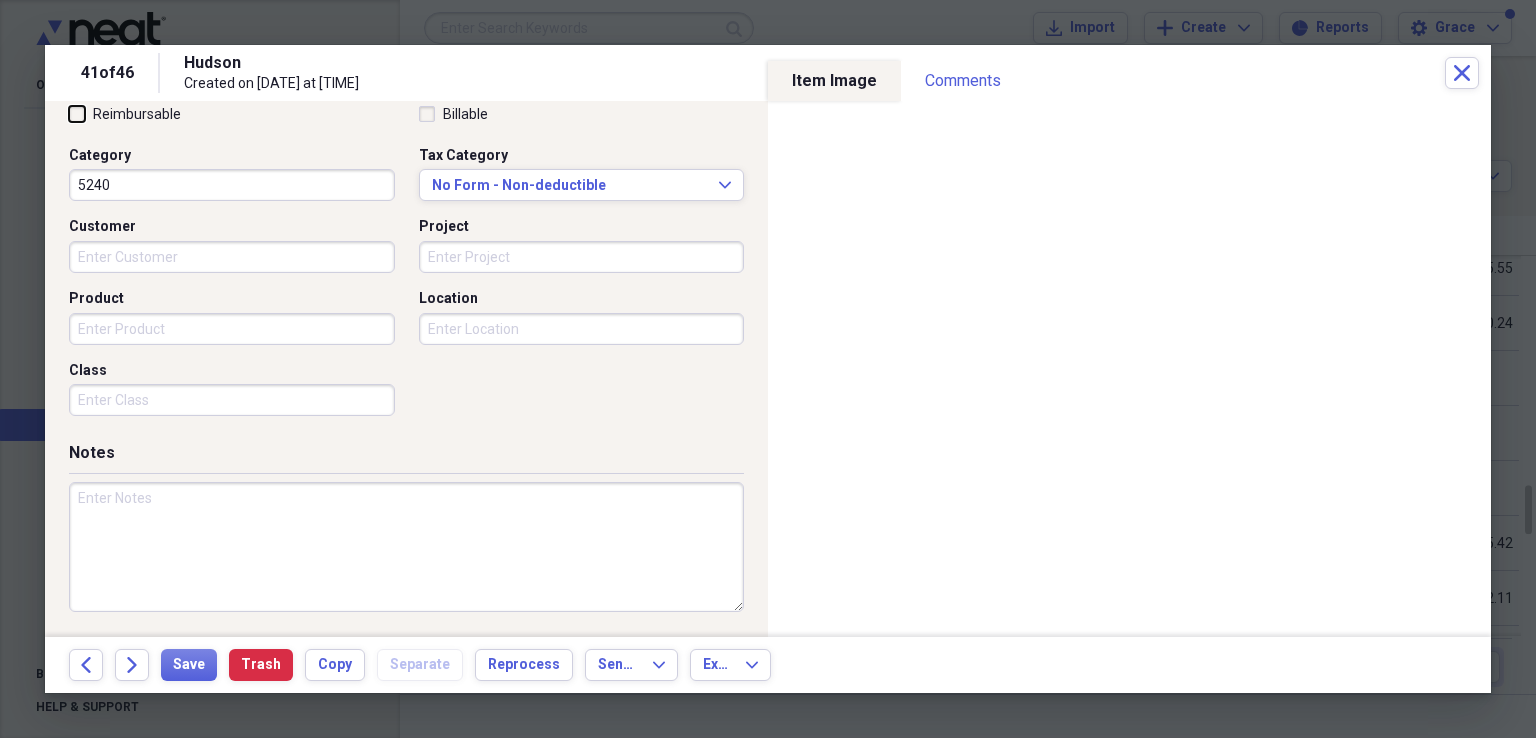 scroll, scrollTop: 0, scrollLeft: 0, axis: both 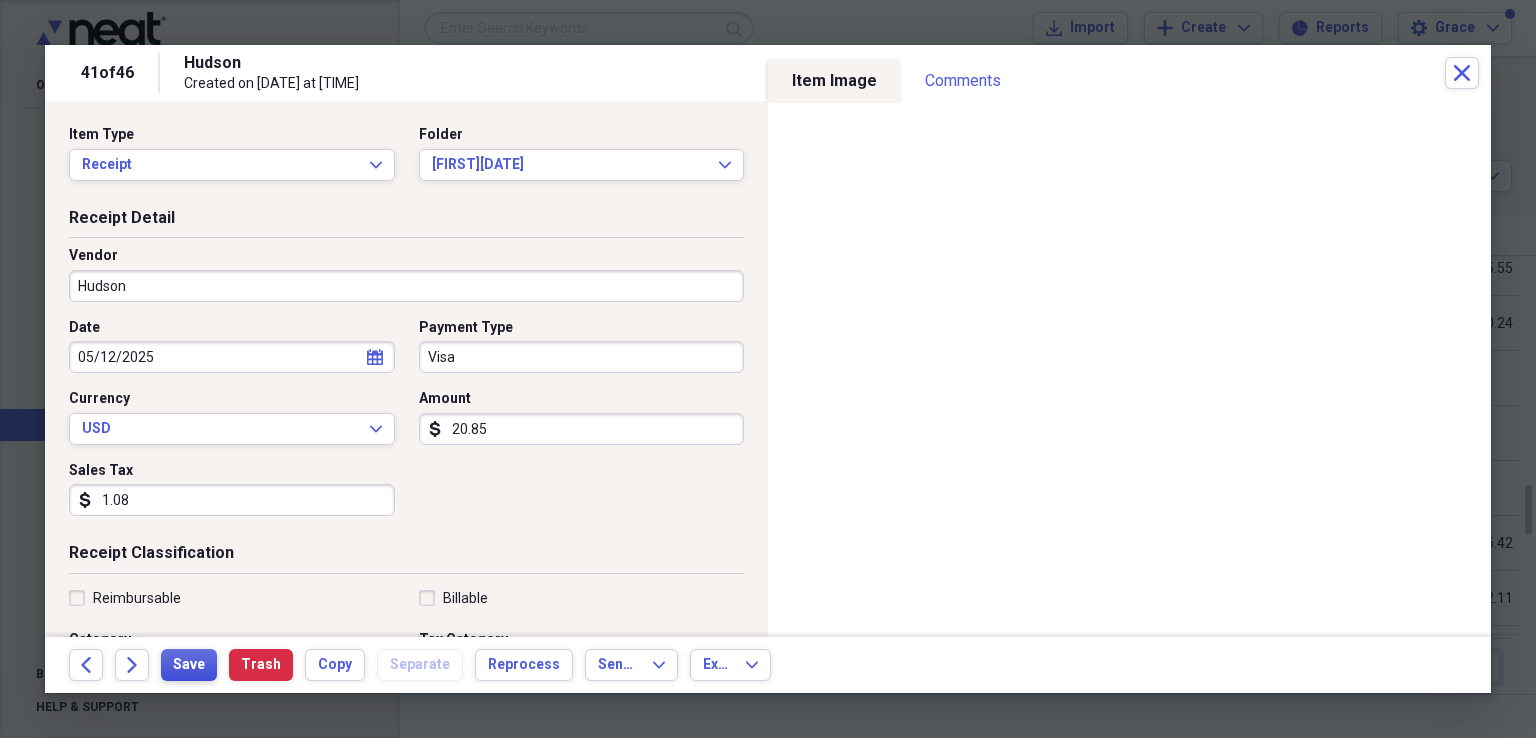 click on "Save" at bounding box center [189, 665] 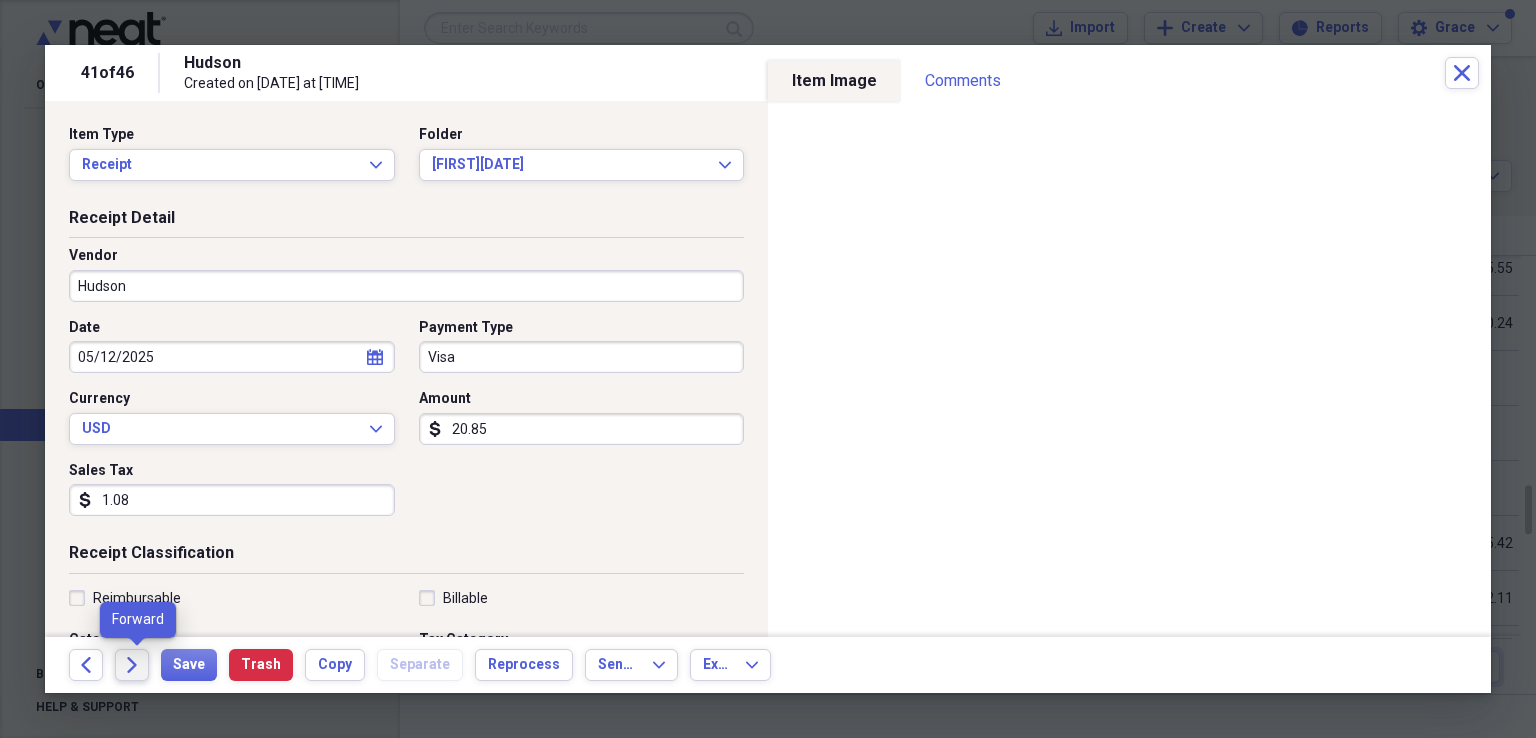 click on "Forward" 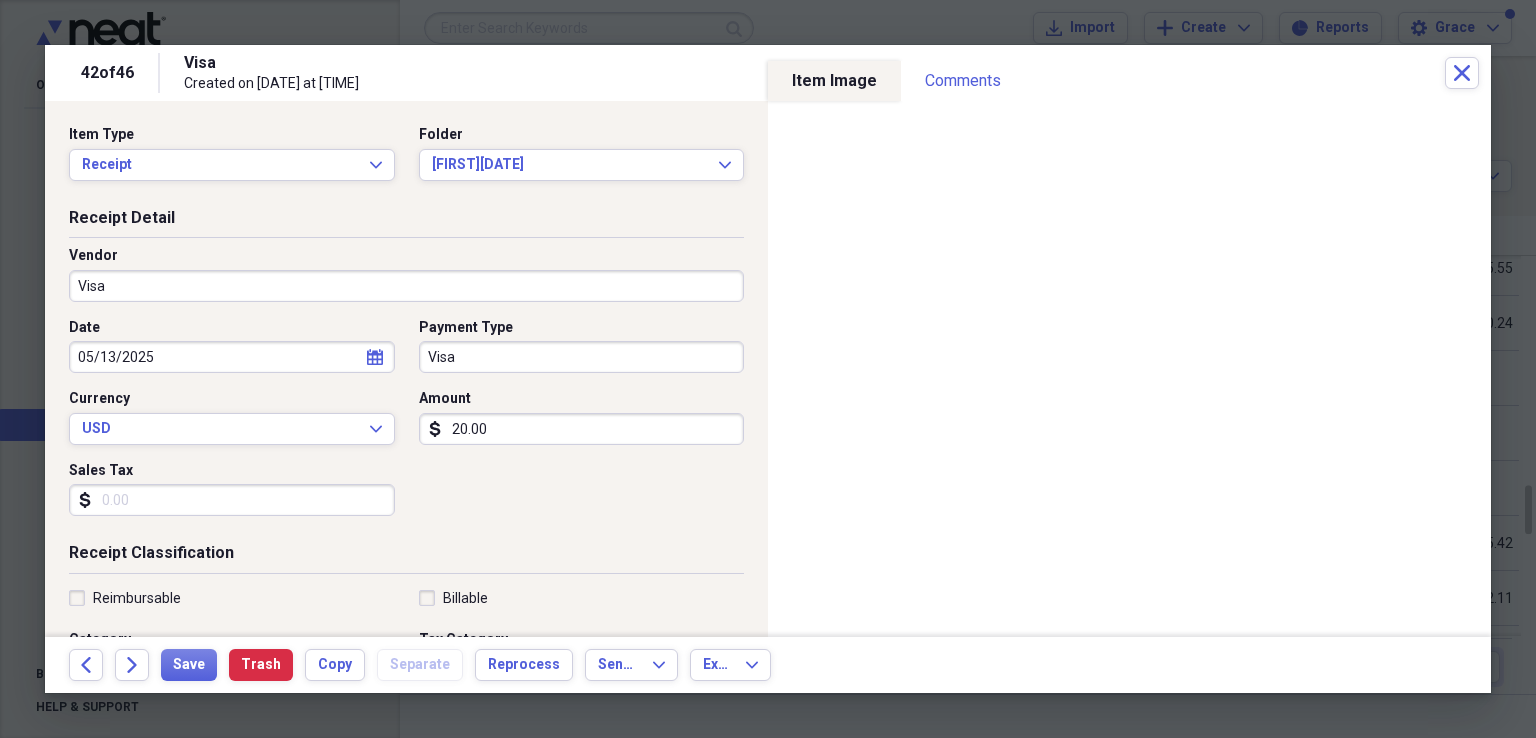 click on "Visa" at bounding box center (406, 286) 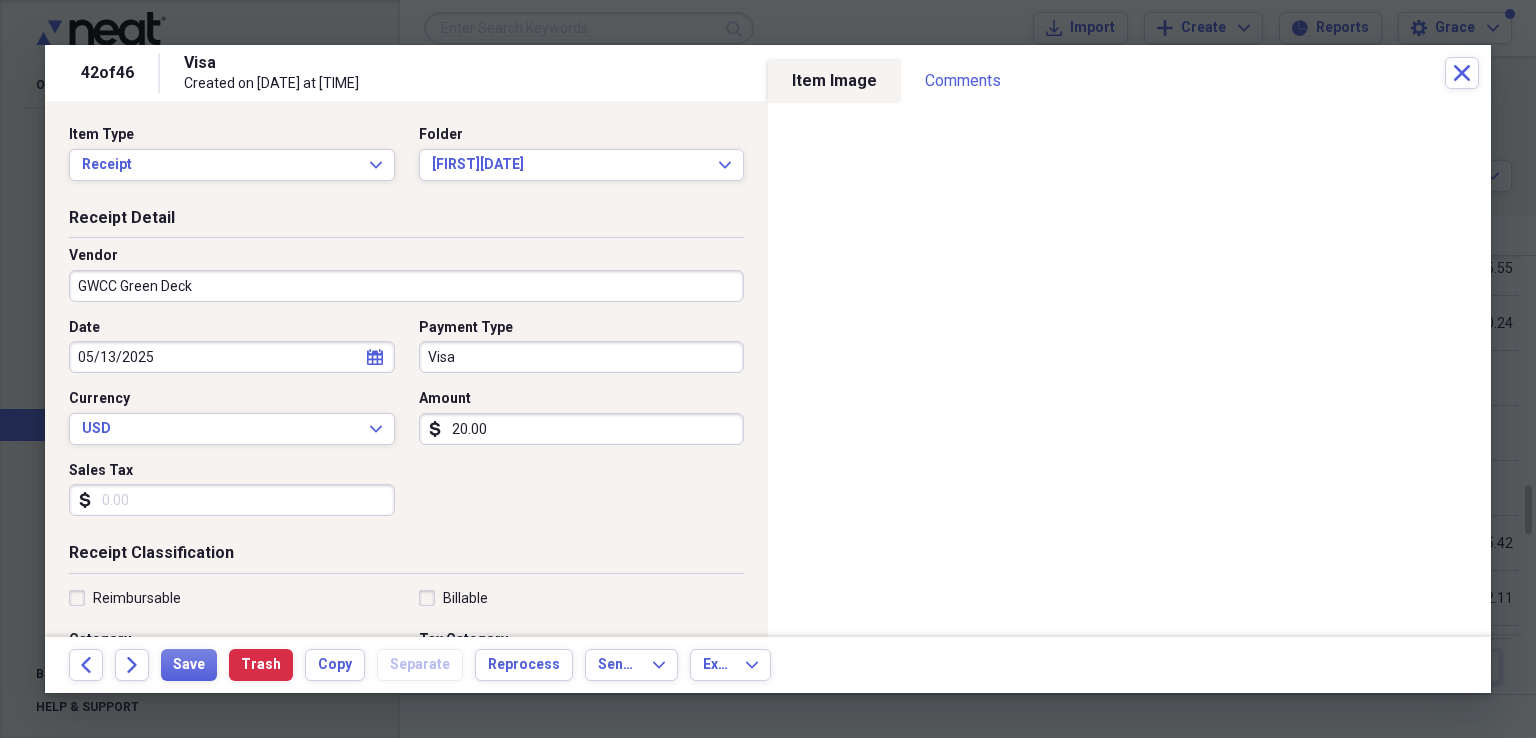 type on "GWCC Green Deck" 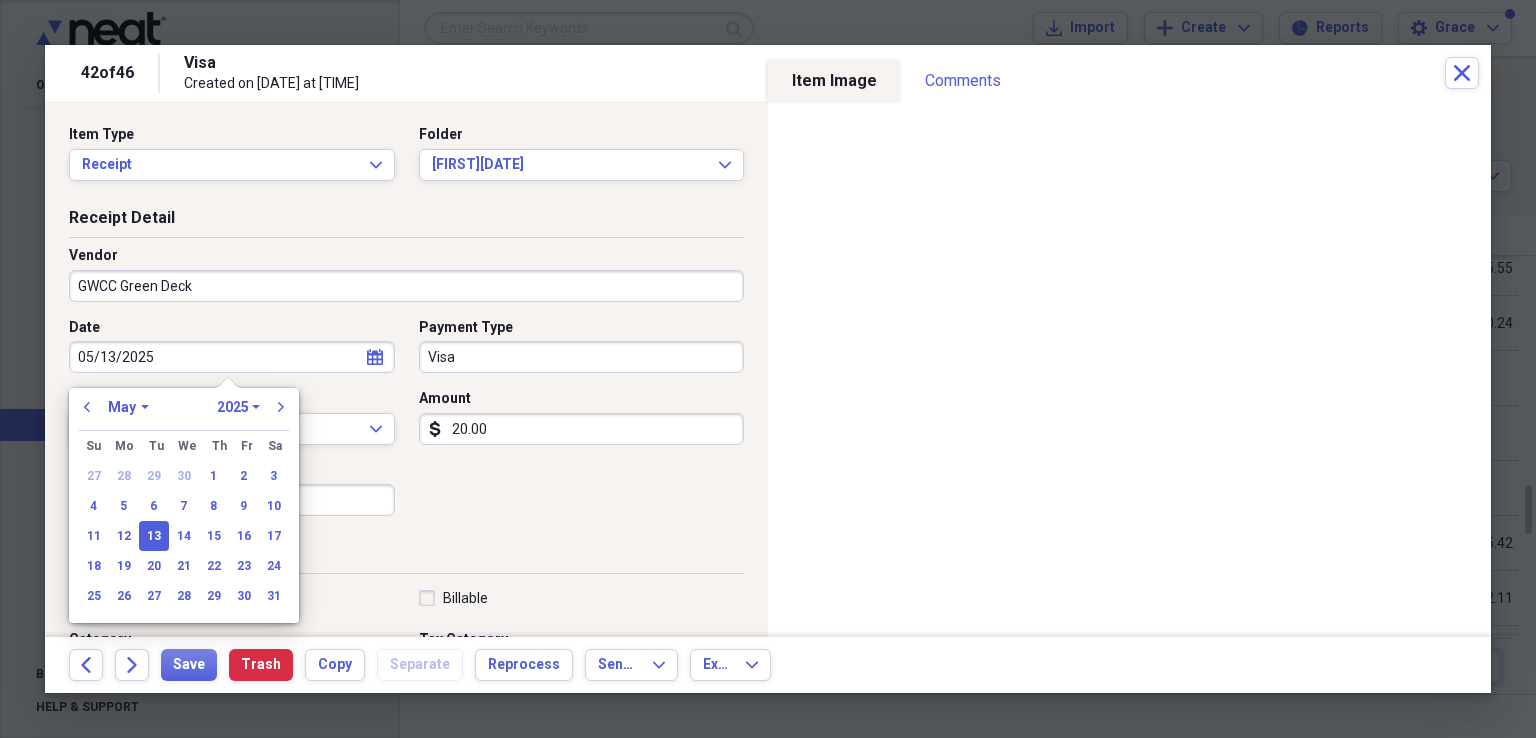 type 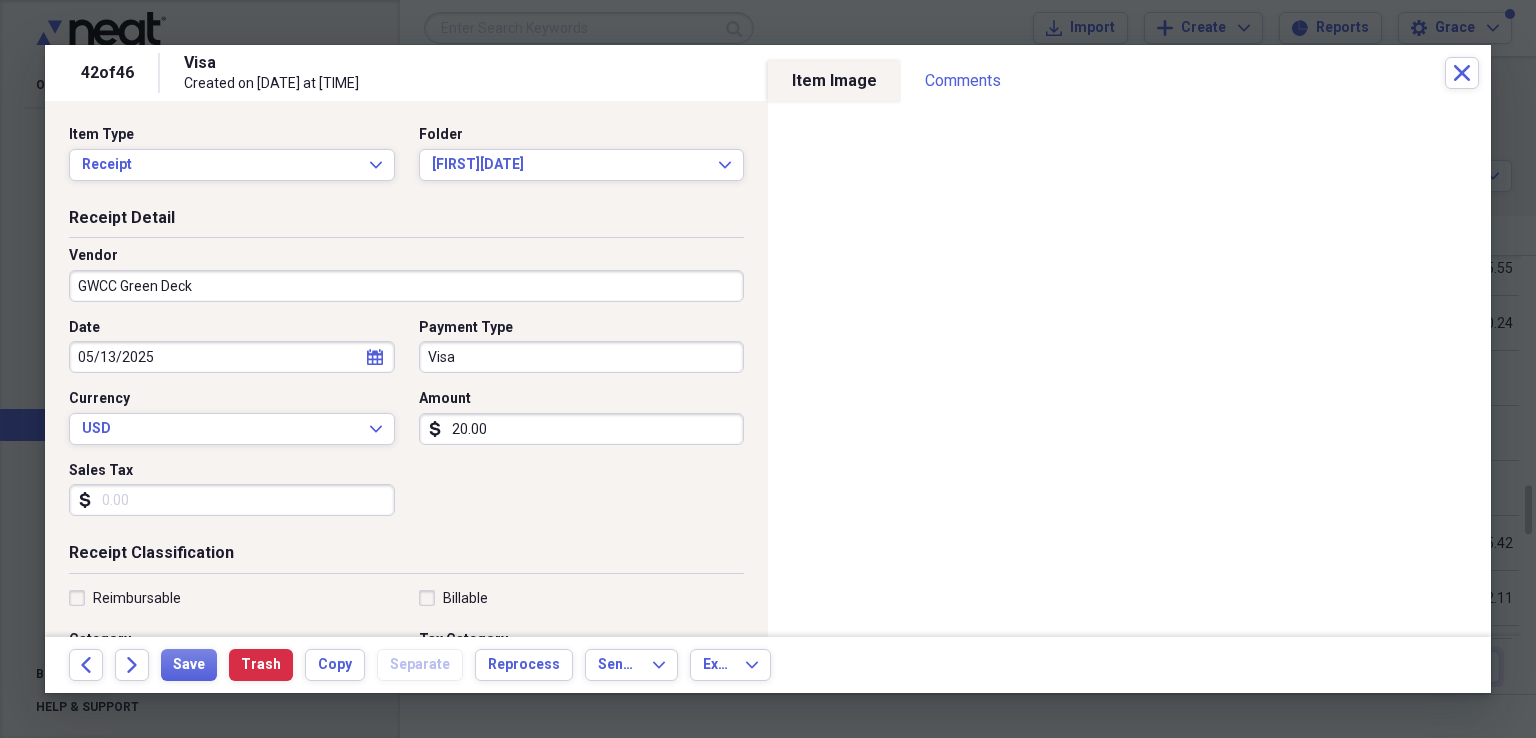 click on "Date 05/13/2025 calendar Calendar Payment Type Visa Currency USD Expand Amount dollar-sign 20.00 Sales Tax dollar-sign" at bounding box center [406, 425] 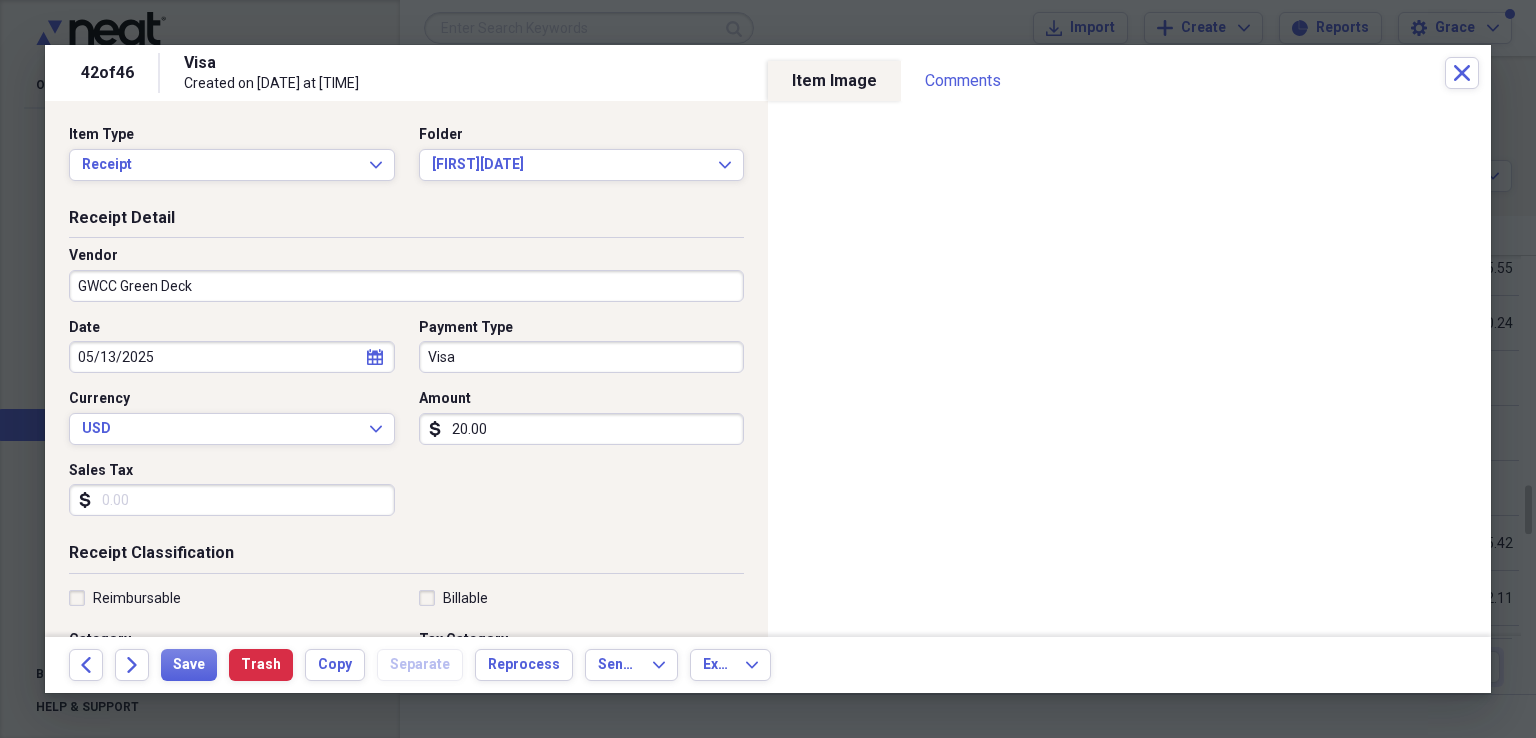 scroll, scrollTop: 400, scrollLeft: 0, axis: vertical 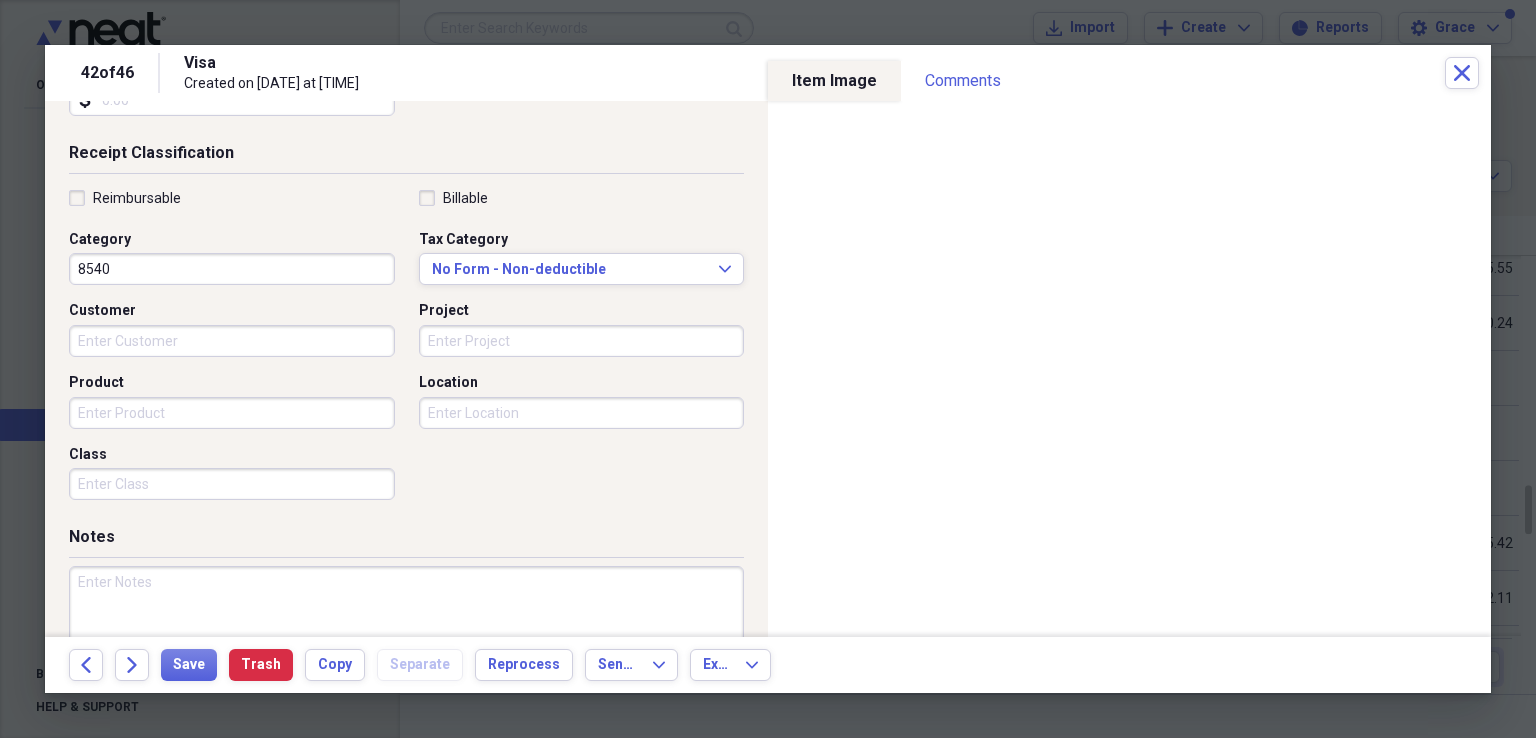 click on "8540" at bounding box center (232, 269) 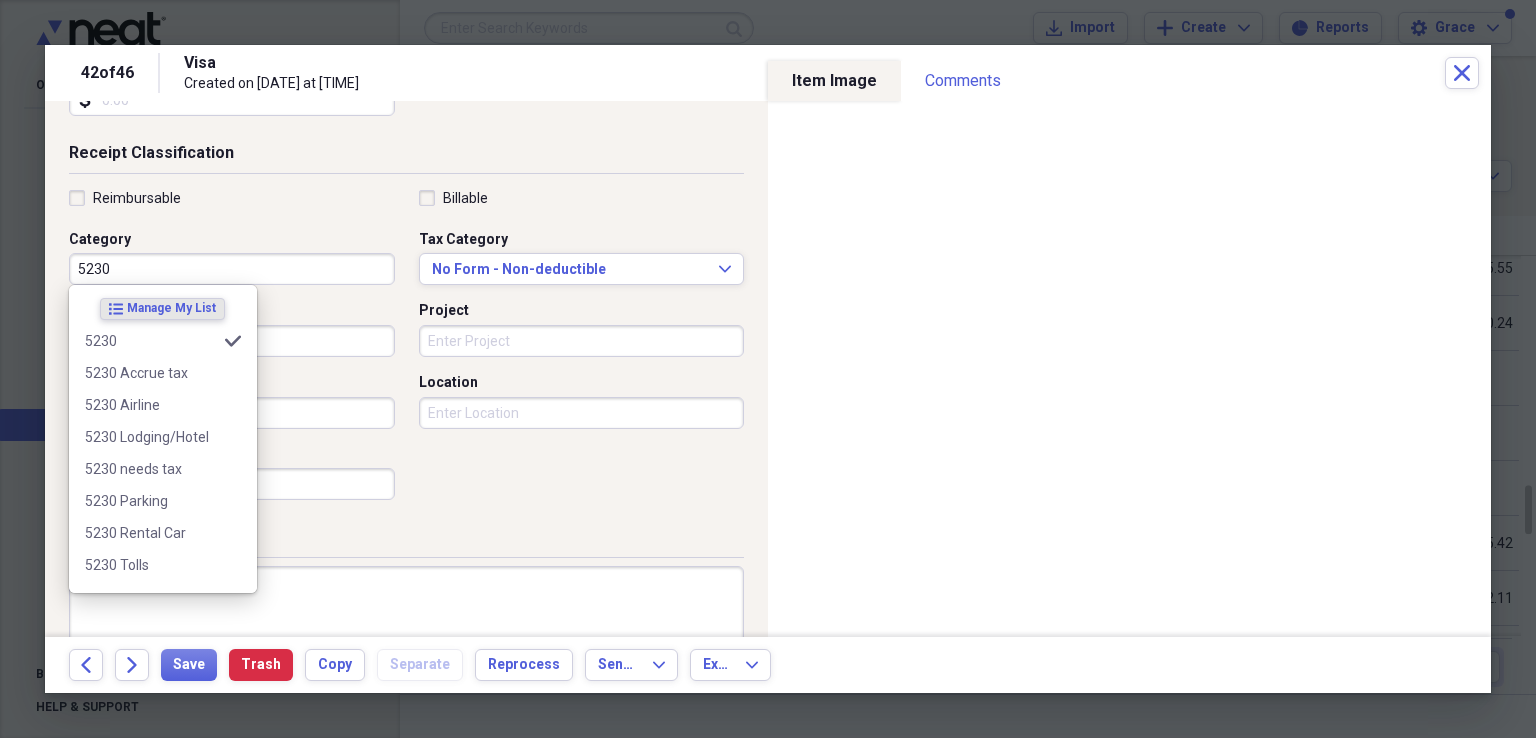 type on "5230" 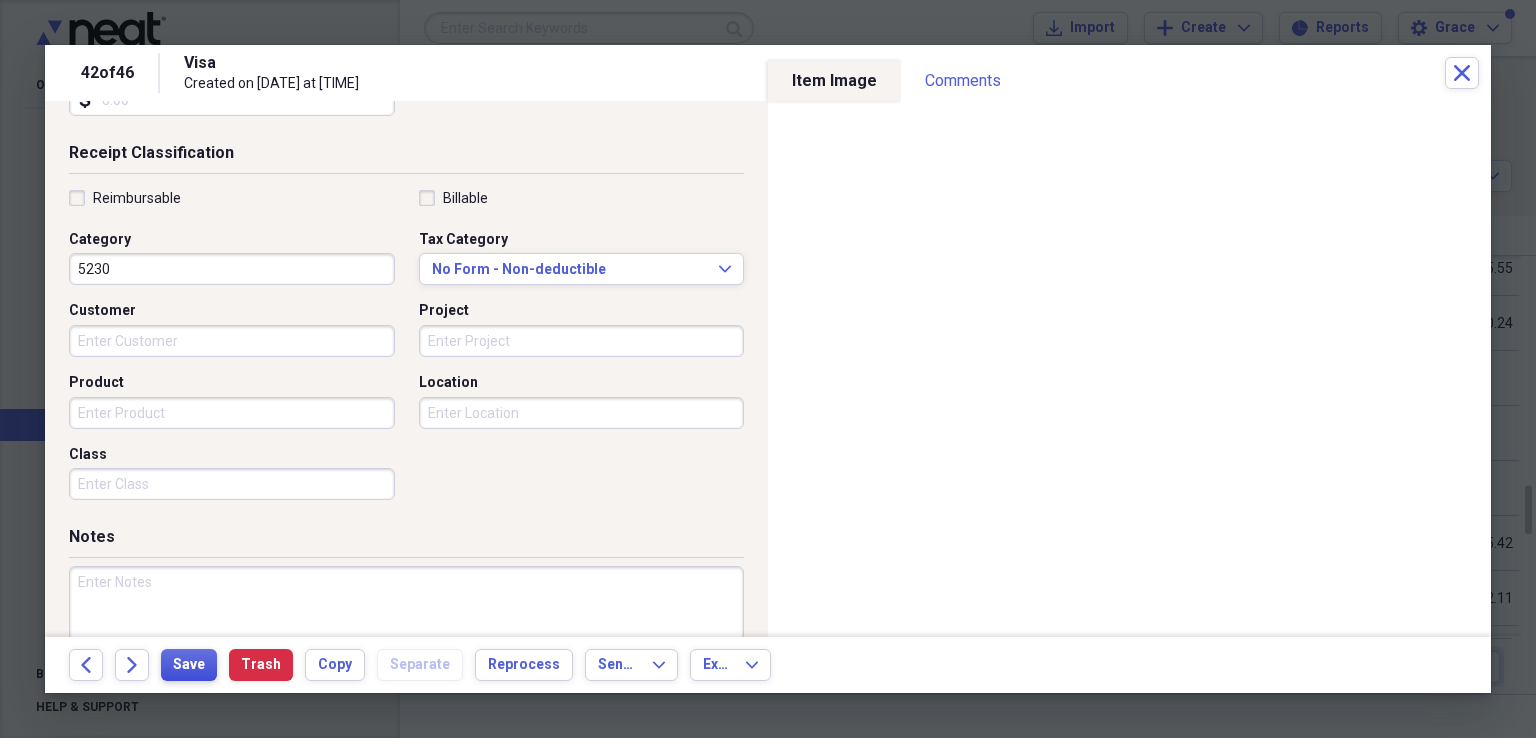 click on "Save" at bounding box center [189, 665] 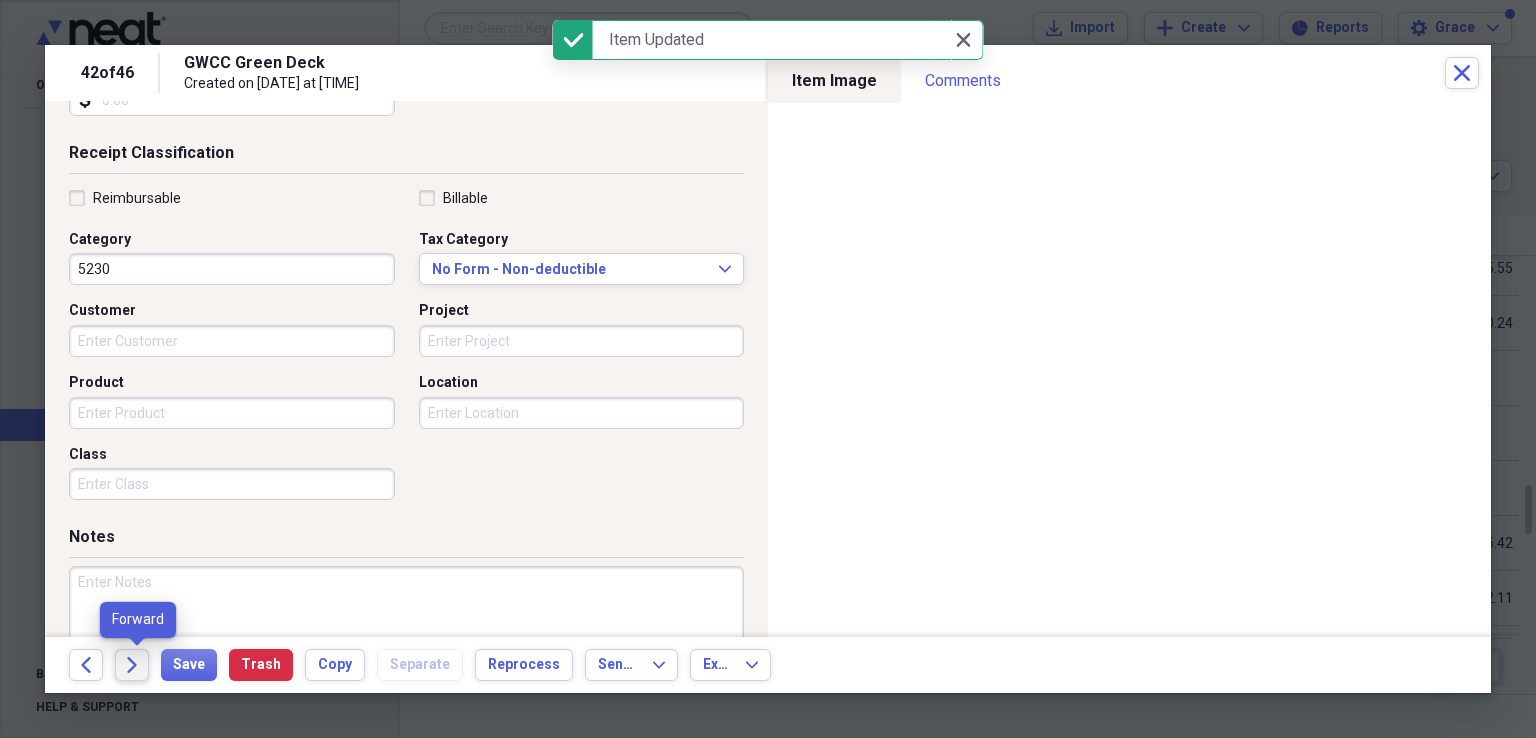 click 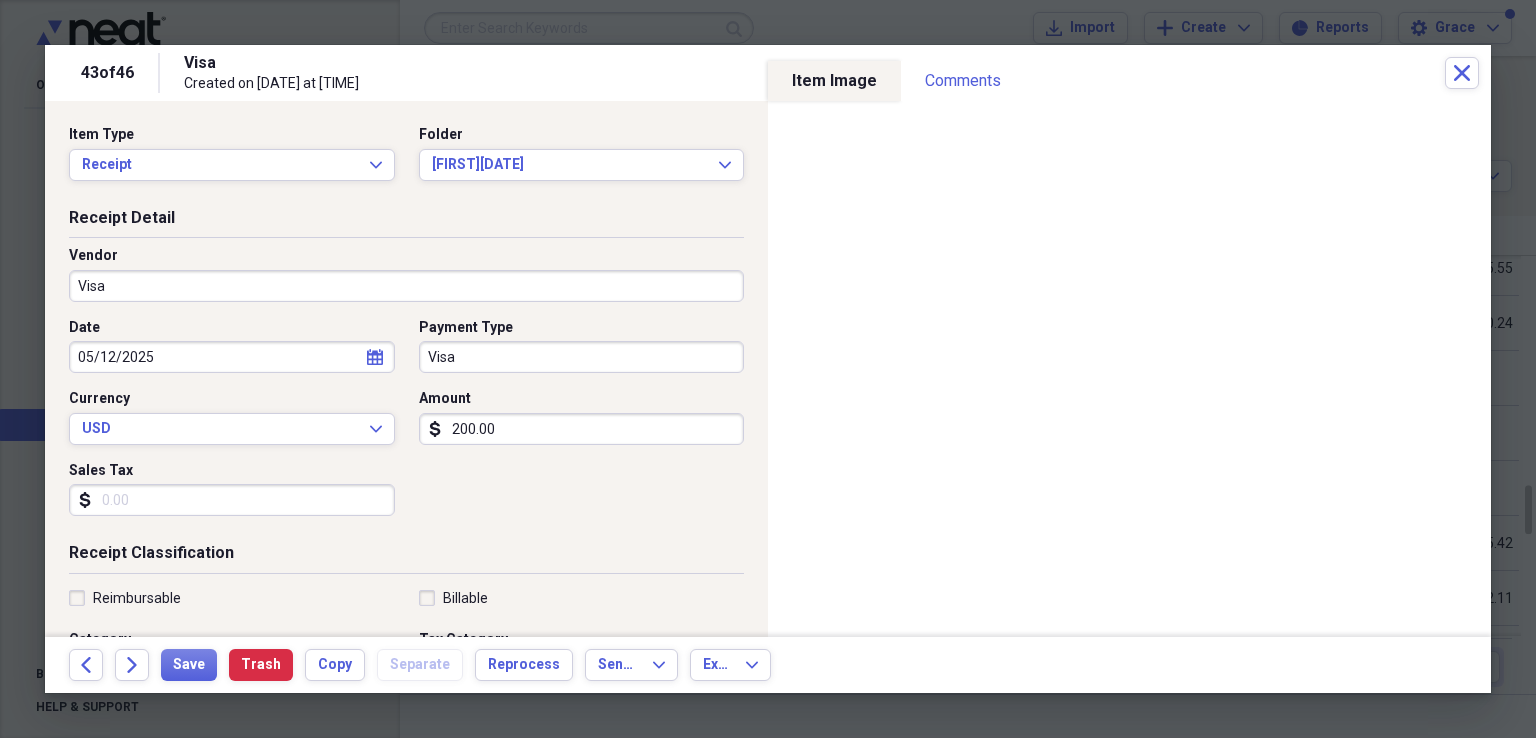 click on "Visa" at bounding box center (406, 286) 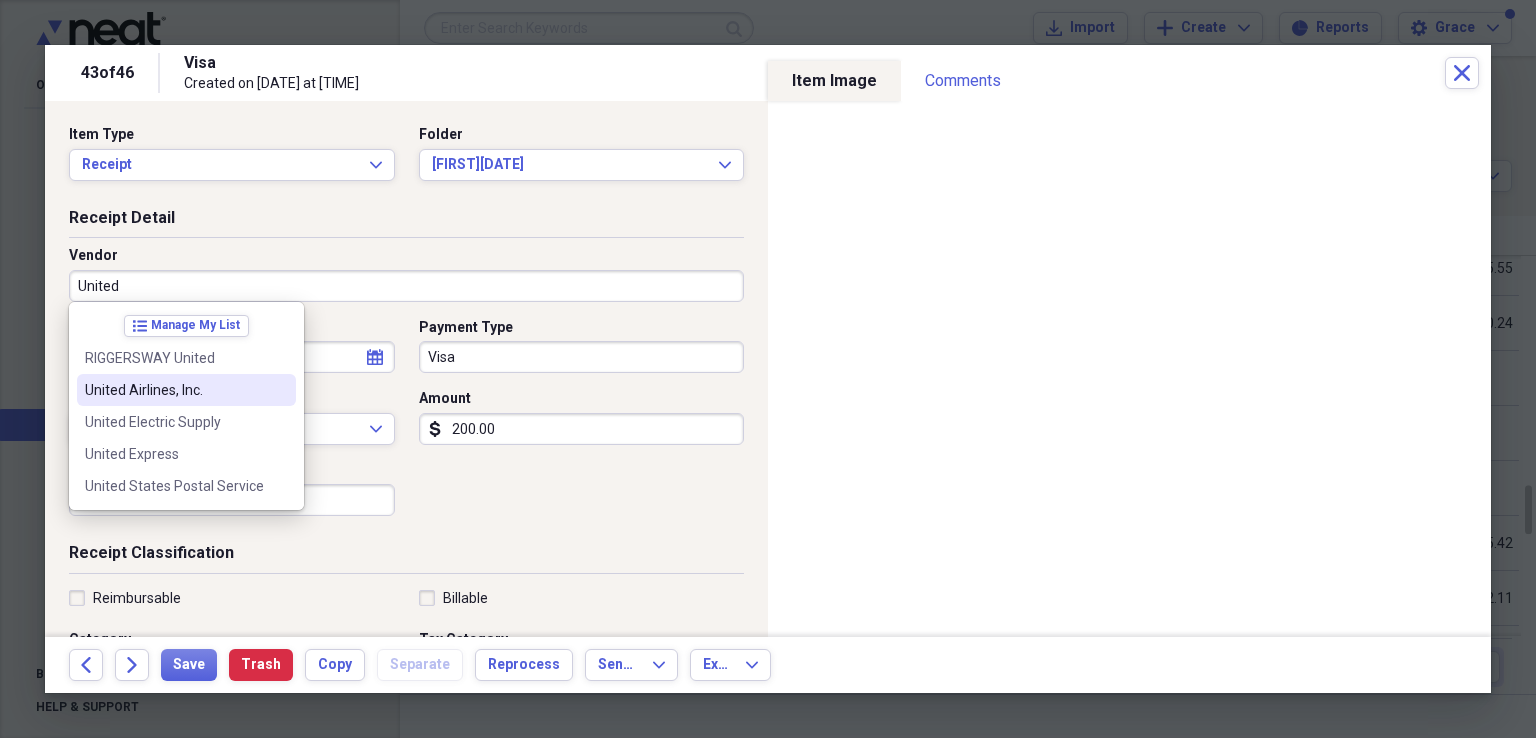 click on "United Airlines, Inc." at bounding box center [174, 390] 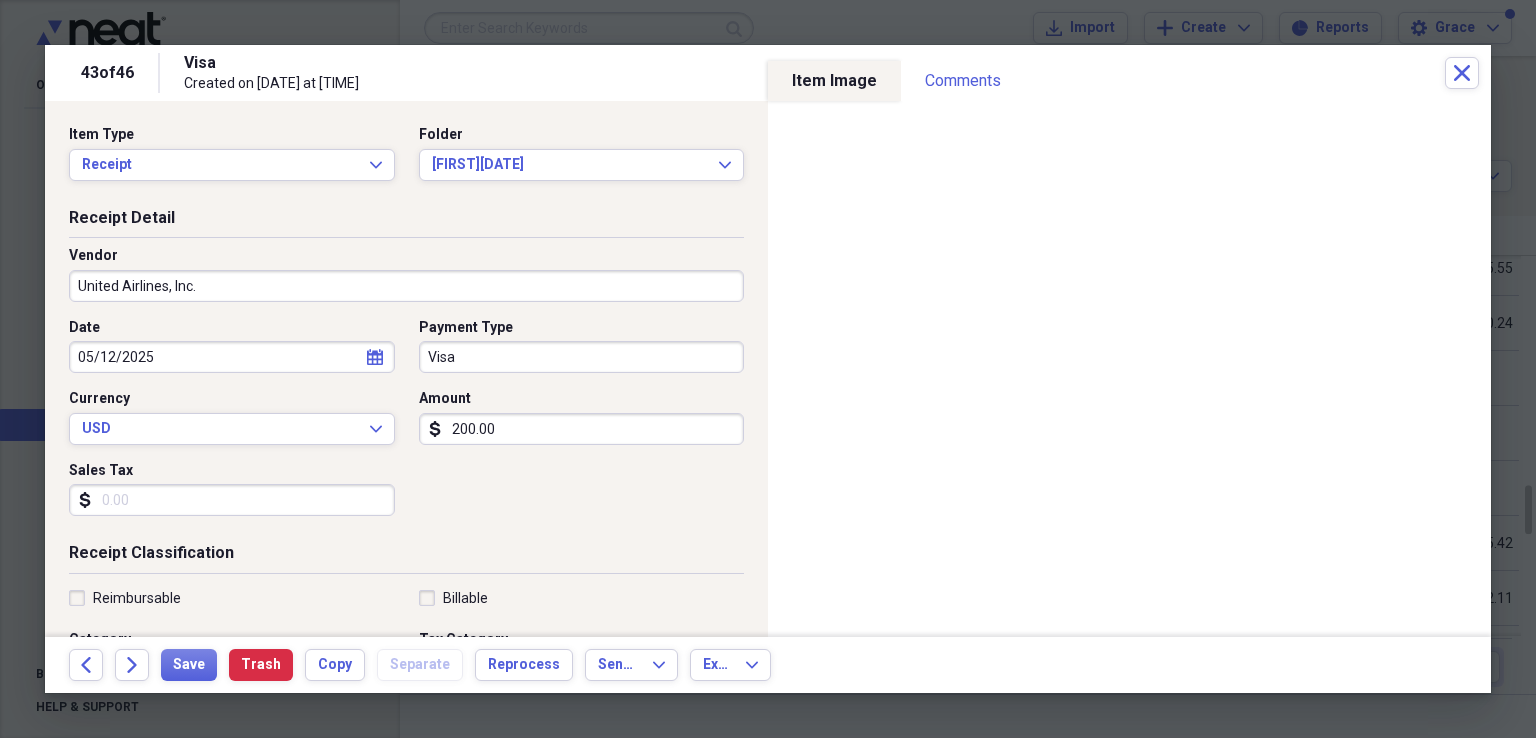 type on "5230" 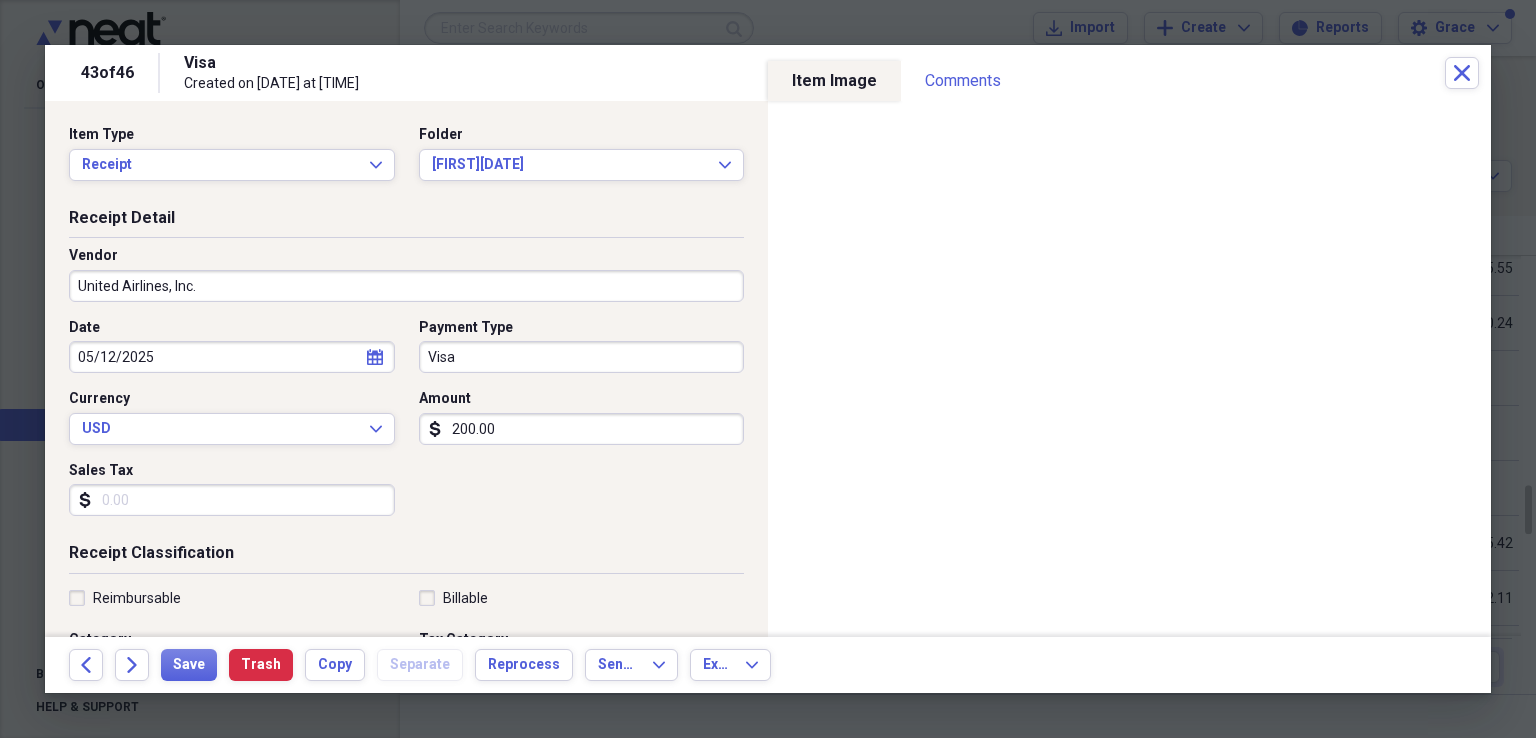 scroll, scrollTop: 100, scrollLeft: 0, axis: vertical 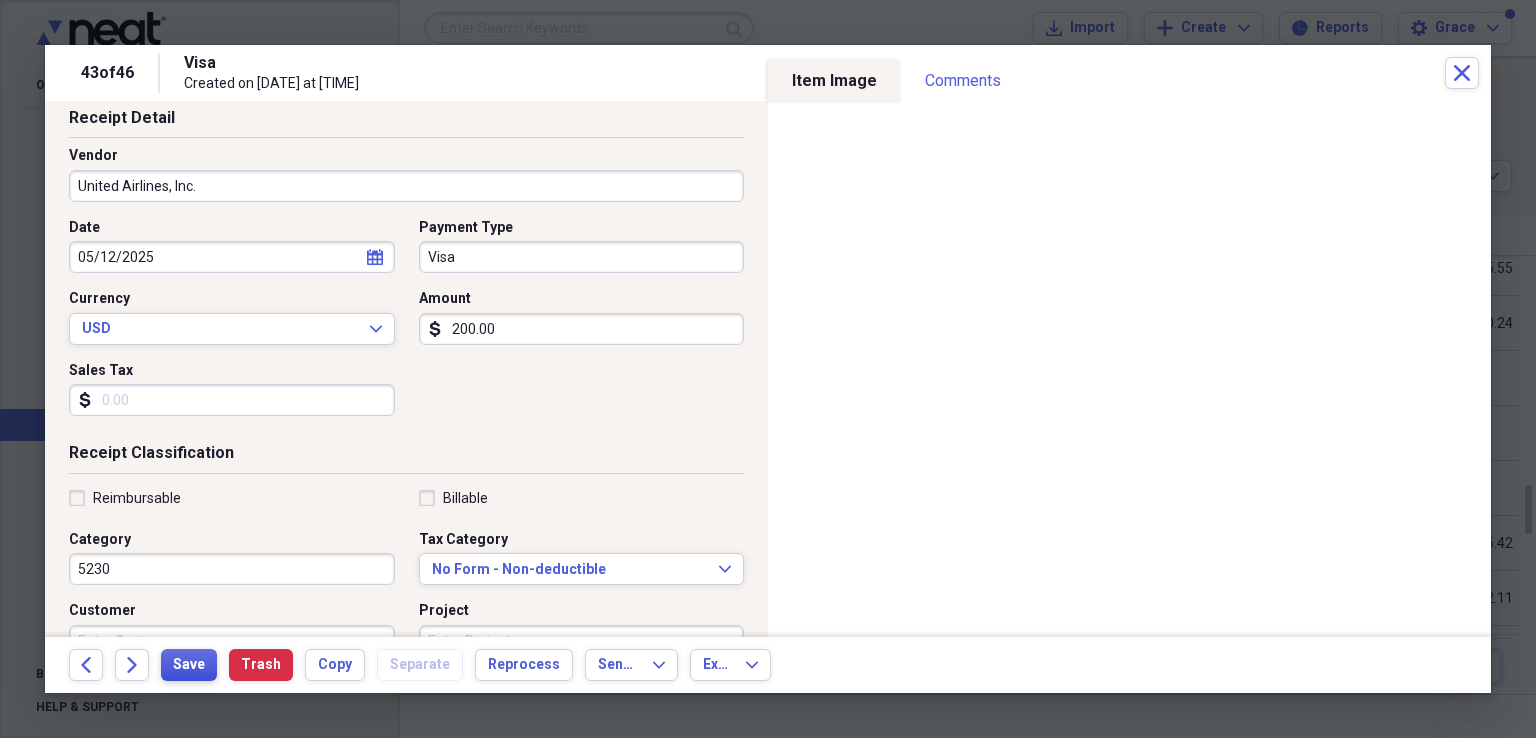 click on "Save" at bounding box center (189, 665) 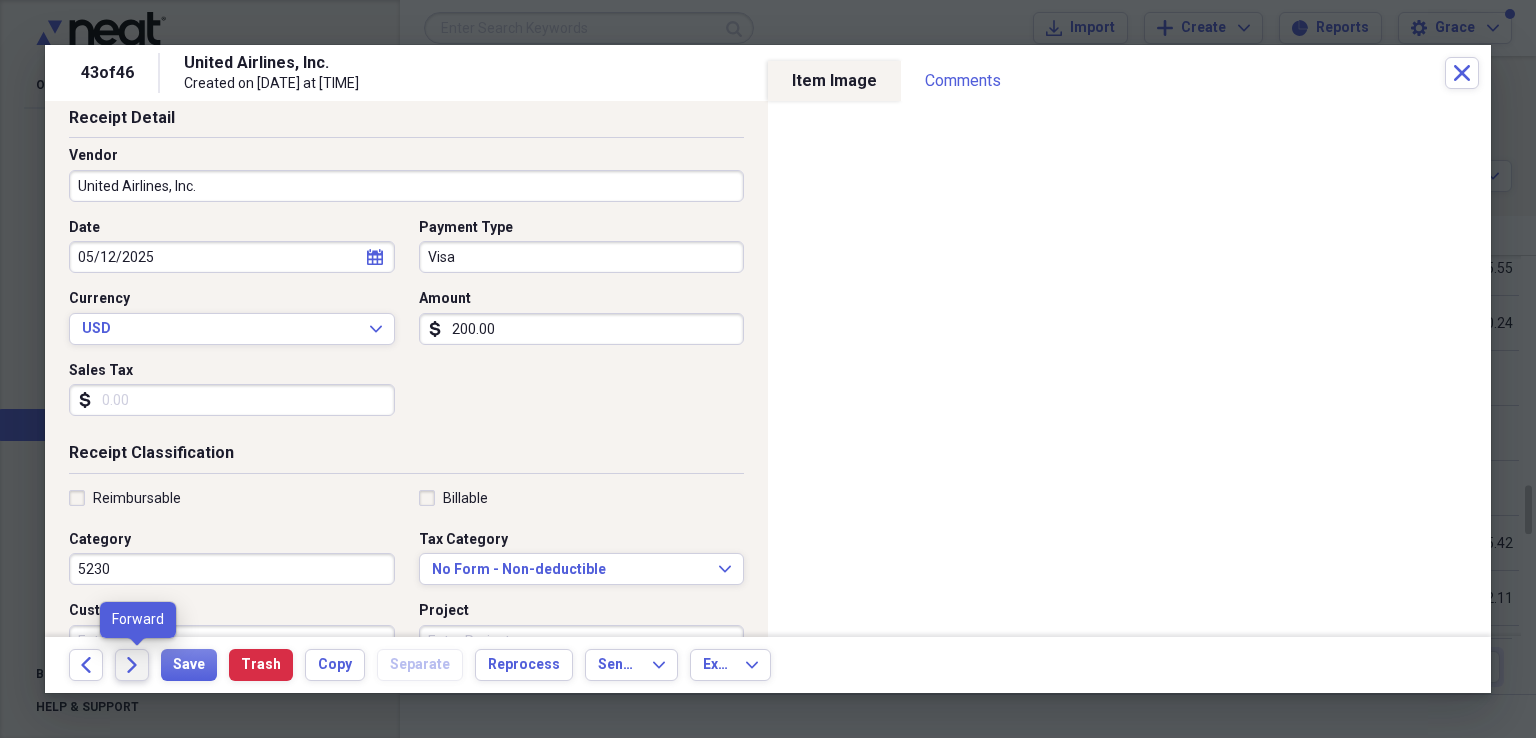 click on "Forward" 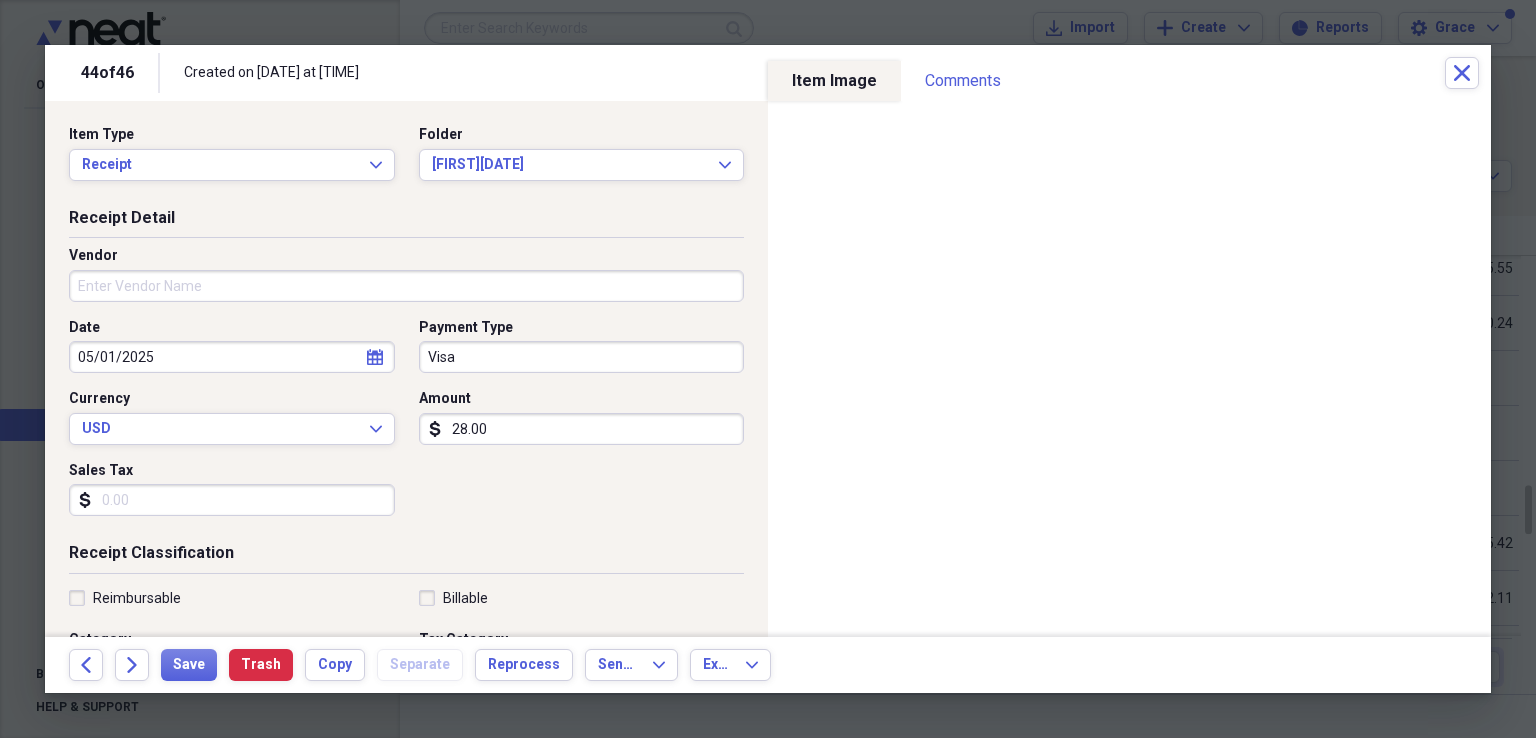click on "Vendor" at bounding box center (406, 286) 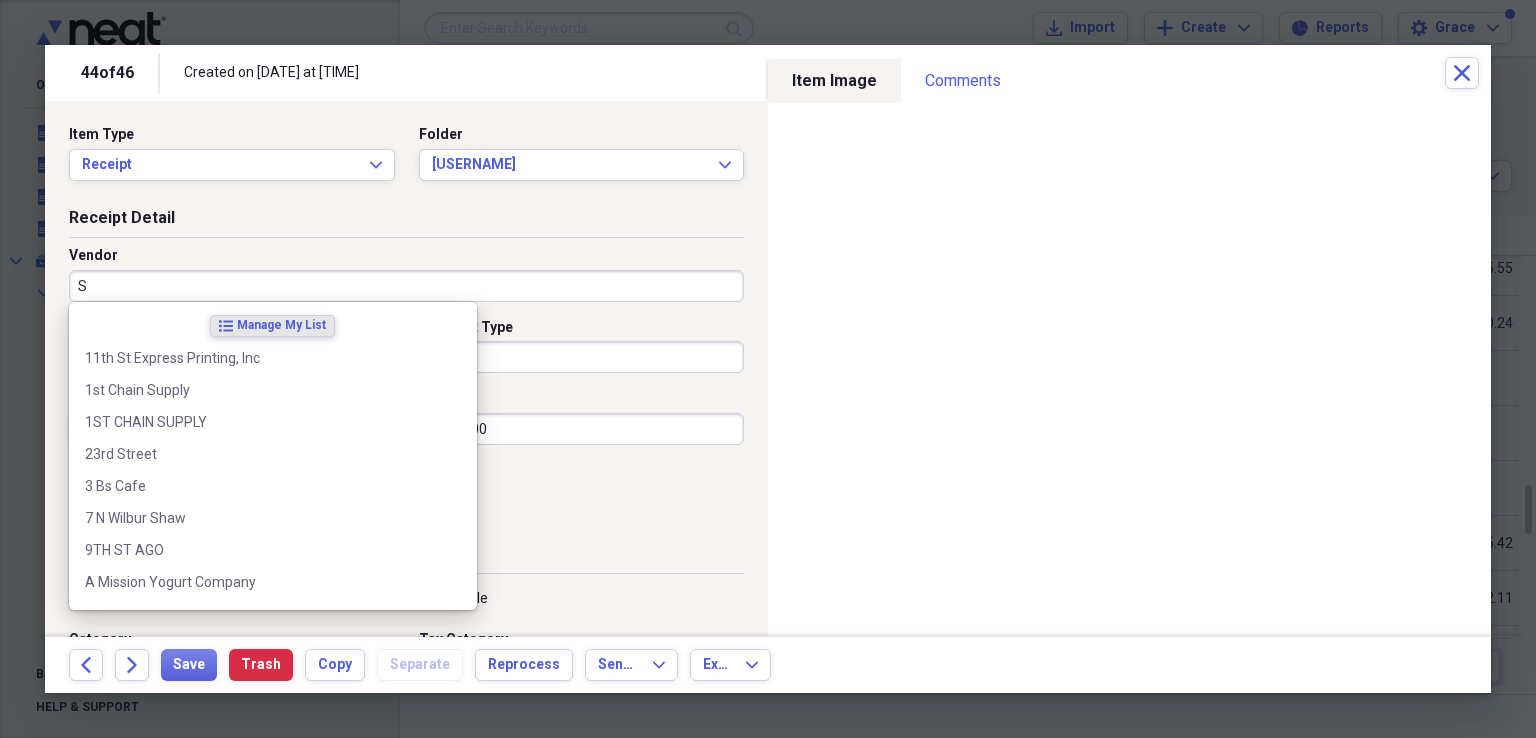 scroll, scrollTop: 0, scrollLeft: 0, axis: both 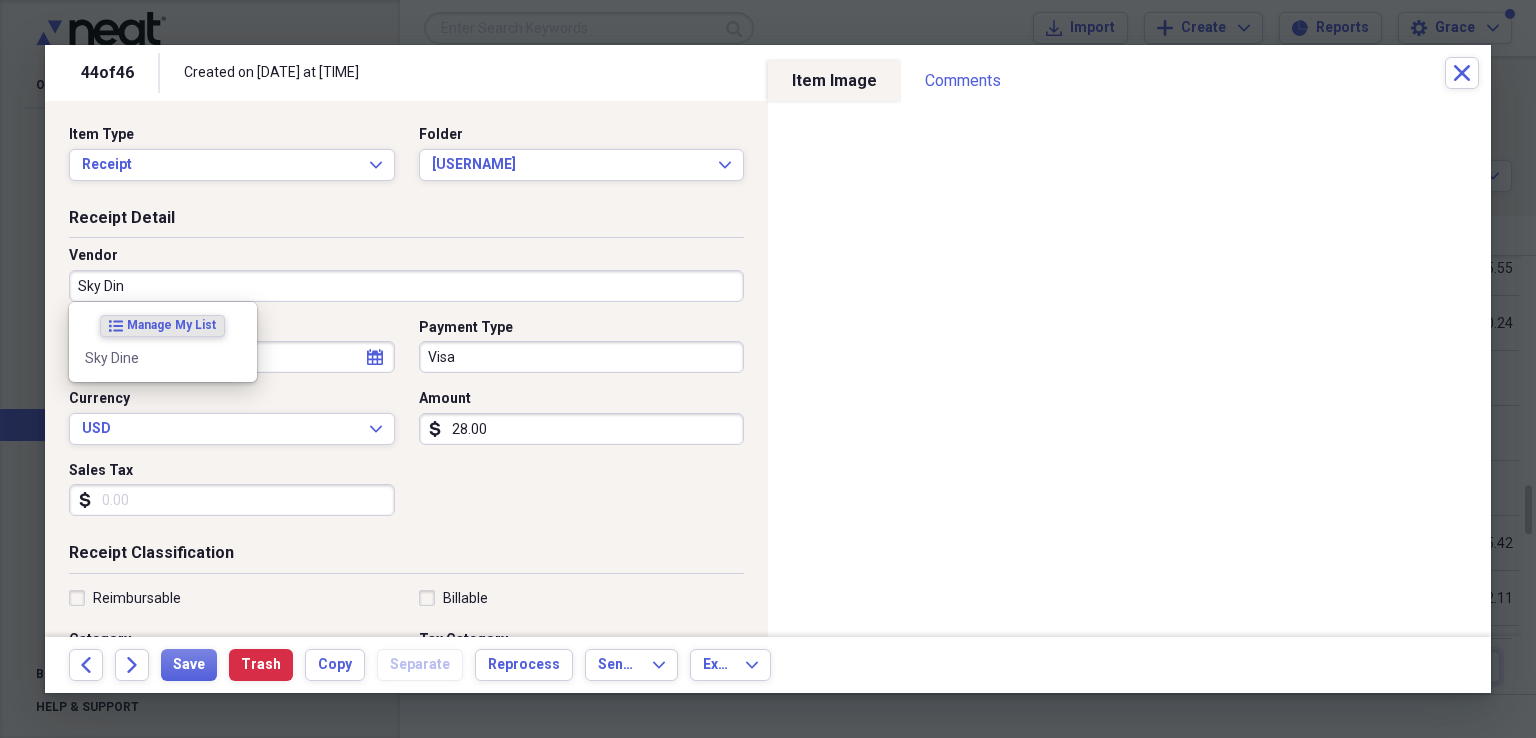 type on "Sky Dine" 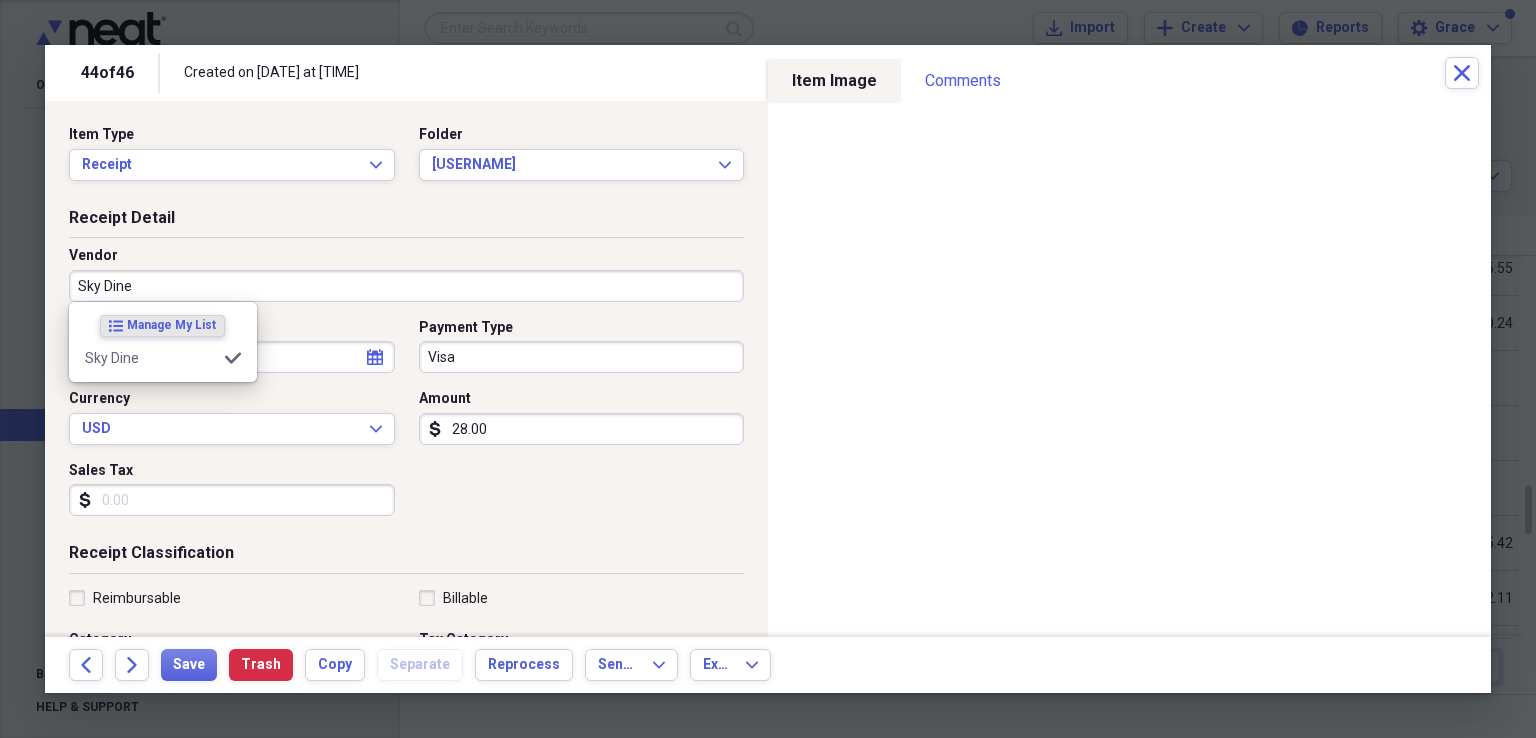 type on "5240" 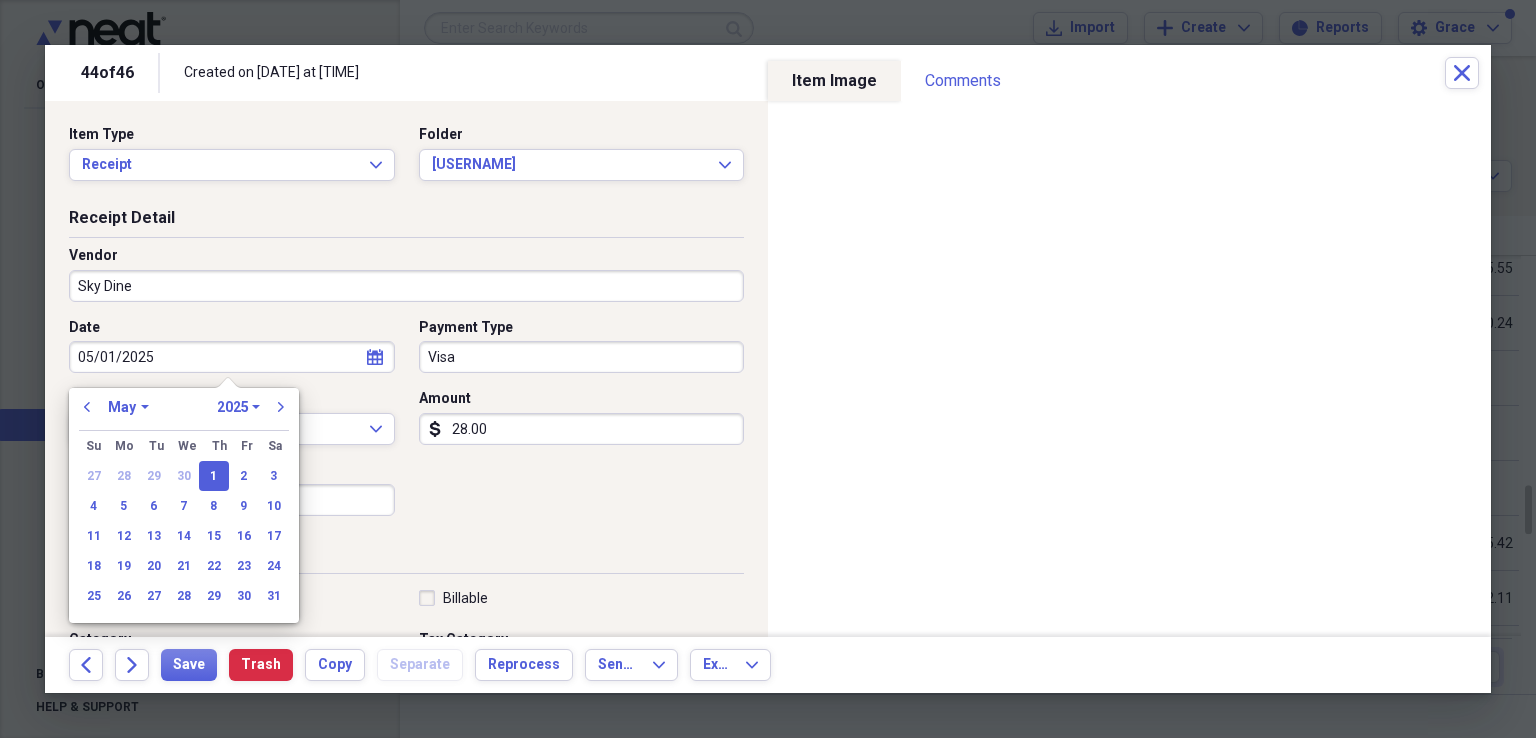 click on "Receipt Classification" at bounding box center [406, 557] 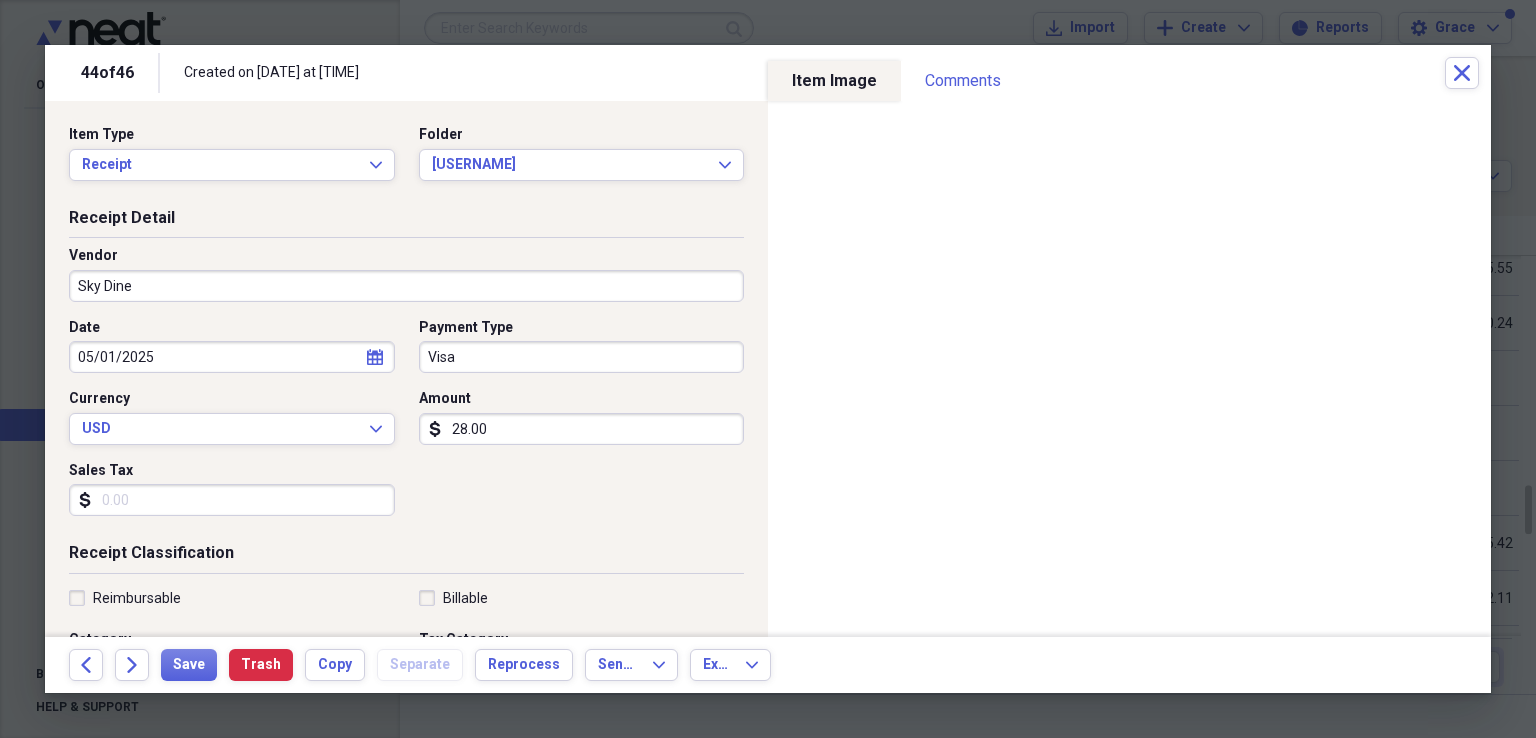 click on "28.00" at bounding box center [582, 429] 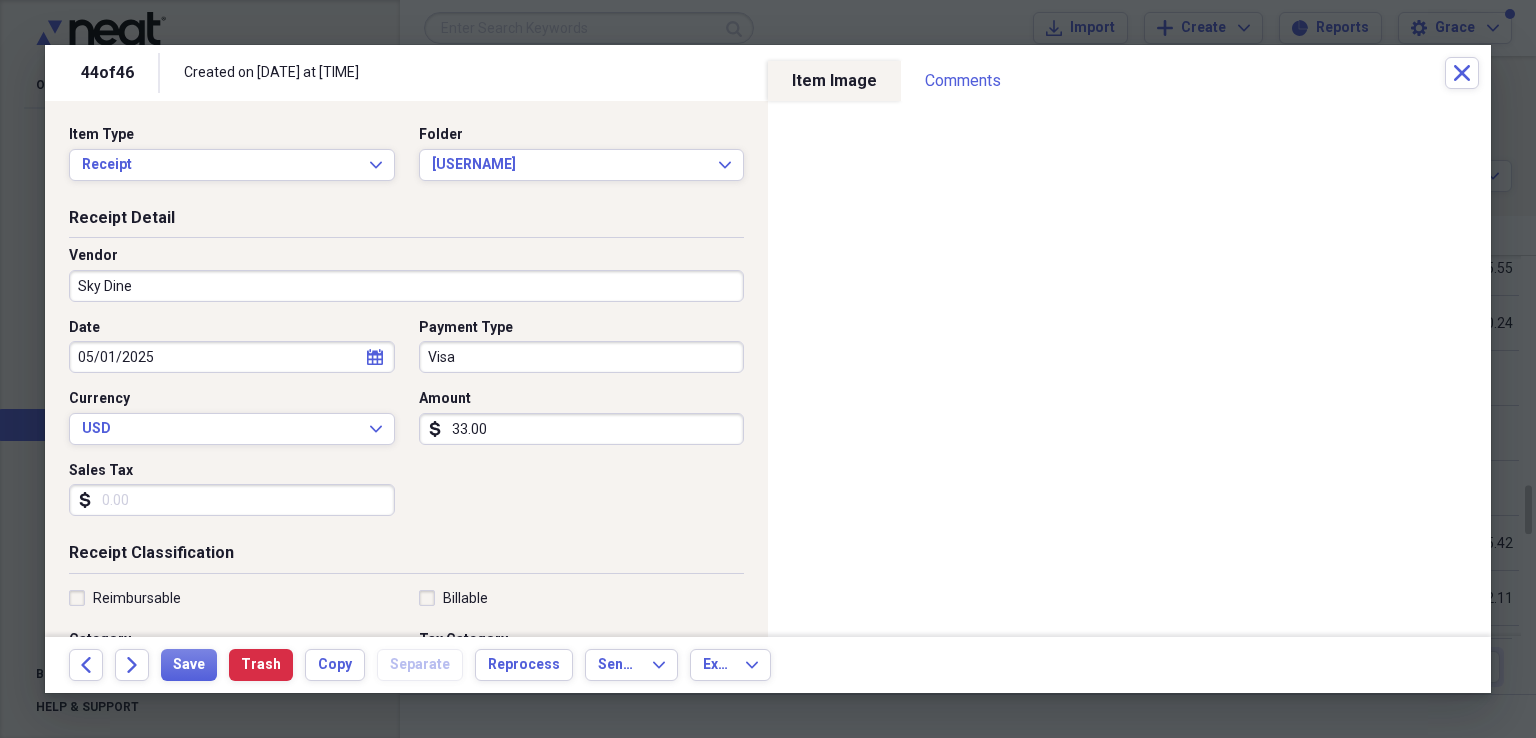 scroll, scrollTop: 100, scrollLeft: 0, axis: vertical 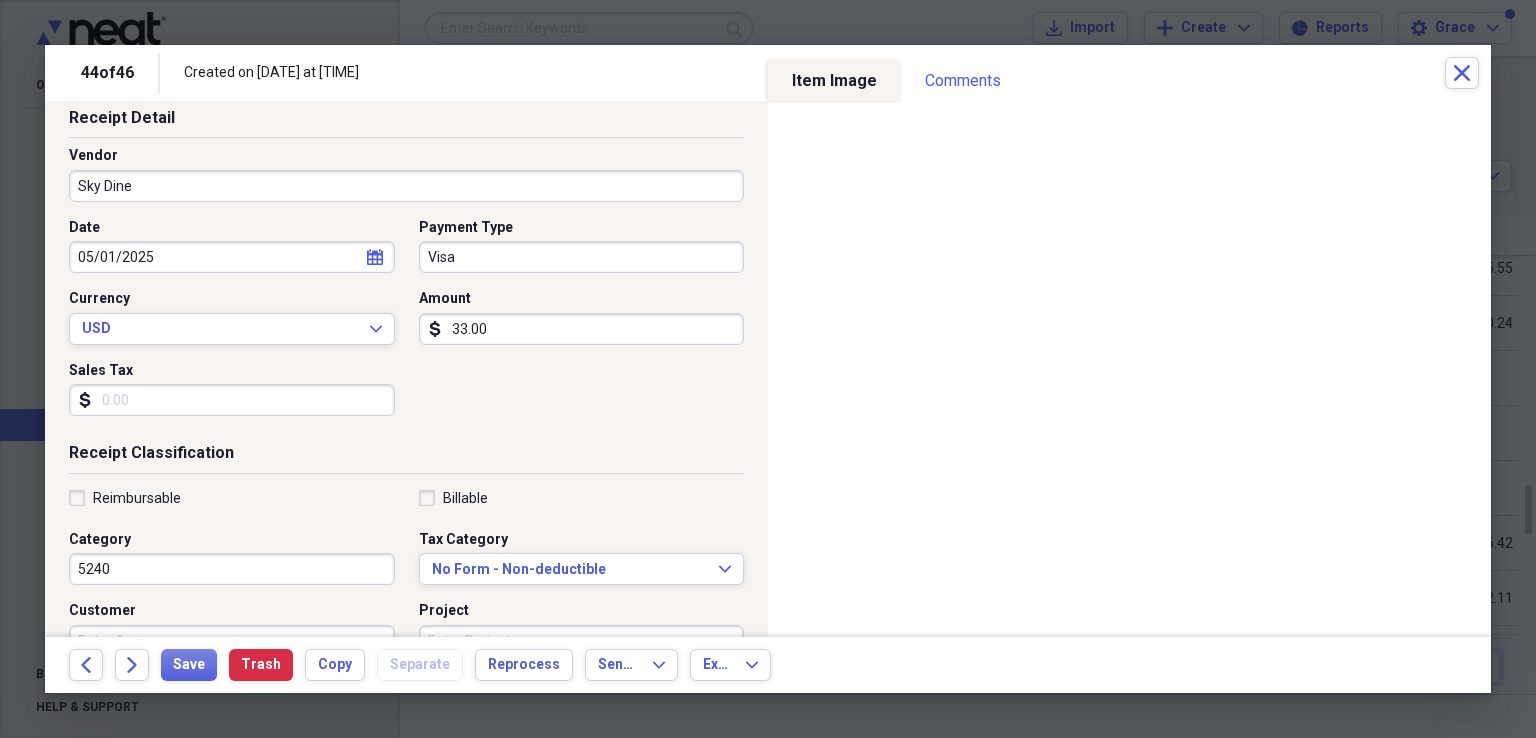 type on "33.00" 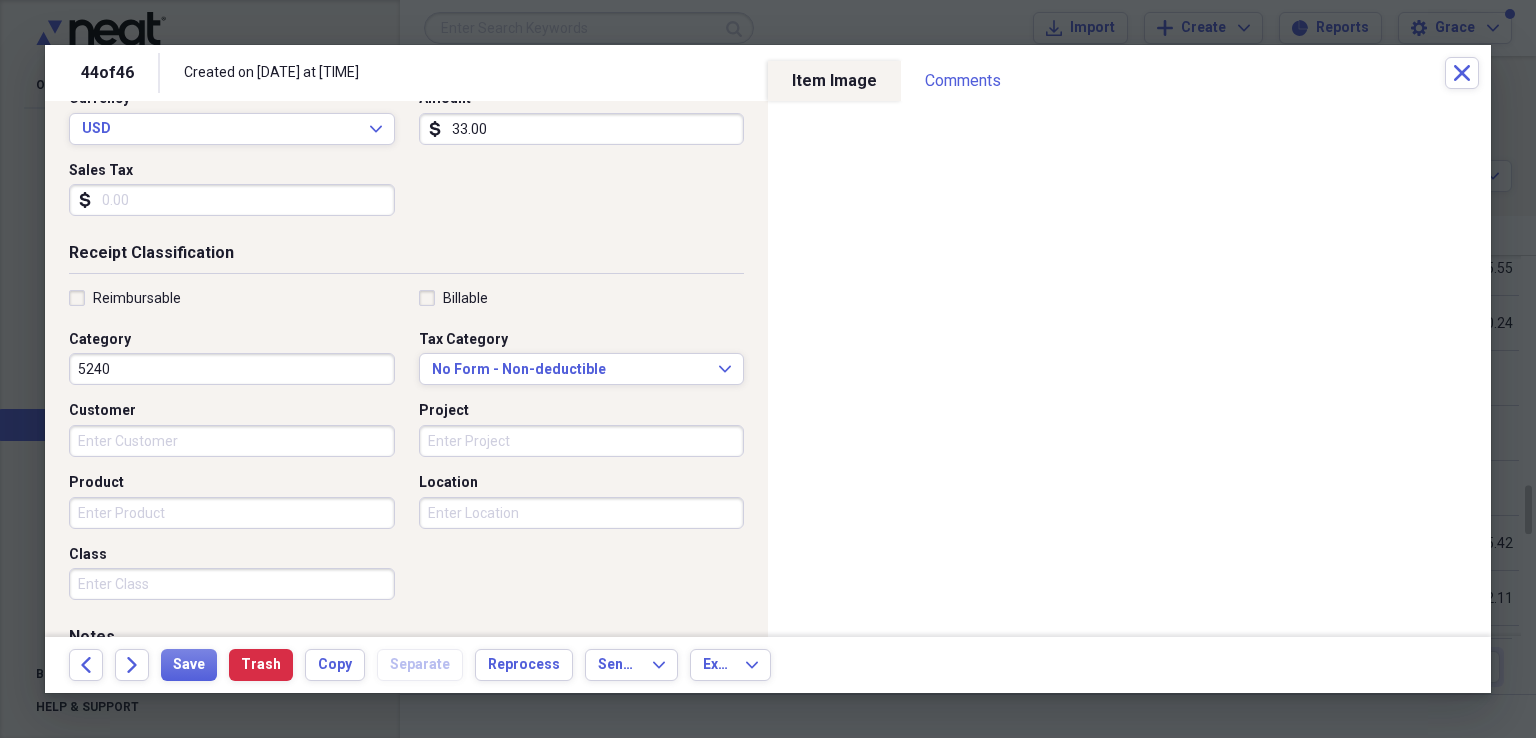 scroll, scrollTop: 400, scrollLeft: 0, axis: vertical 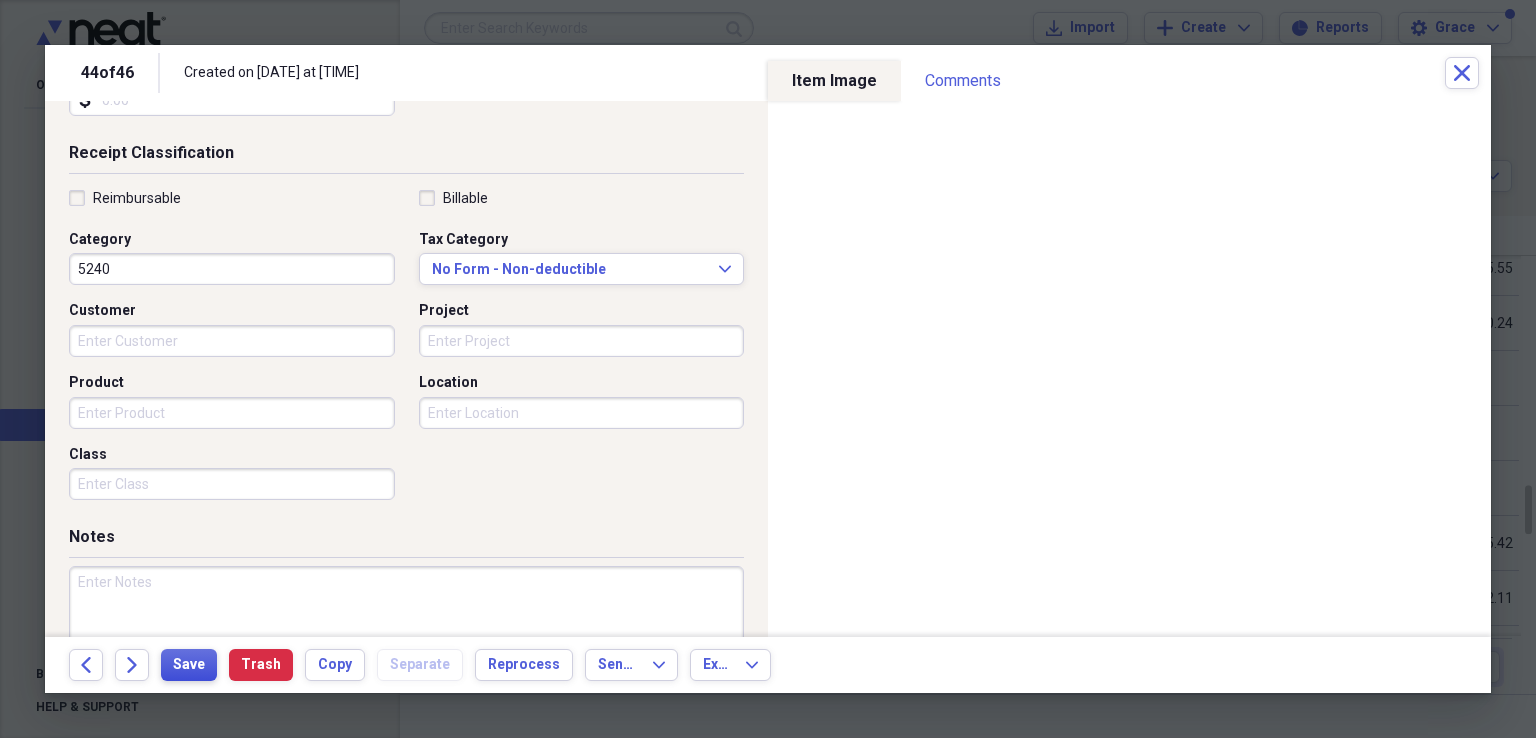 click on "Save" at bounding box center (189, 665) 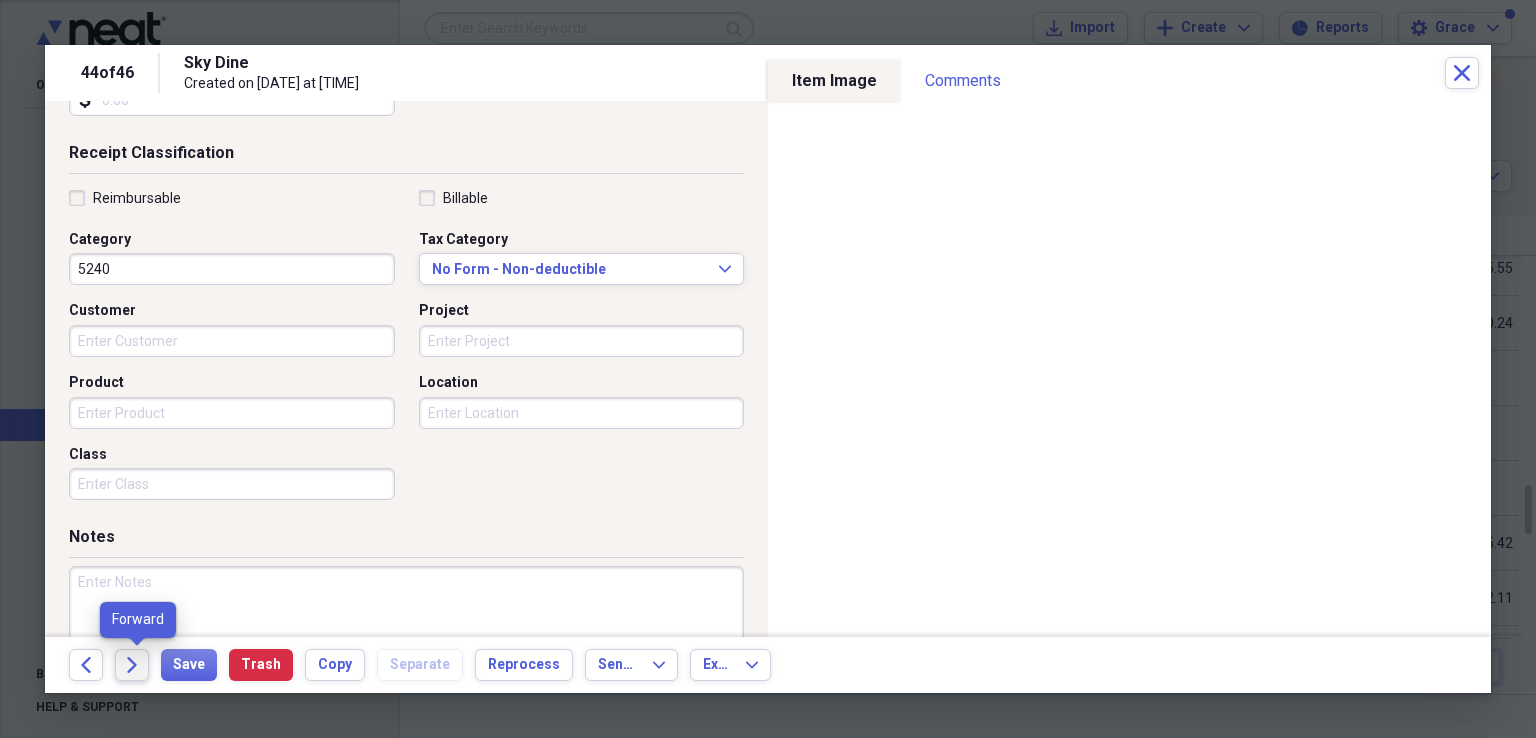 click 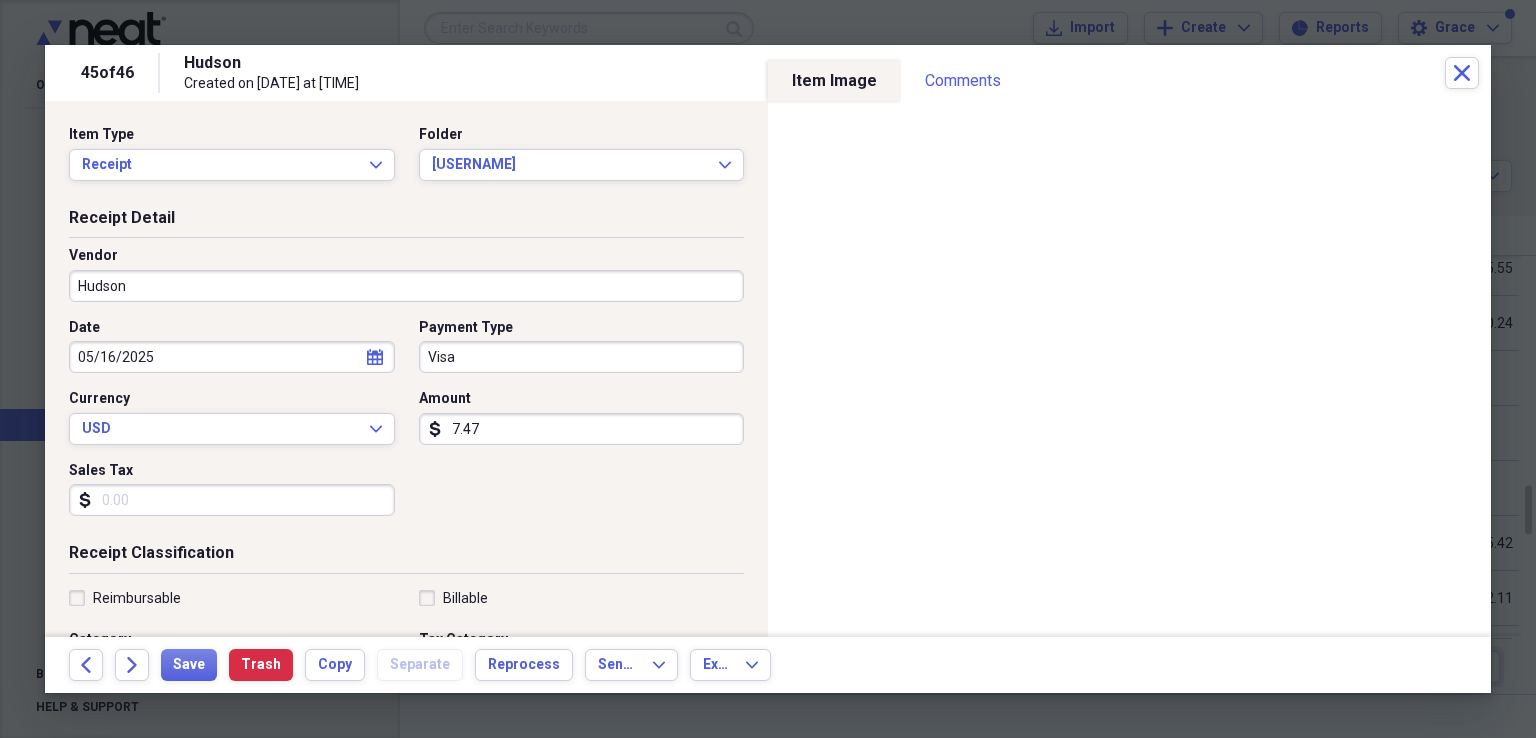 click on "Sales Tax" at bounding box center (232, 500) 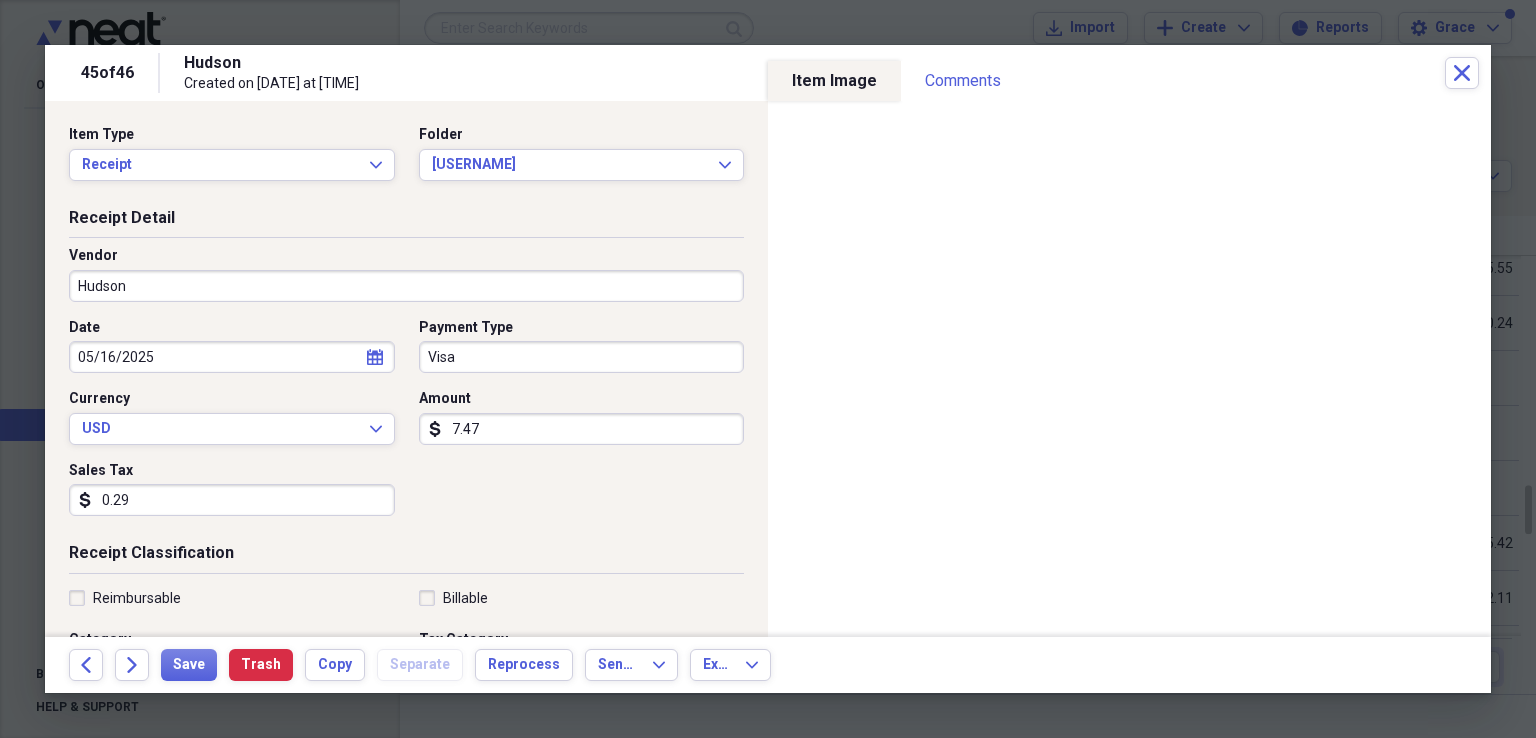 type on "0.29" 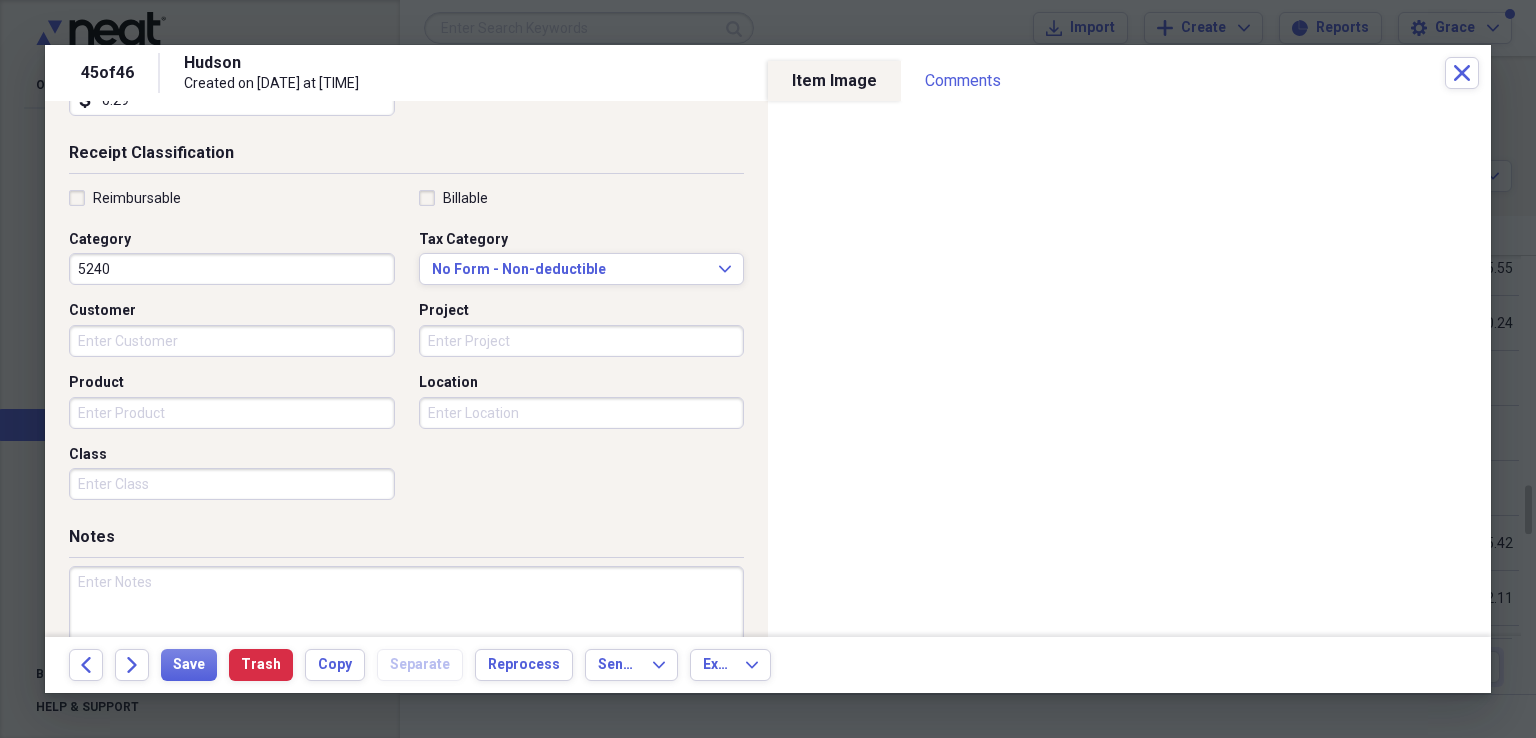 scroll, scrollTop: 0, scrollLeft: 0, axis: both 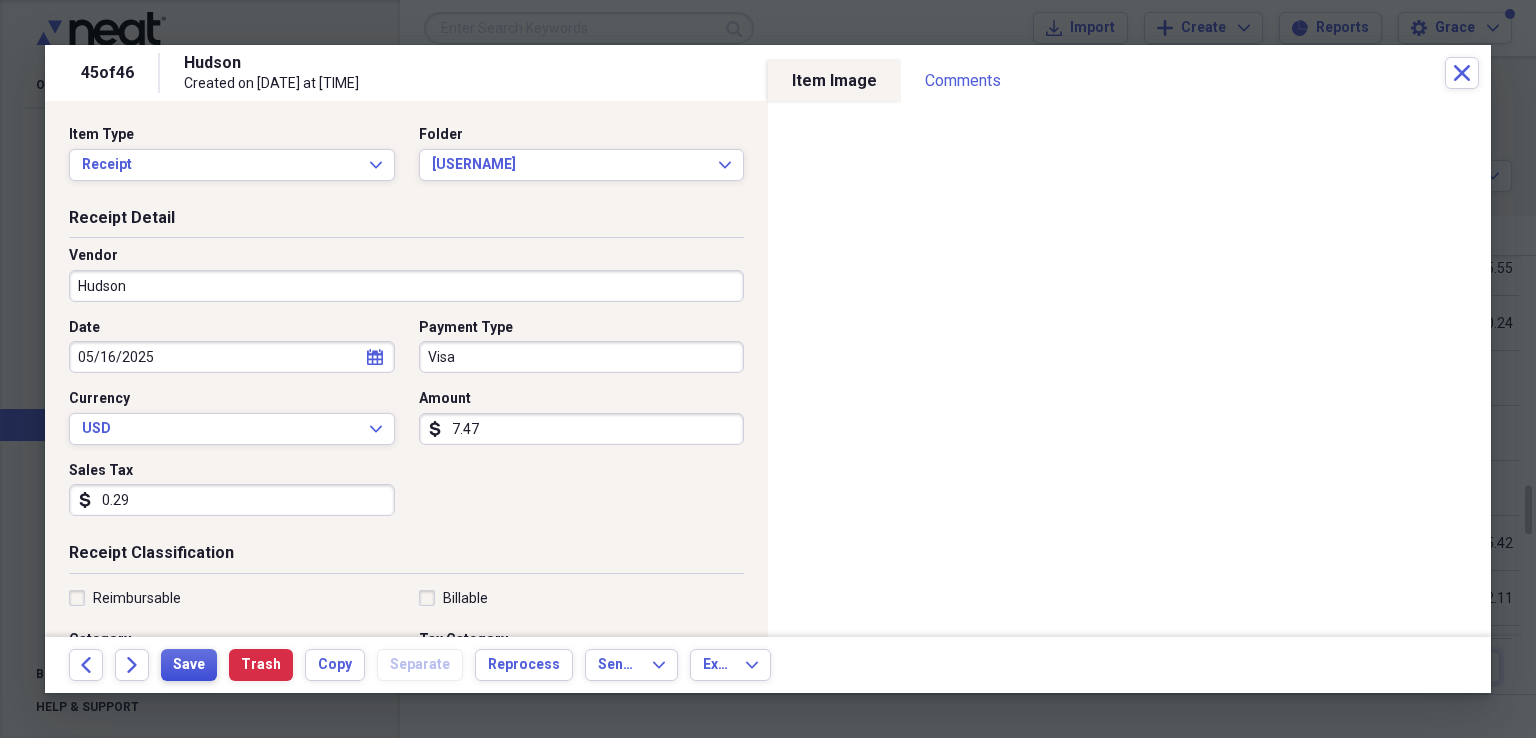 click on "Save" at bounding box center (189, 665) 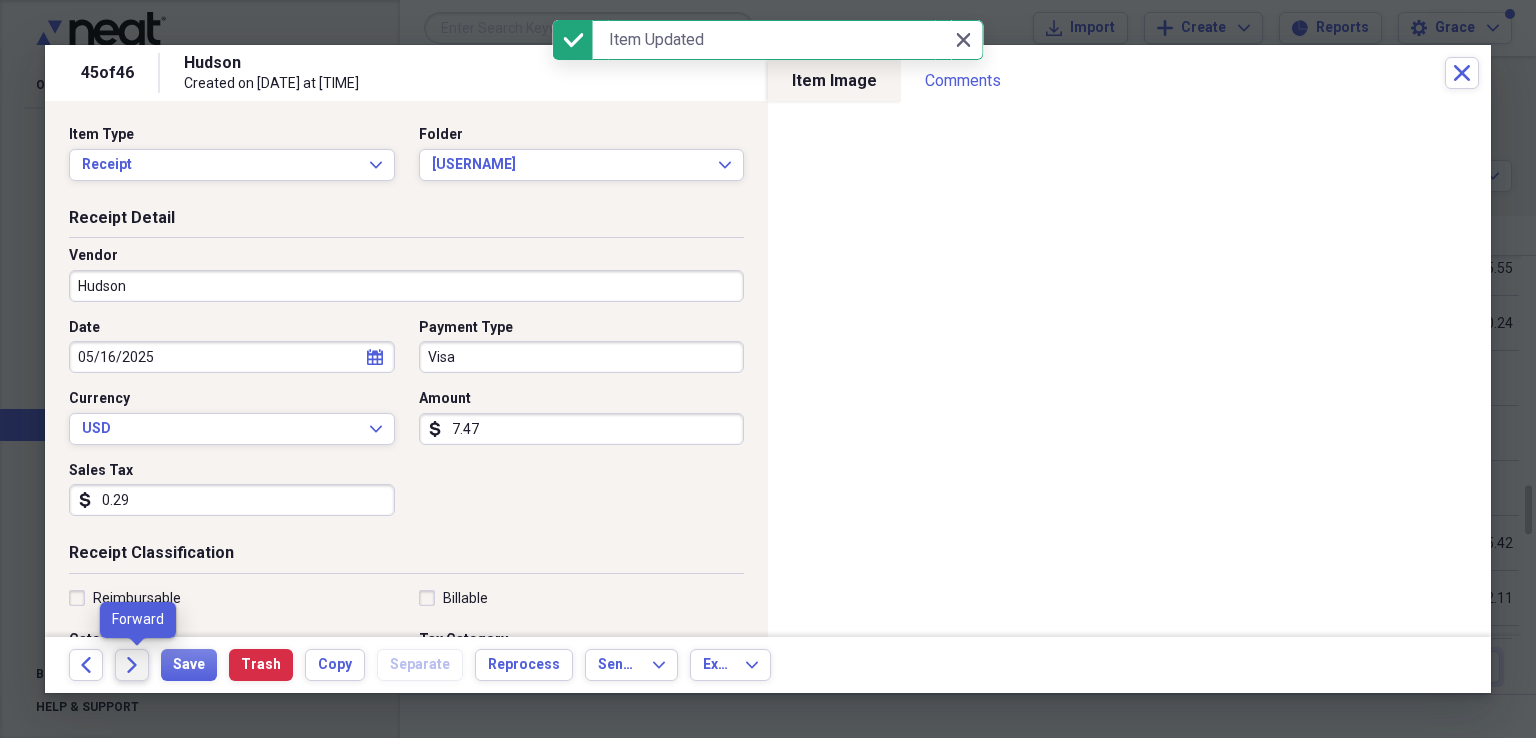 click on "Forward" 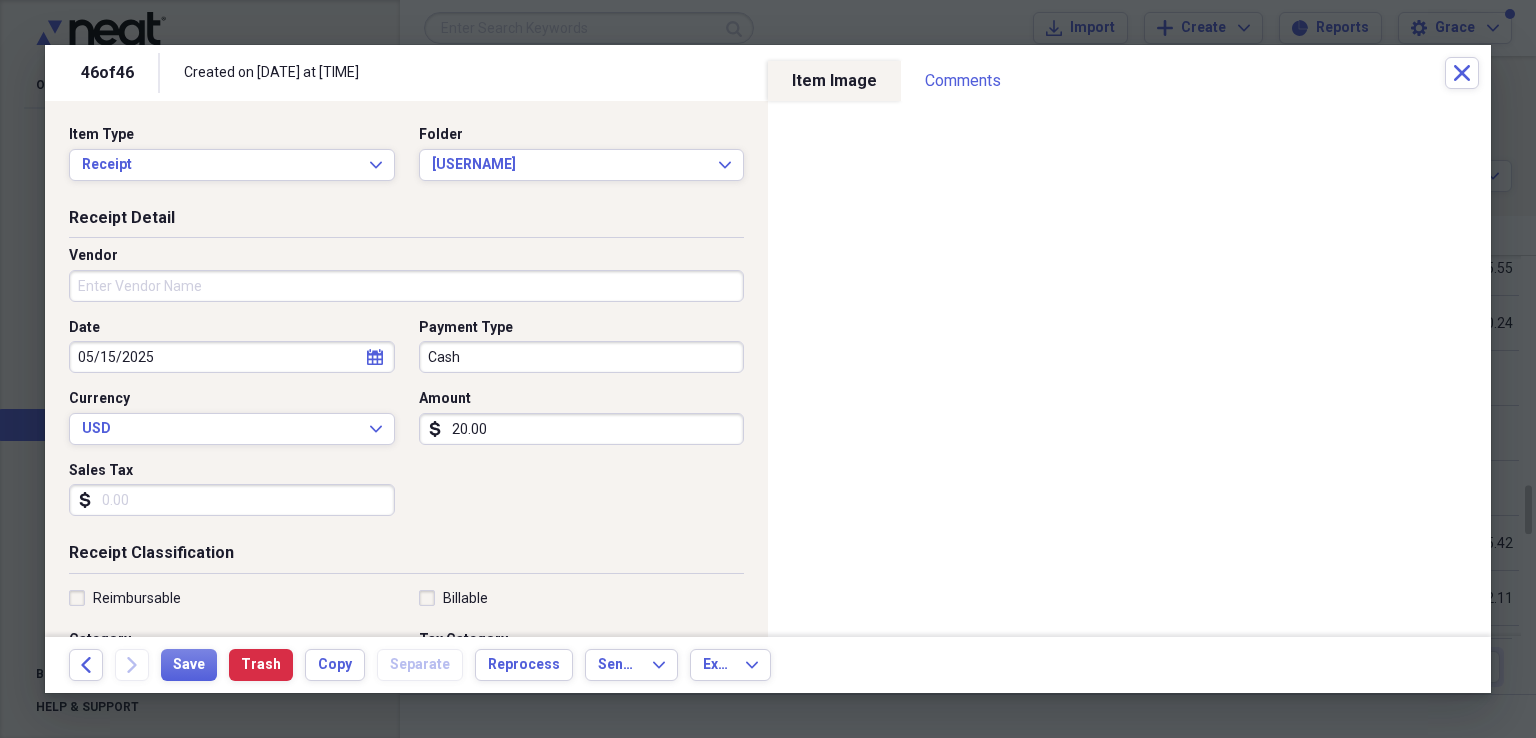 click on "Vendor" at bounding box center [406, 286] 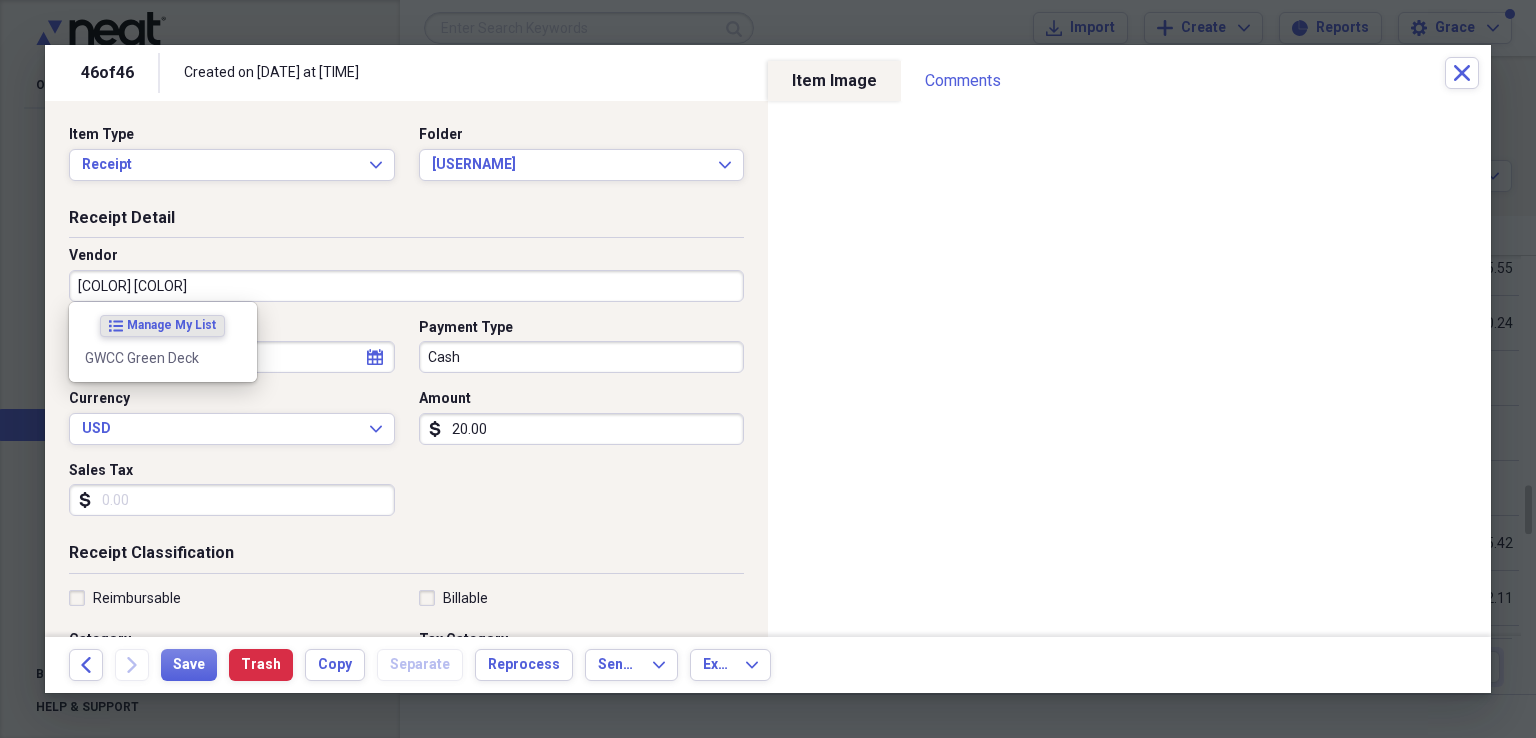 type on "[COLOR] [COLOR]" 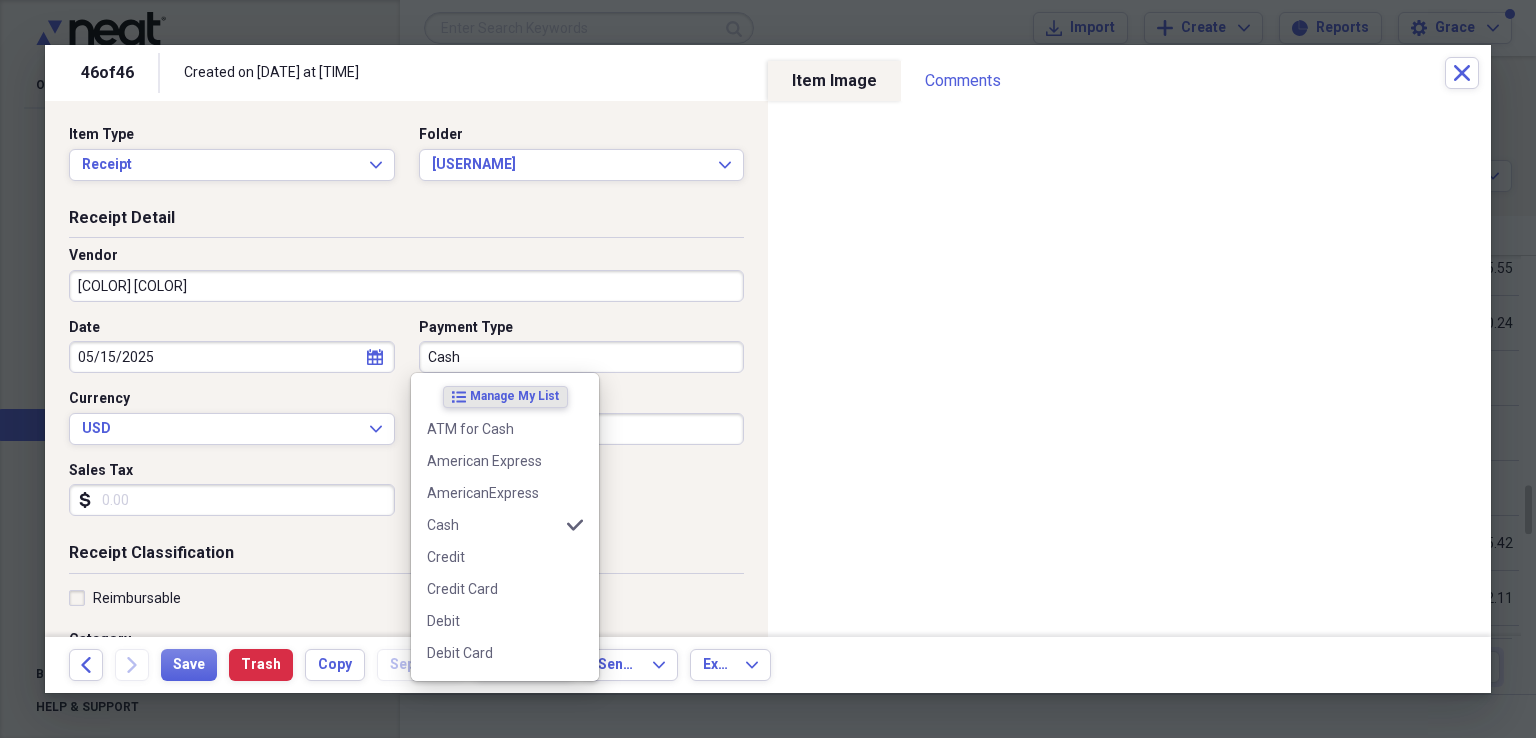 click on "Cash" at bounding box center (582, 357) 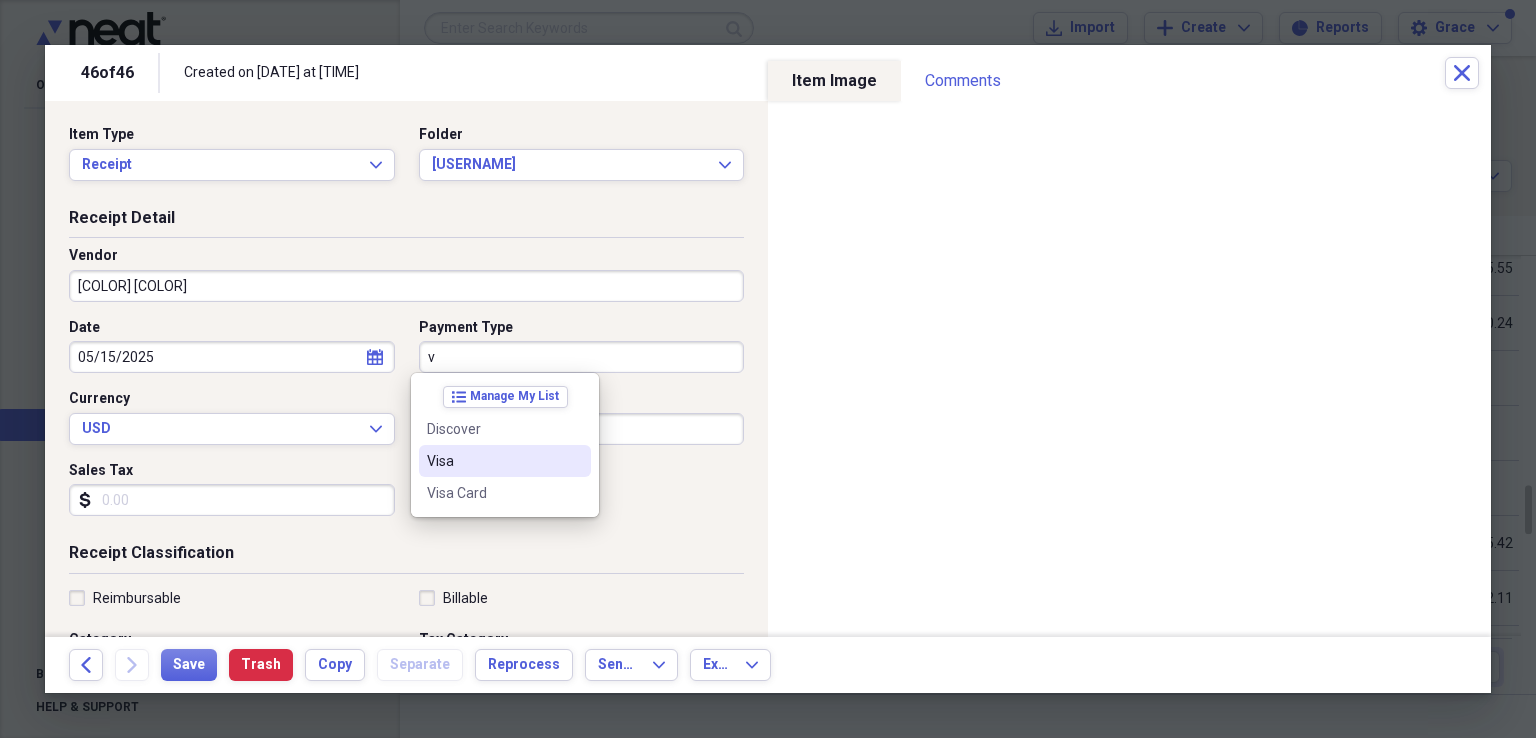 click on "Visa" at bounding box center [493, 461] 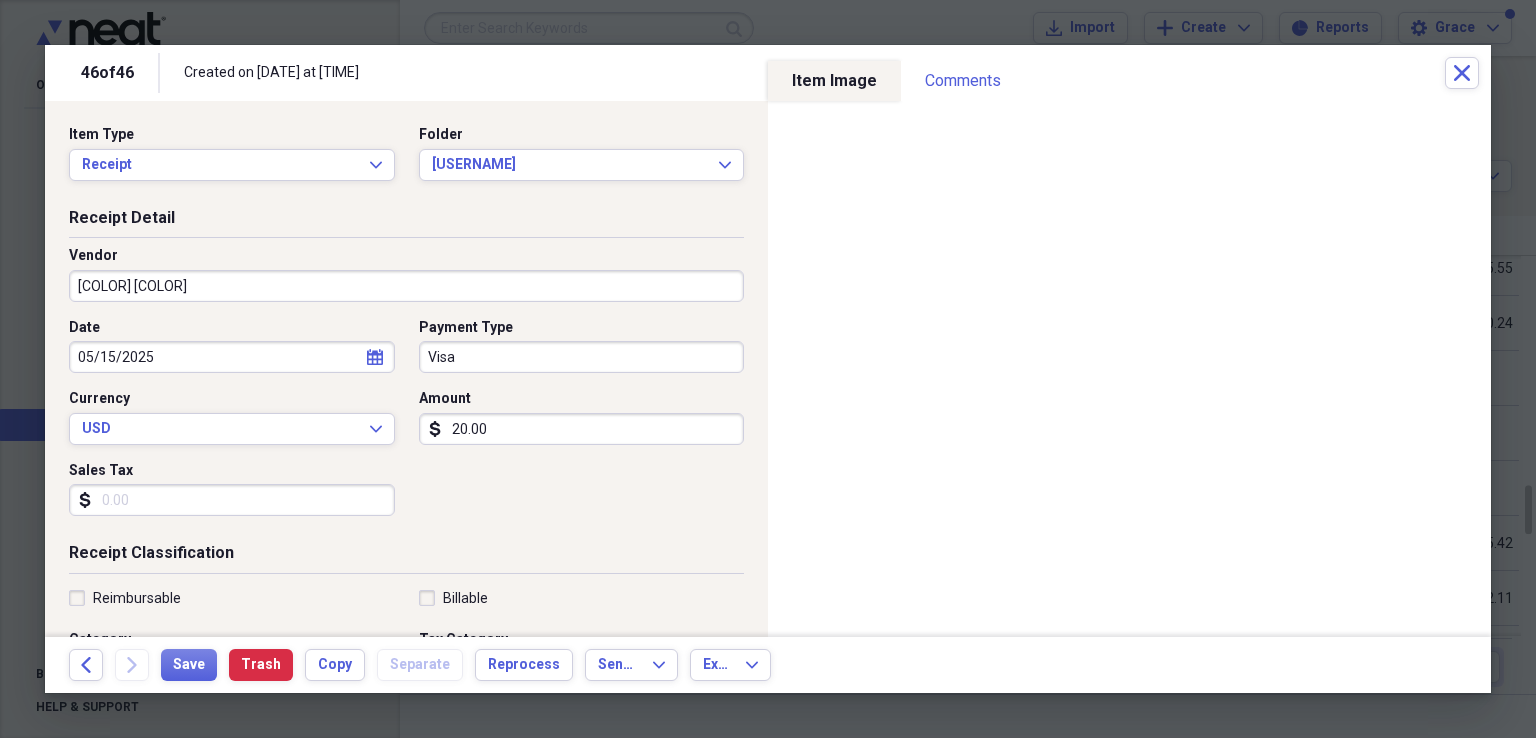scroll, scrollTop: 200, scrollLeft: 0, axis: vertical 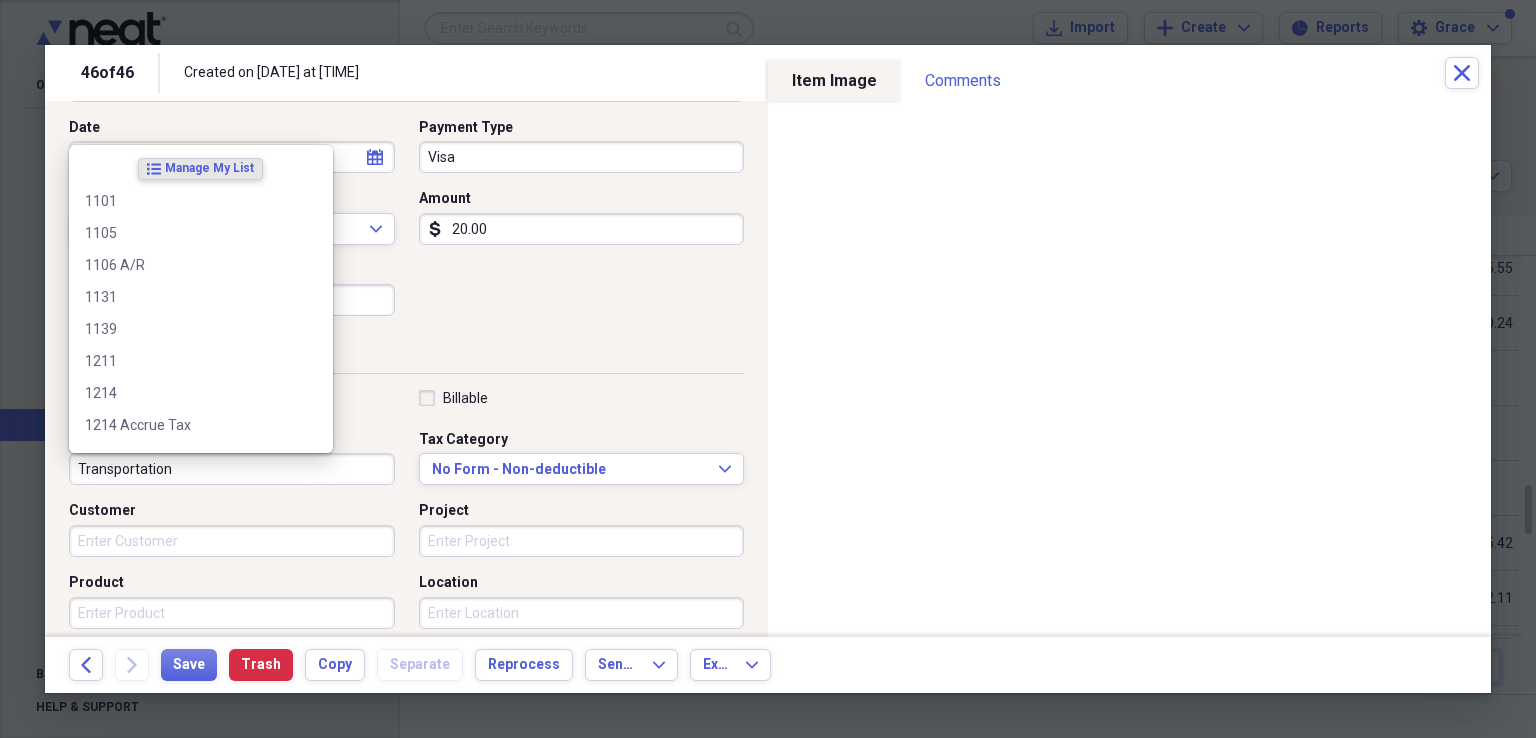 click on "Transportation" at bounding box center (232, 469) 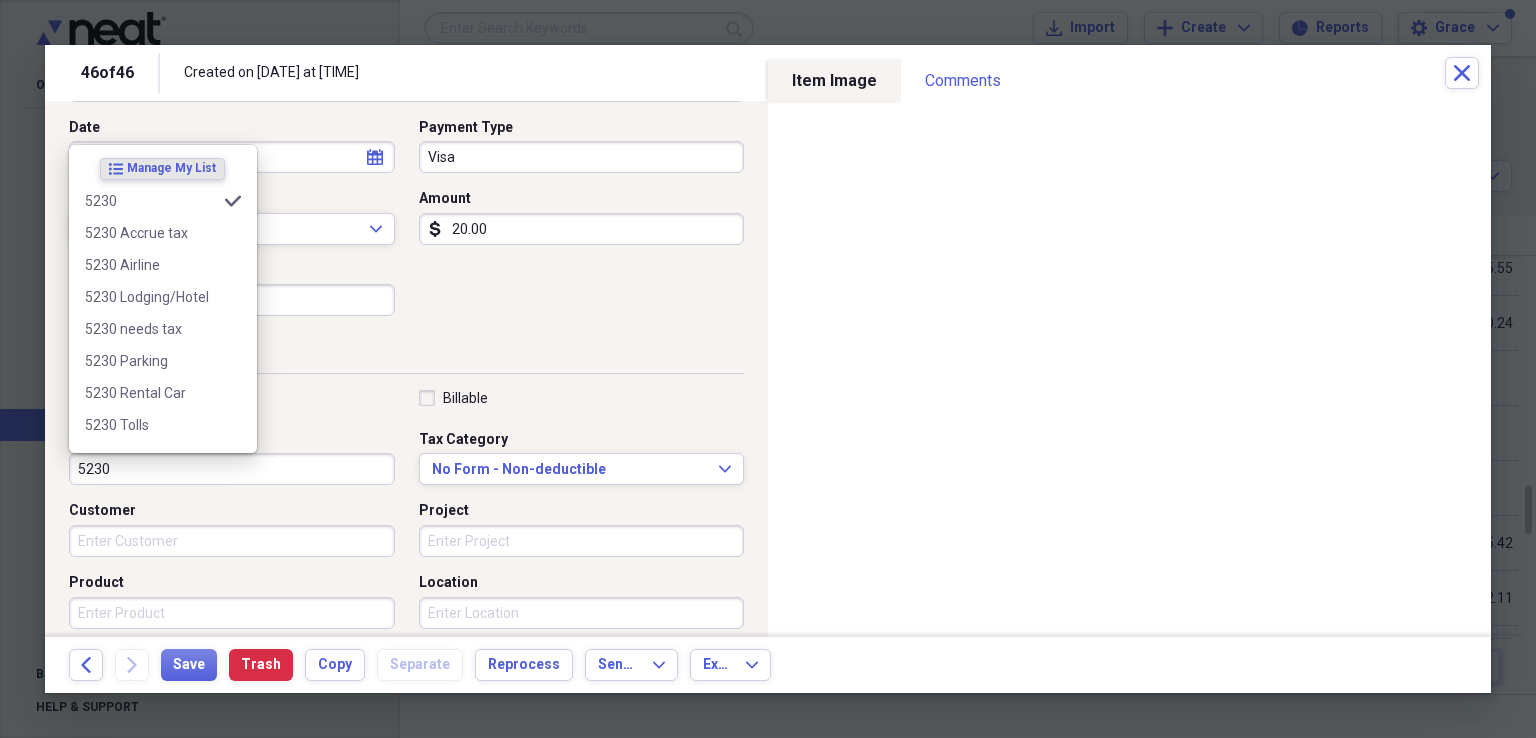 type on "5230" 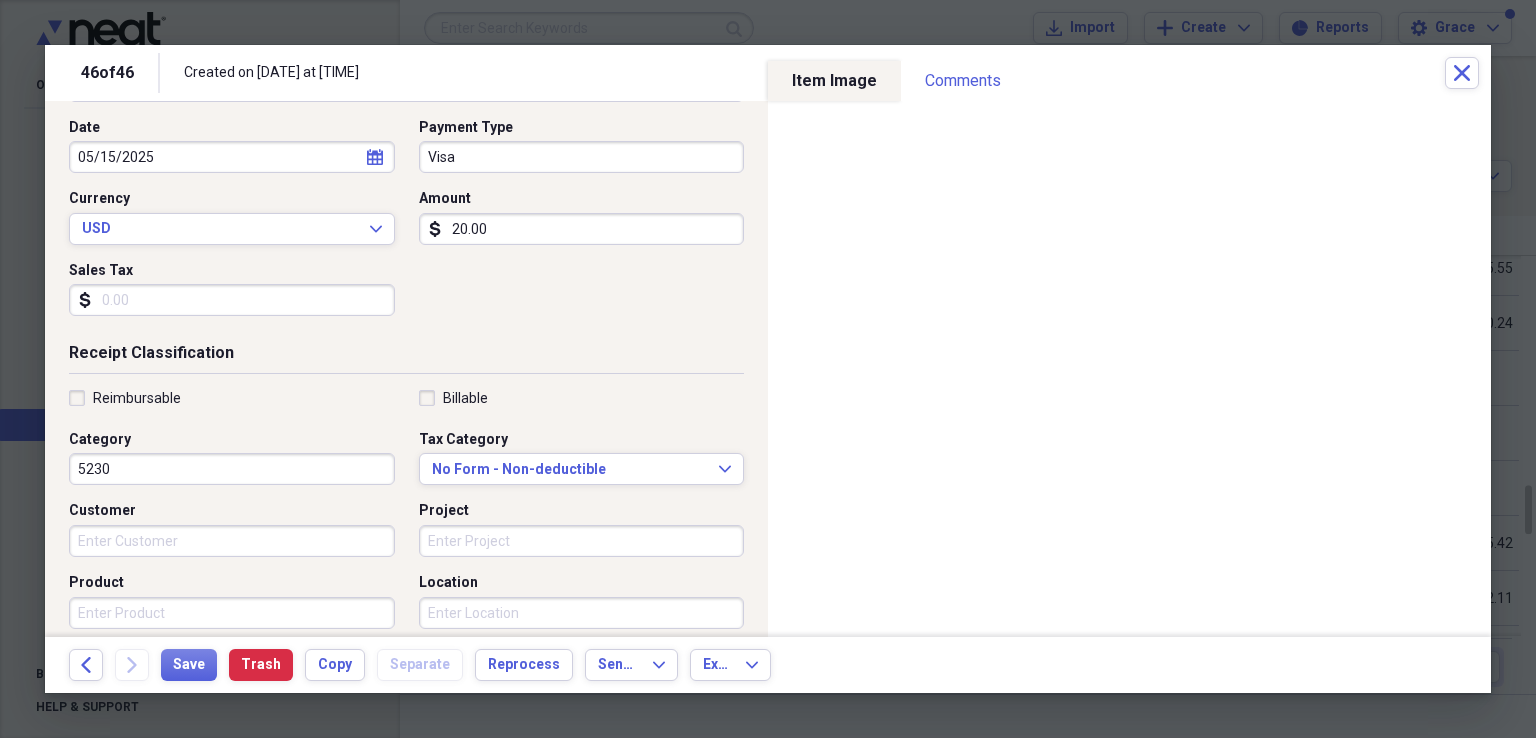 click on "Receipt Classification" at bounding box center (406, 357) 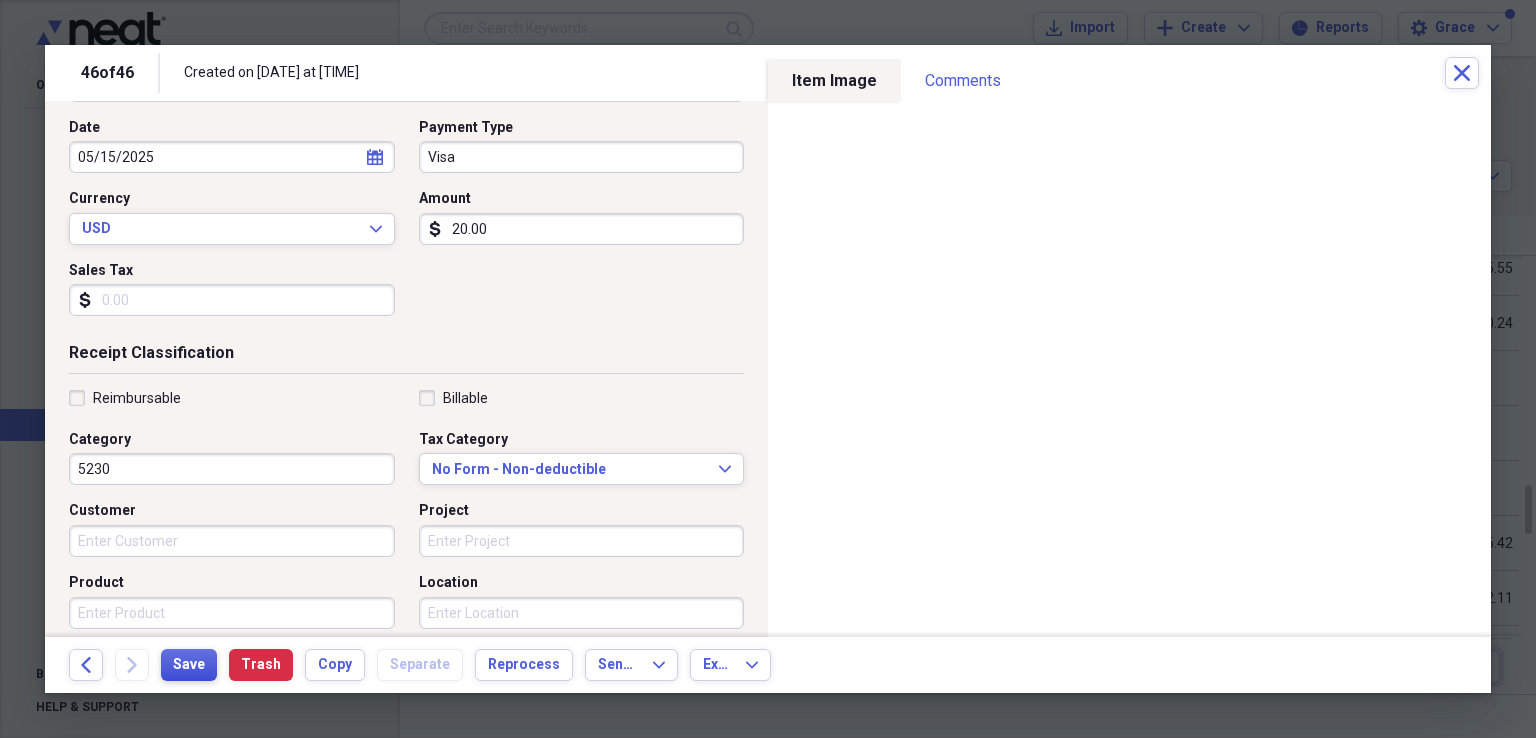 click on "Save" at bounding box center (189, 665) 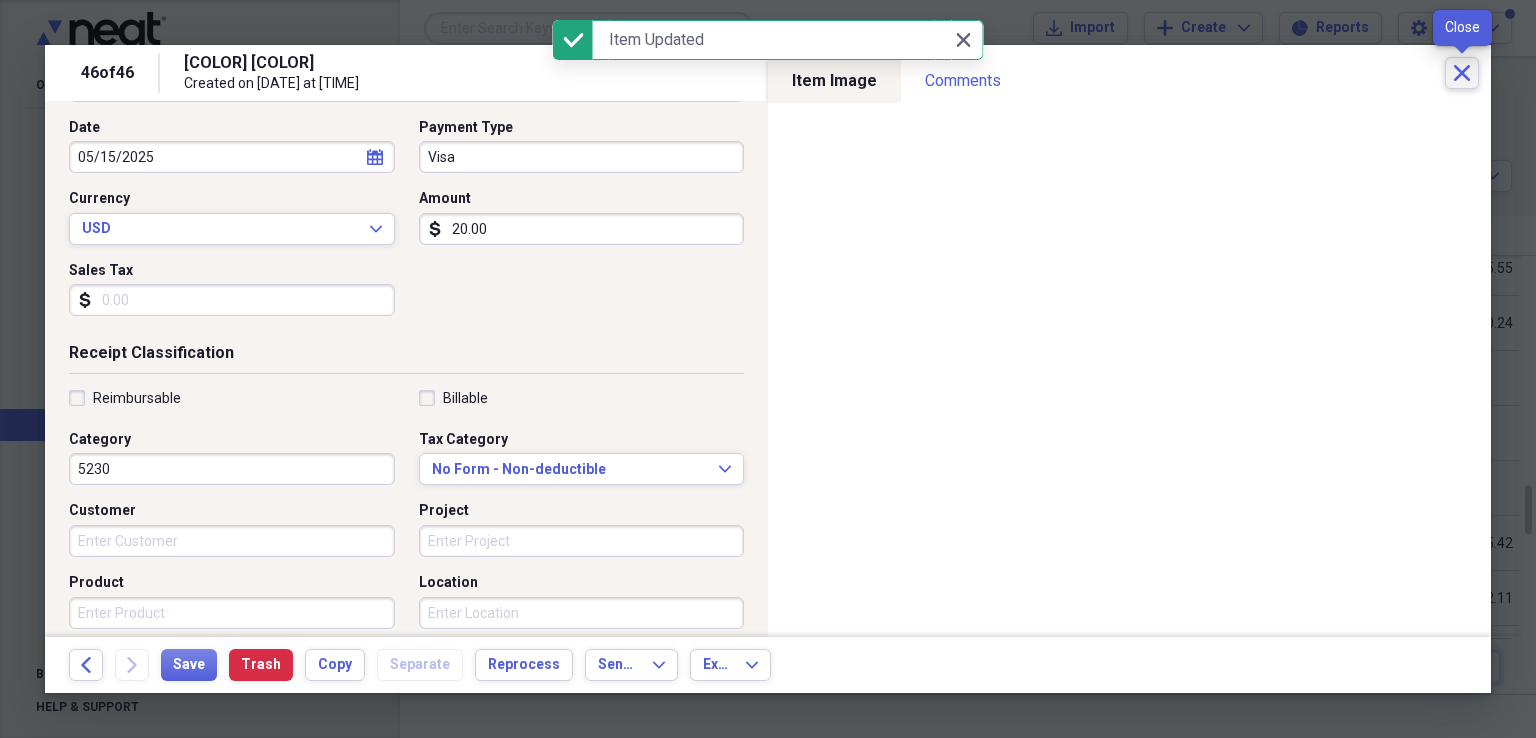 click on "Close" at bounding box center [1462, 73] 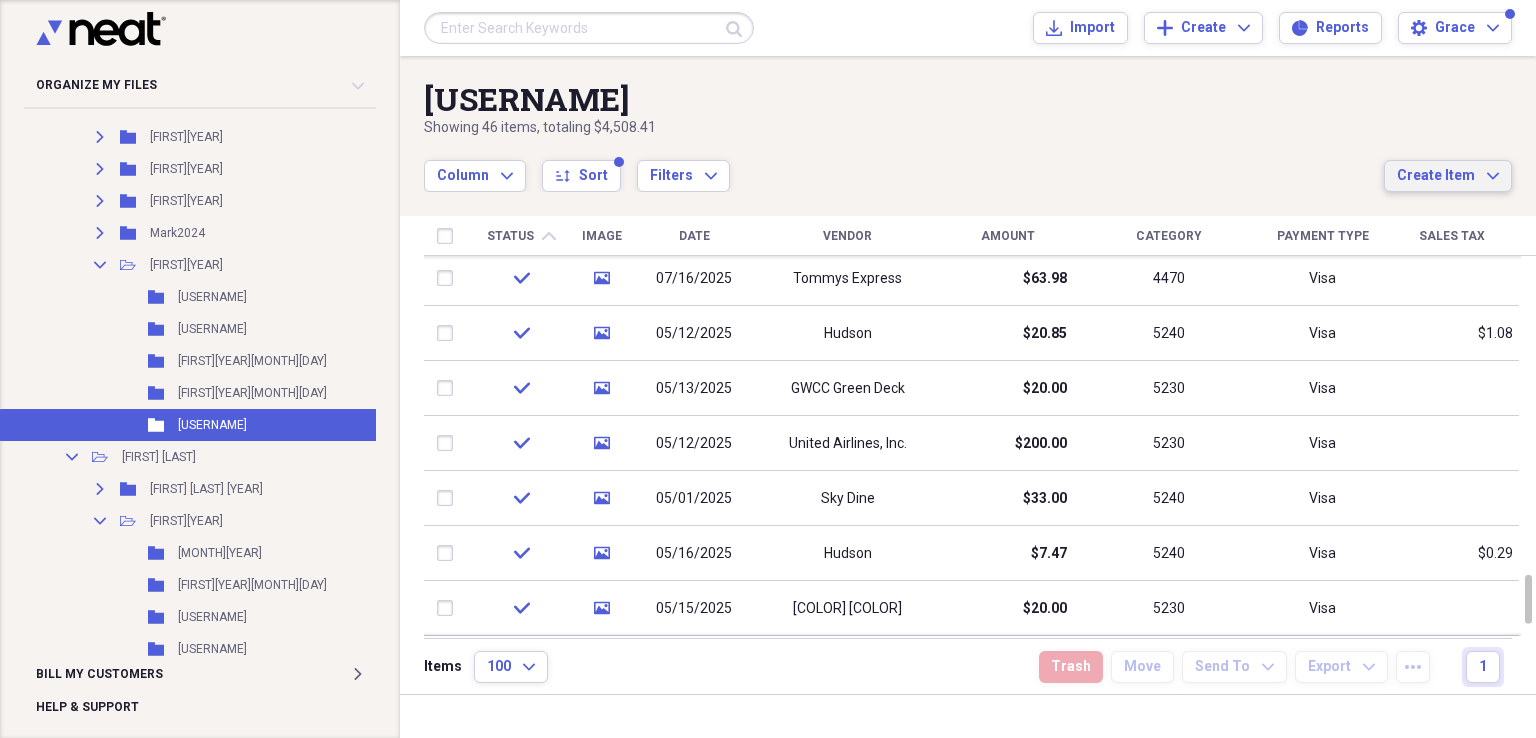 click on "Create Item" at bounding box center [1436, 176] 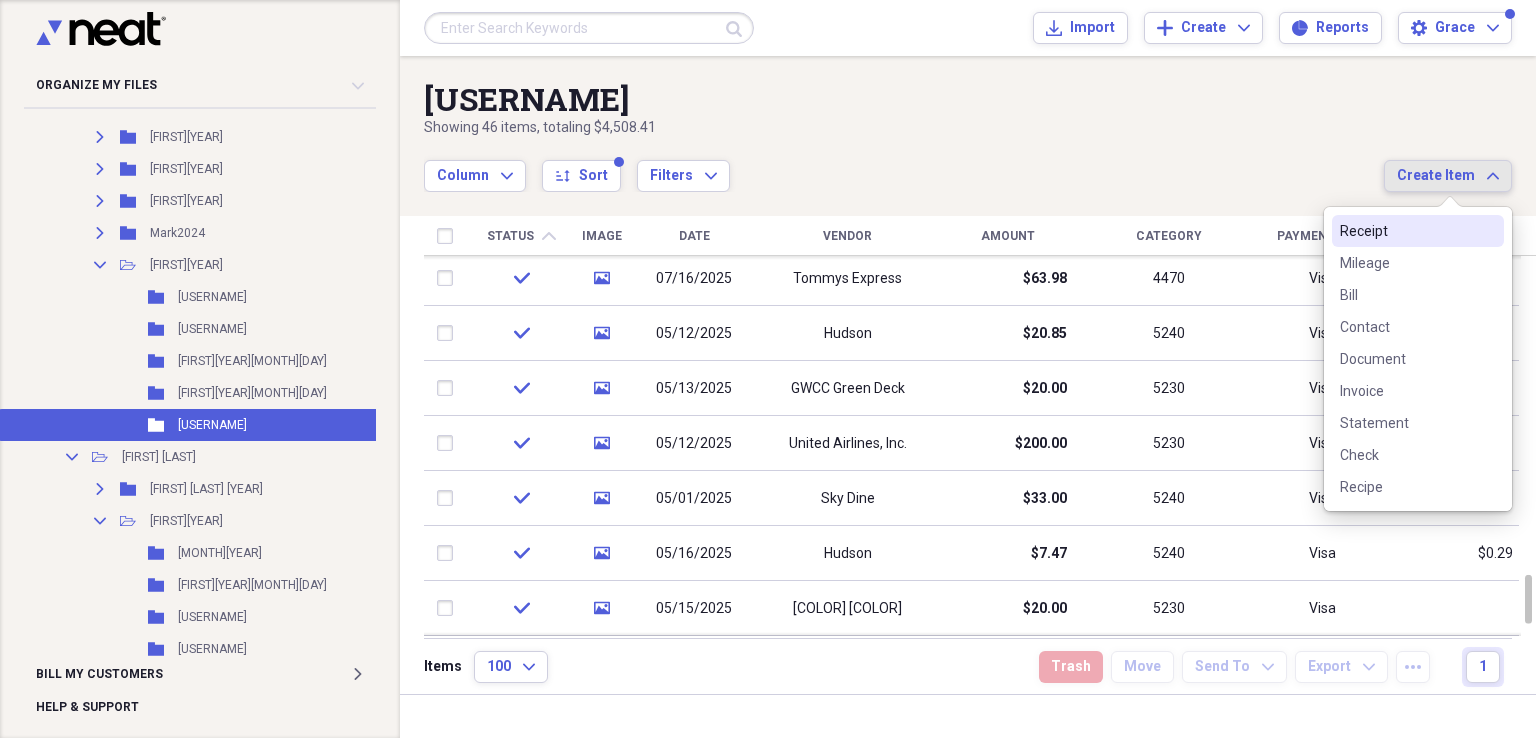 click on "Receipt" at bounding box center [1406, 231] 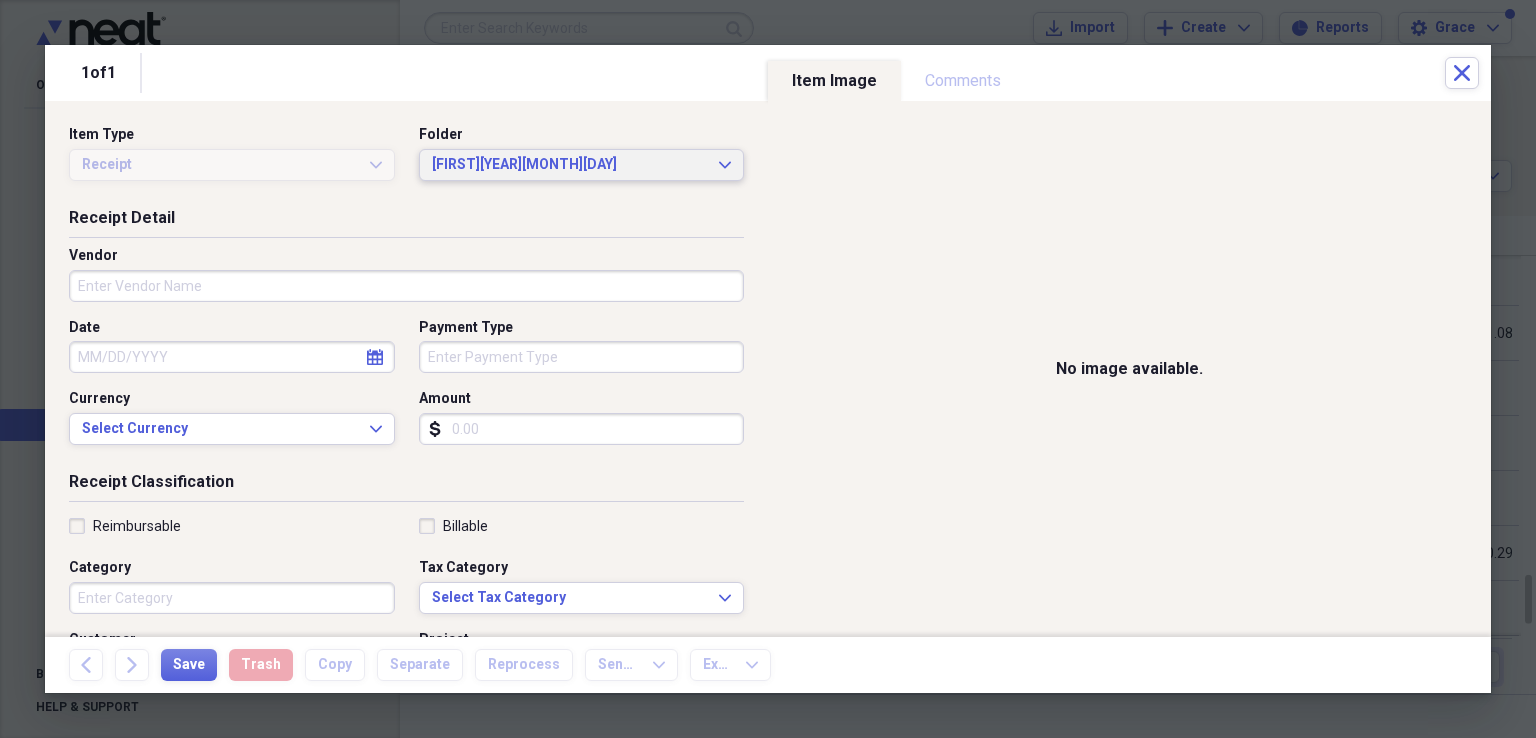 click on "[FIRST][YEAR][MONTH][DAY]" at bounding box center [570, 165] 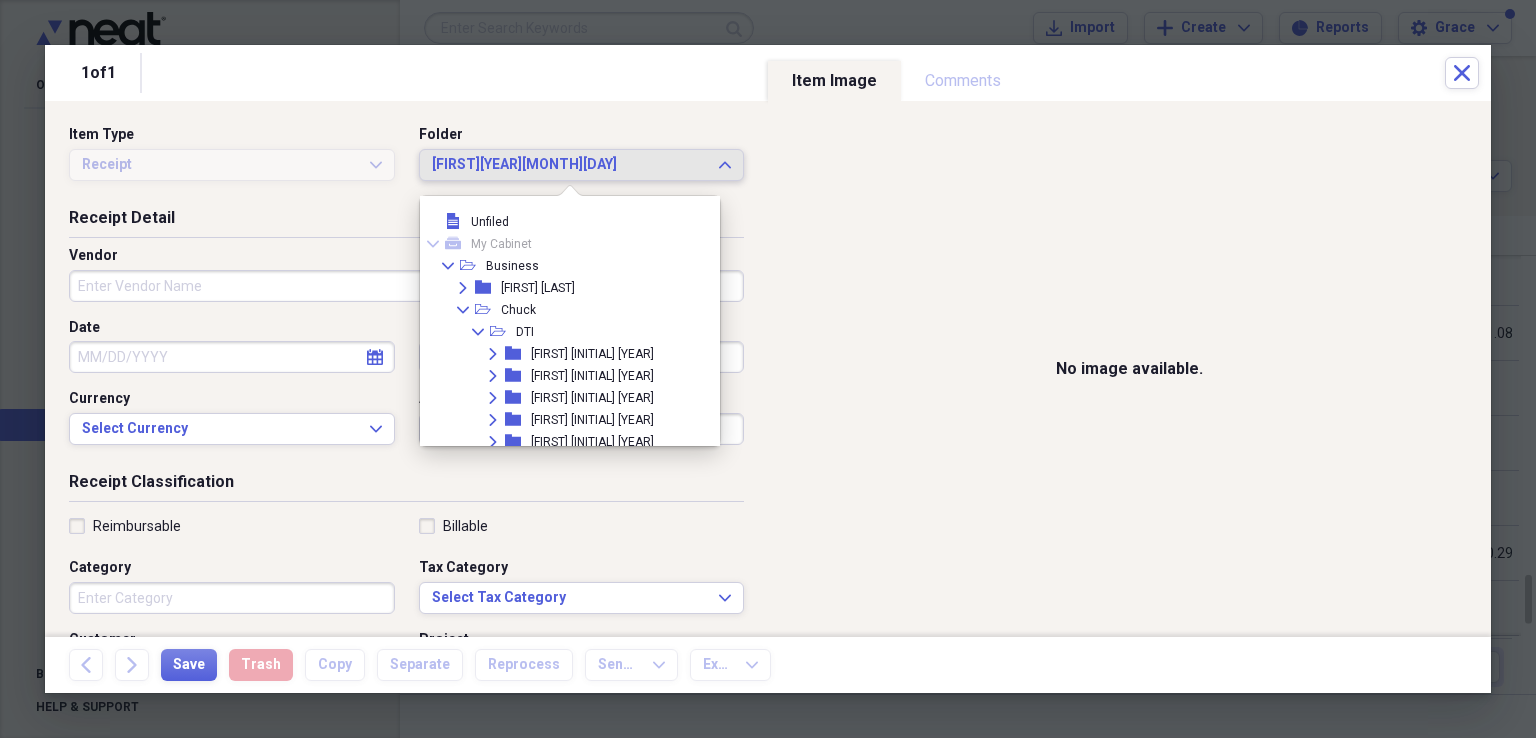 scroll, scrollTop: 55, scrollLeft: 0, axis: vertical 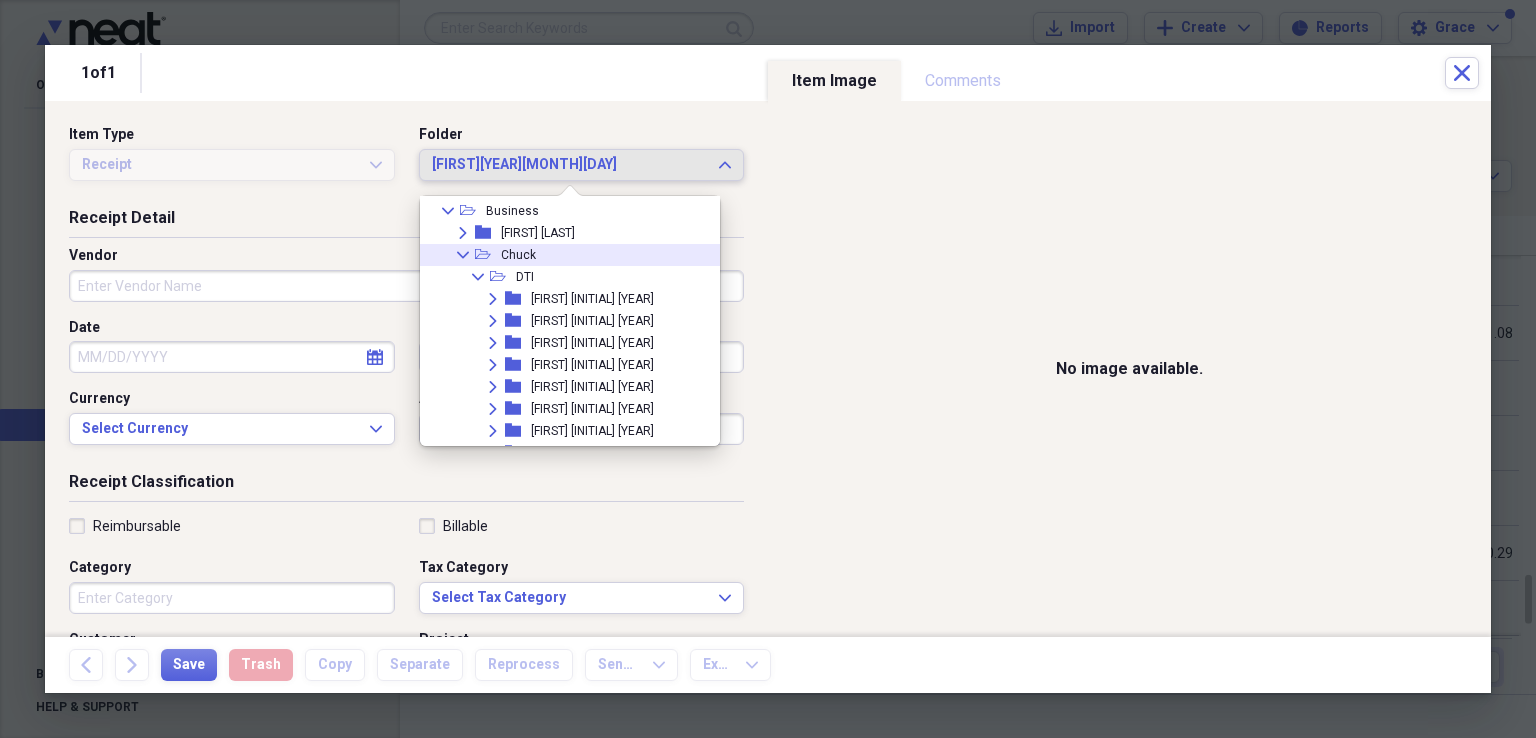 click on "Collapse" at bounding box center [463, 255] 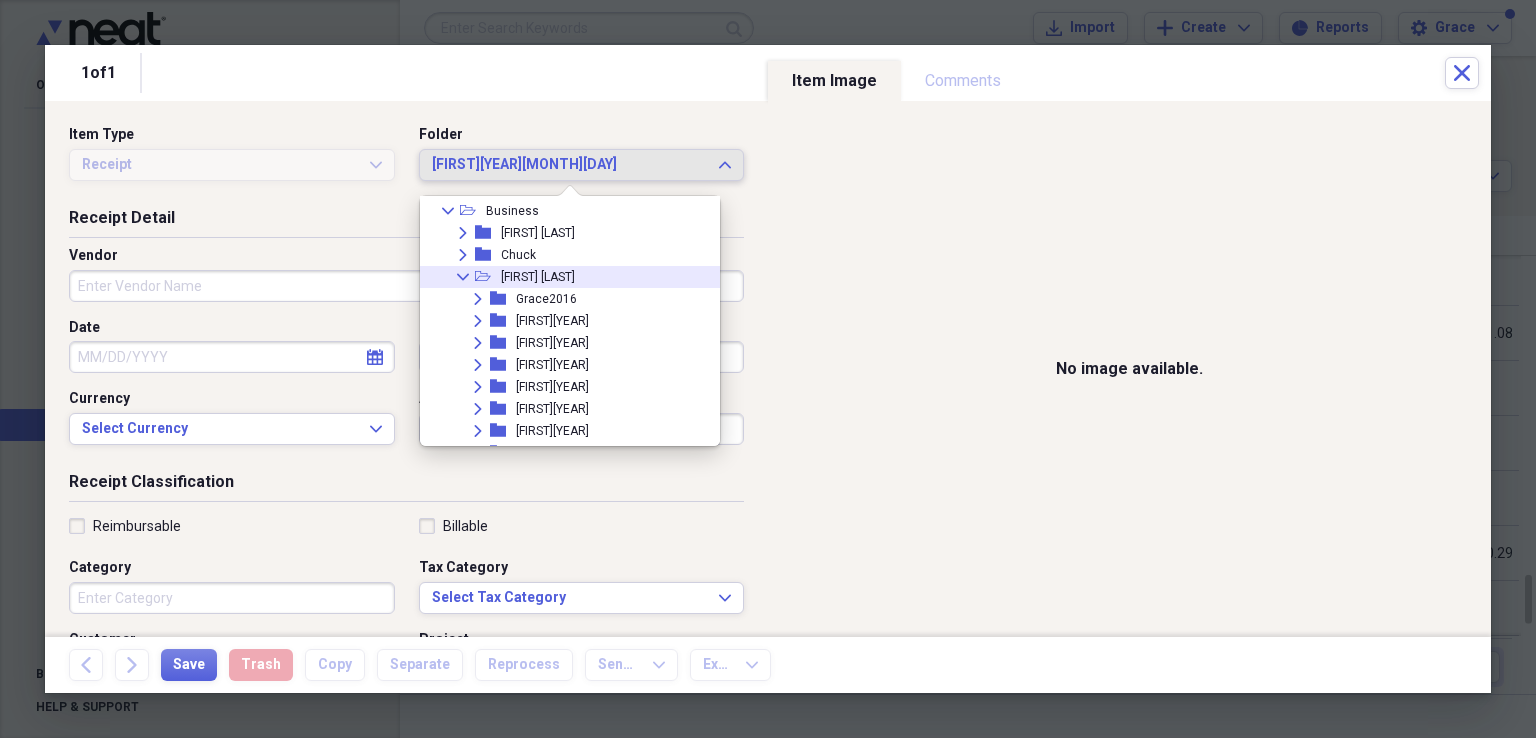 click on "Collapse" 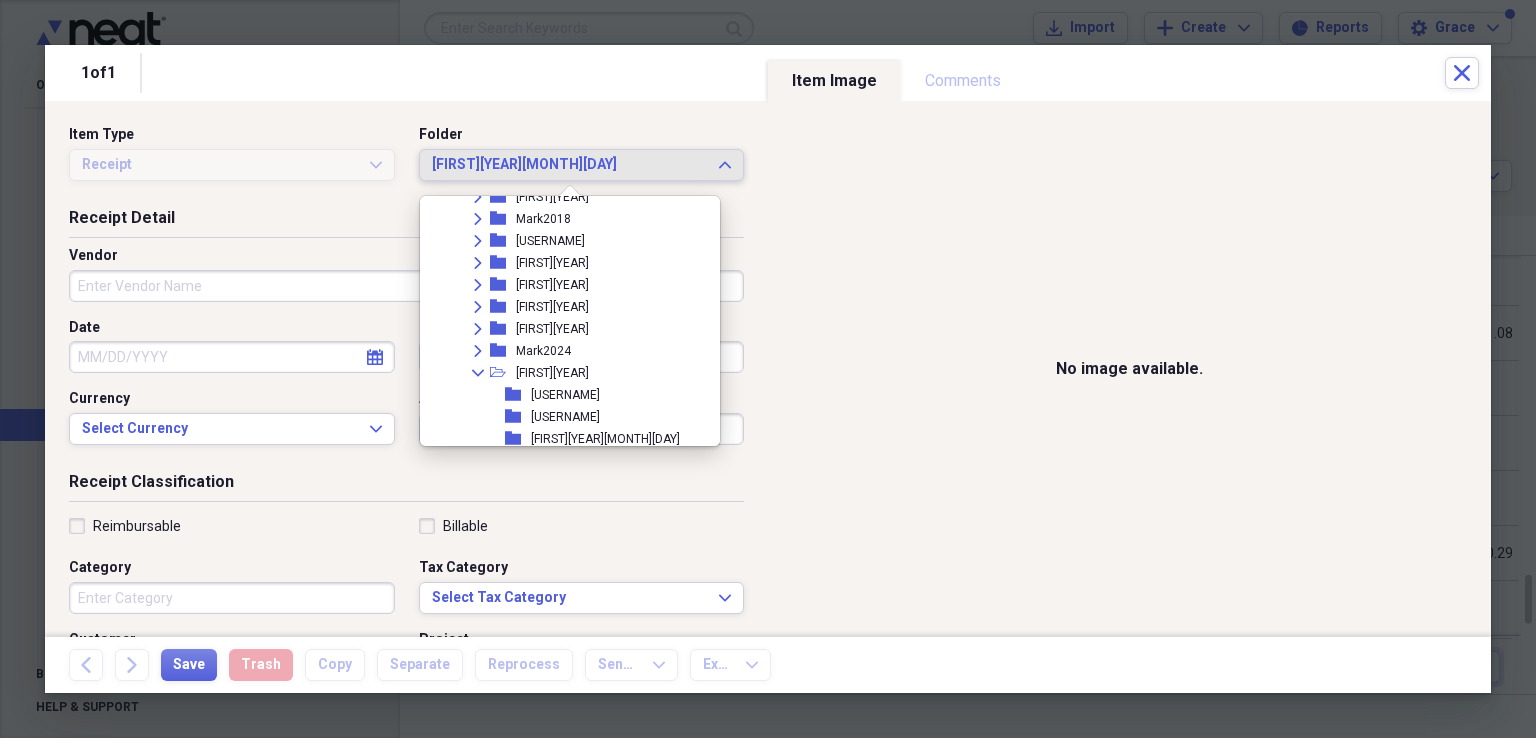 scroll, scrollTop: 555, scrollLeft: 0, axis: vertical 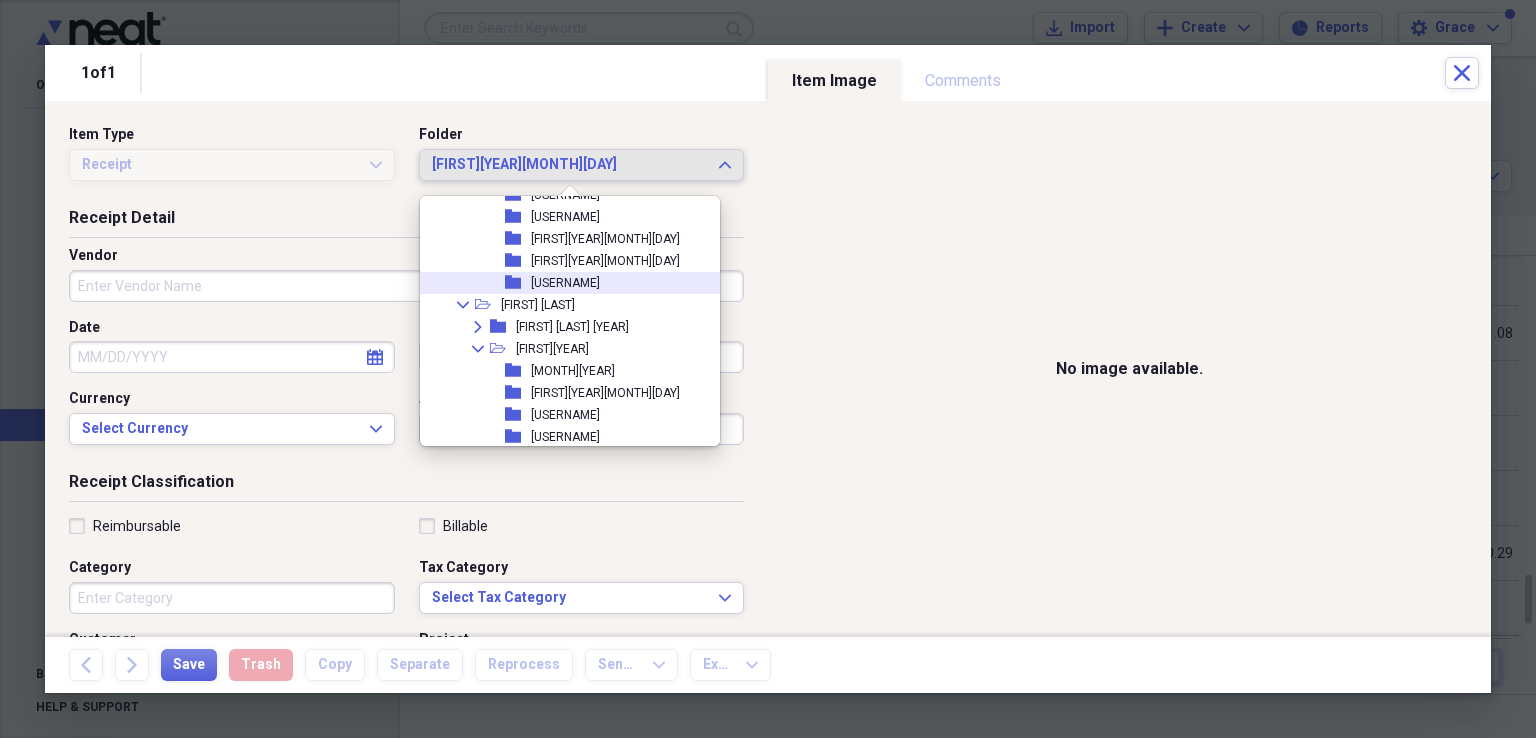 click on "[USERNAME]" at bounding box center [565, 283] 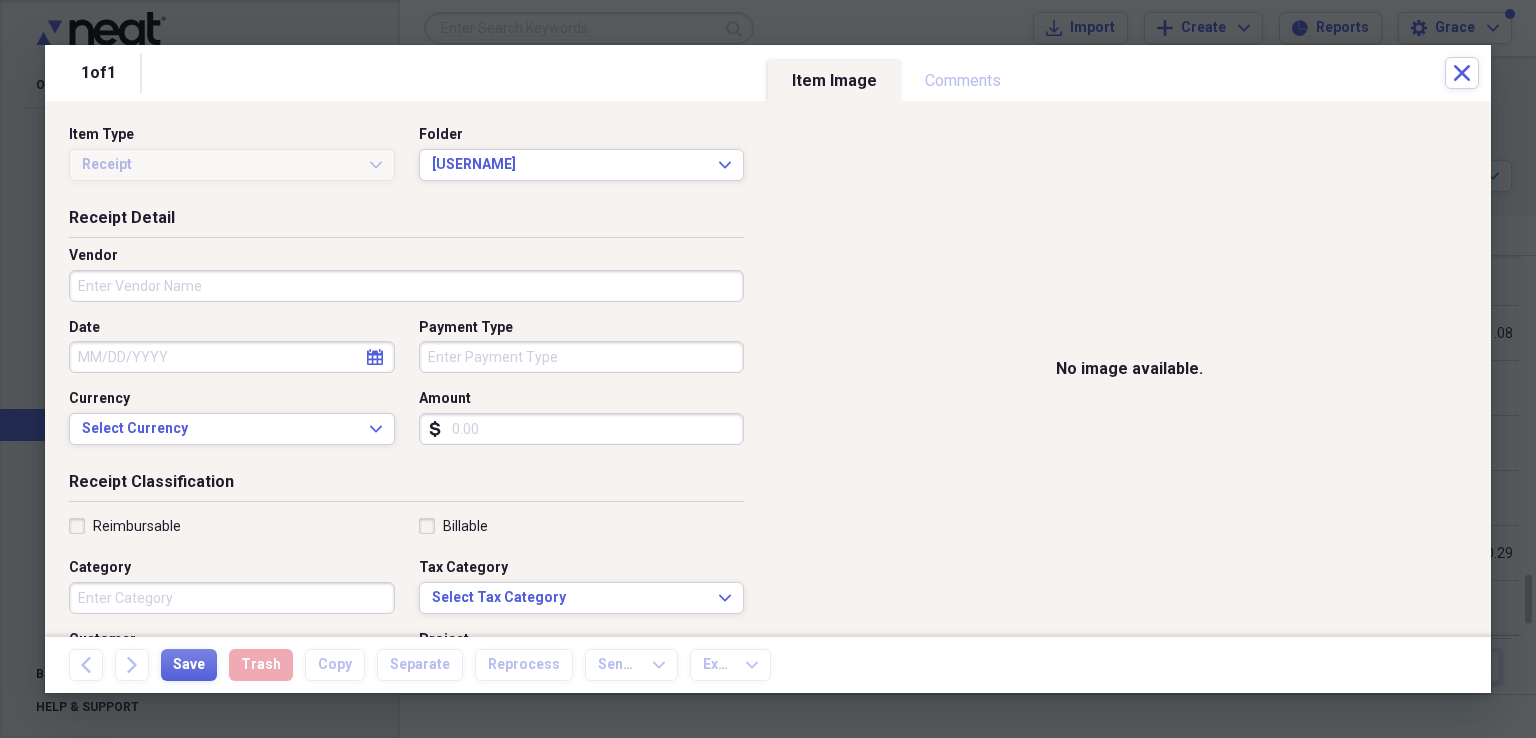 click on "Vendor" at bounding box center (406, 286) 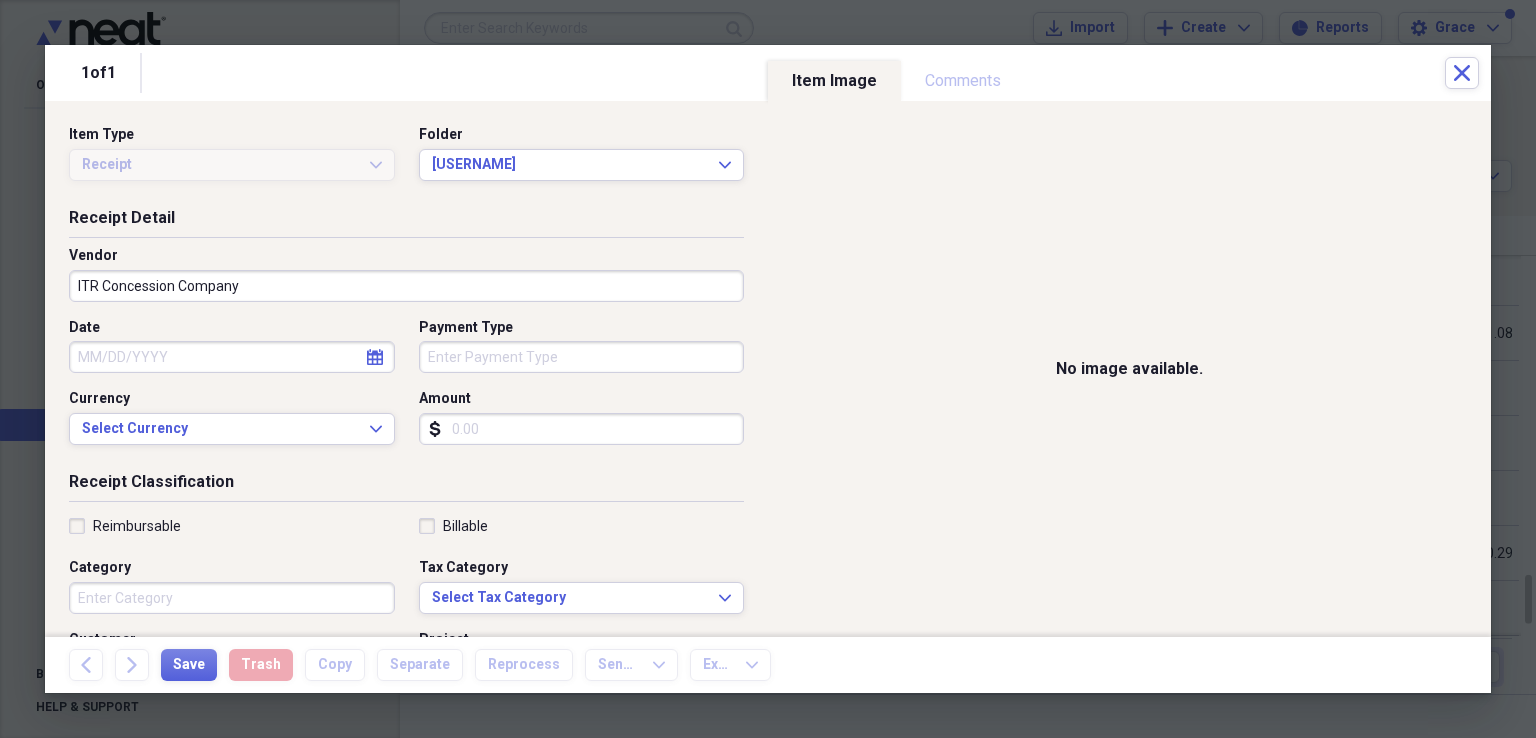 type on "ITR Concession Company" 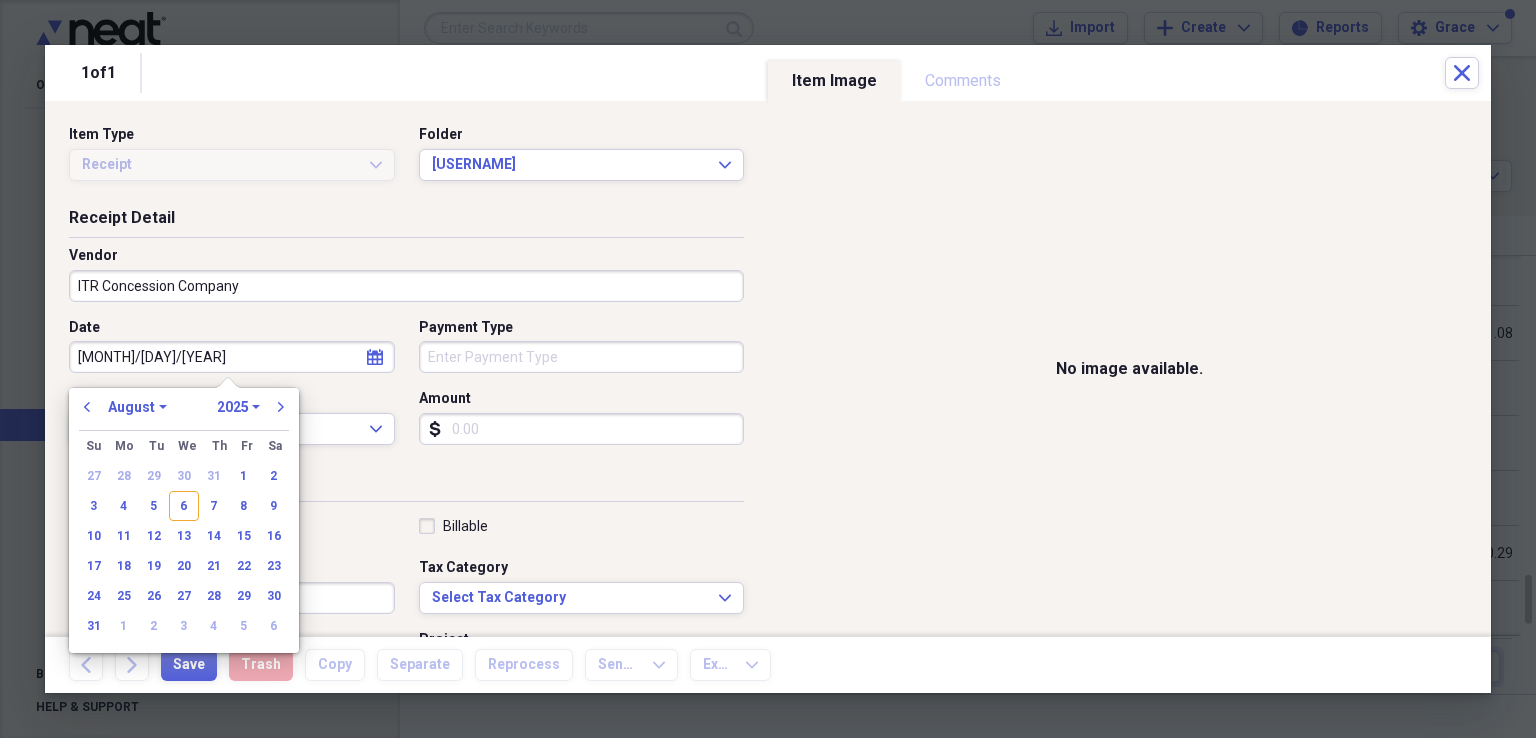 type on "[MONTH]/[DAY]/[YEAR]" 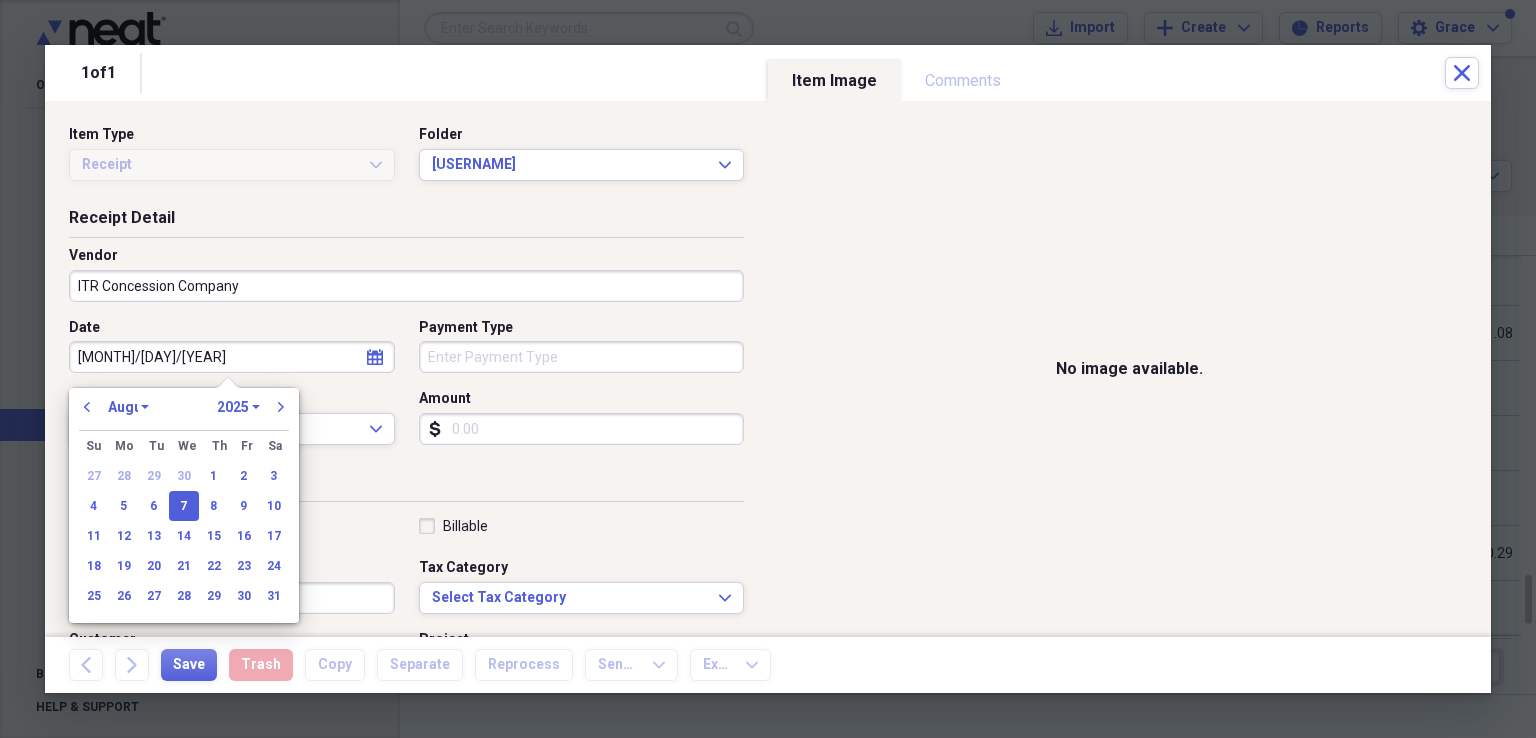 select on "4" 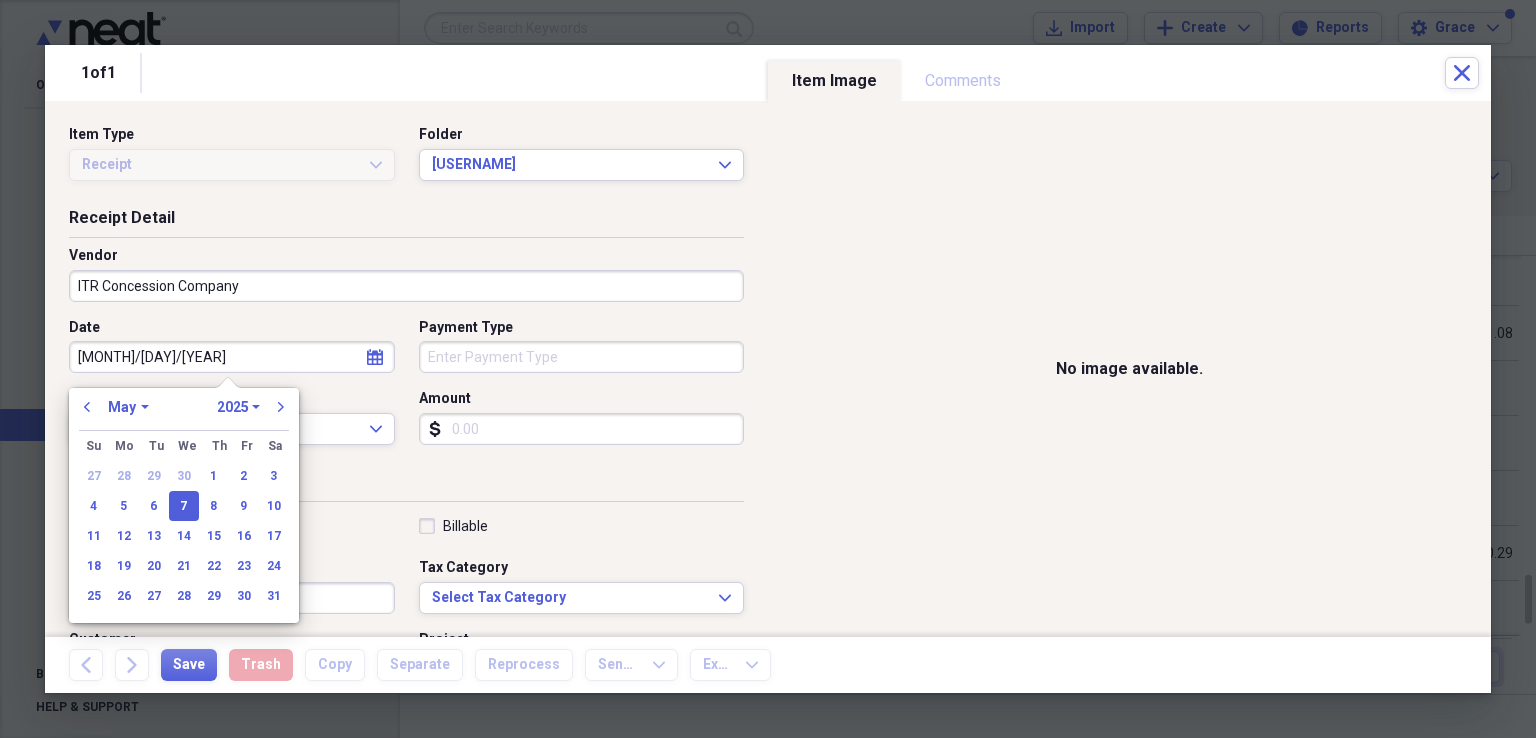 type on "05/07/2025" 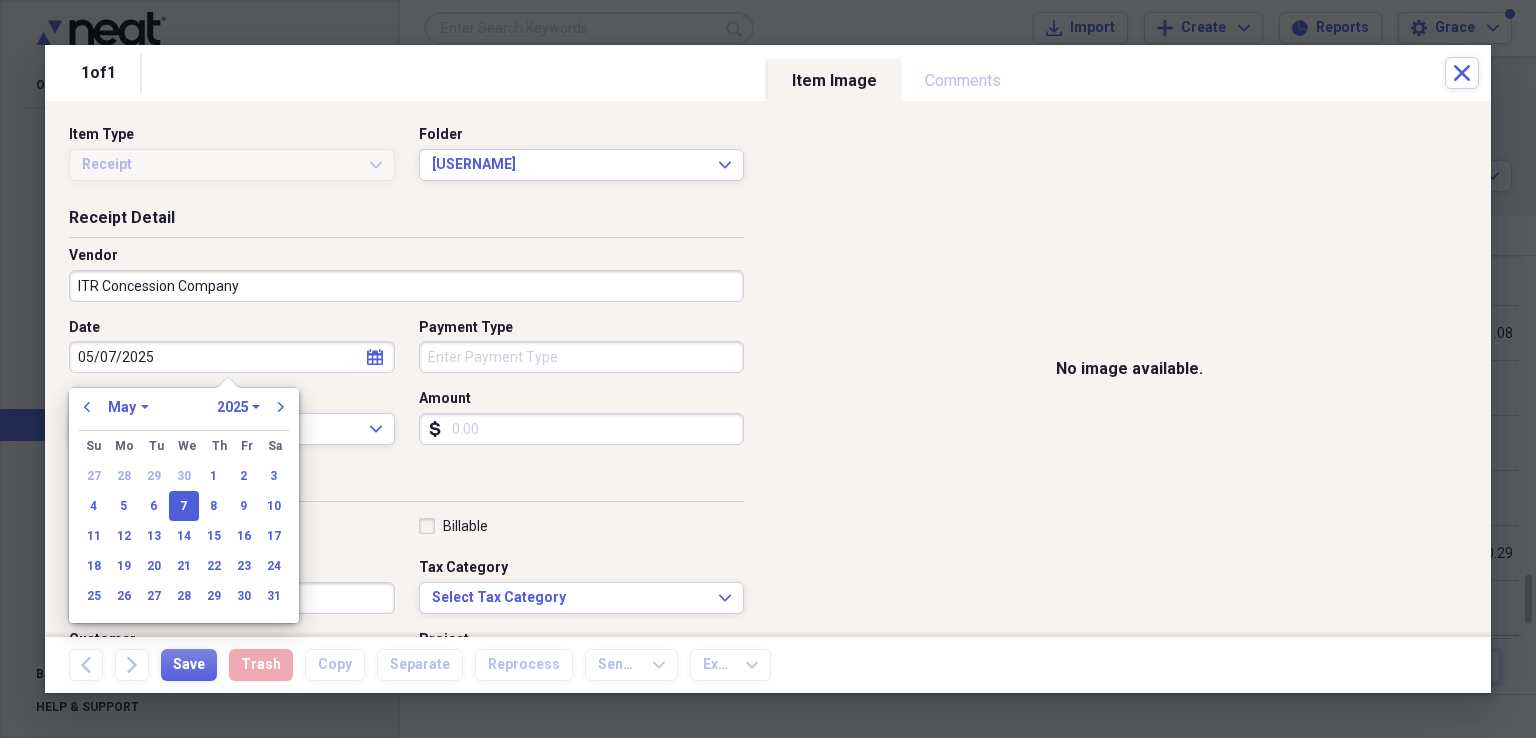 type 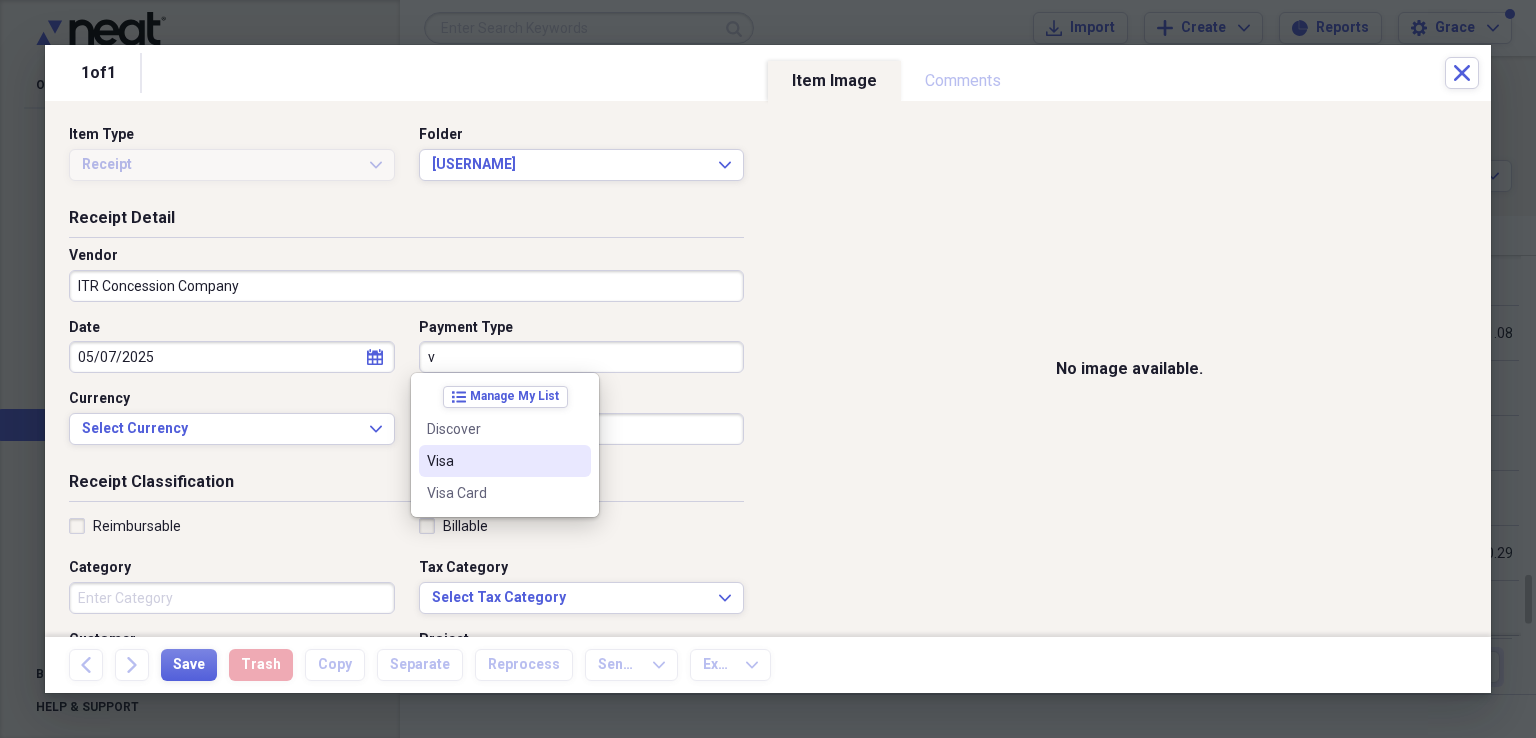 click on "Visa" at bounding box center [493, 461] 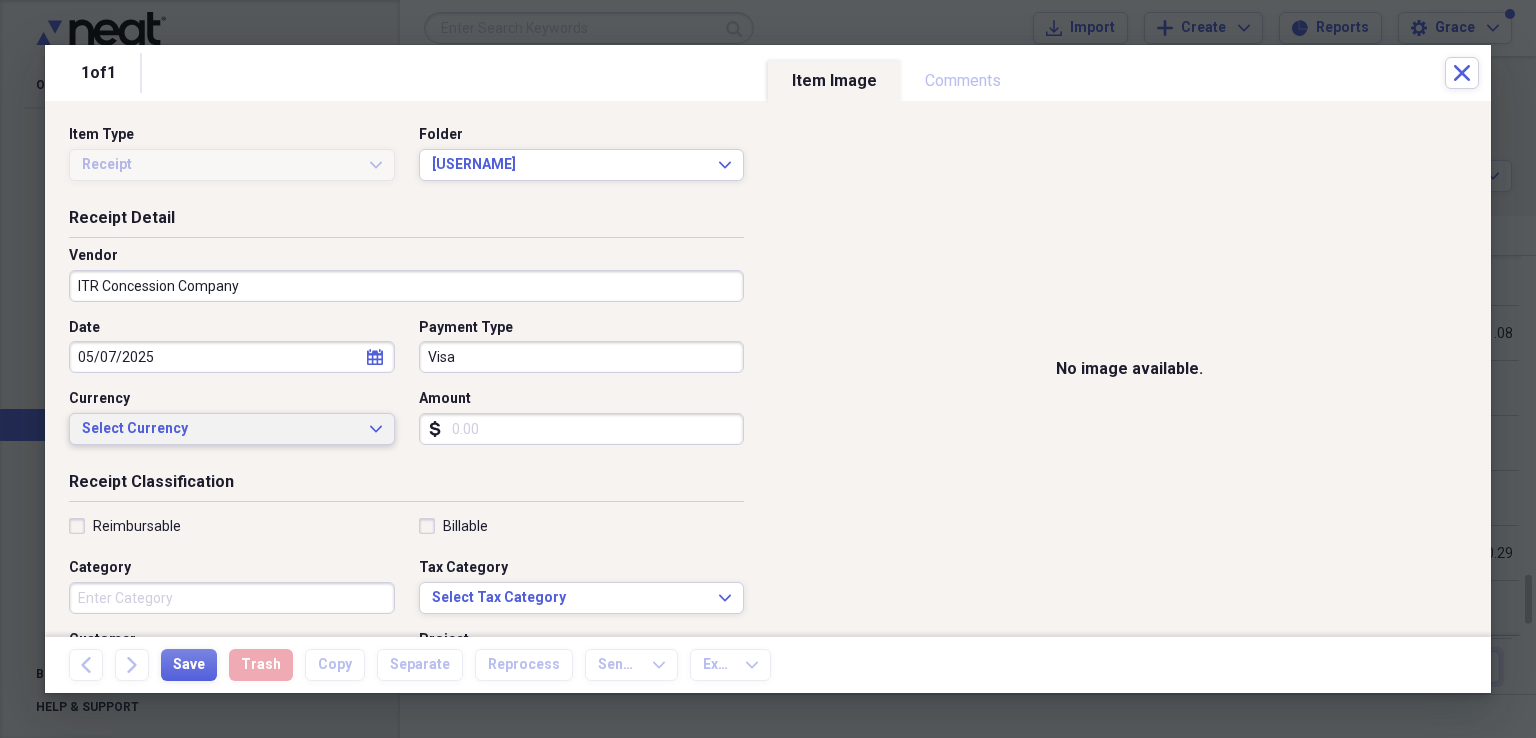 click on "Select Currency" at bounding box center (220, 429) 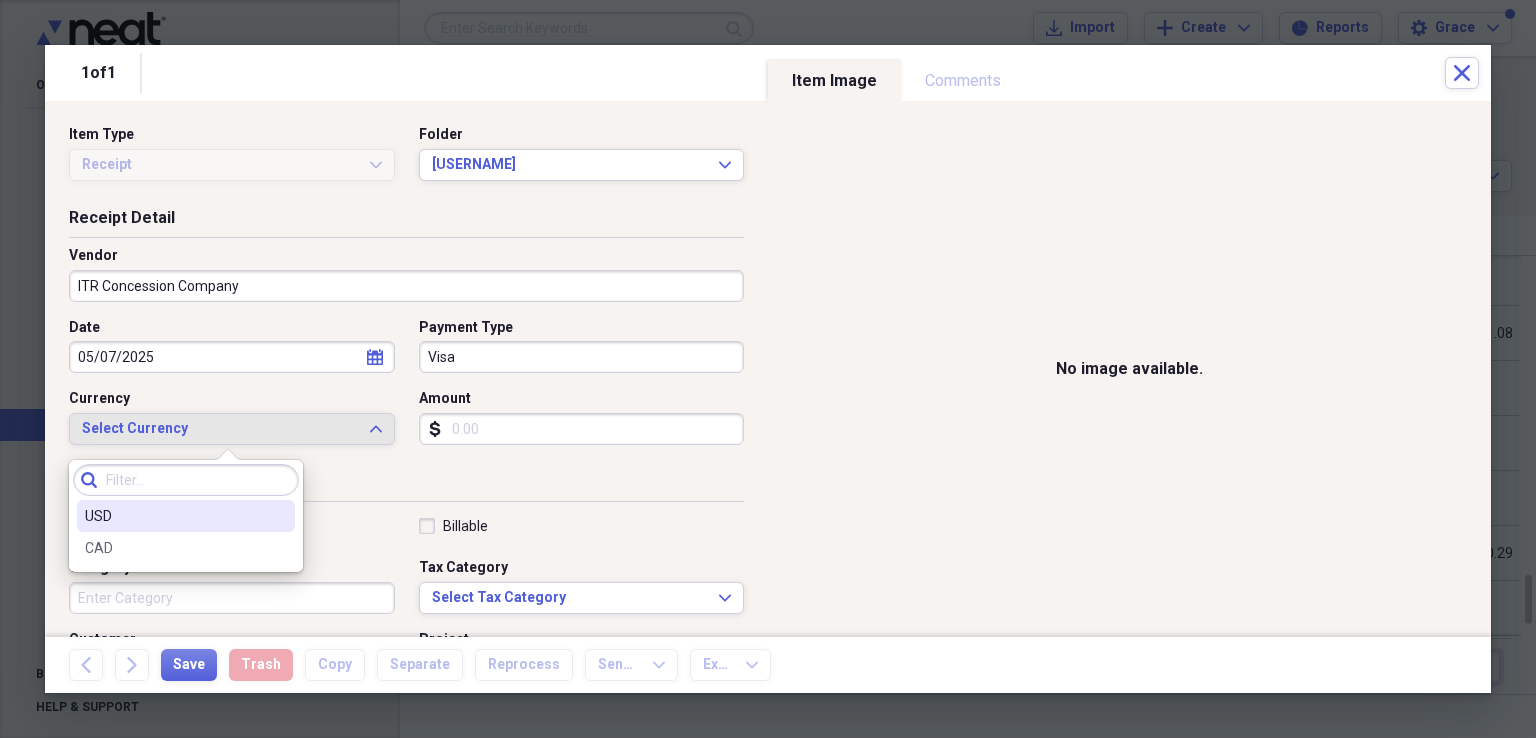 click on "USD" at bounding box center (174, 516) 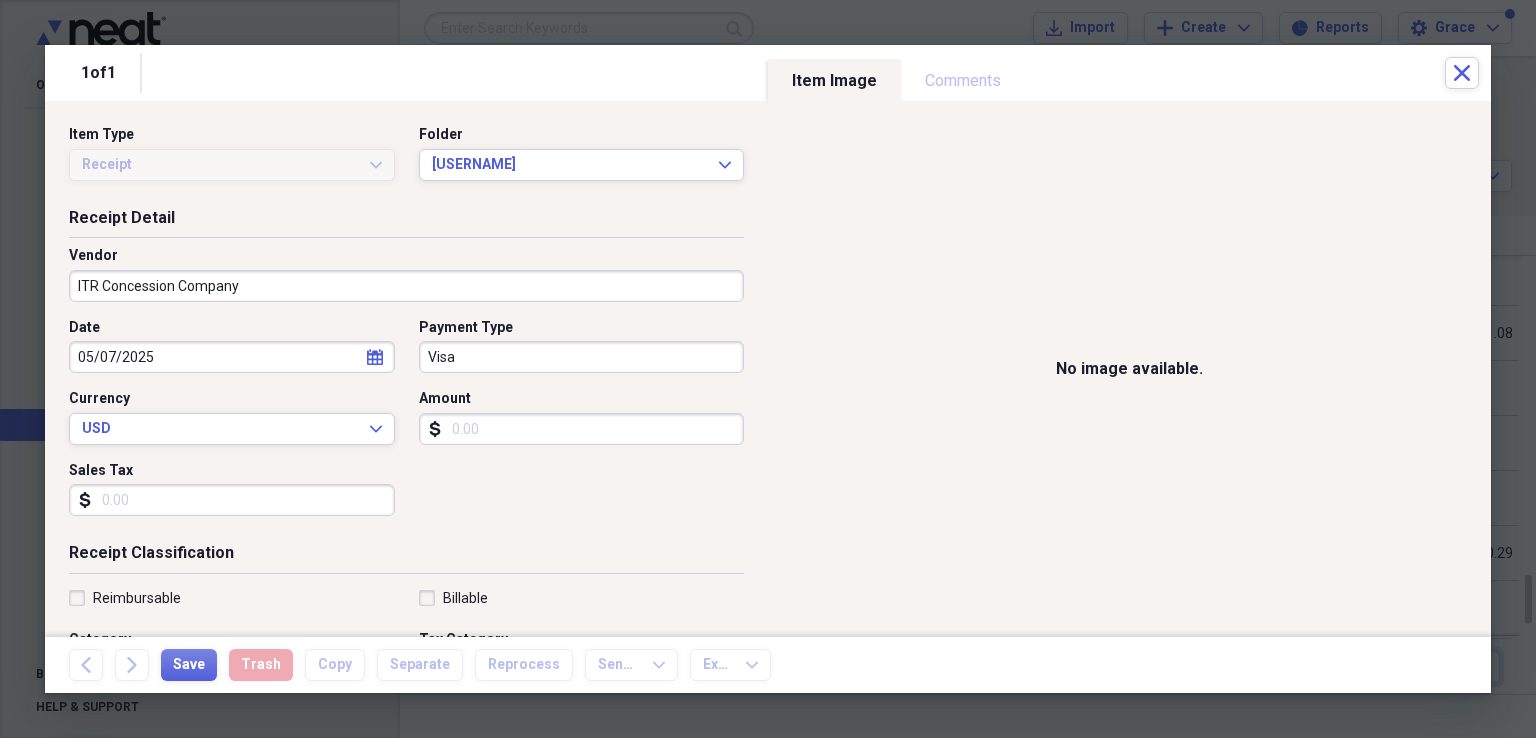 click on "Amount" at bounding box center (582, 429) 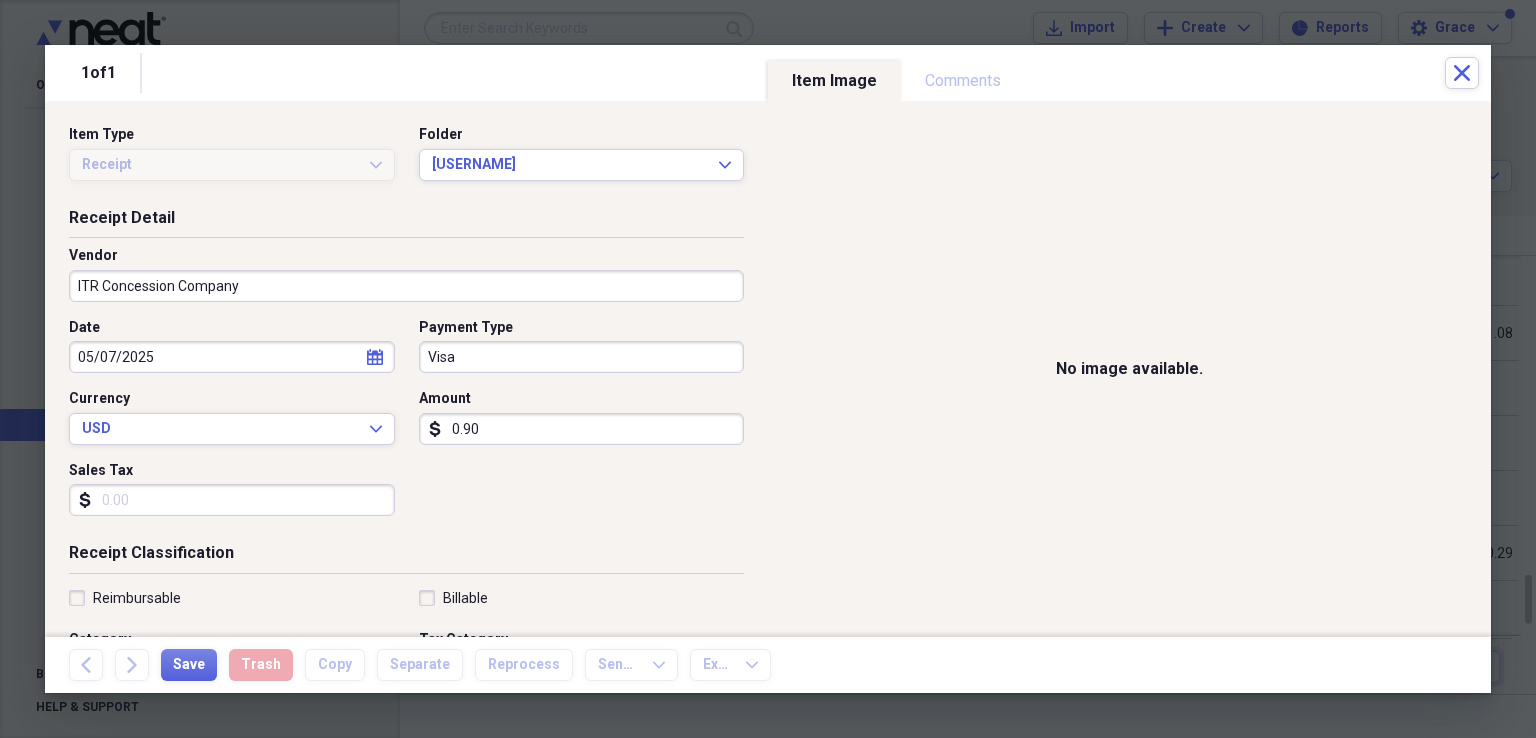 scroll, scrollTop: 200, scrollLeft: 0, axis: vertical 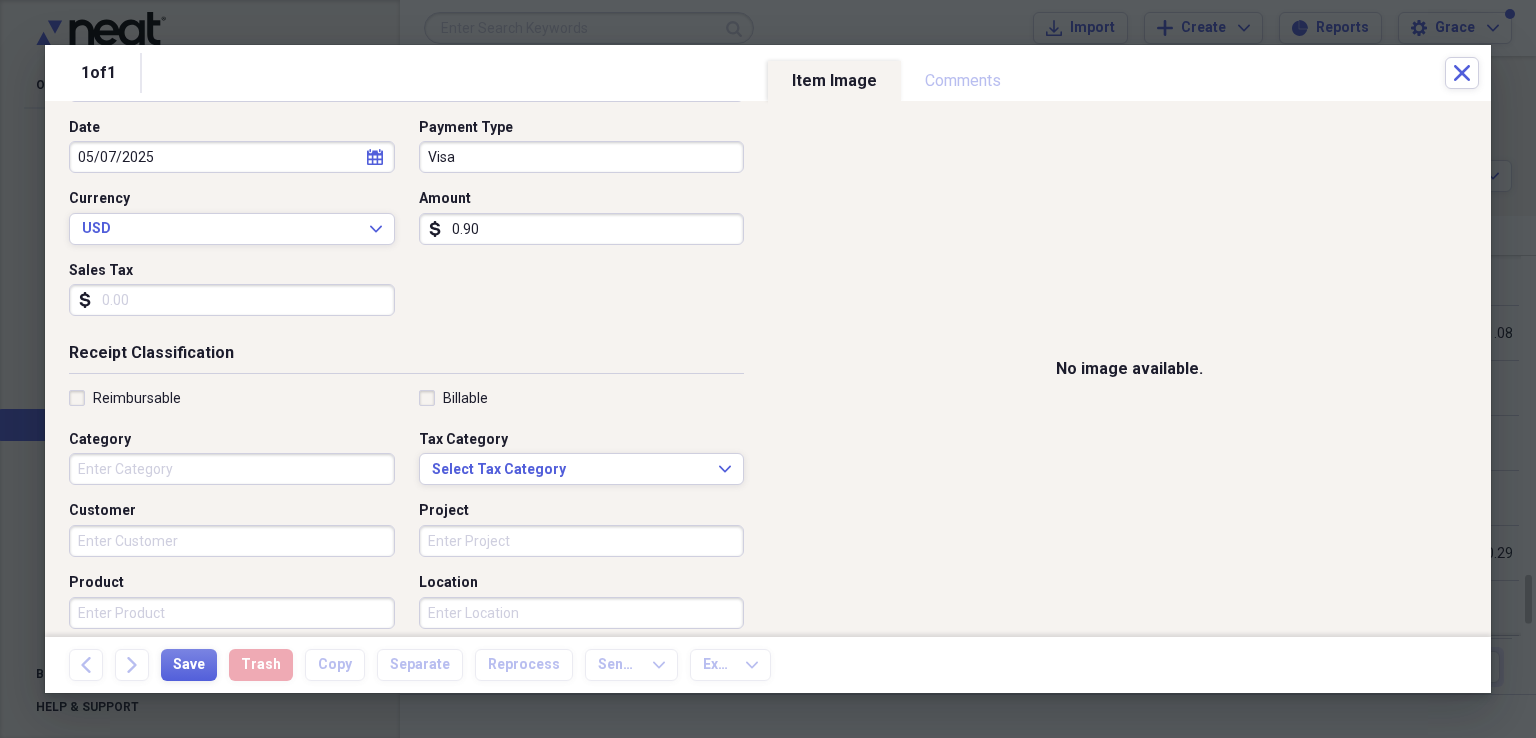 type on "0.90" 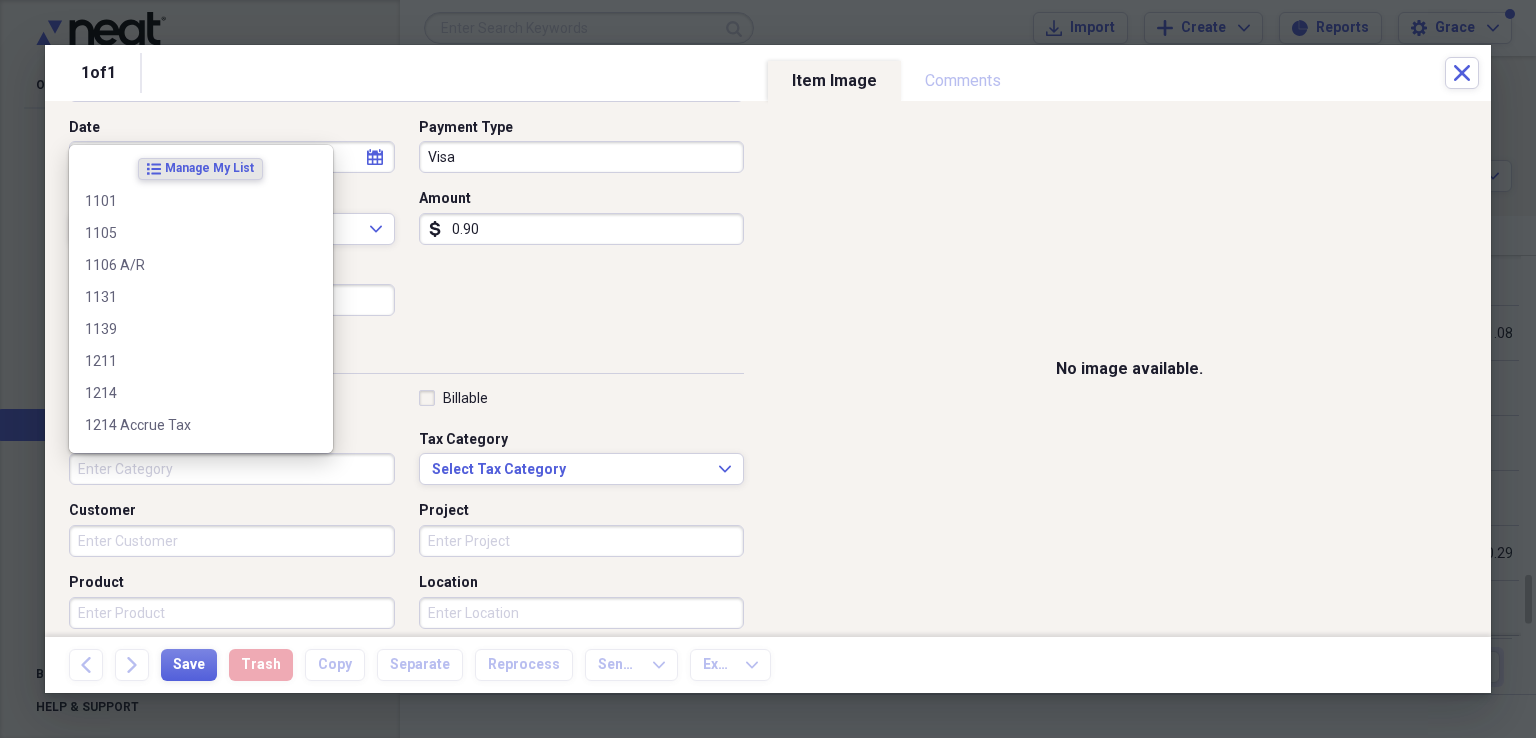 click on "Category" at bounding box center [232, 469] 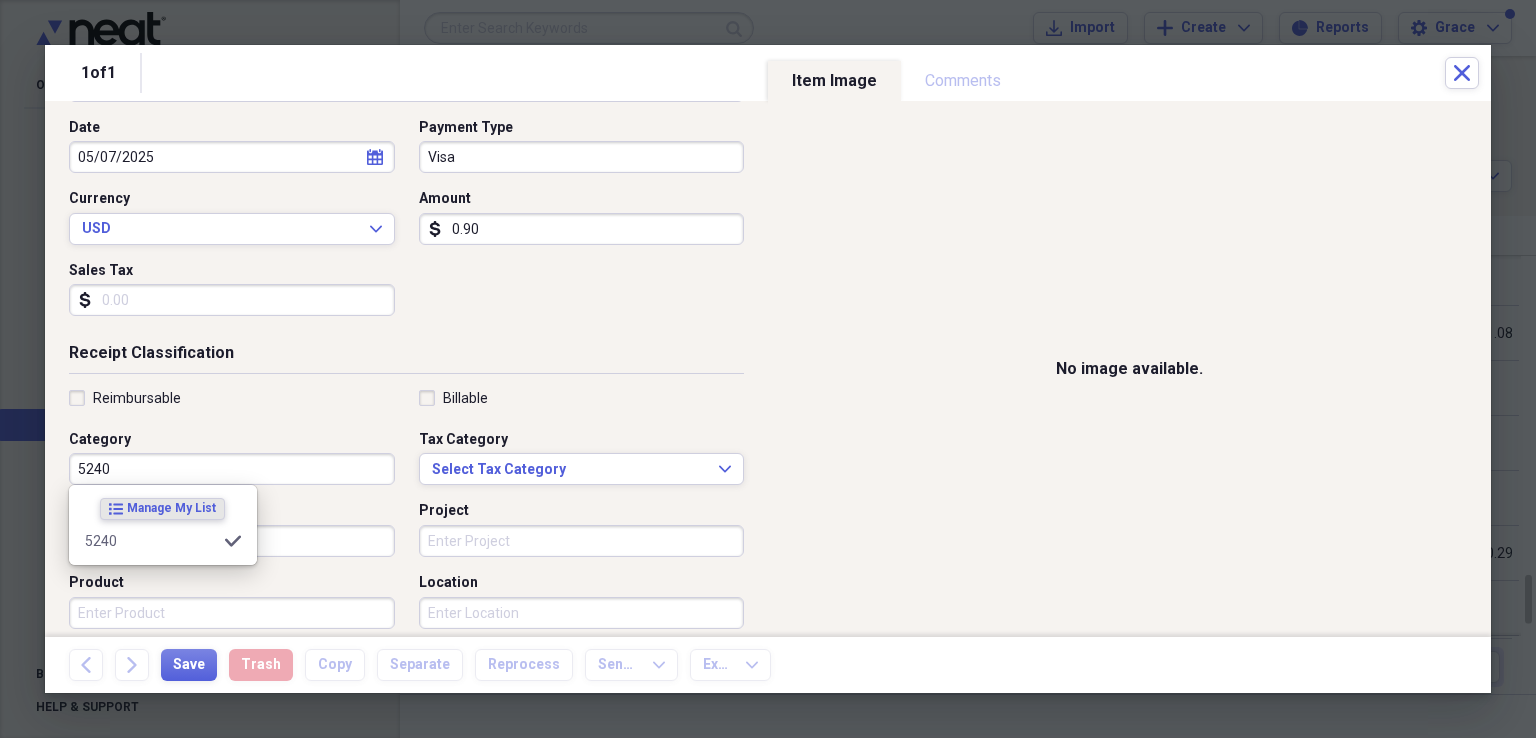 type on "5240" 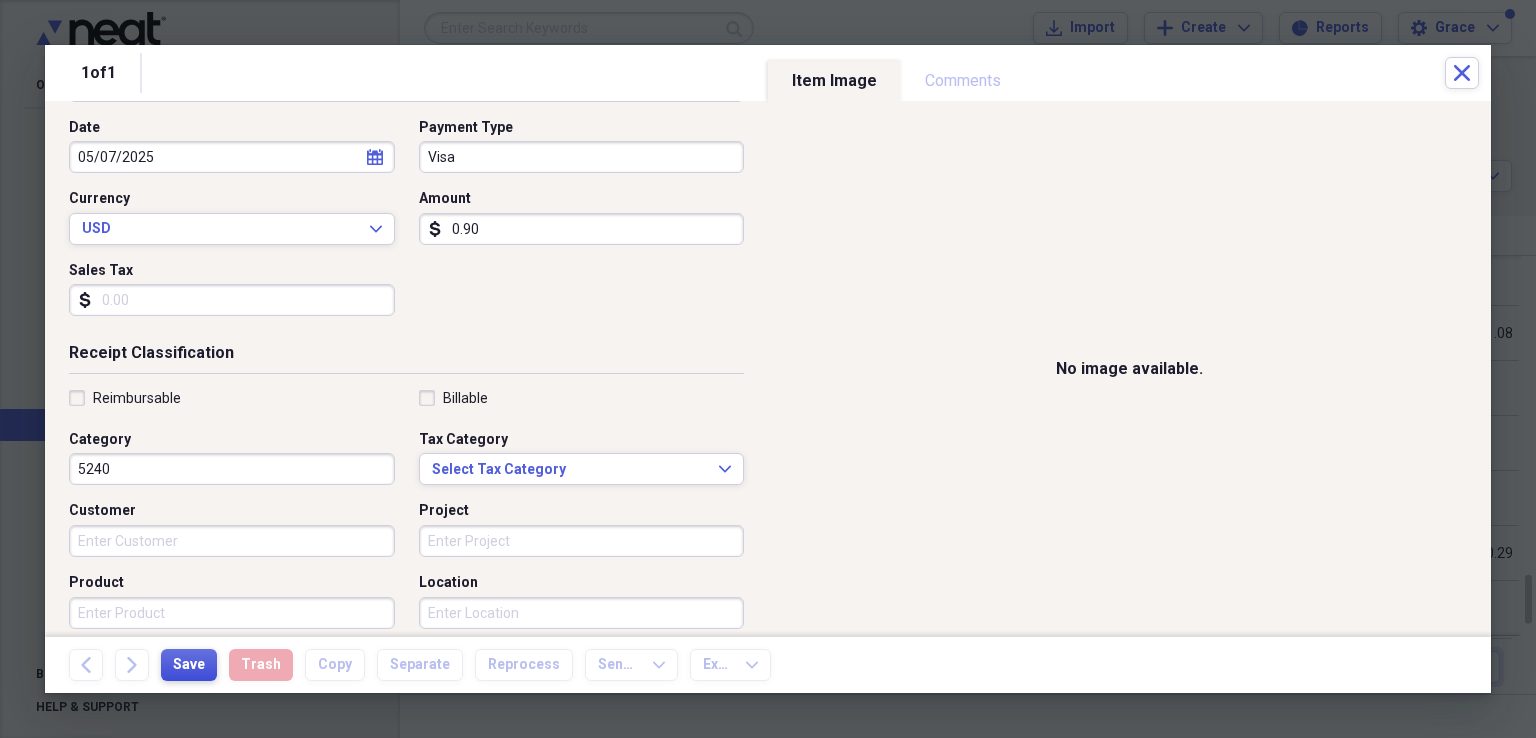 click on "Save" at bounding box center [189, 665] 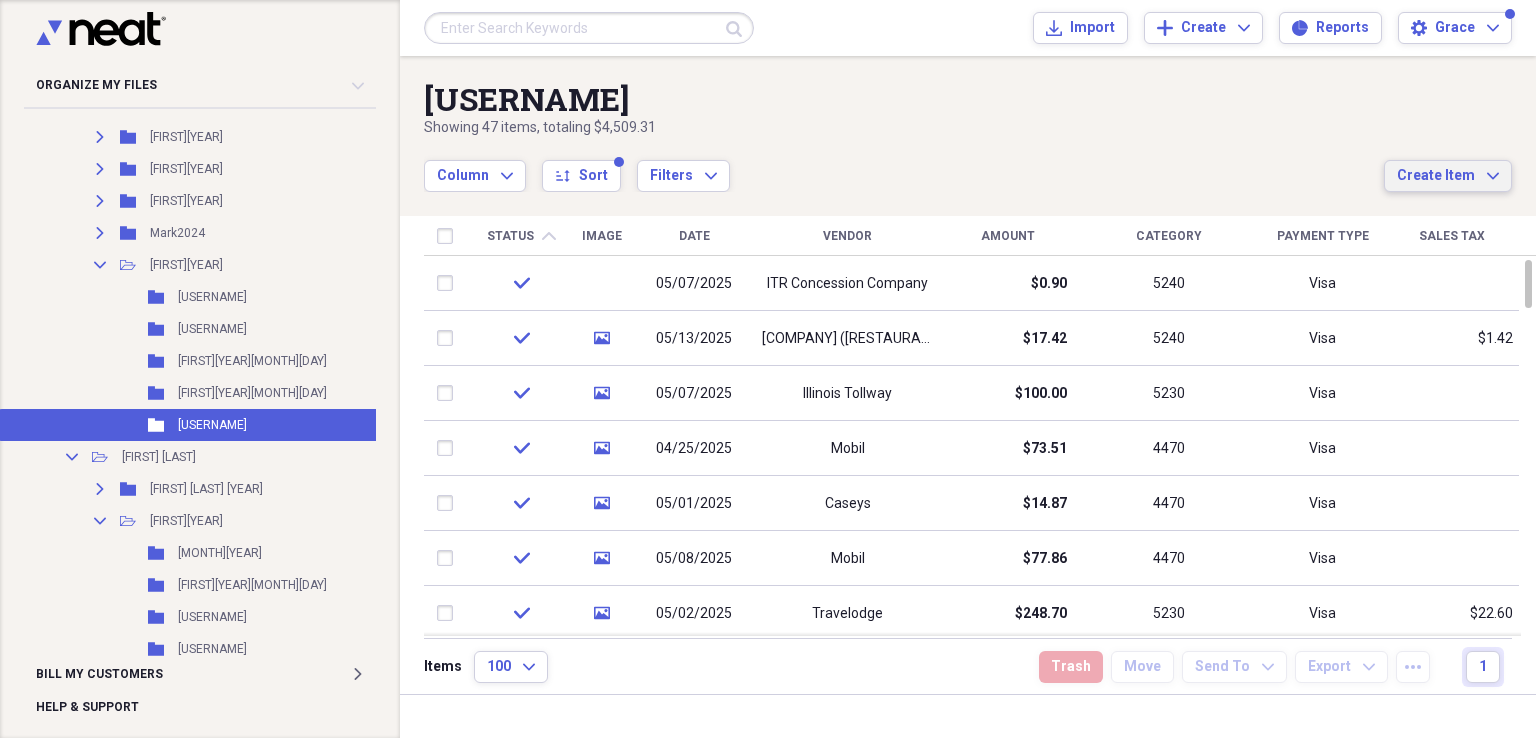 click on "Create Item Expand" at bounding box center (1448, 176) 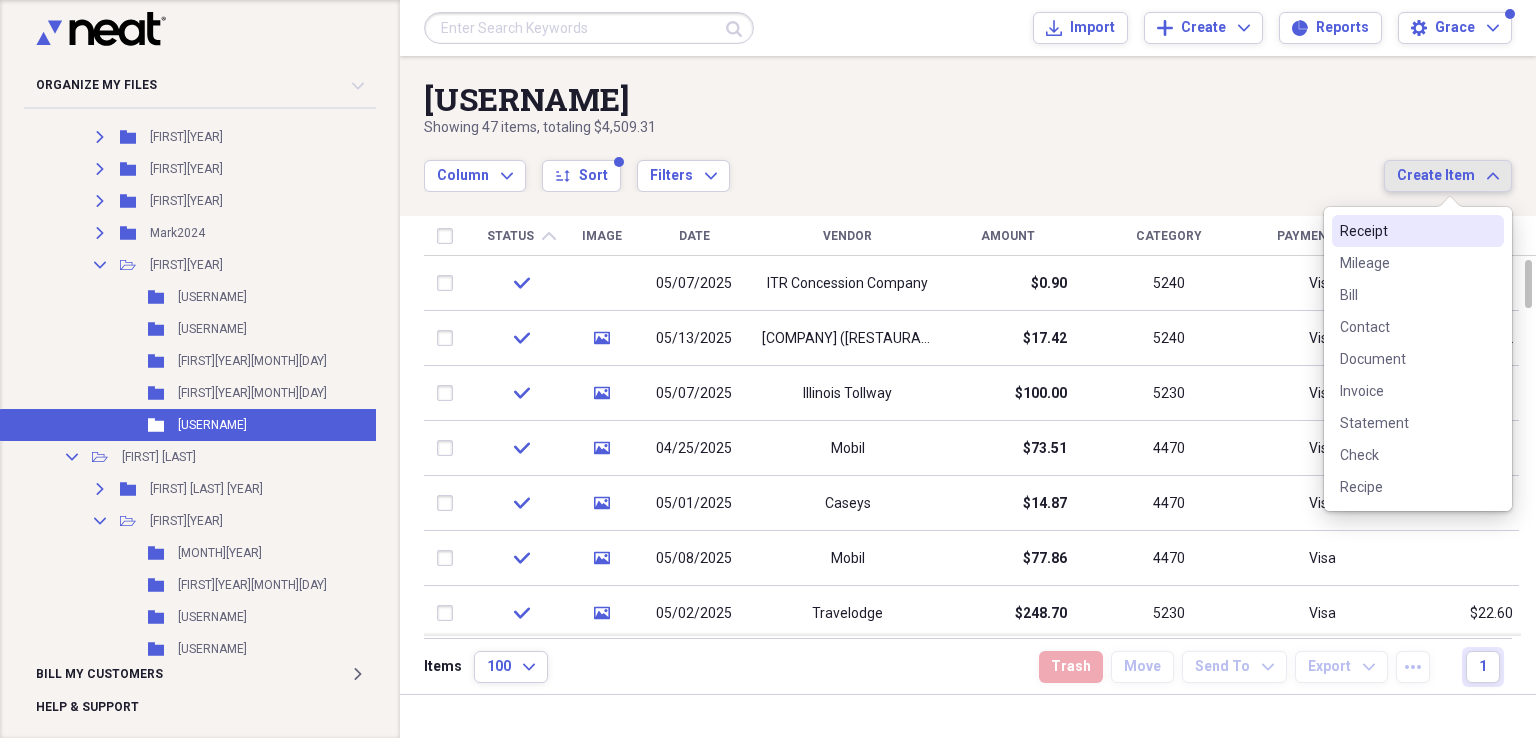 click on "Receipt" at bounding box center (1406, 231) 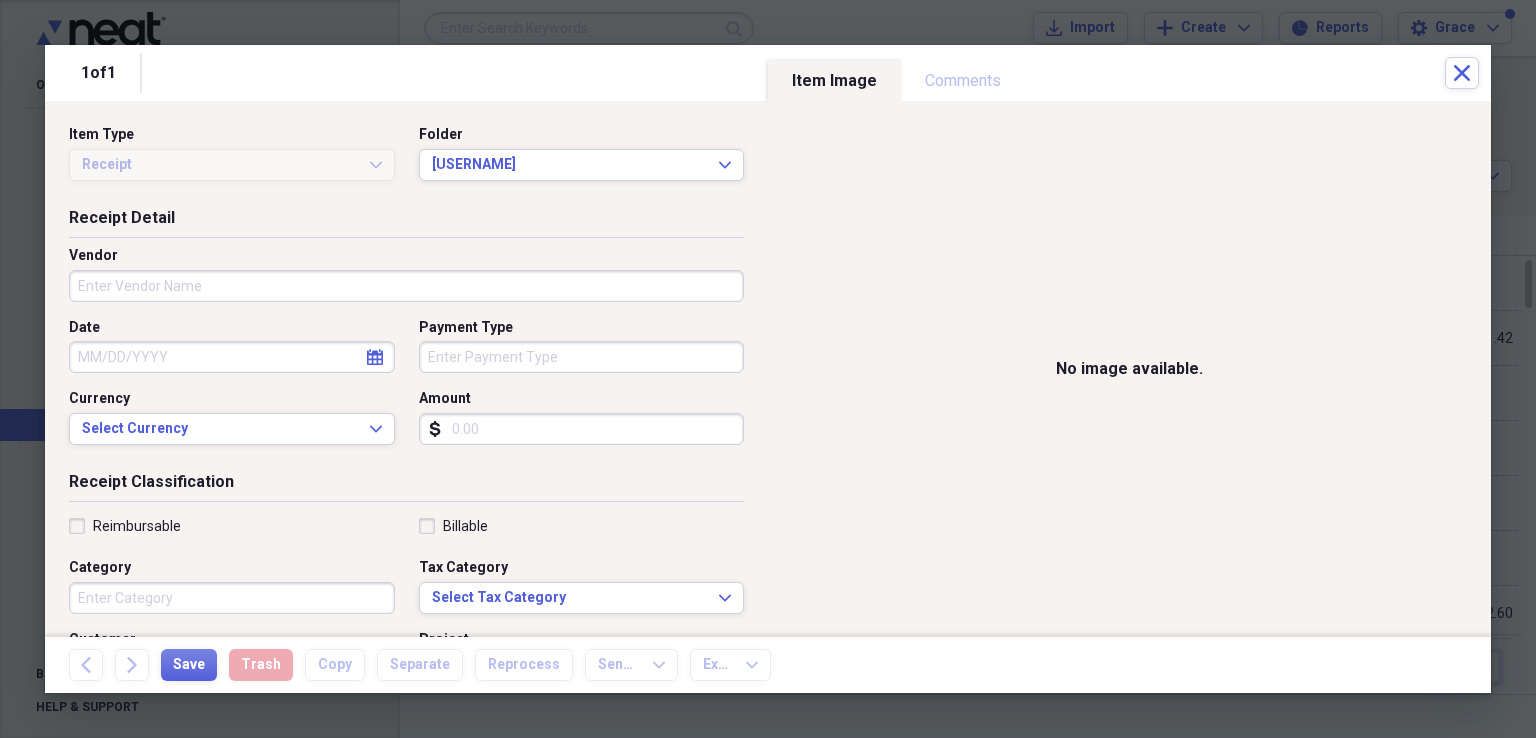 click on "Vendor" at bounding box center [406, 286] 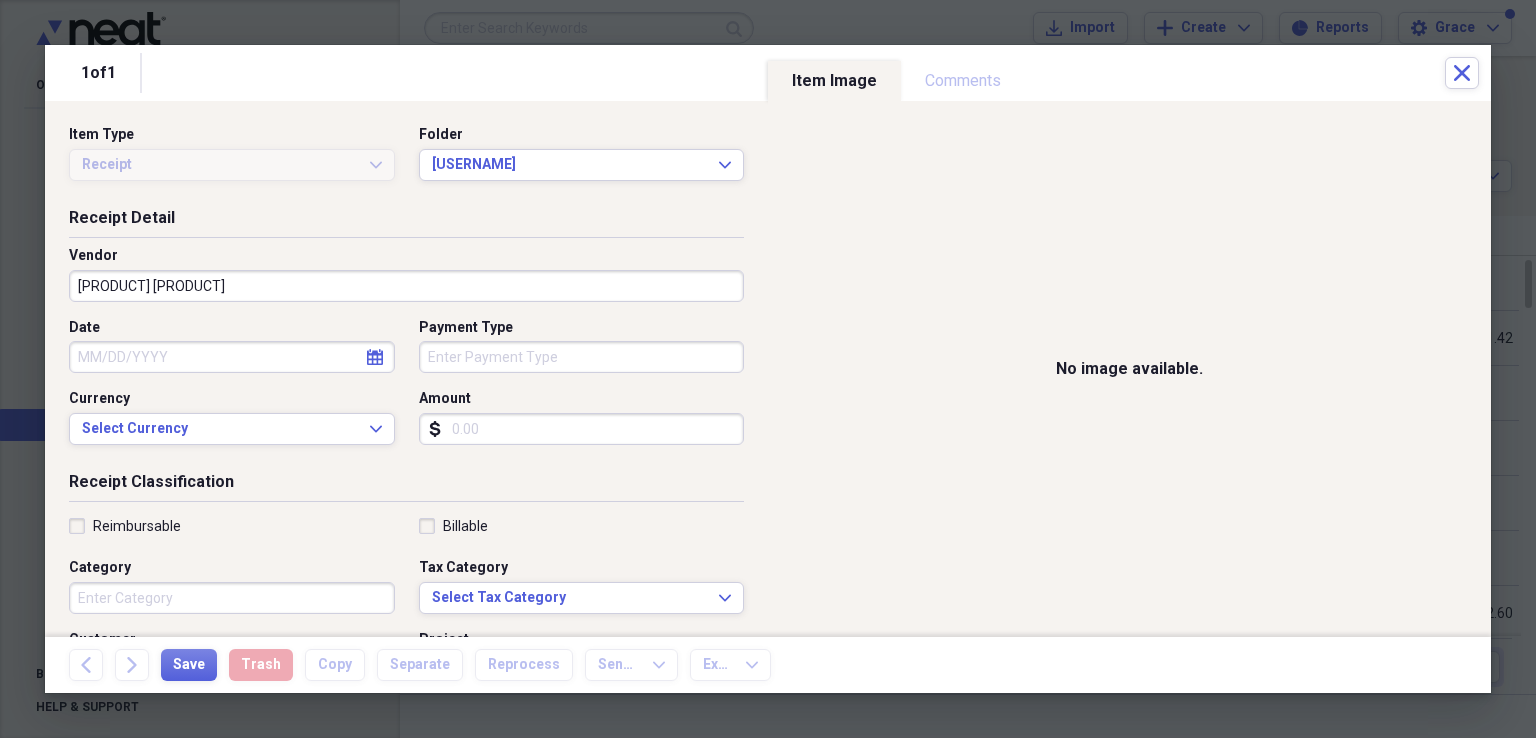 type on "[PRODUCT] [PRODUCT]" 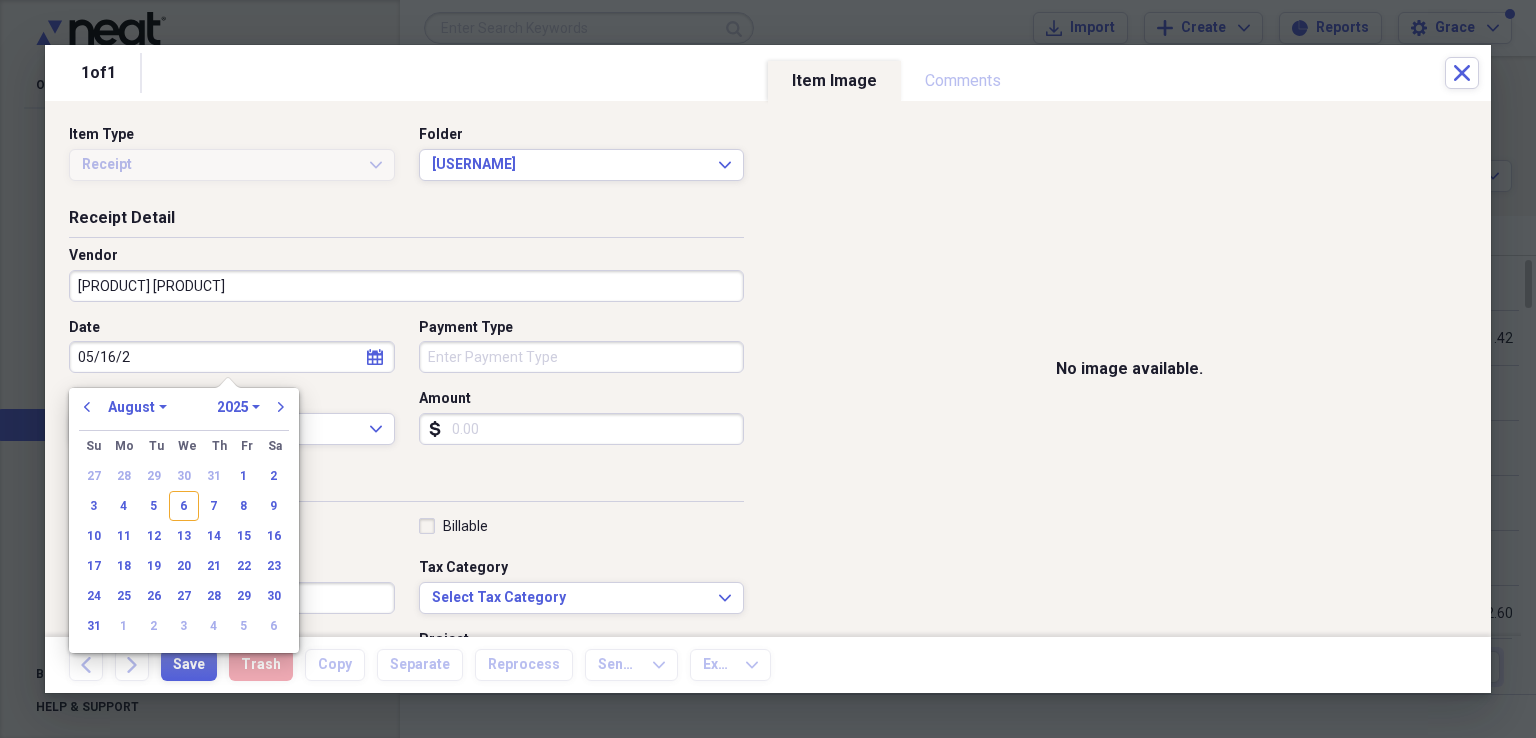 type on "05/16/25" 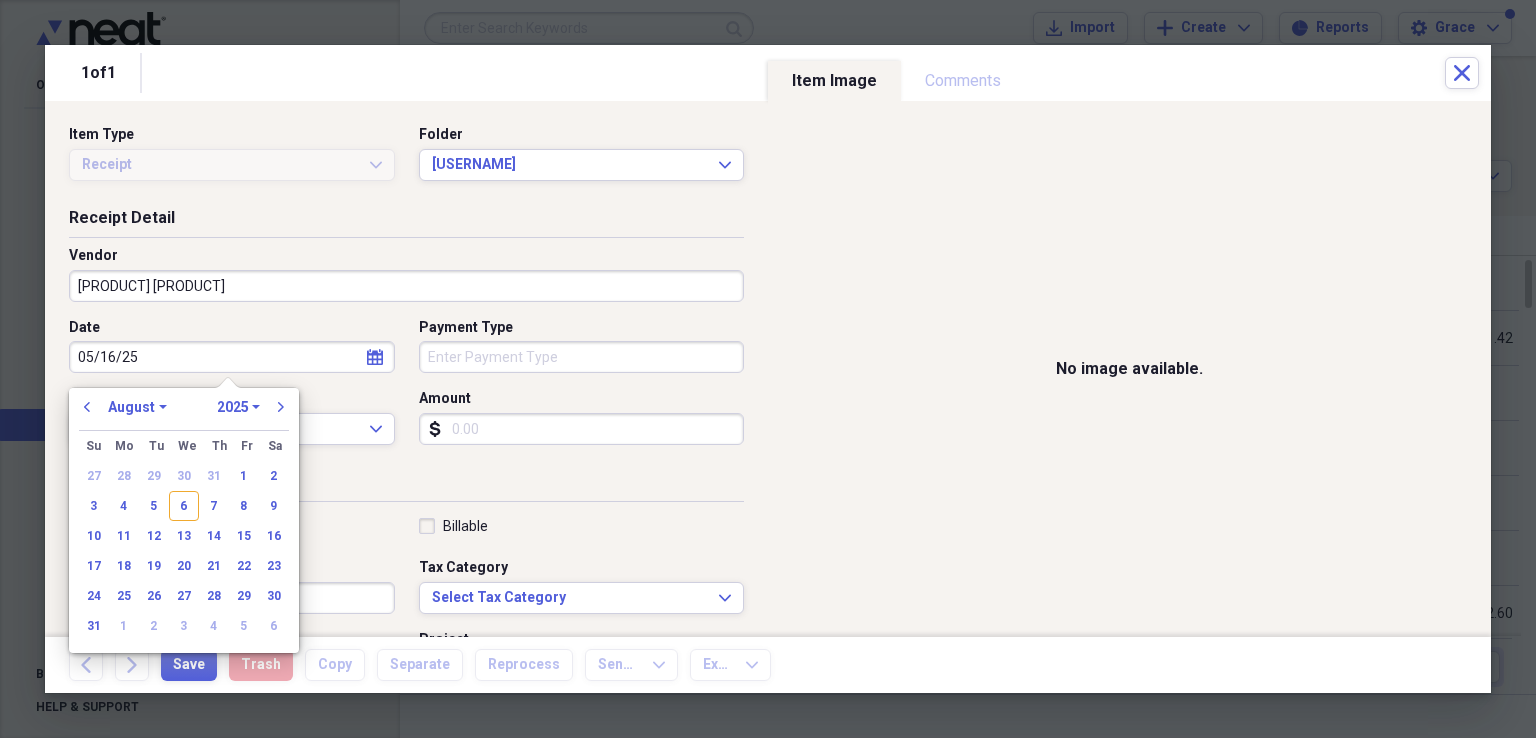 select on "4" 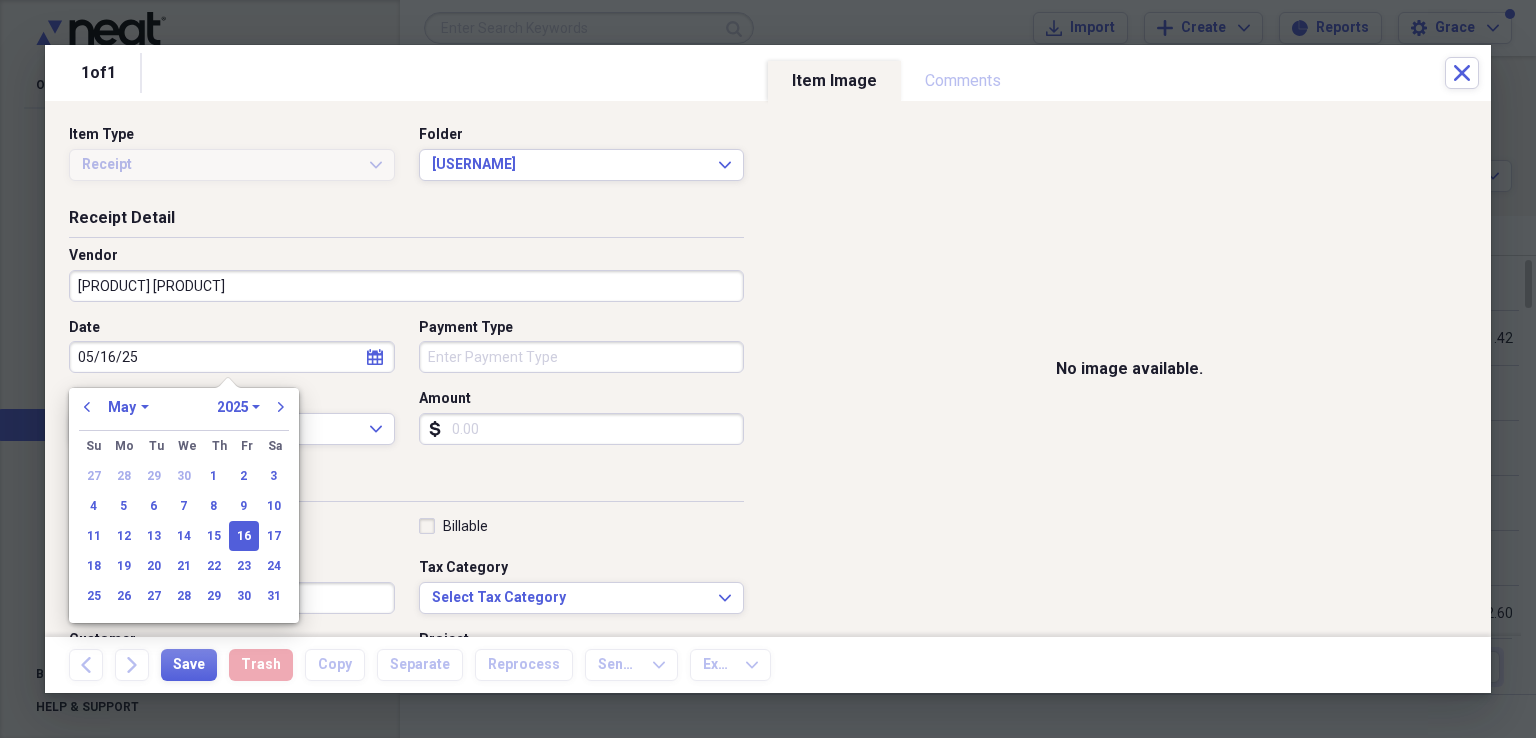 type on "05/16/2025" 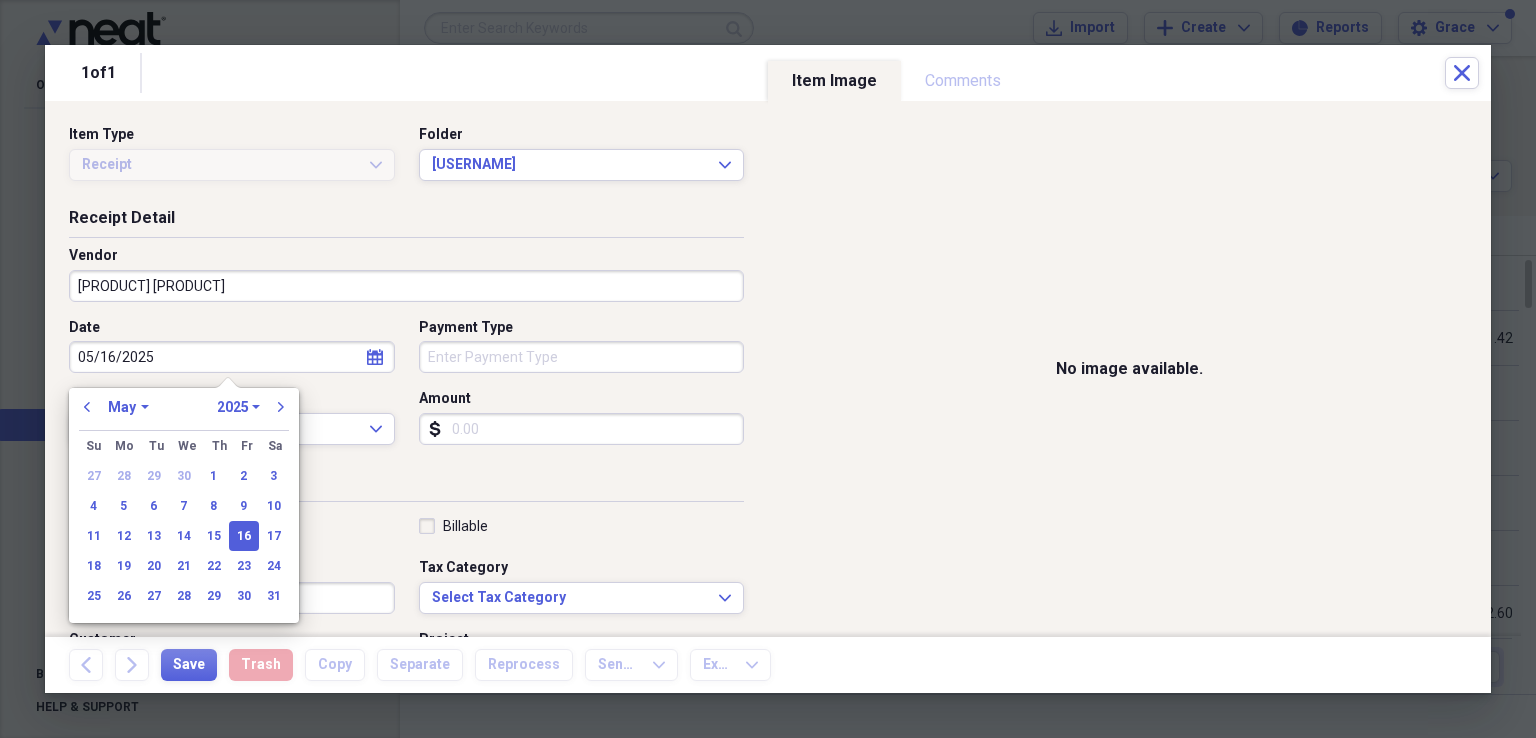 type 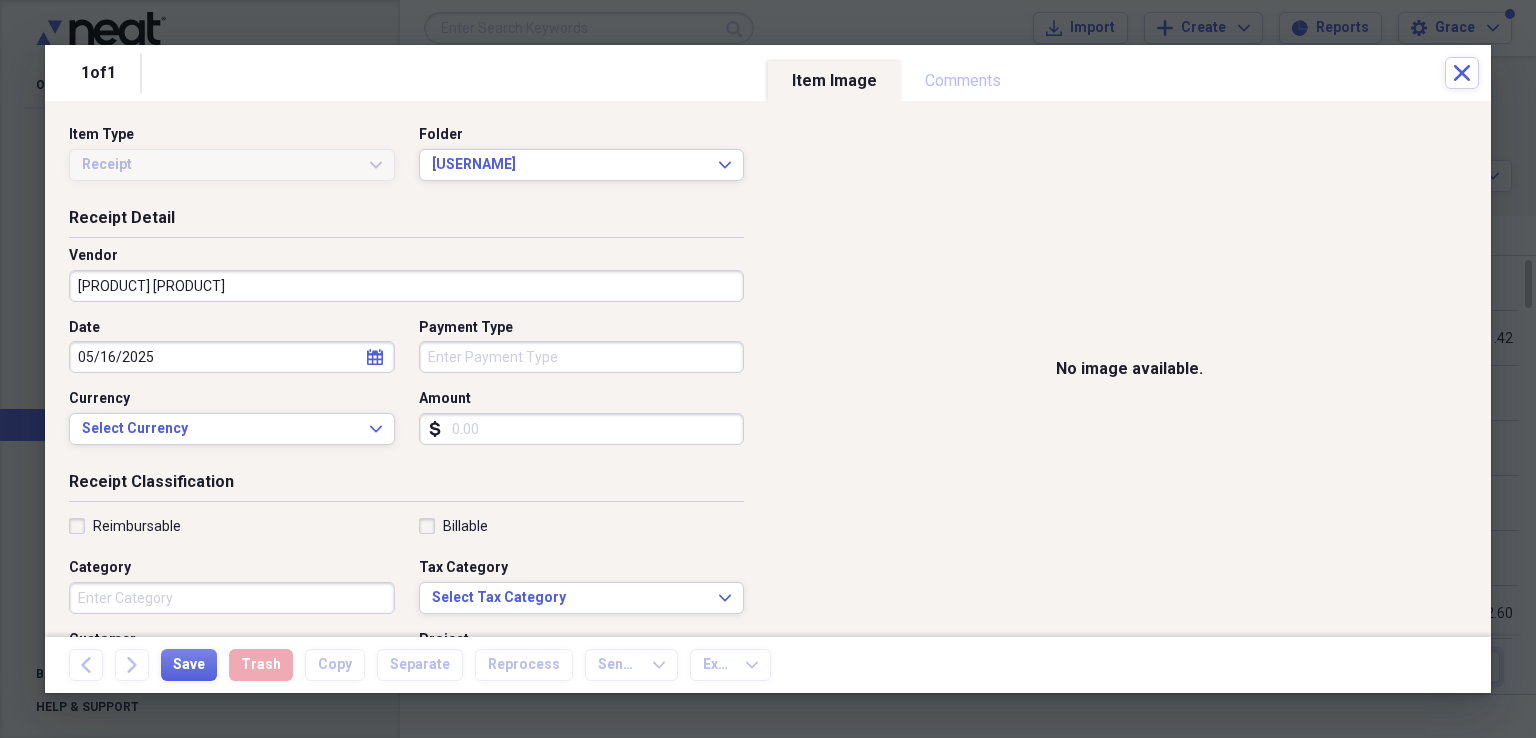 click on "Payment Type" at bounding box center (582, 357) 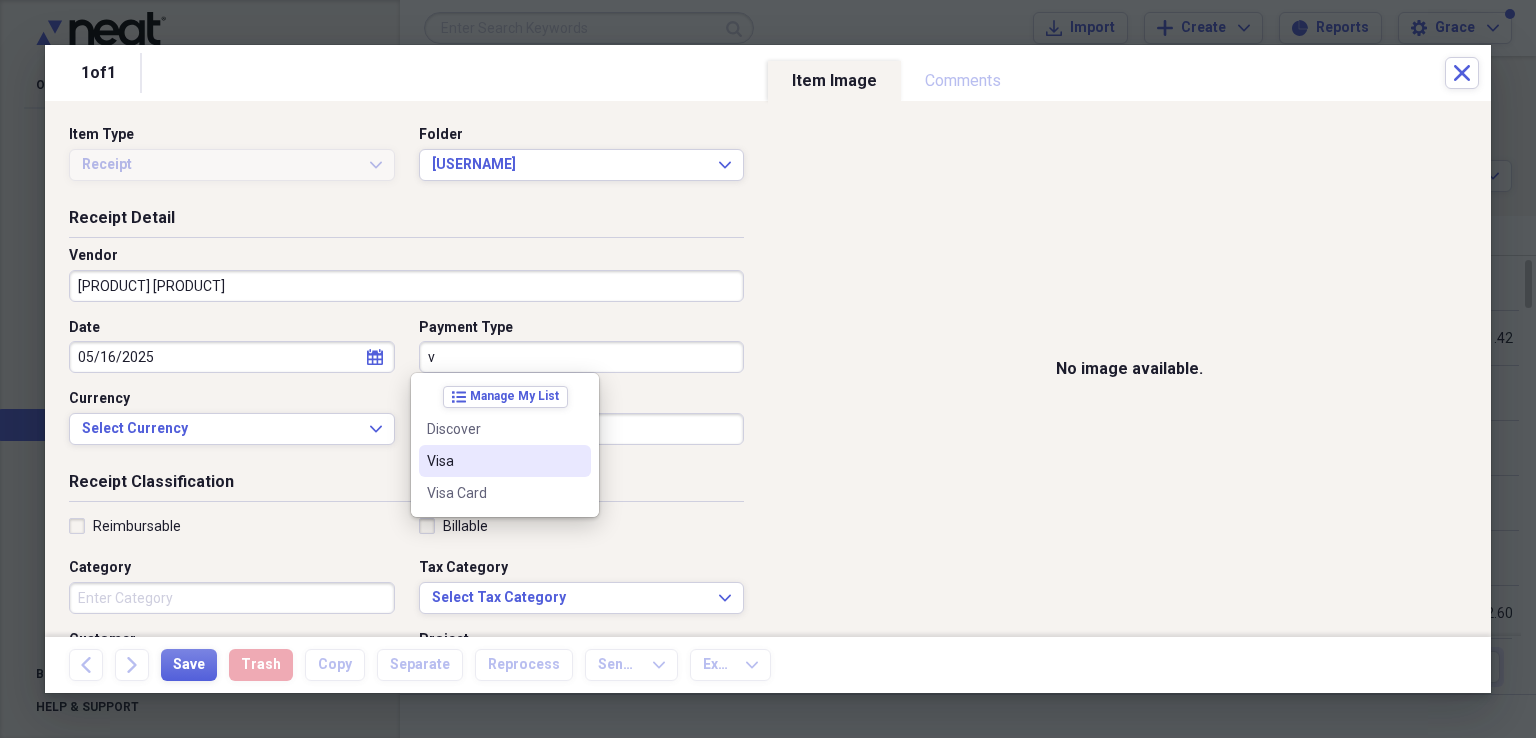 click on "Visa" at bounding box center [493, 461] 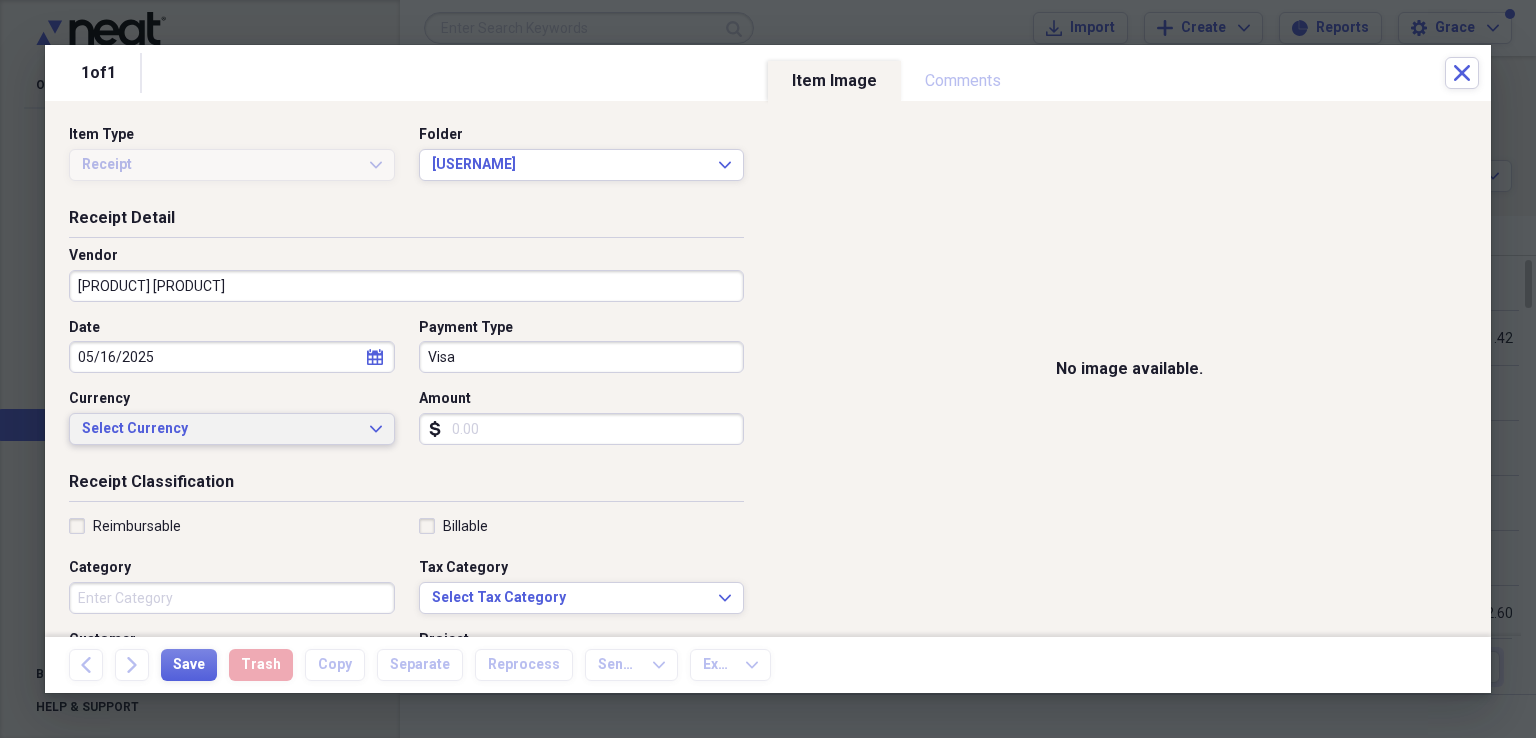click on "Expand" 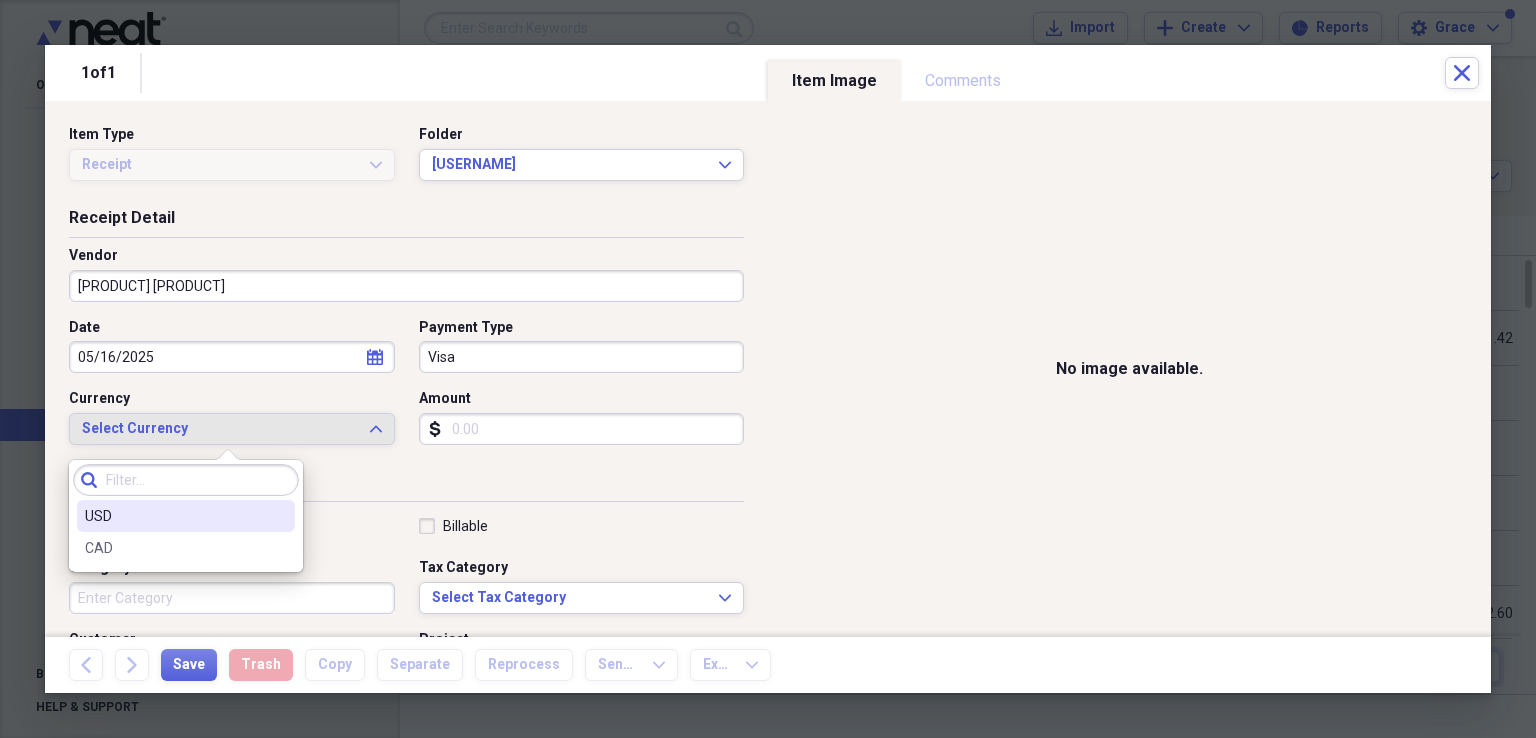 click on "USD" at bounding box center (186, 516) 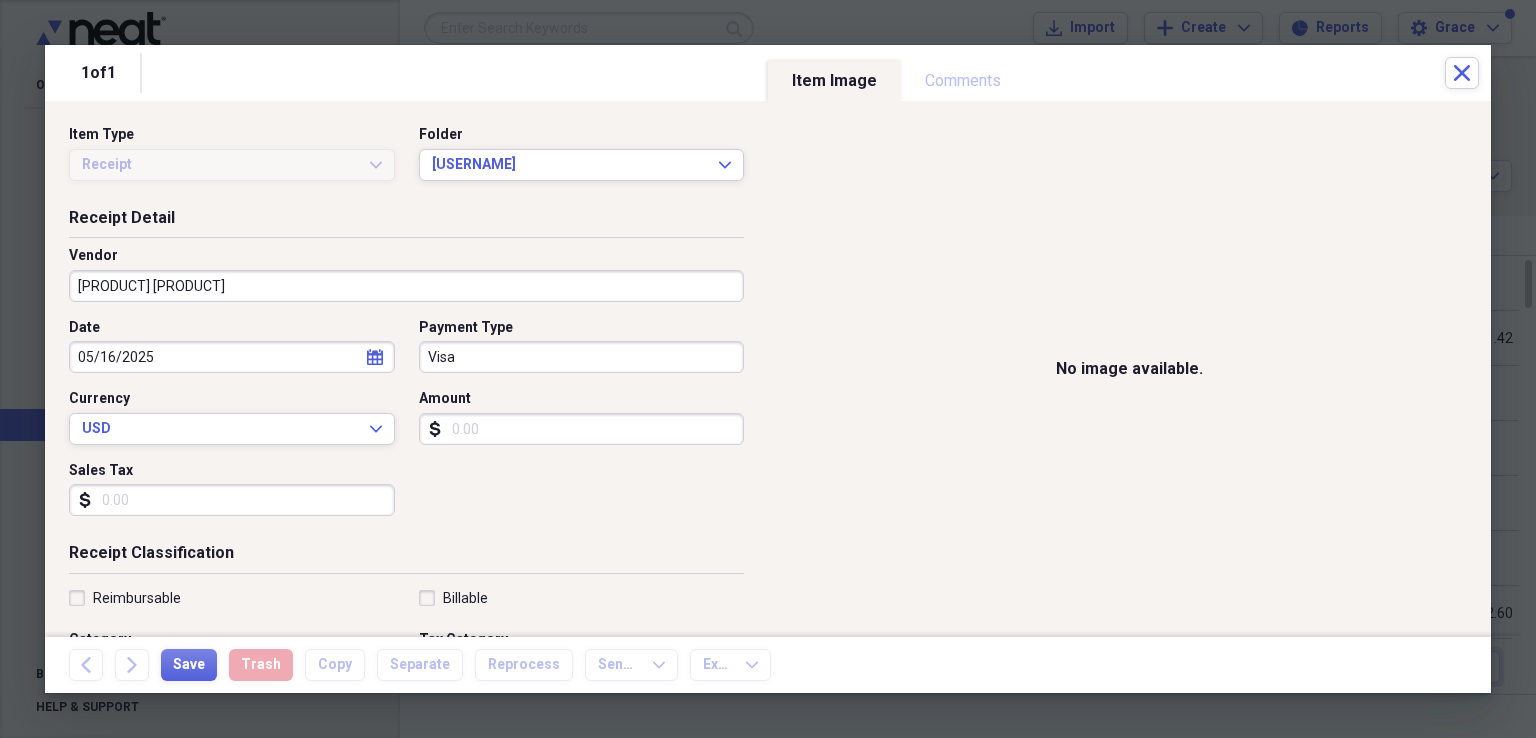 click on "Amount" at bounding box center (582, 429) 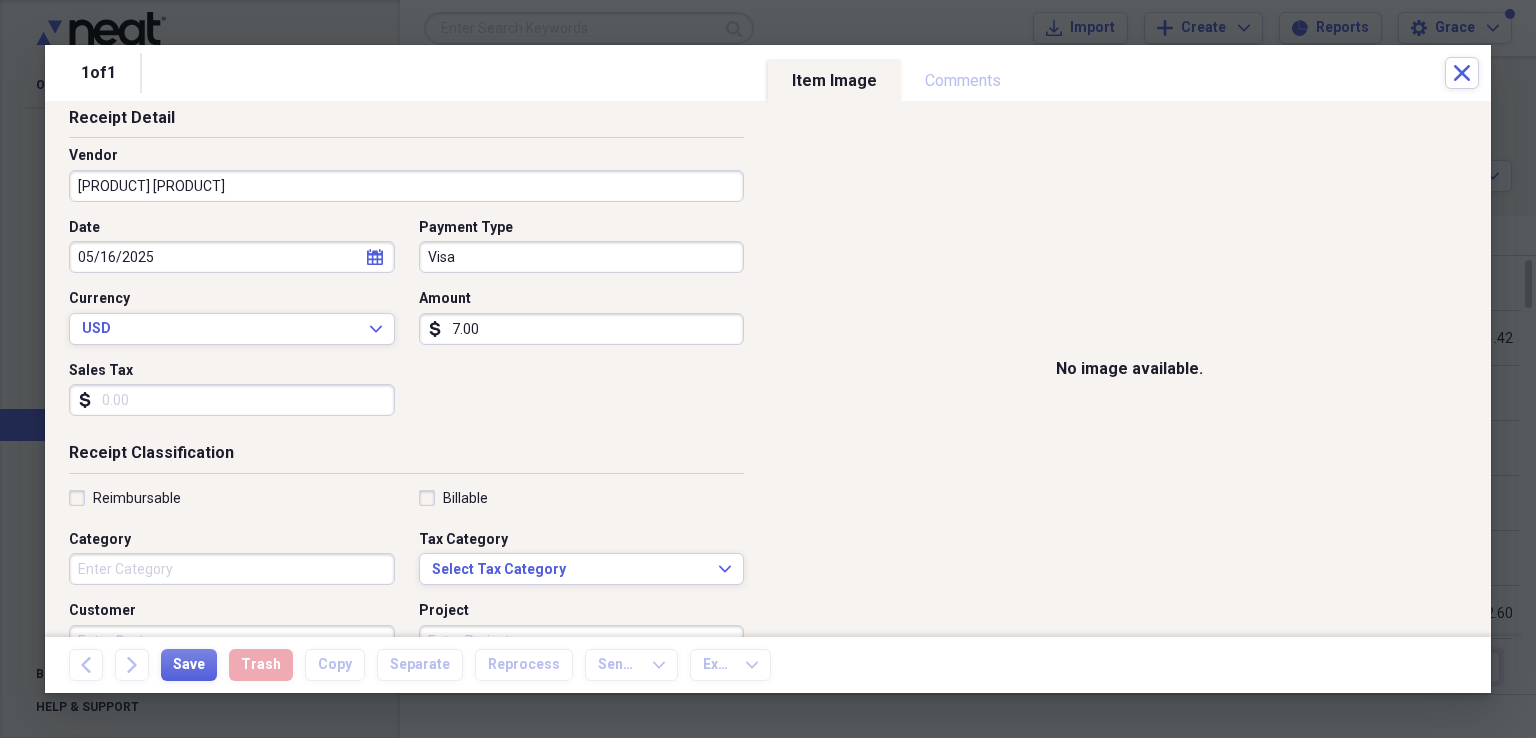 scroll, scrollTop: 200, scrollLeft: 0, axis: vertical 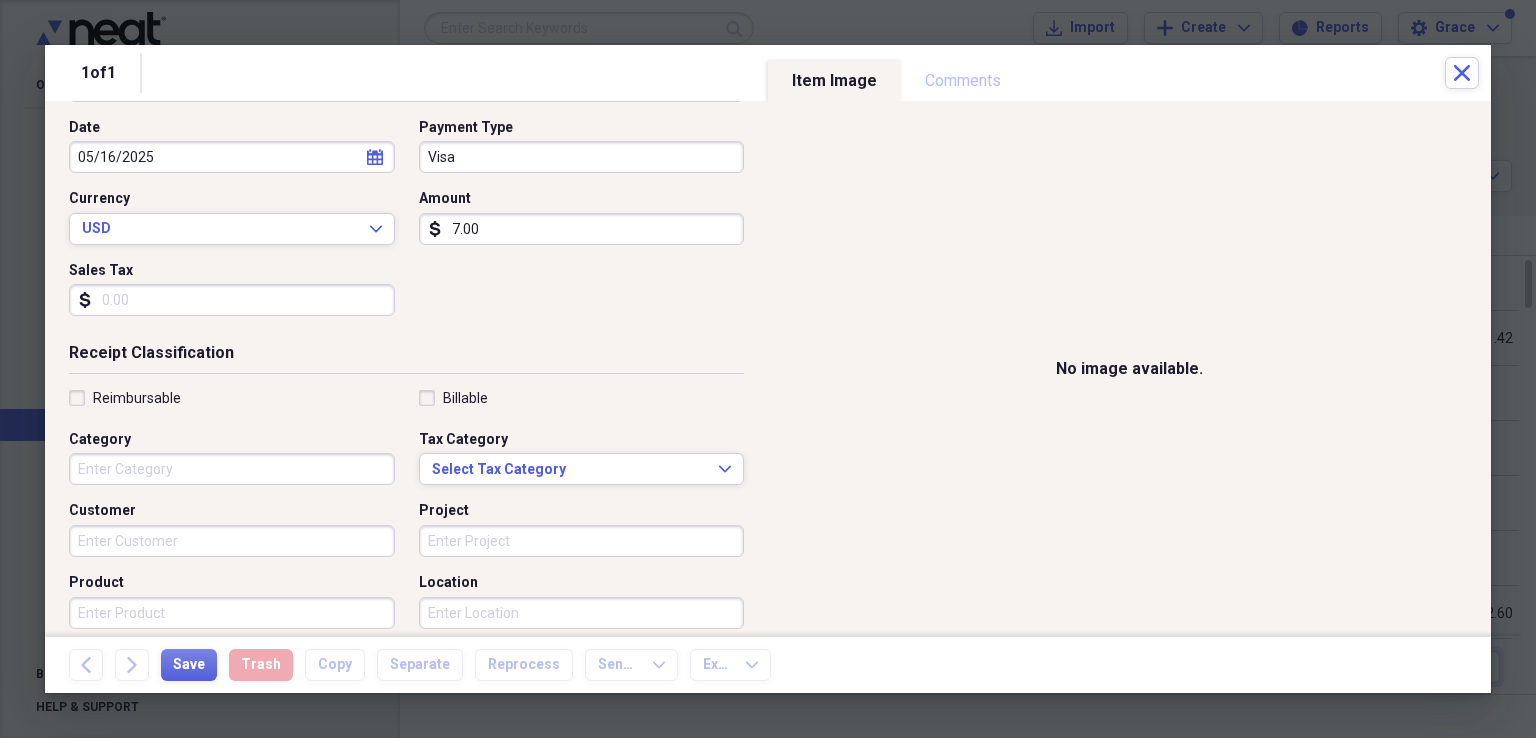 type on "7.00" 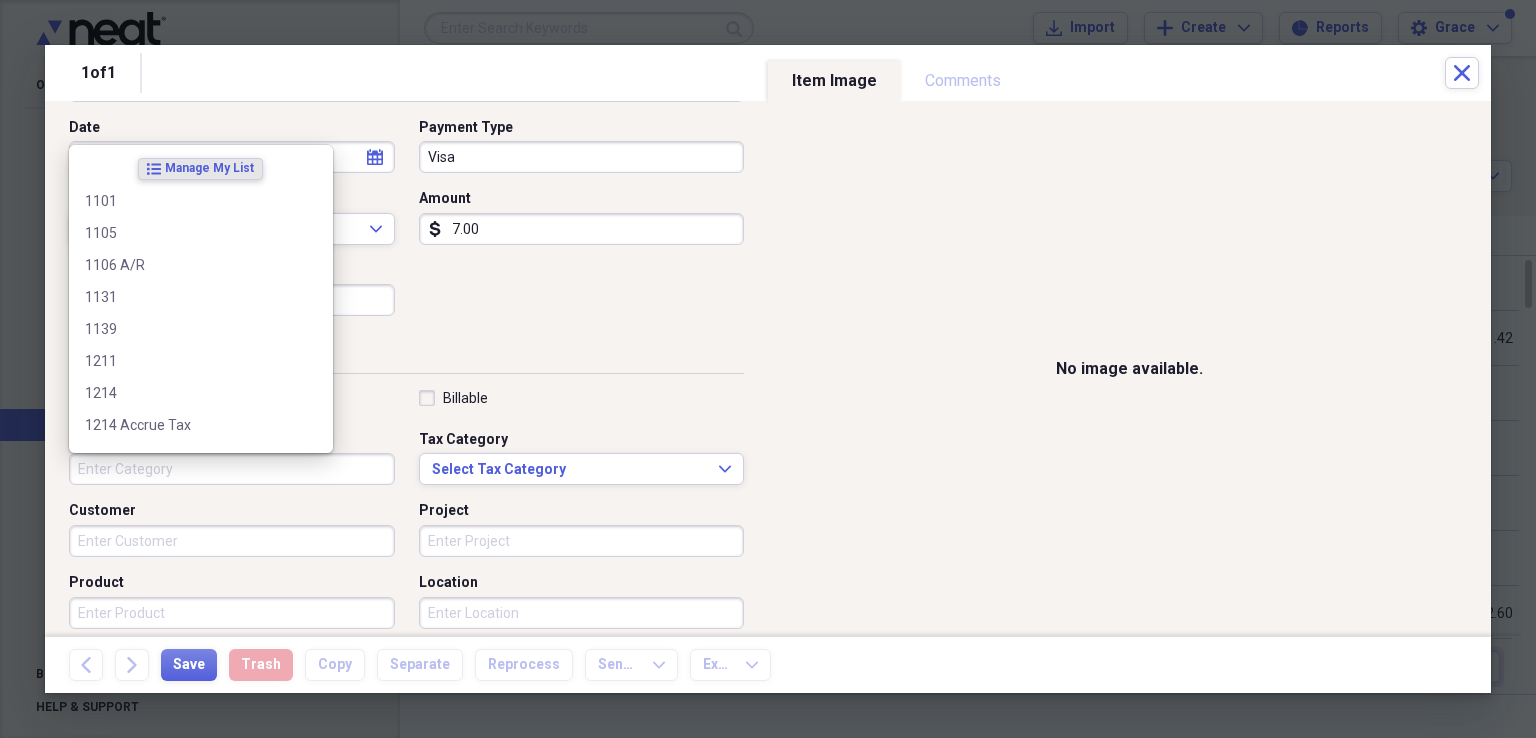 click on "Category" at bounding box center [232, 469] 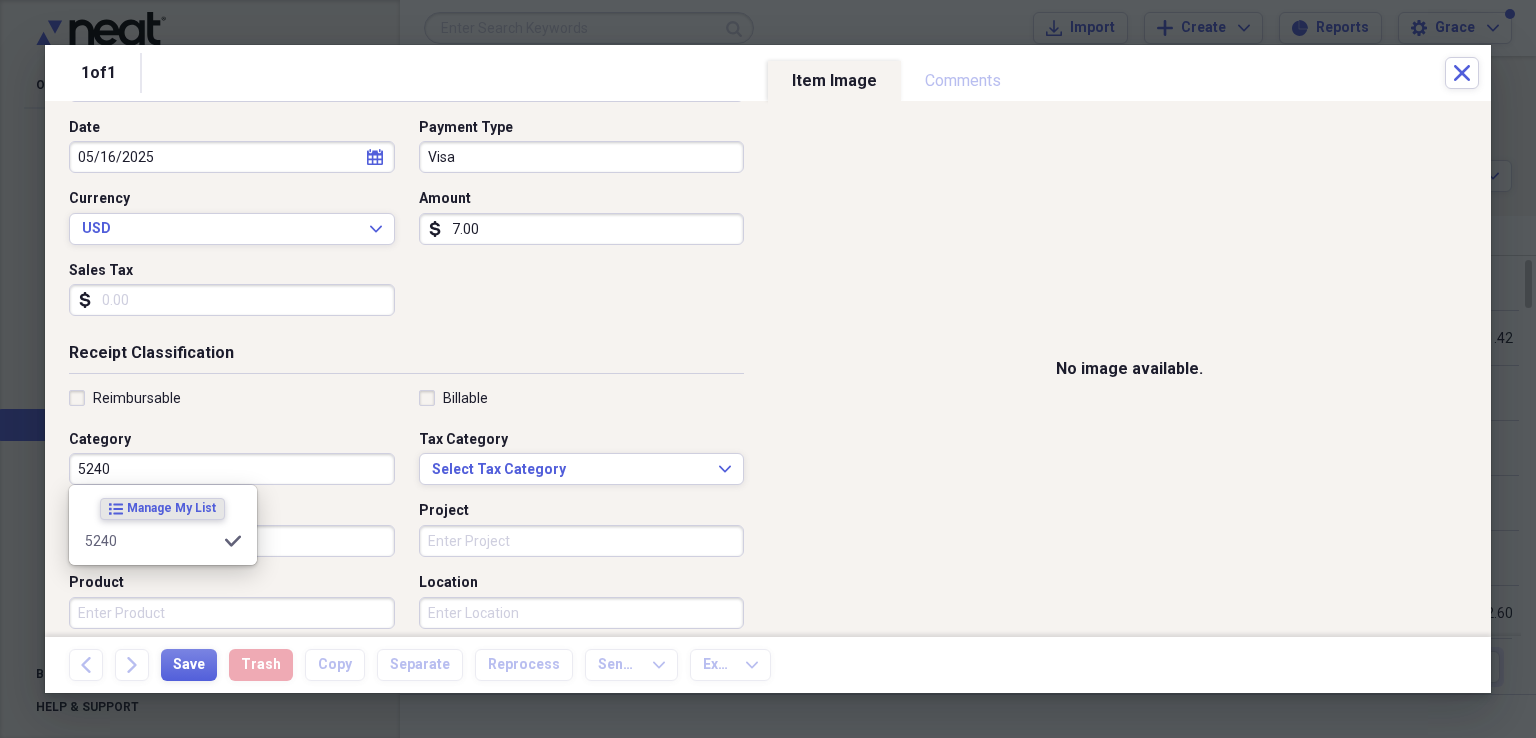 type on "5240" 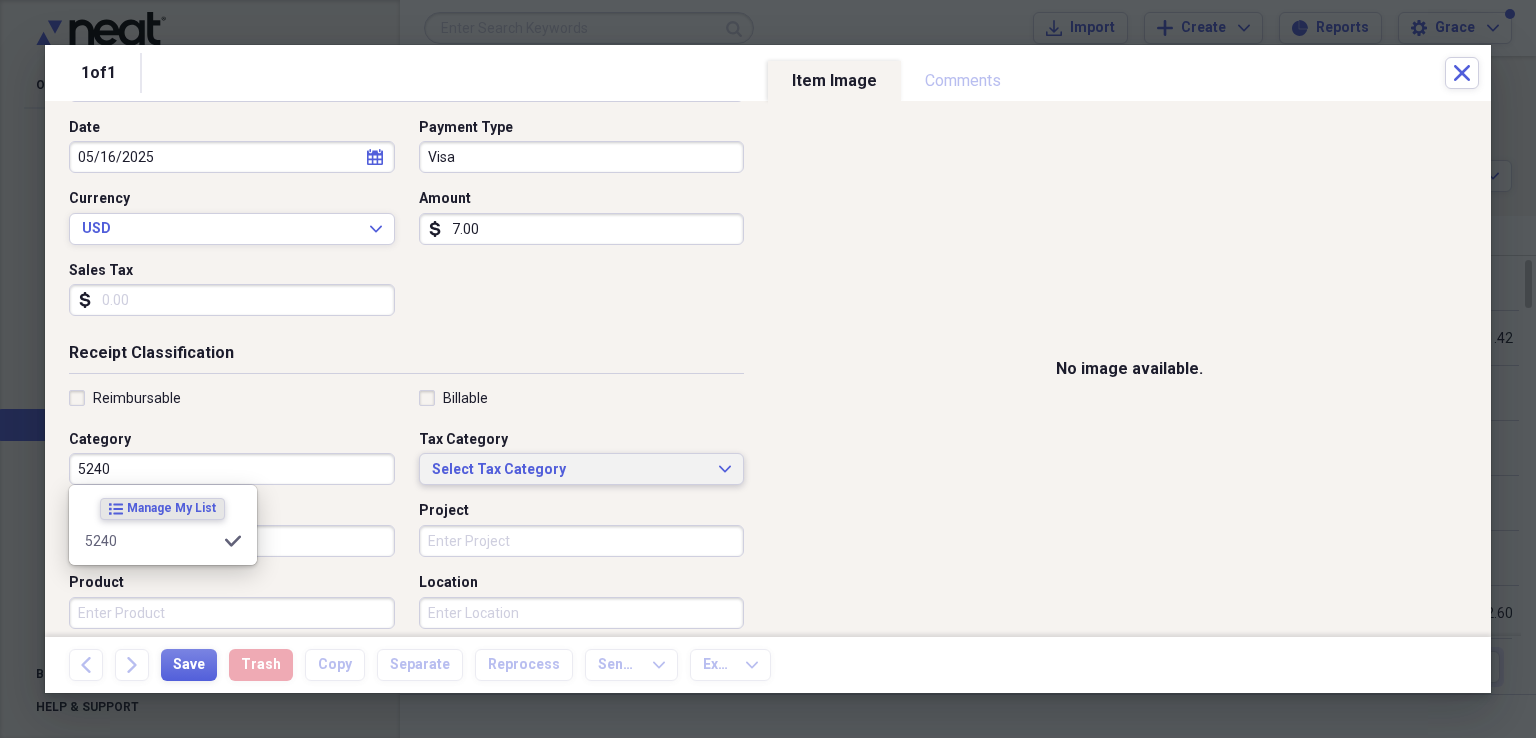 type 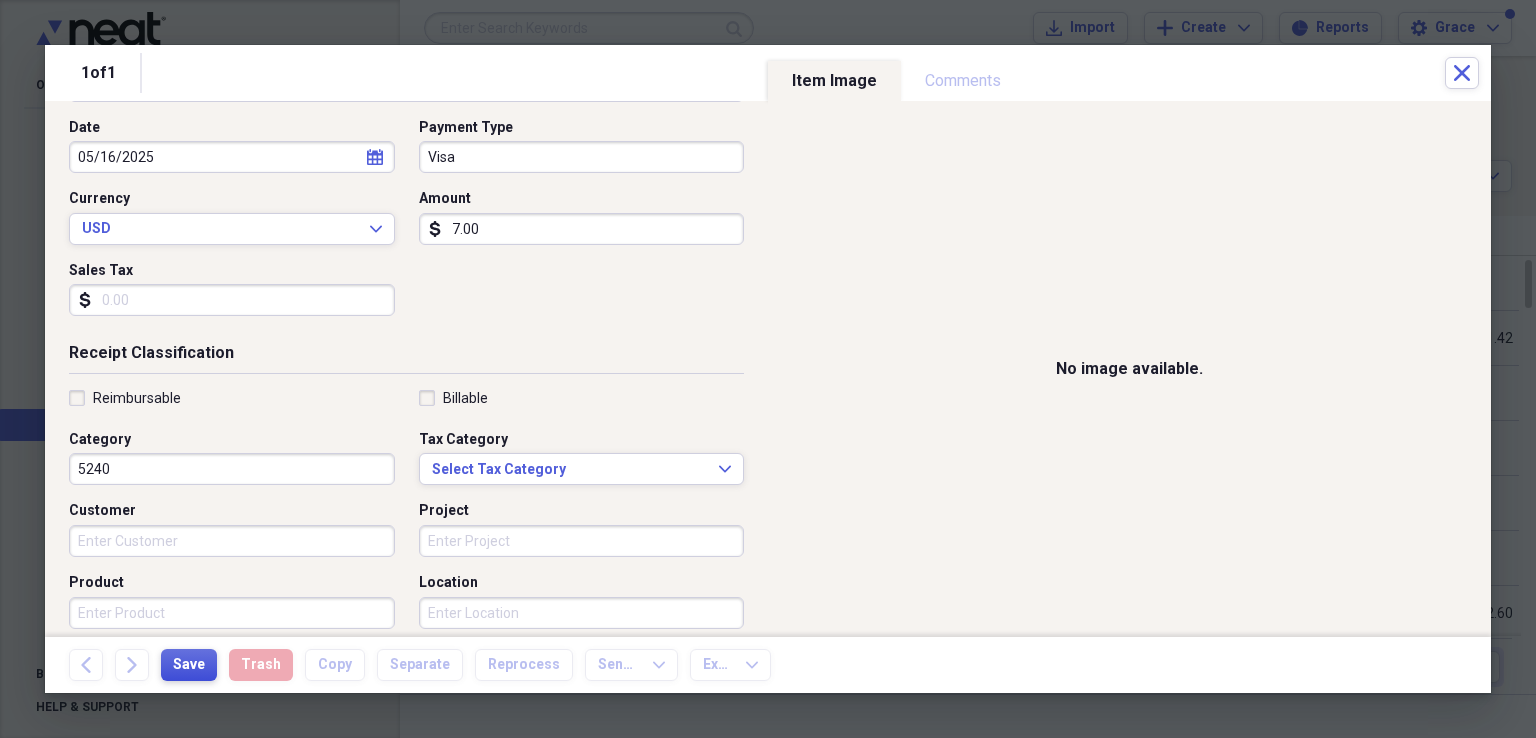 drag, startPoint x: 200, startPoint y: 668, endPoint x: 226, endPoint y: 594, distance: 78.434685 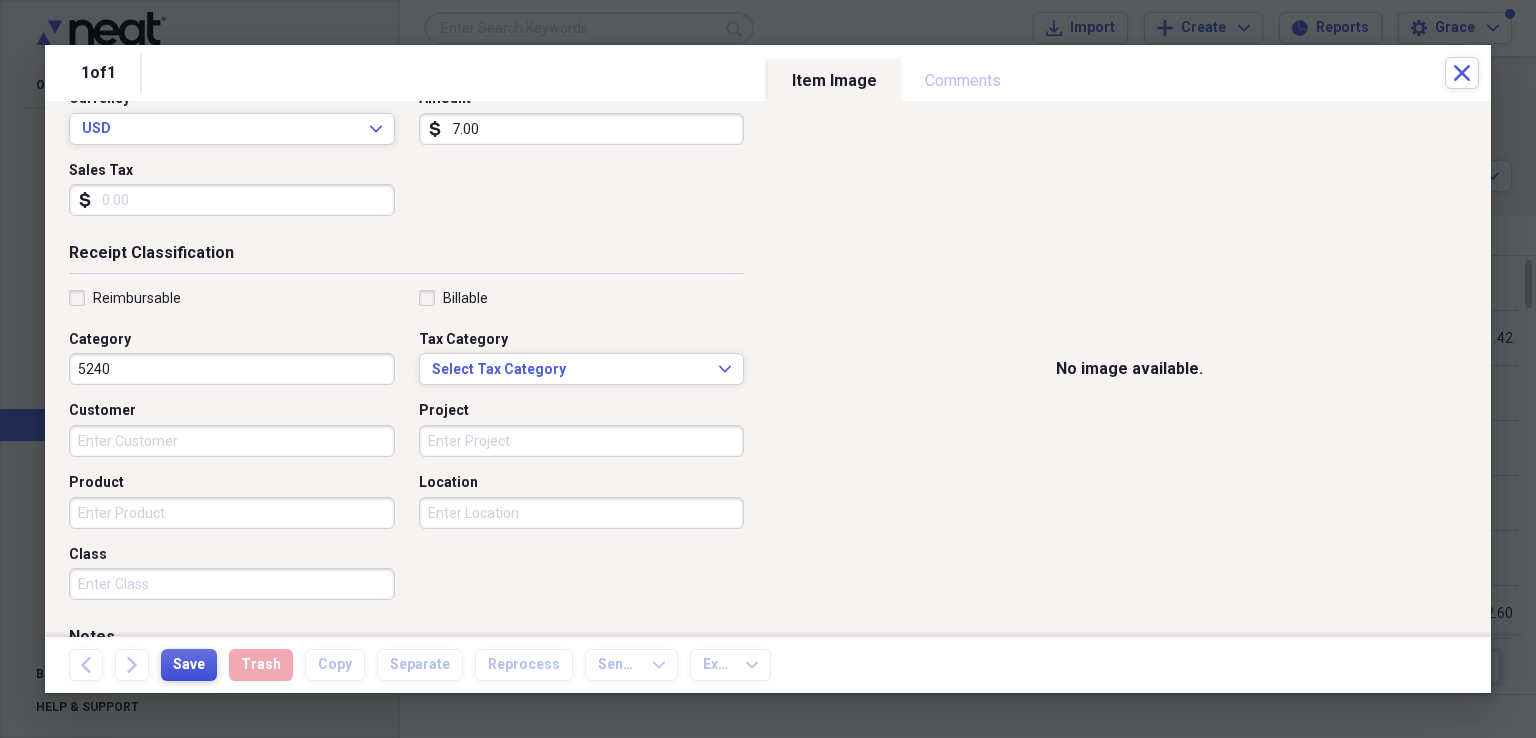 click on "Save" at bounding box center (189, 665) 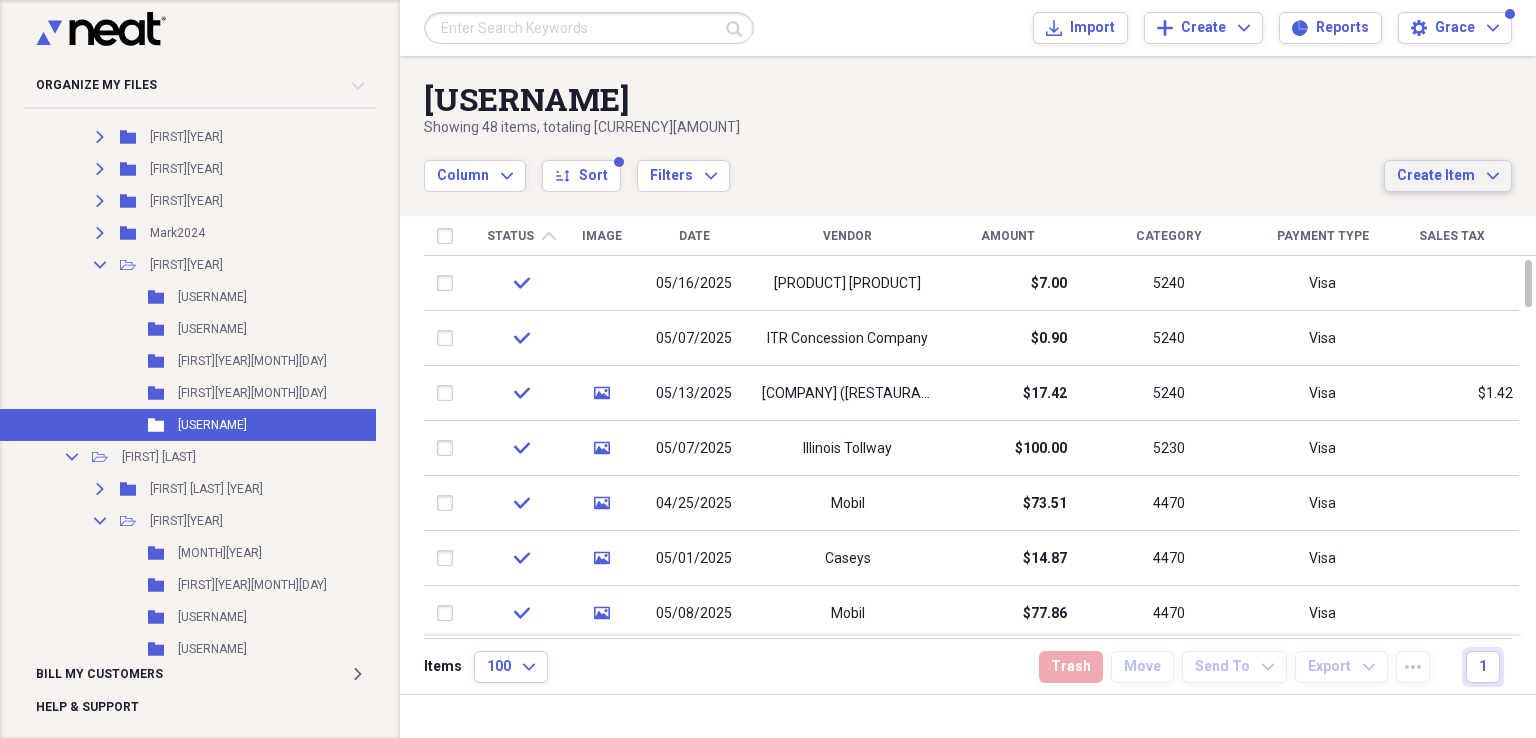 click on "Create Item" at bounding box center (1436, 176) 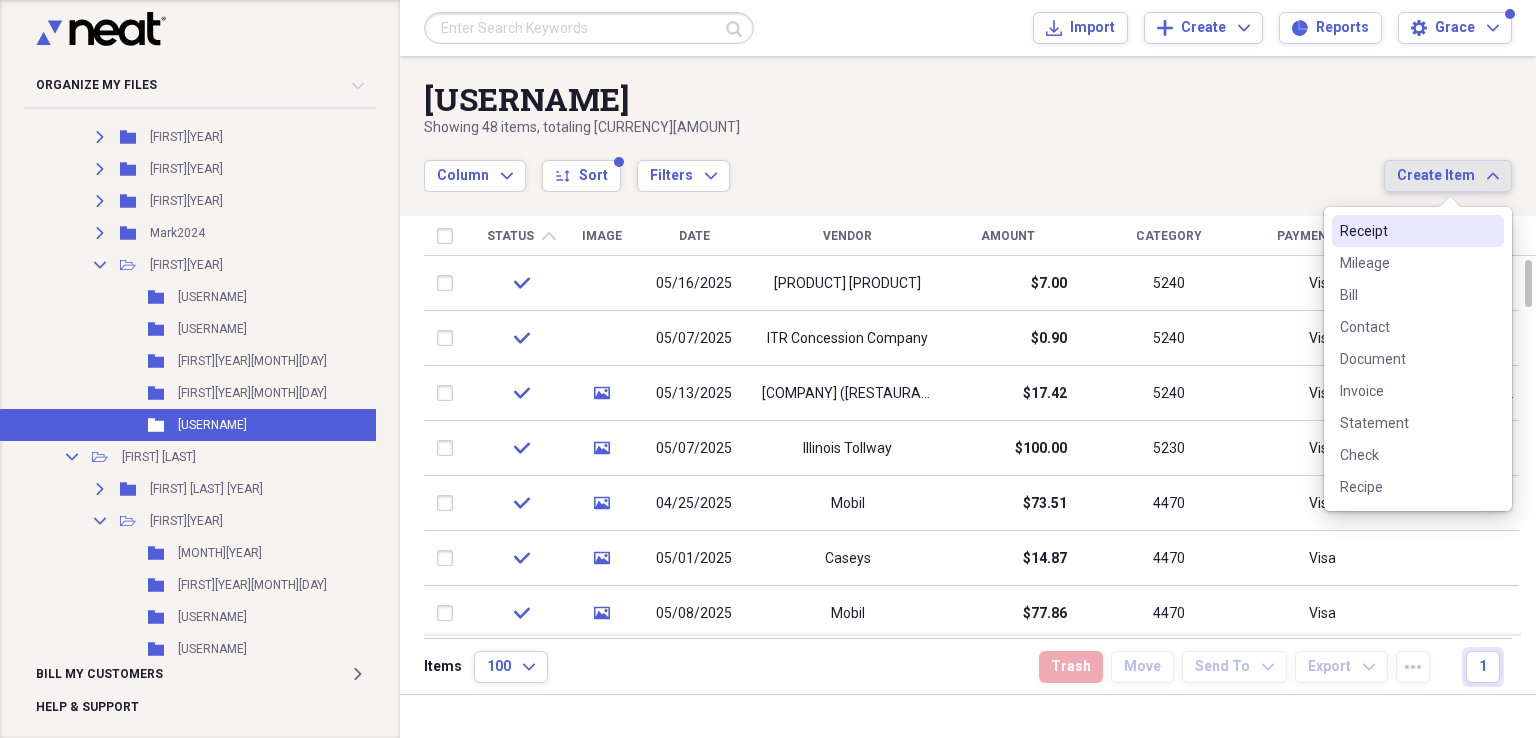 click on "Receipt" at bounding box center [1418, 231] 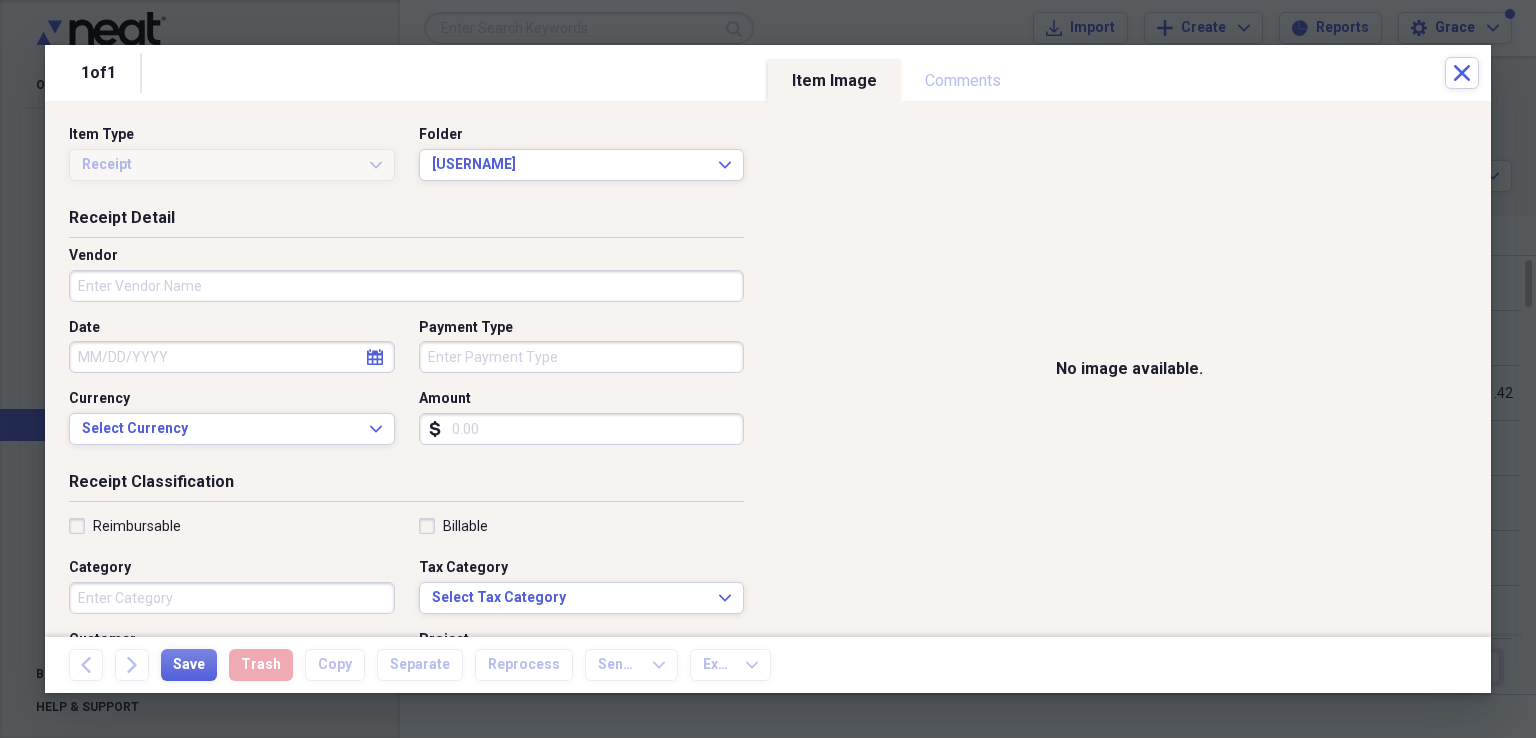 click on "Vendor" at bounding box center [406, 286] 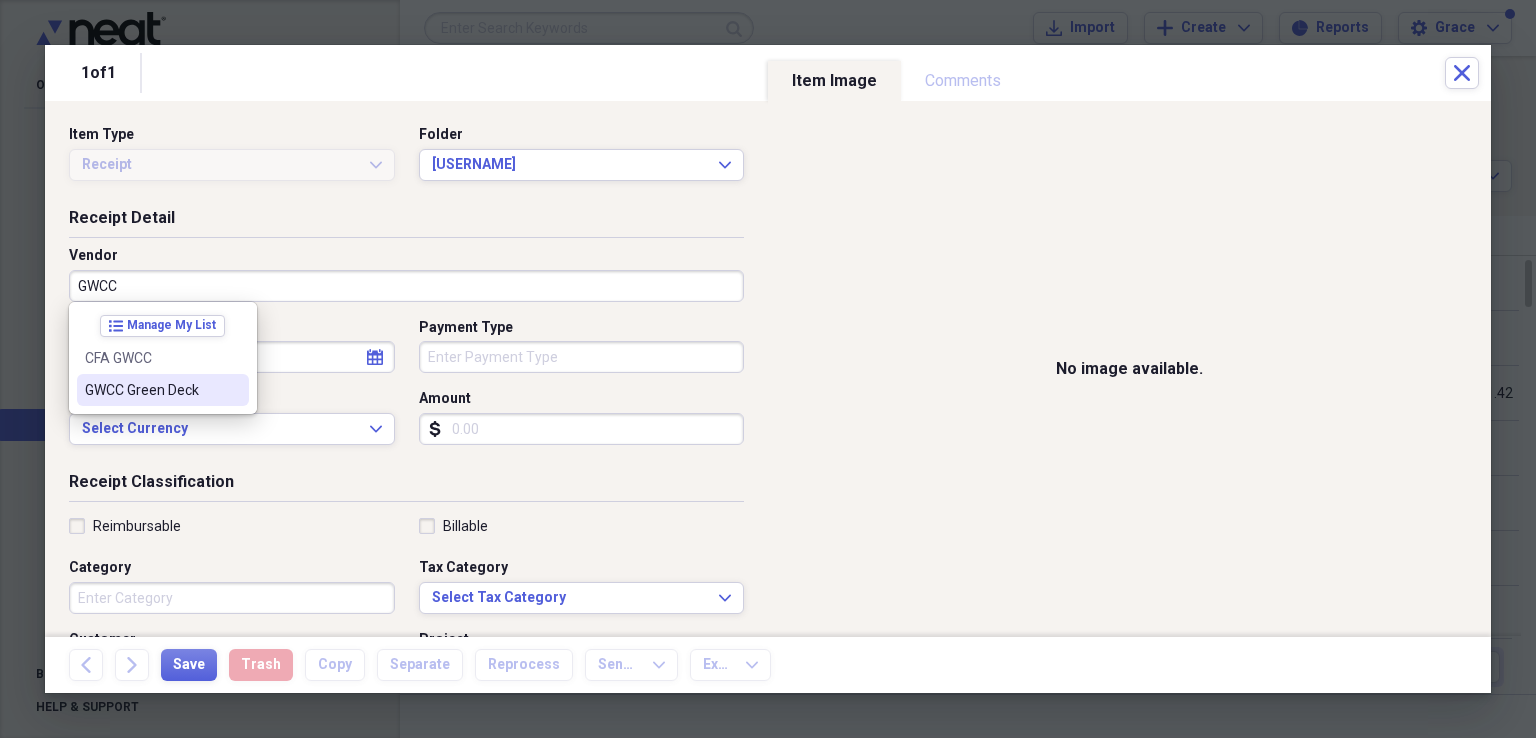 click on "GWCC Green Deck" at bounding box center [163, 390] 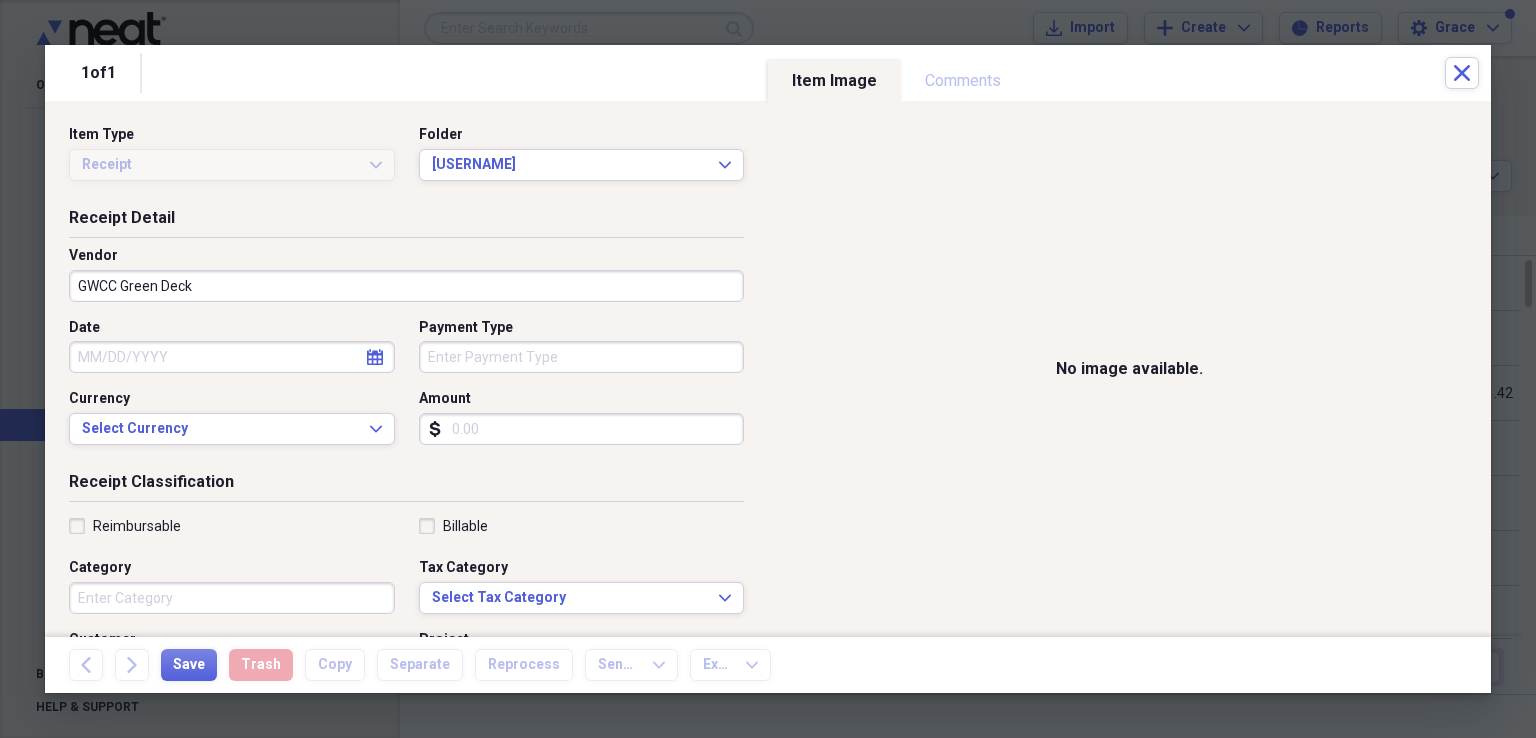 click on "Date" at bounding box center (232, 357) 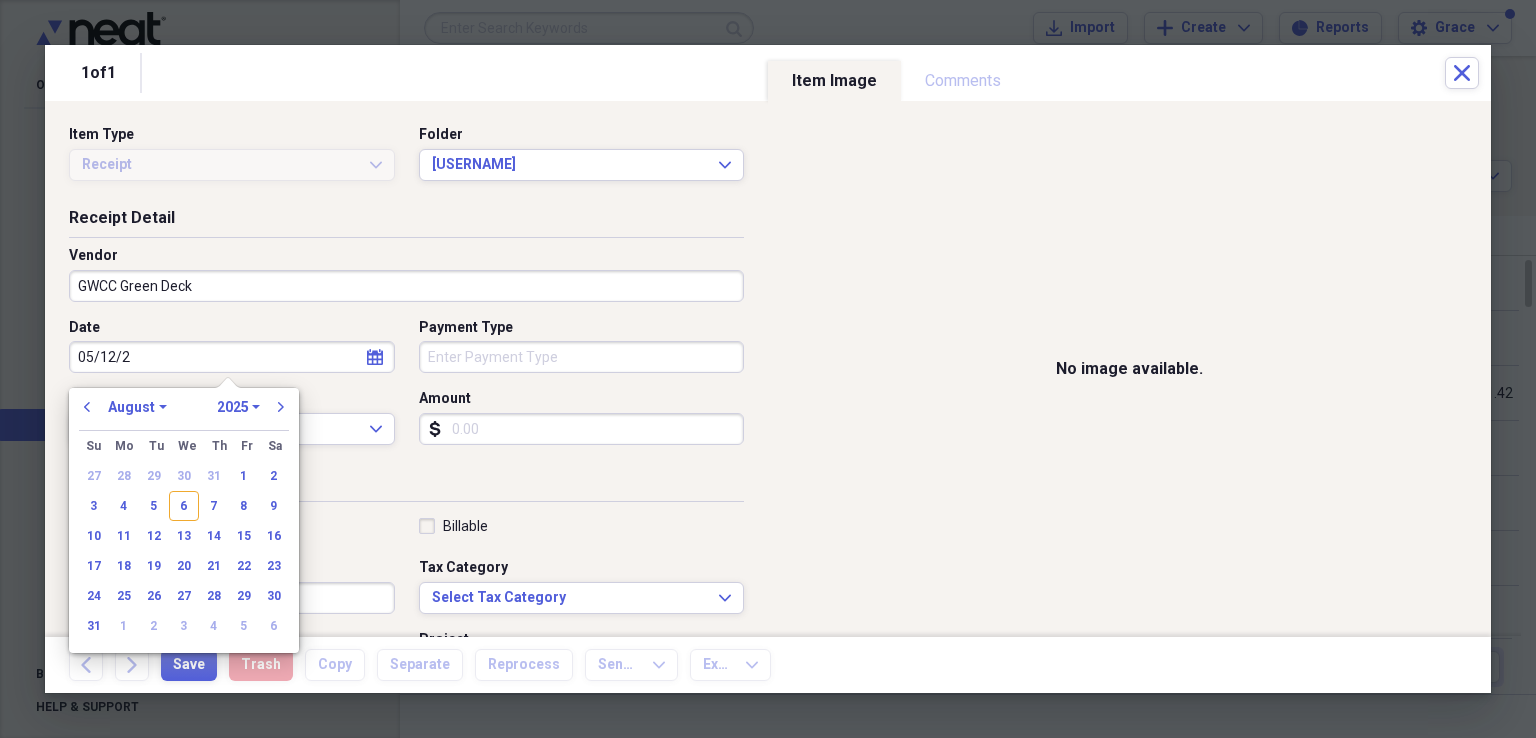 type on "05/12/25" 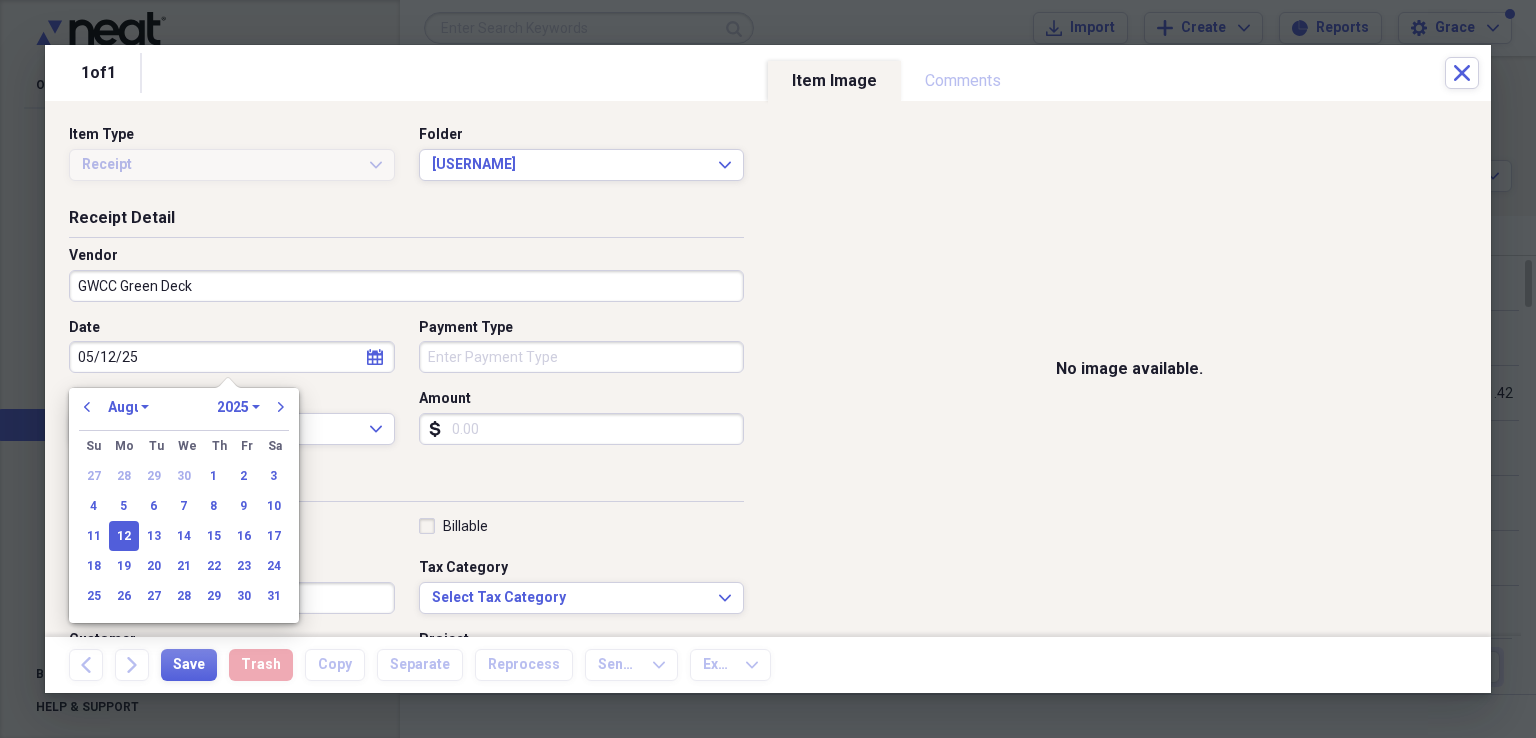 select on "4" 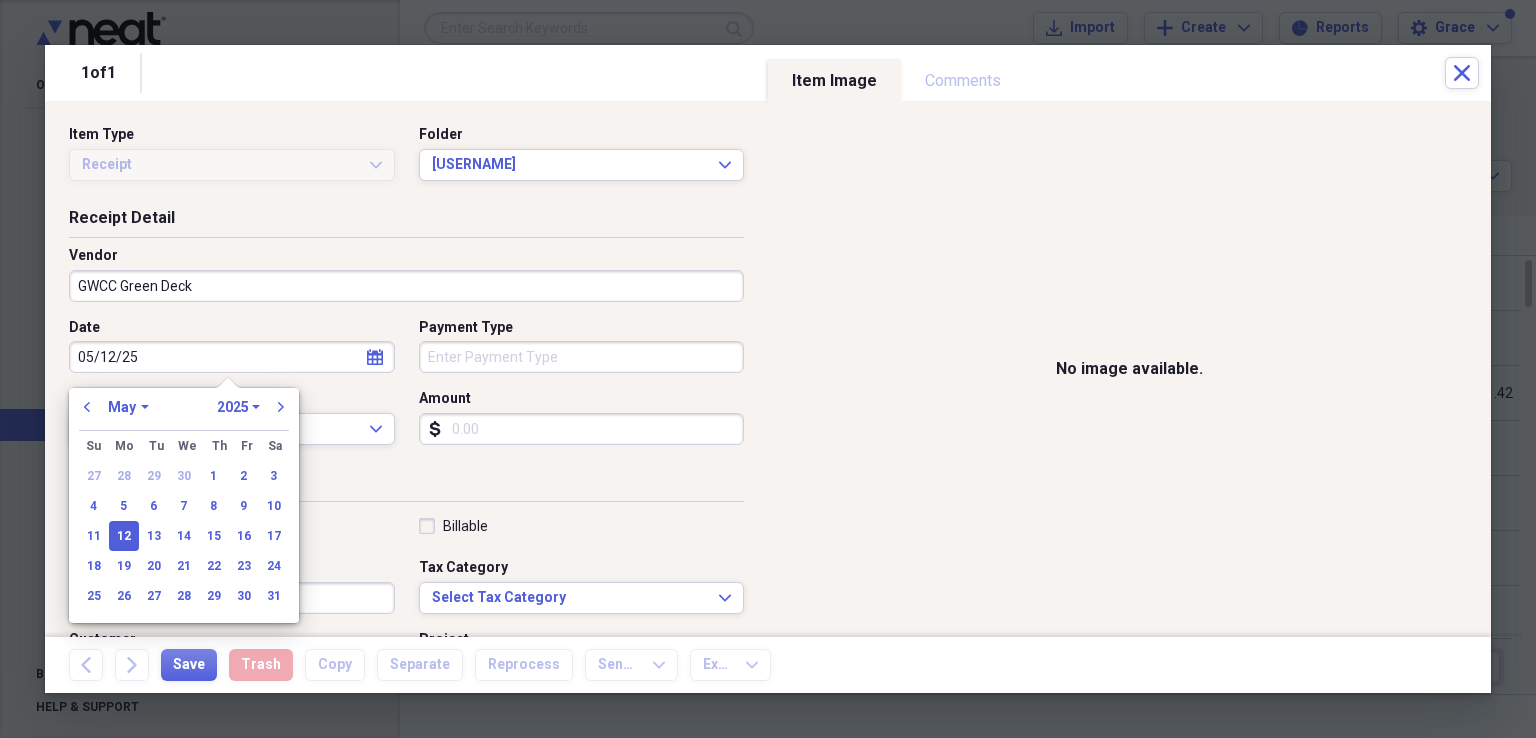 type on "05/12/2025" 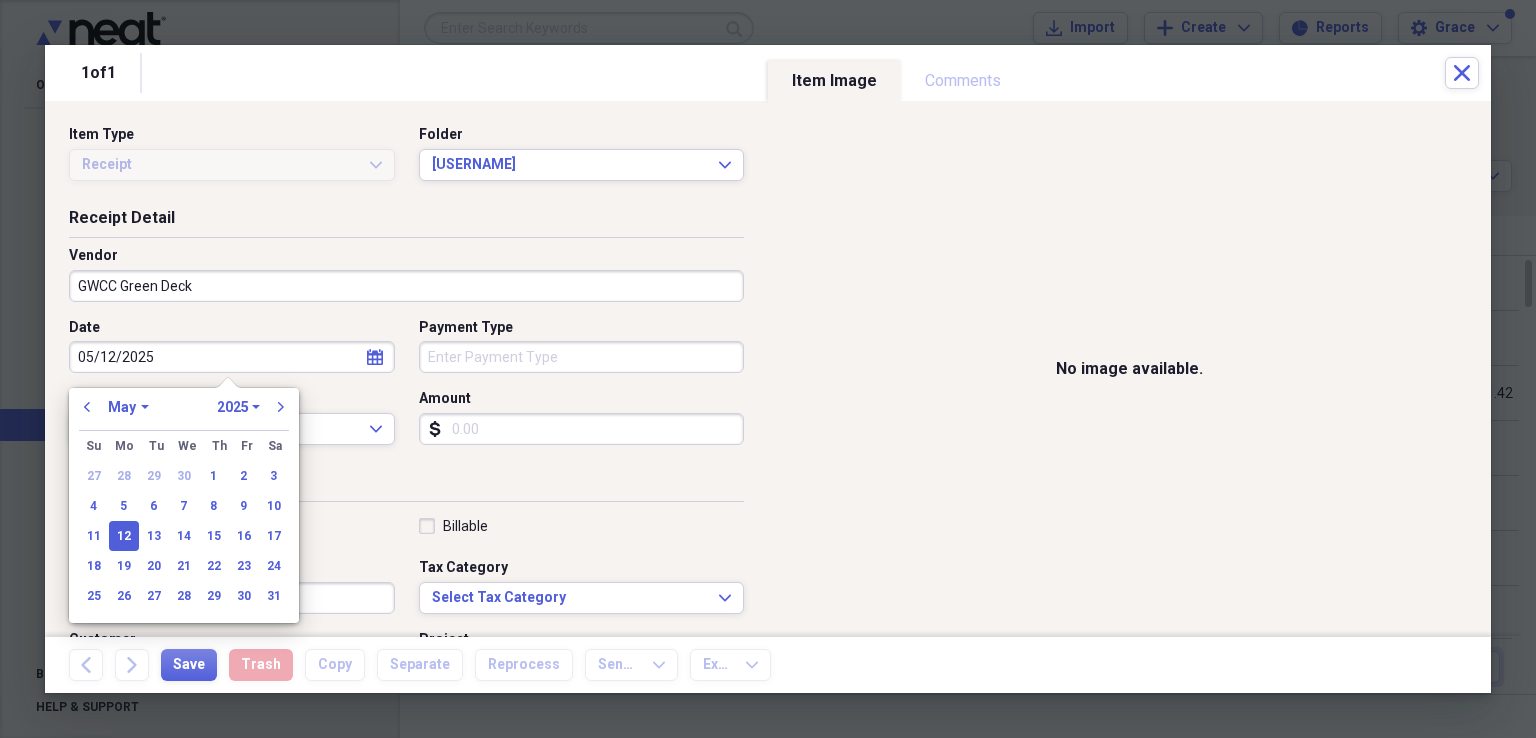 type 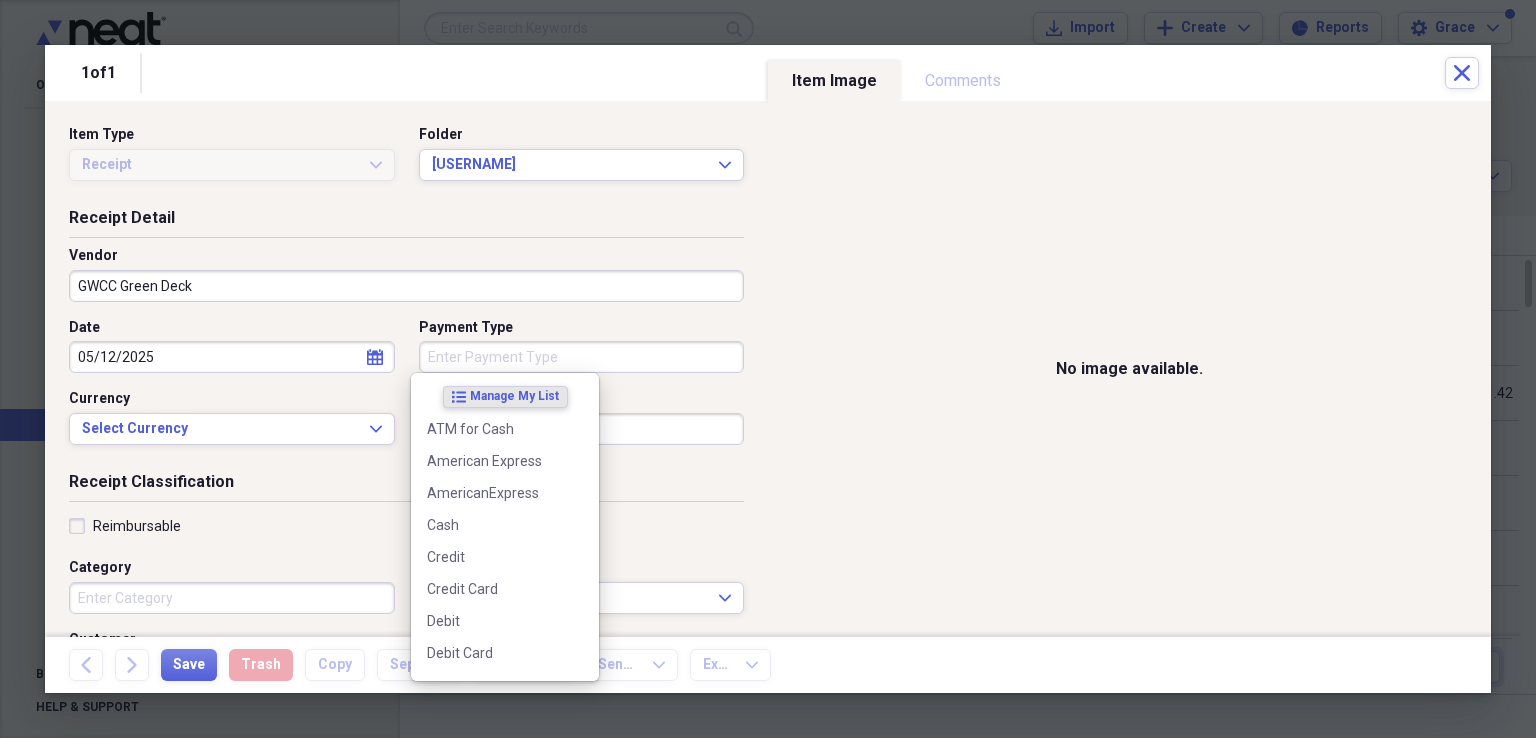 click on "Payment Type" at bounding box center [582, 357] 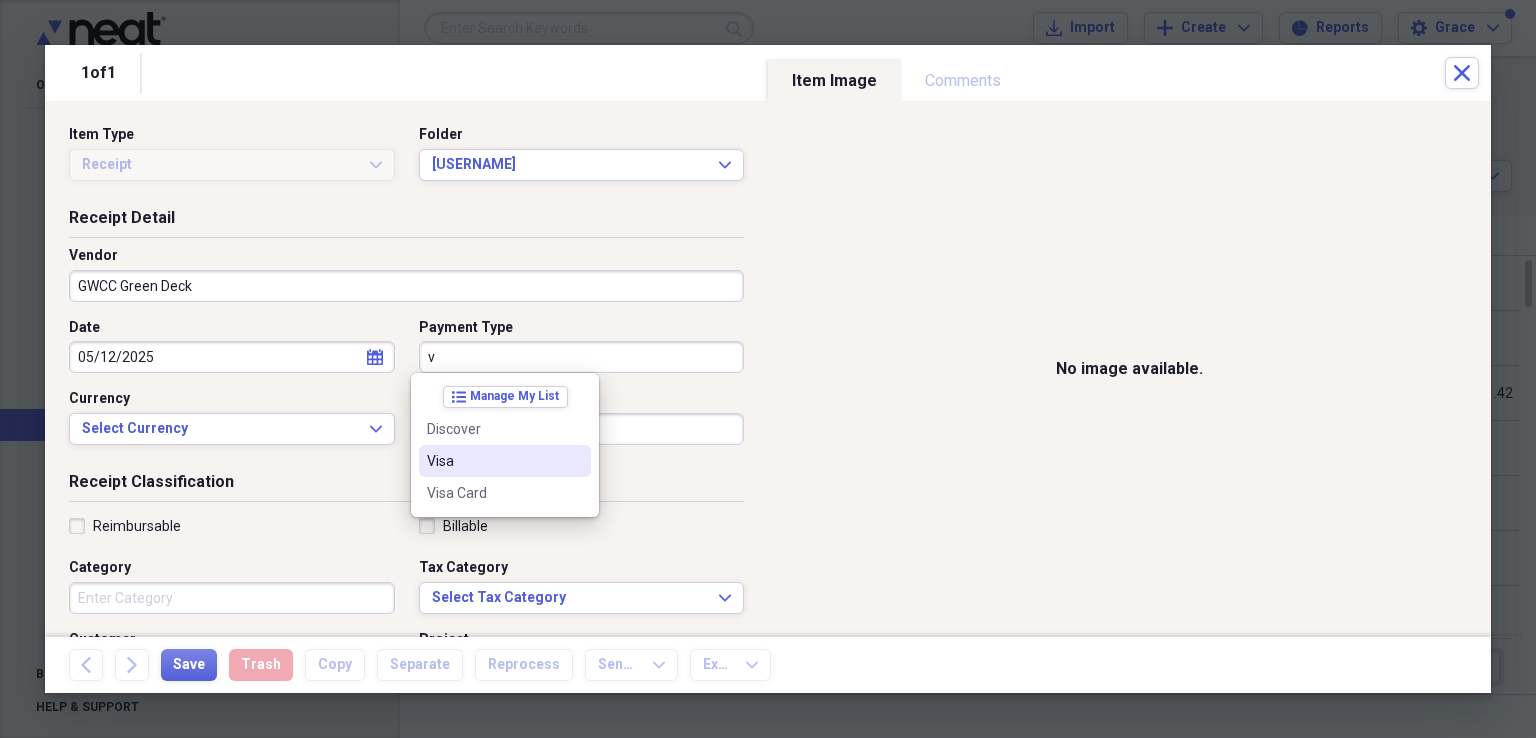 click on "Visa" at bounding box center (493, 461) 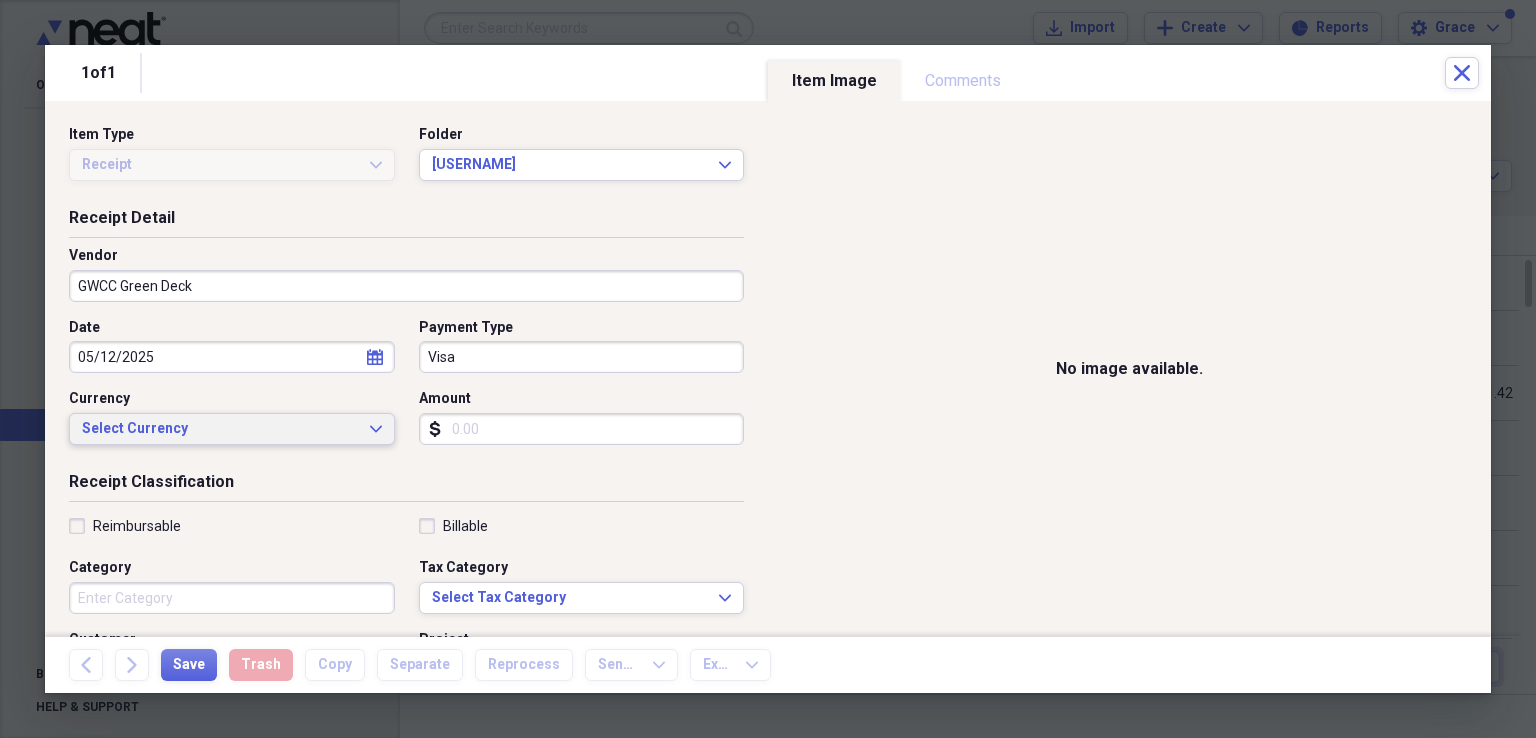 click on "Select Currency" at bounding box center [220, 429] 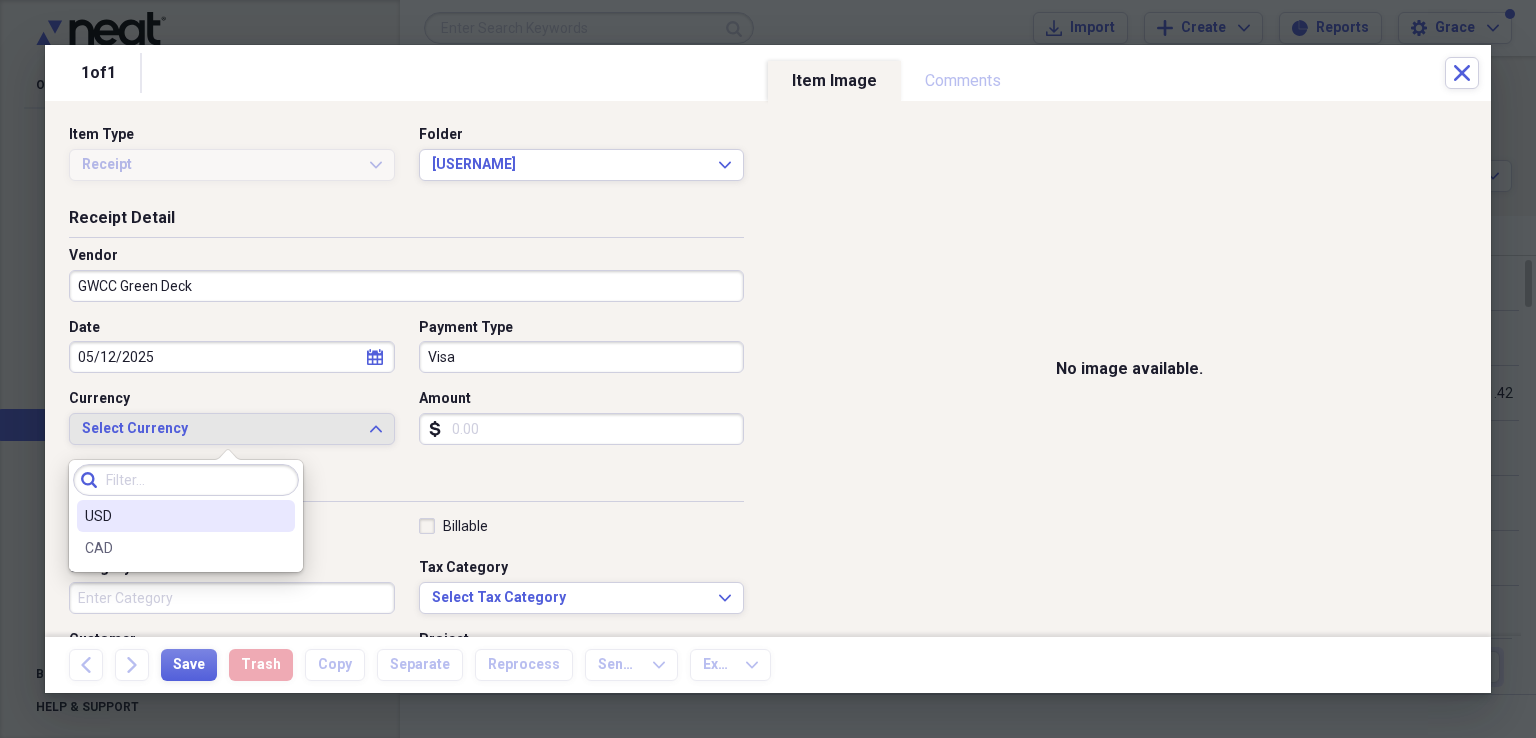 click on "USD" at bounding box center (174, 516) 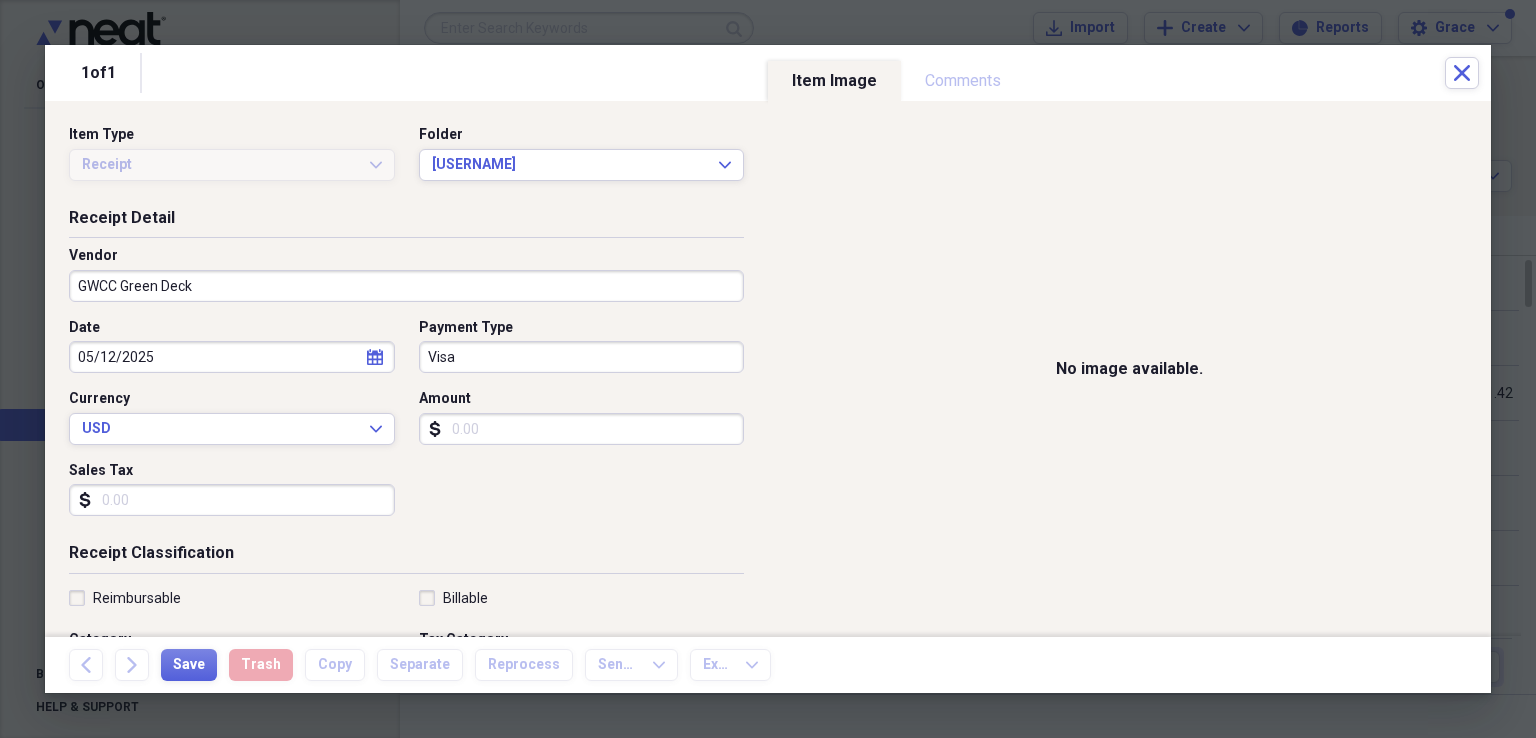click on "Amount" at bounding box center [582, 429] 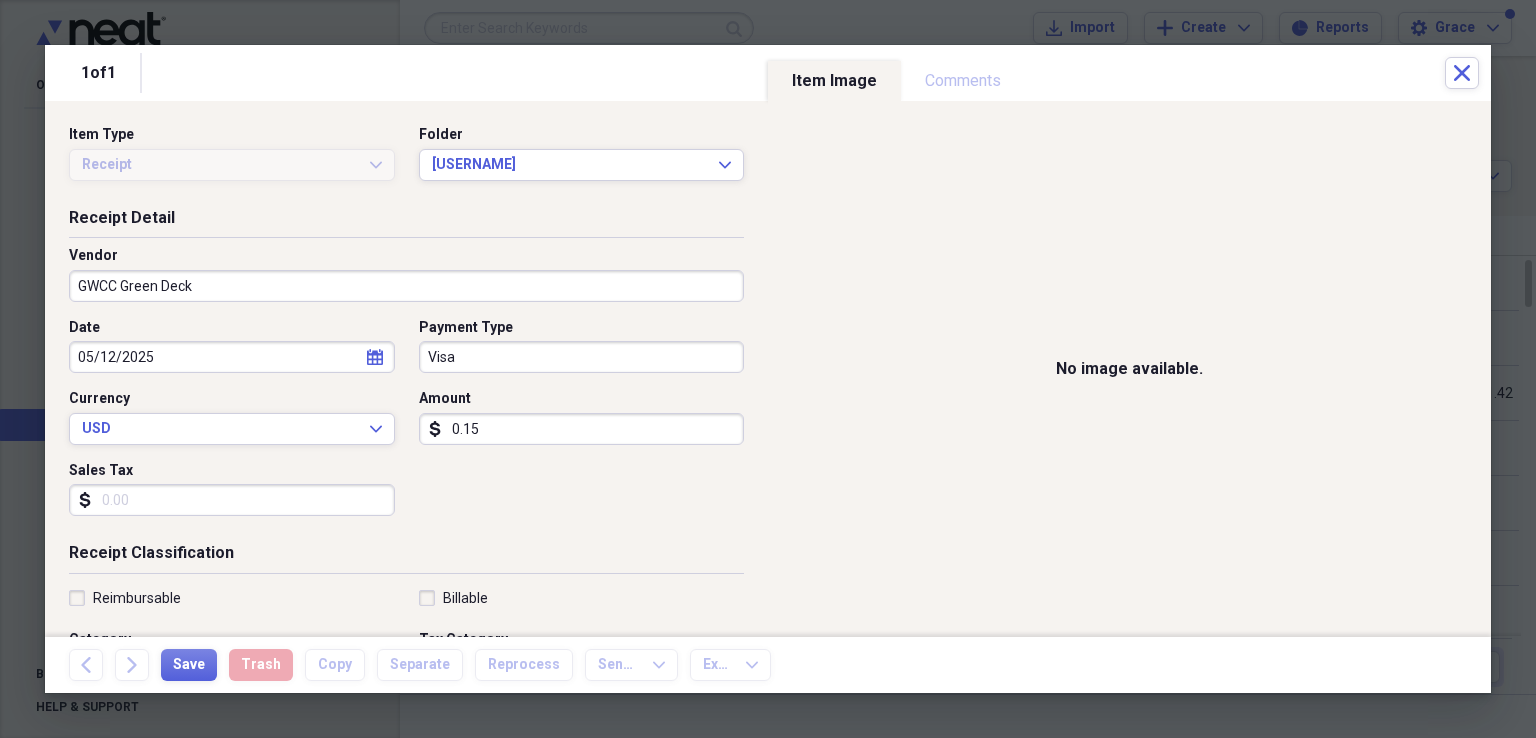 click on "0.15" at bounding box center (582, 429) 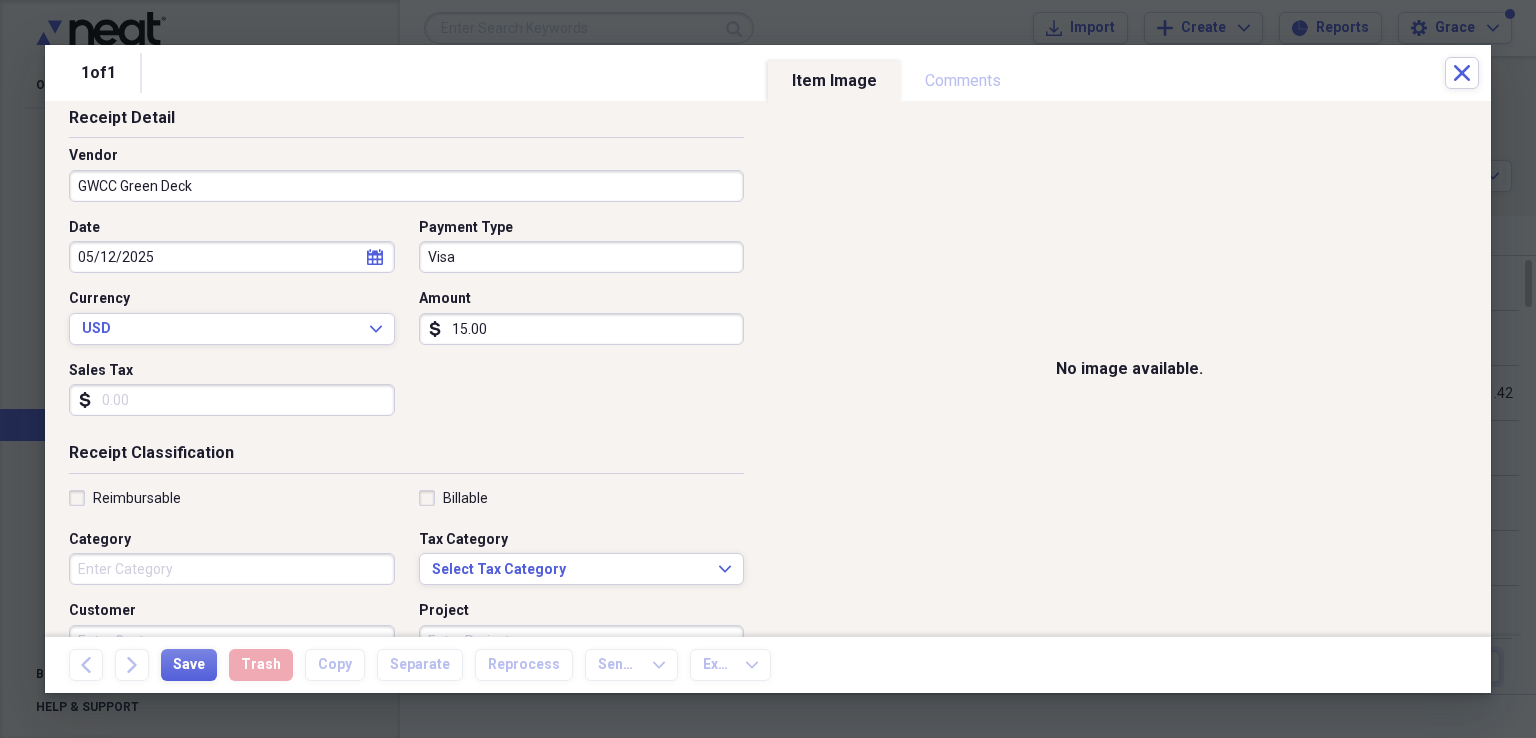 scroll, scrollTop: 200, scrollLeft: 0, axis: vertical 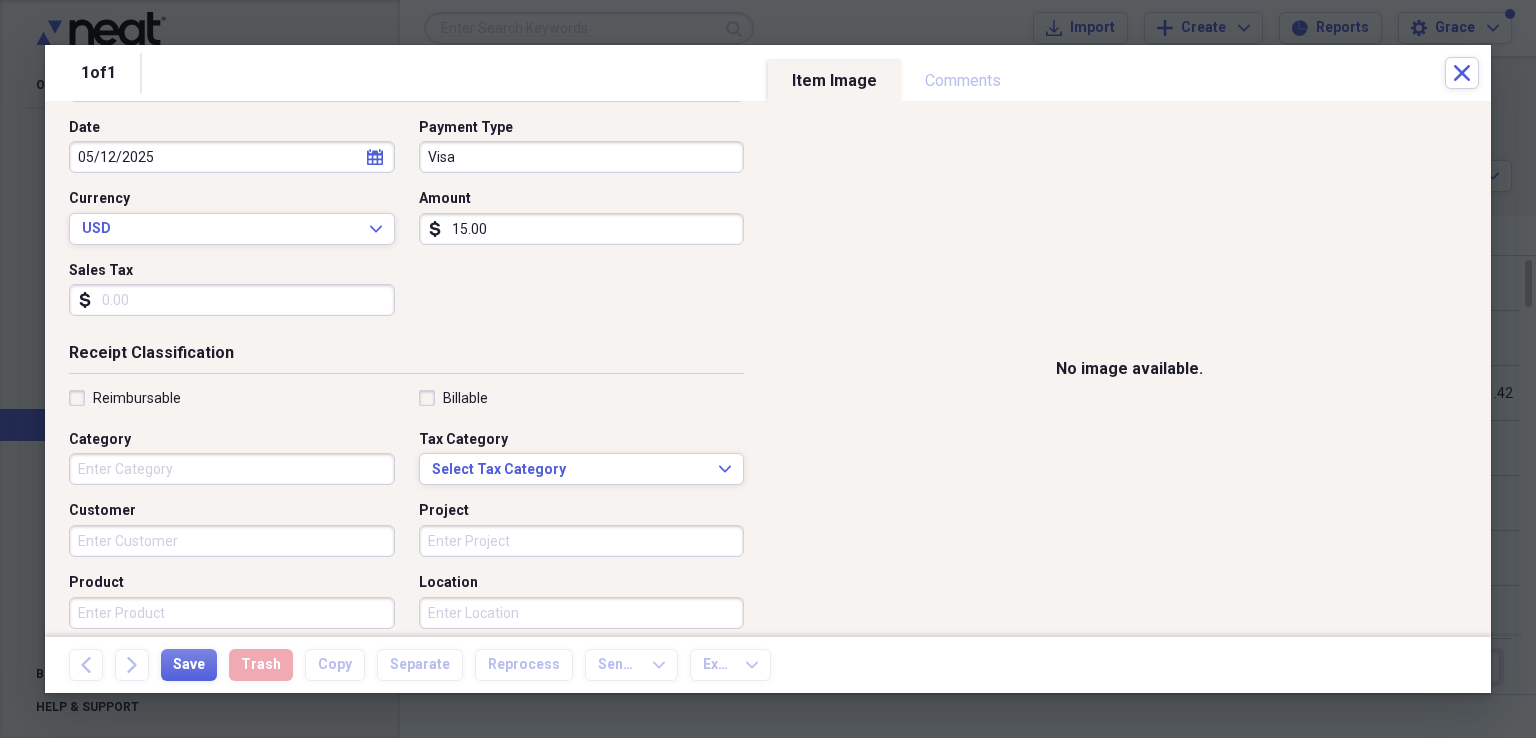 type on "15.00" 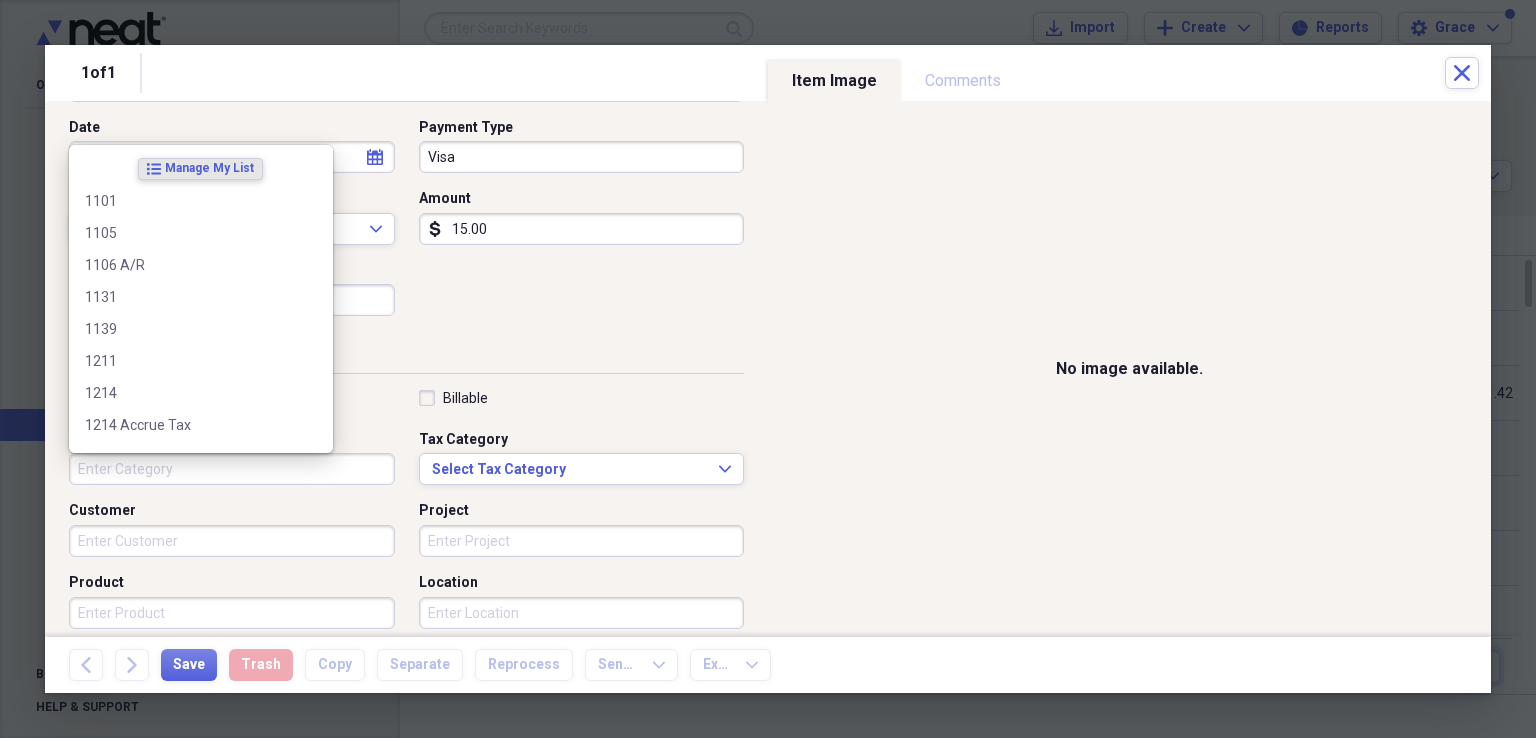 click on "Category" at bounding box center (232, 469) 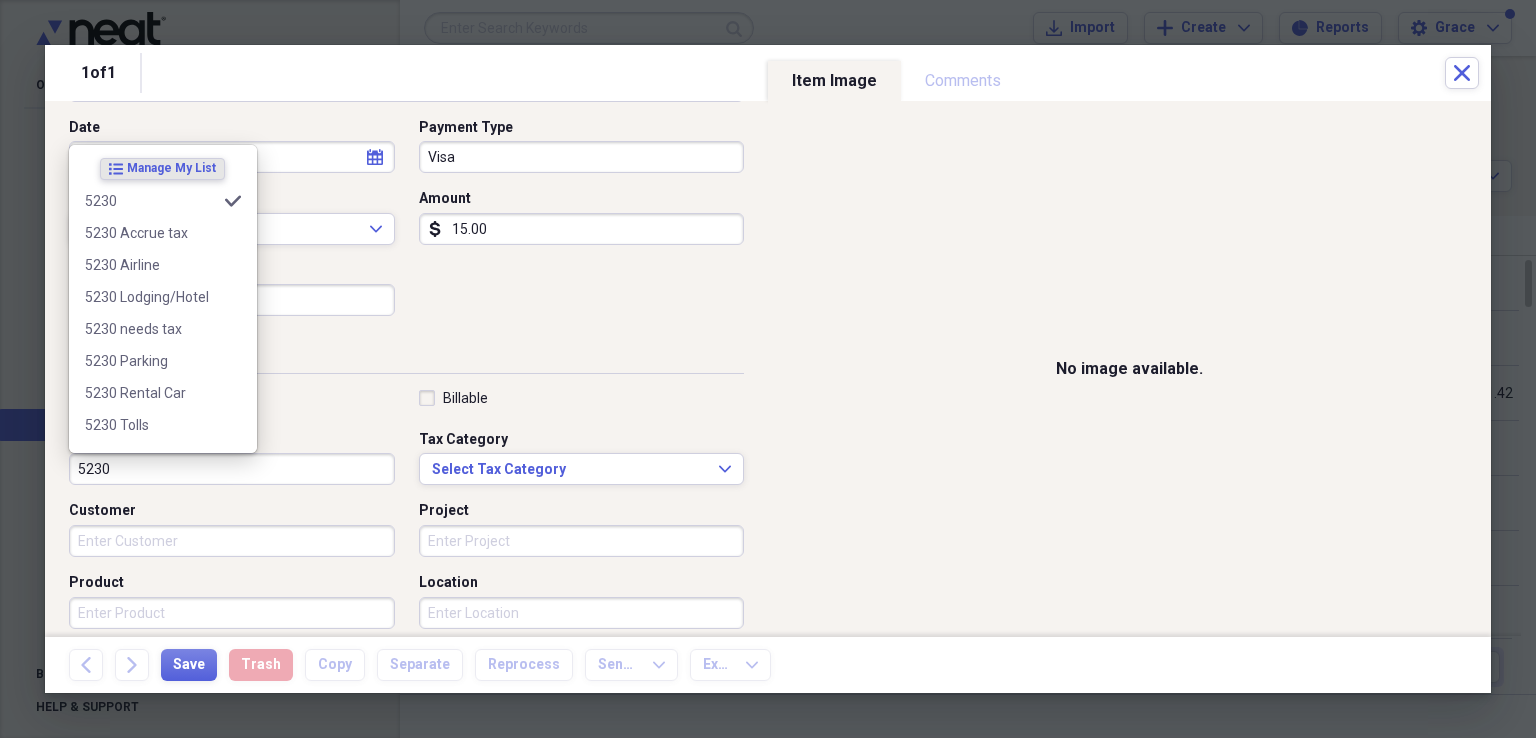 type on "5230" 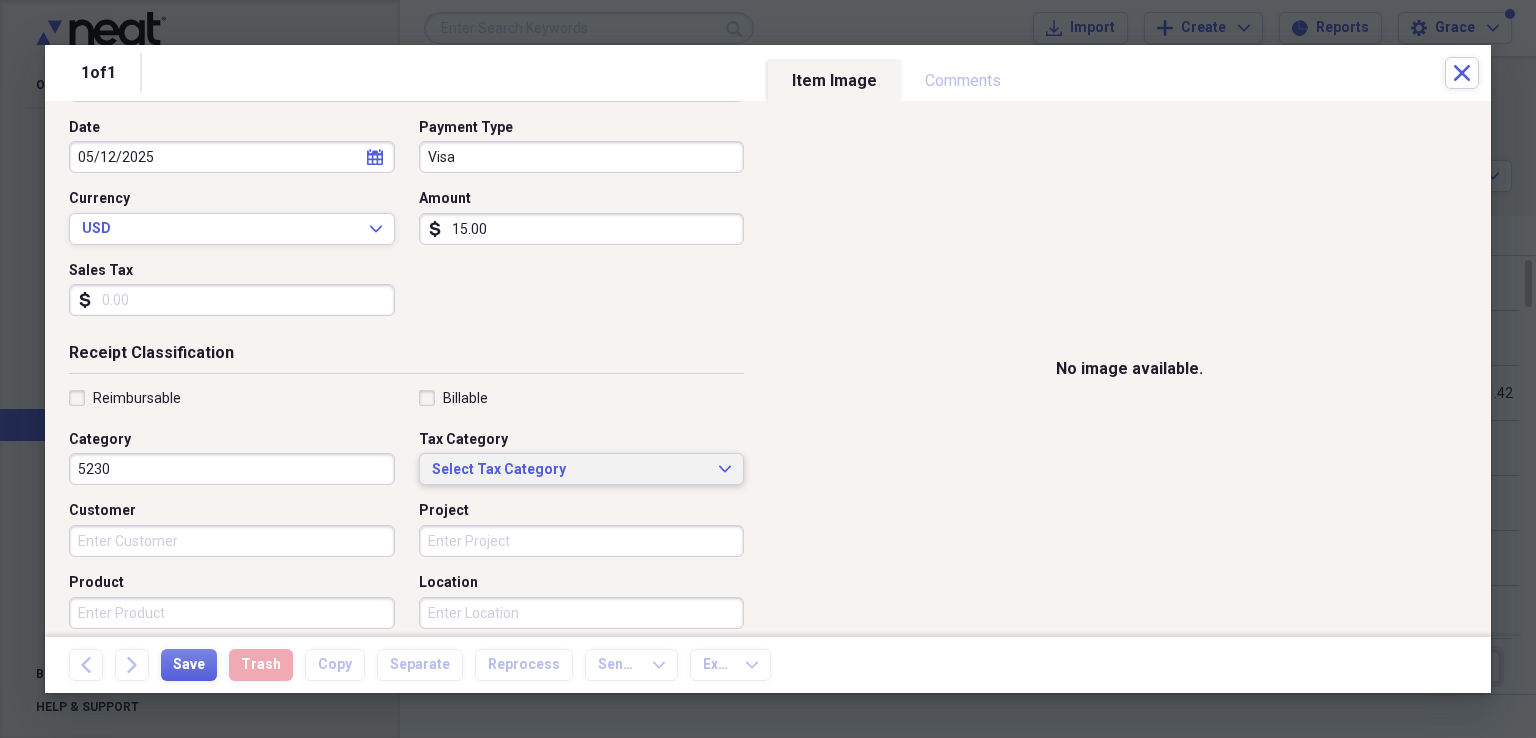 type 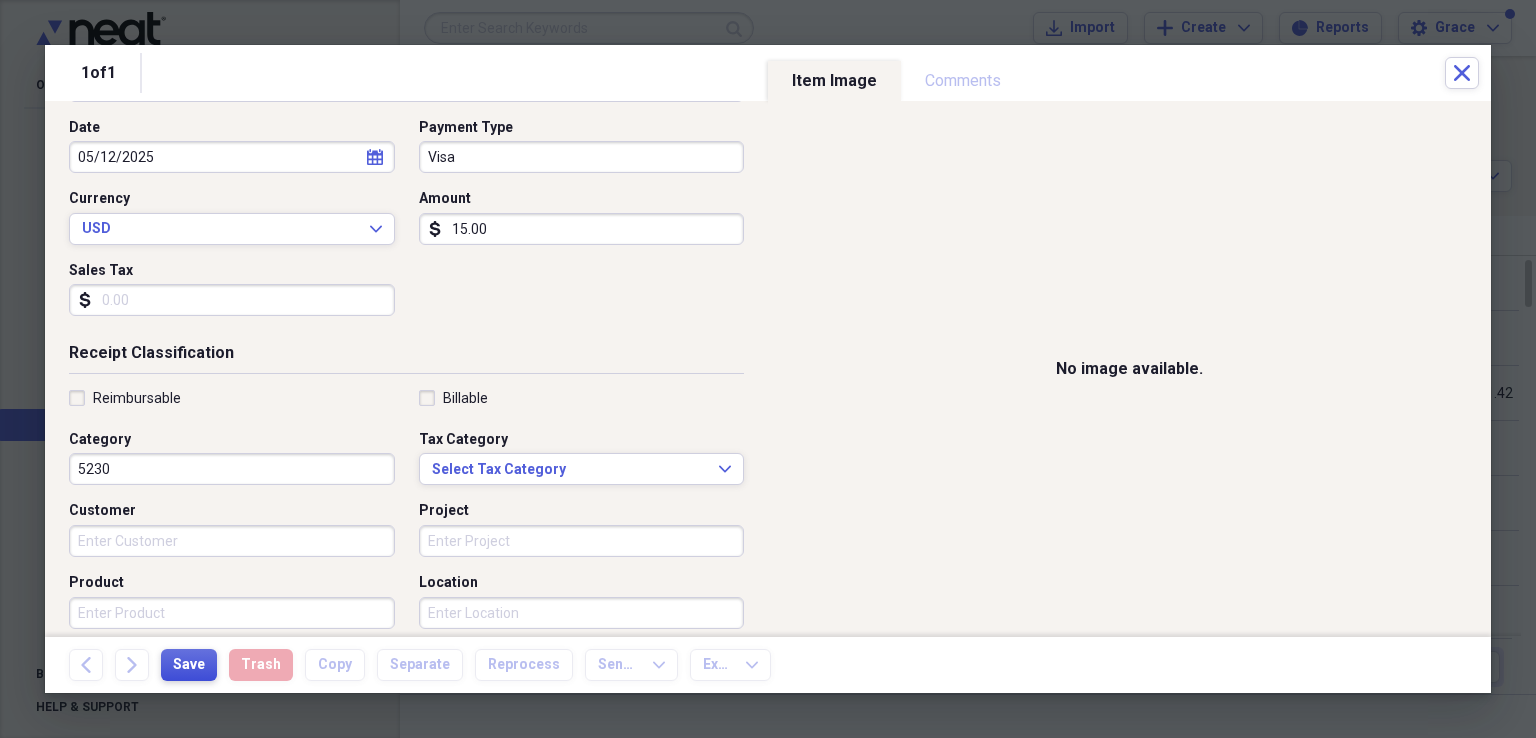 click on "Save" at bounding box center (189, 665) 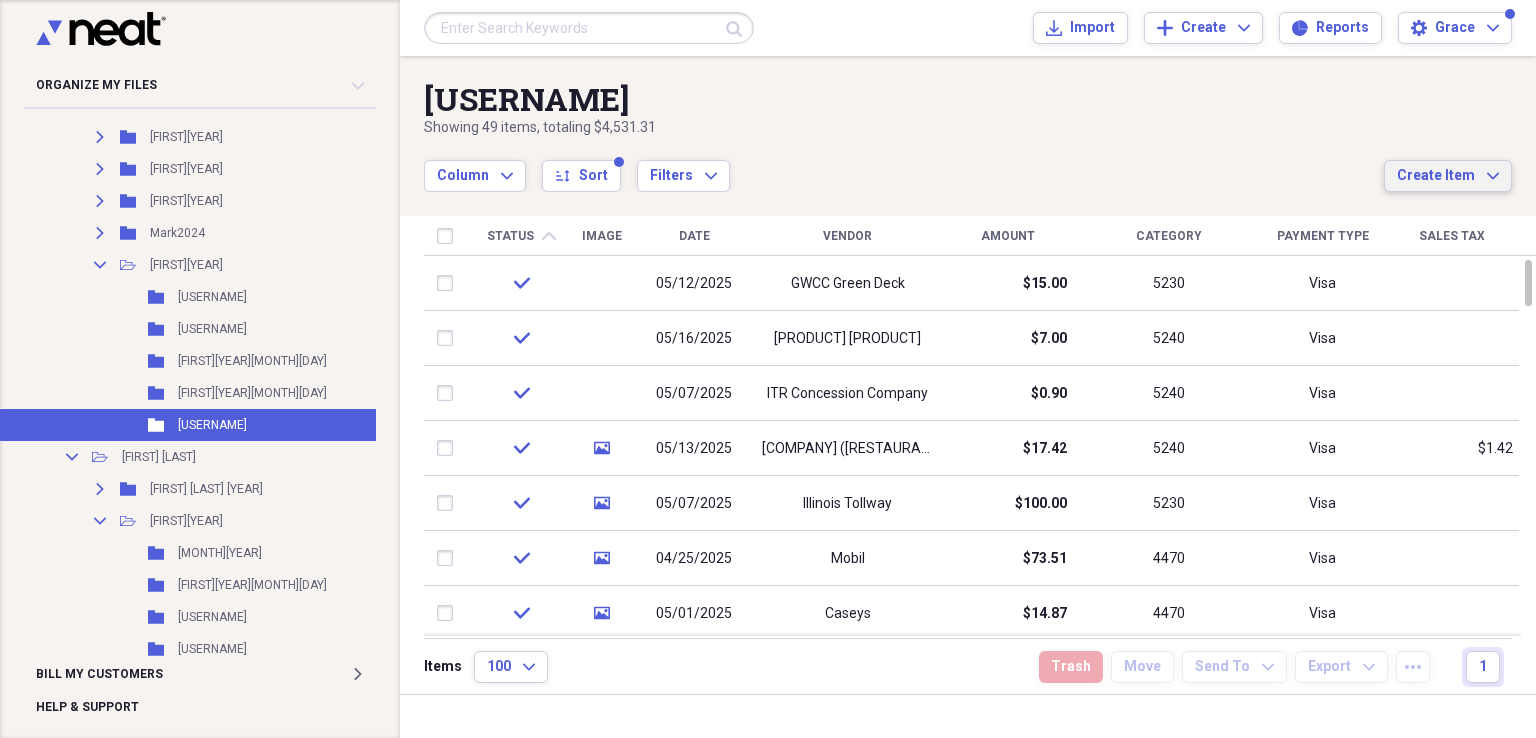 drag, startPoint x: 1439, startPoint y: 185, endPoint x: 1436, endPoint y: 173, distance: 12.369317 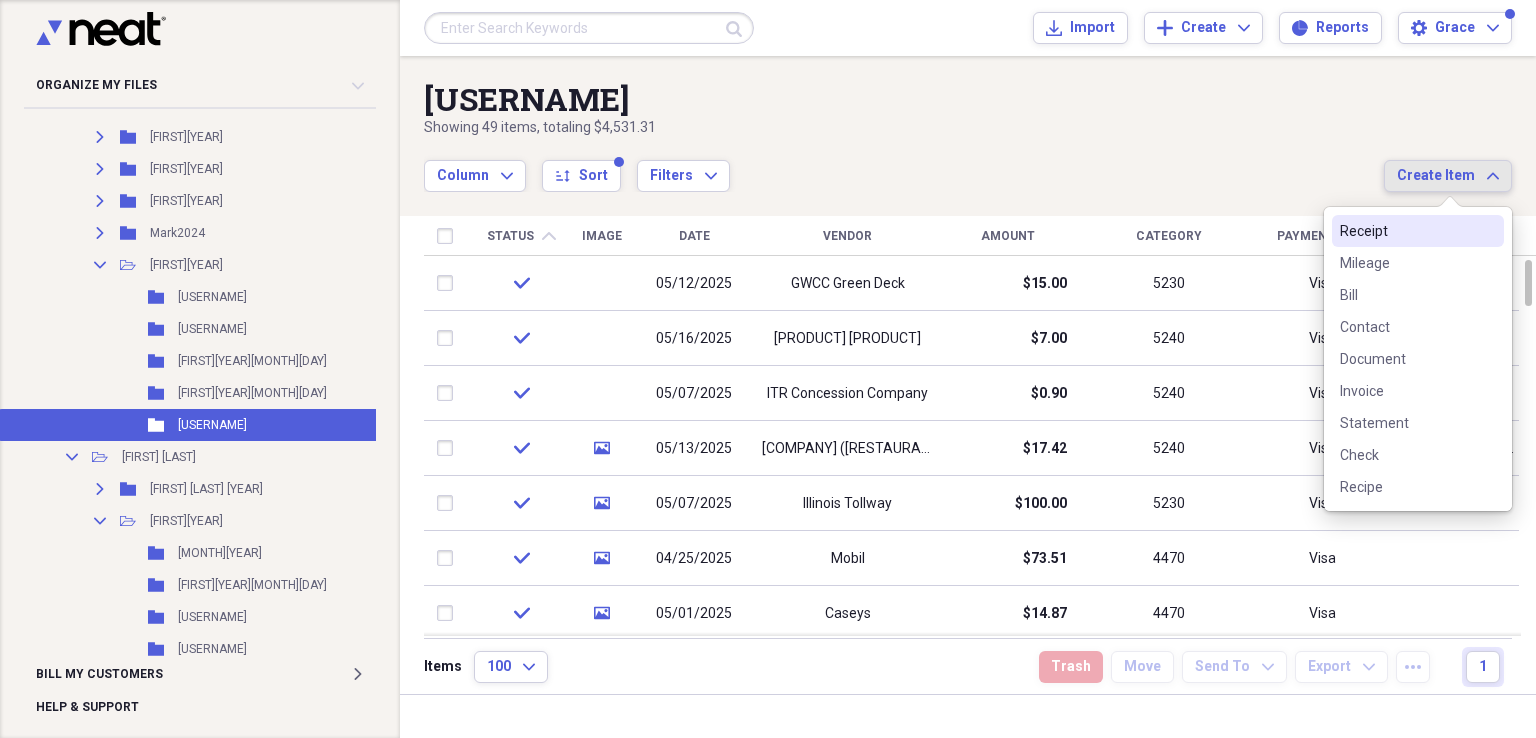 click on "Receipt" at bounding box center (1418, 231) 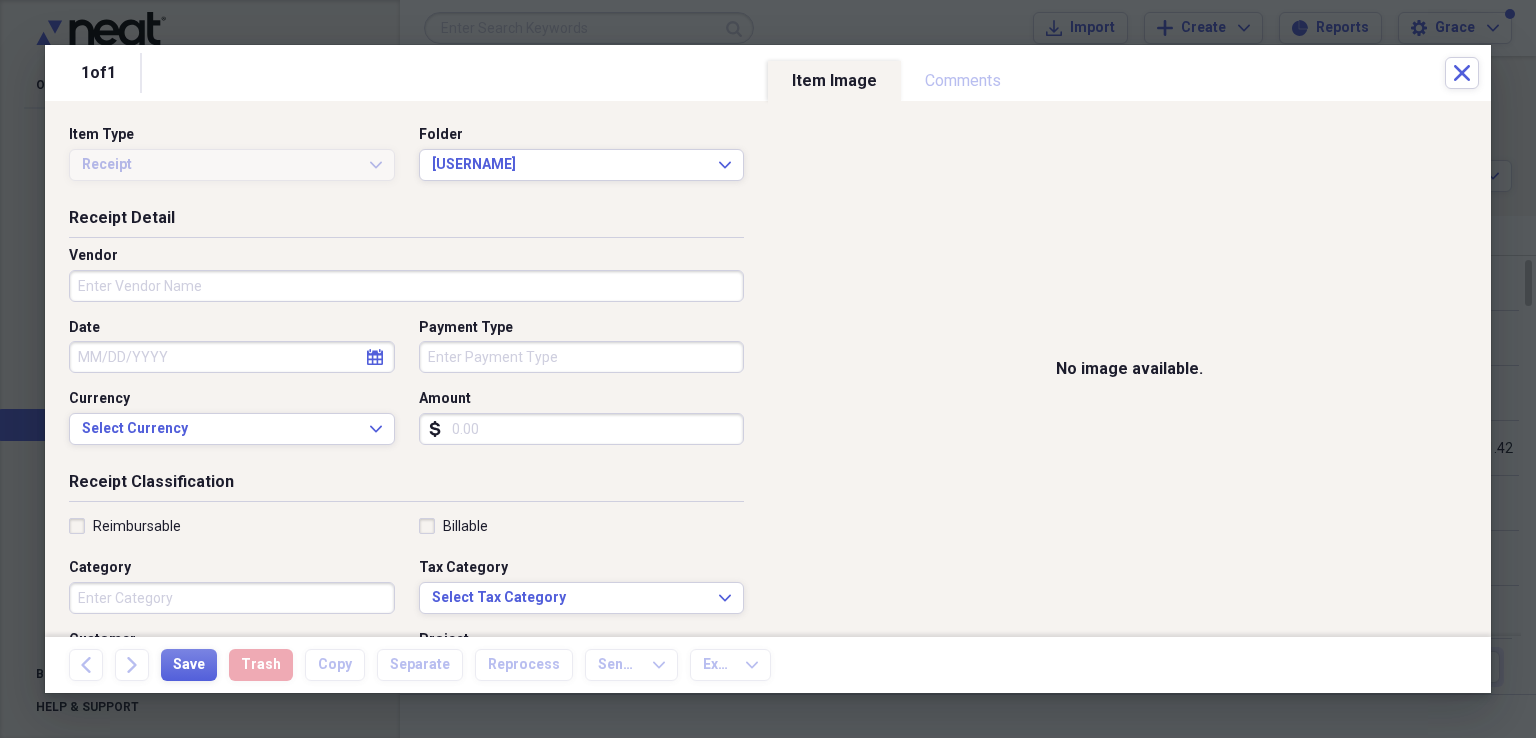 click on "Vendor" at bounding box center [406, 286] 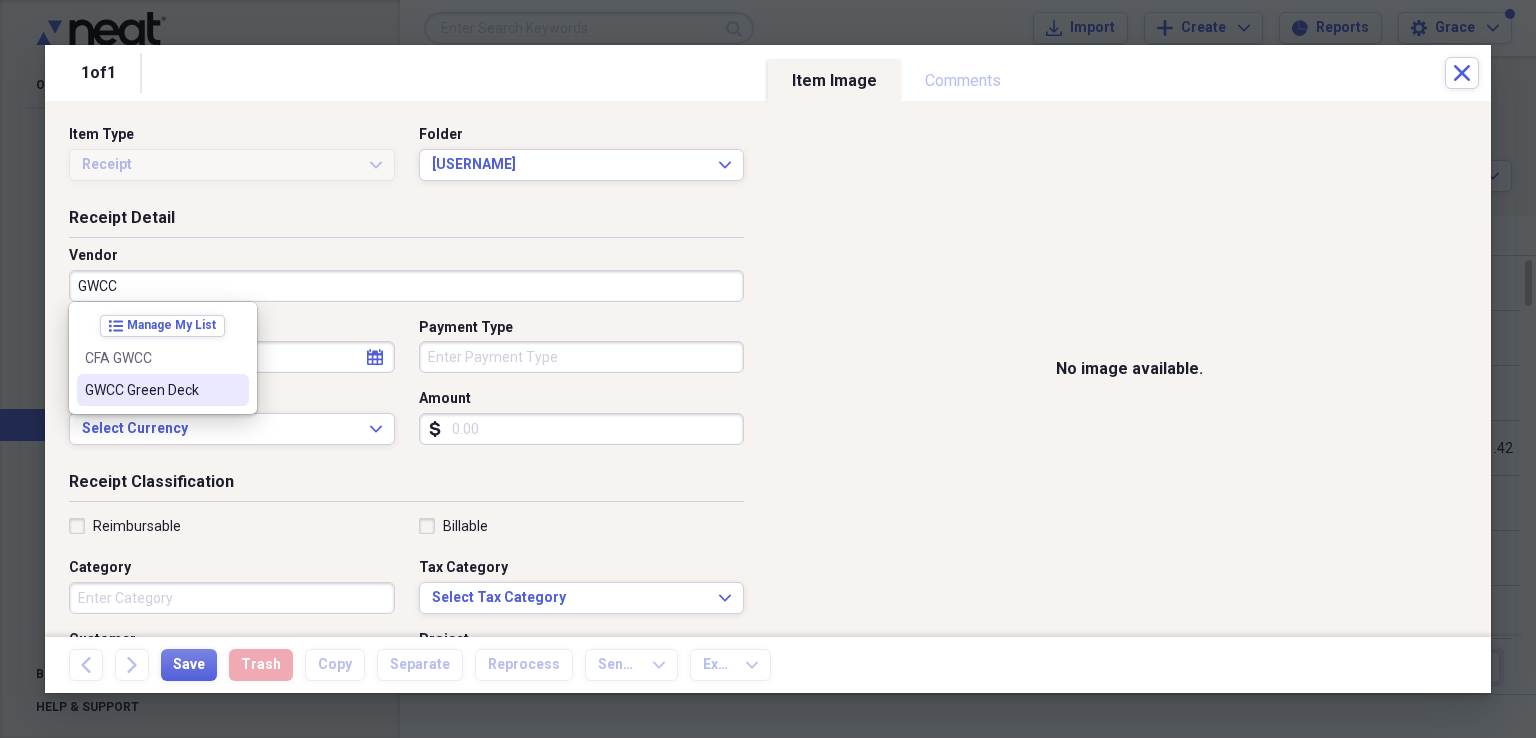 click on "GWCC Green Deck" at bounding box center [163, 390] 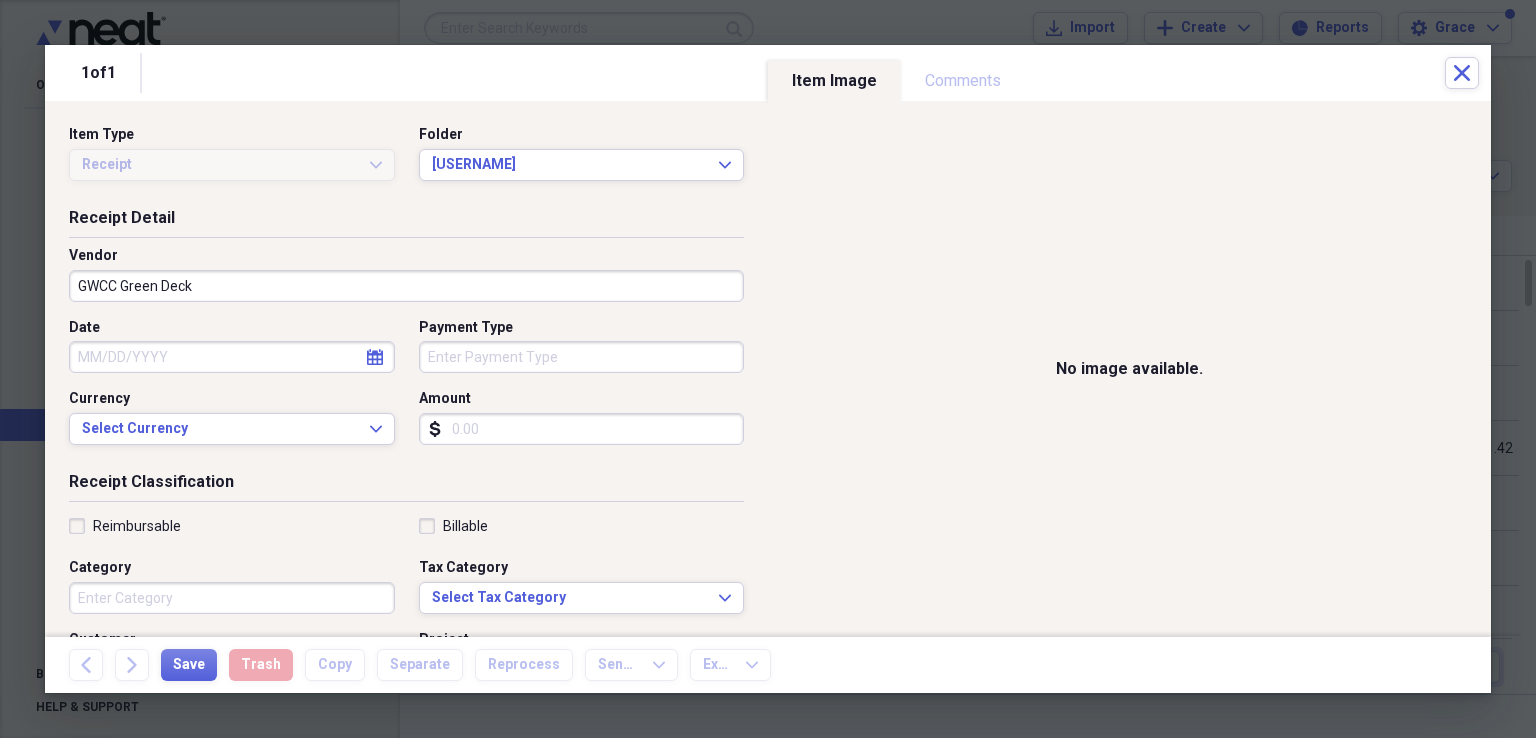 click on "Date" at bounding box center (232, 357) 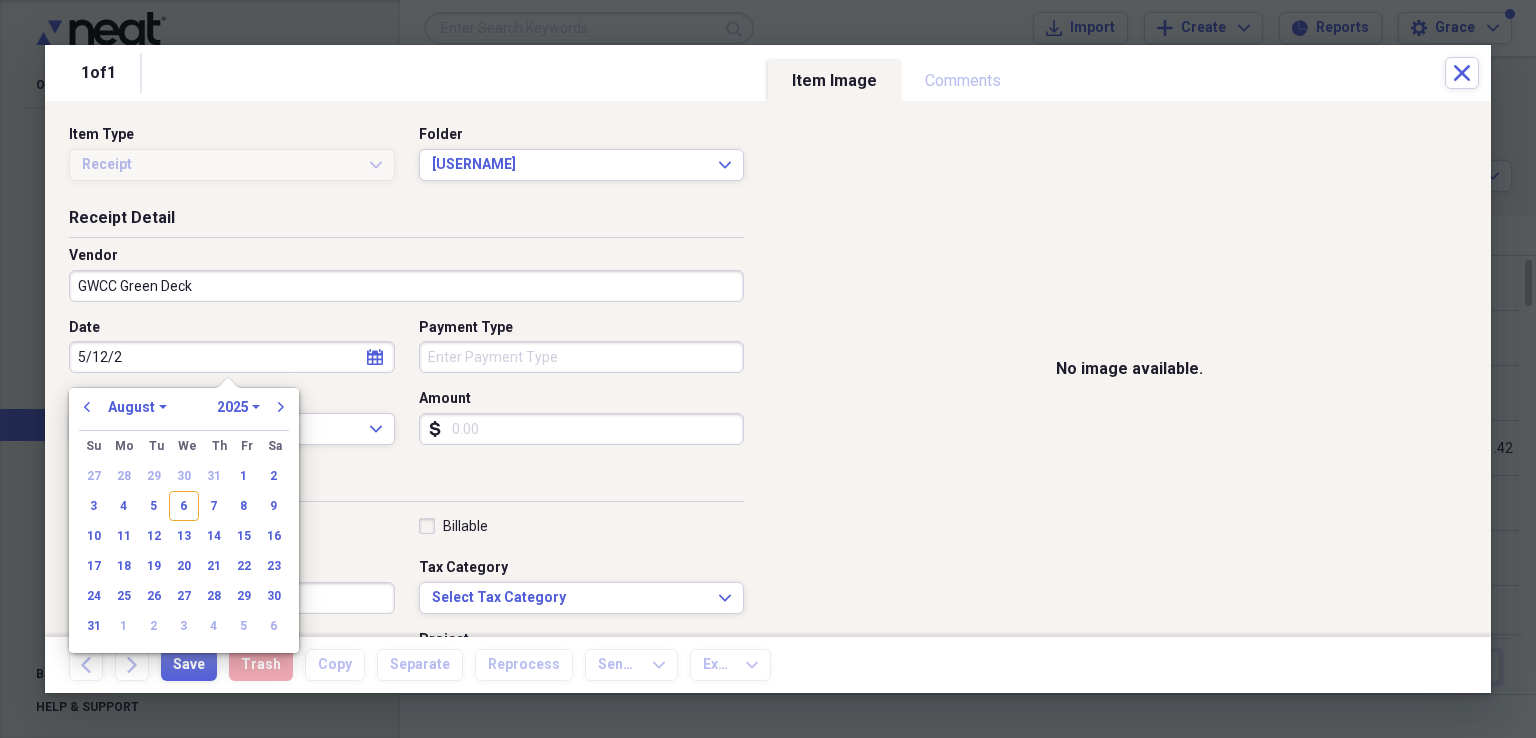 type on "[MONTH]/[DAY]/[YEAR]" 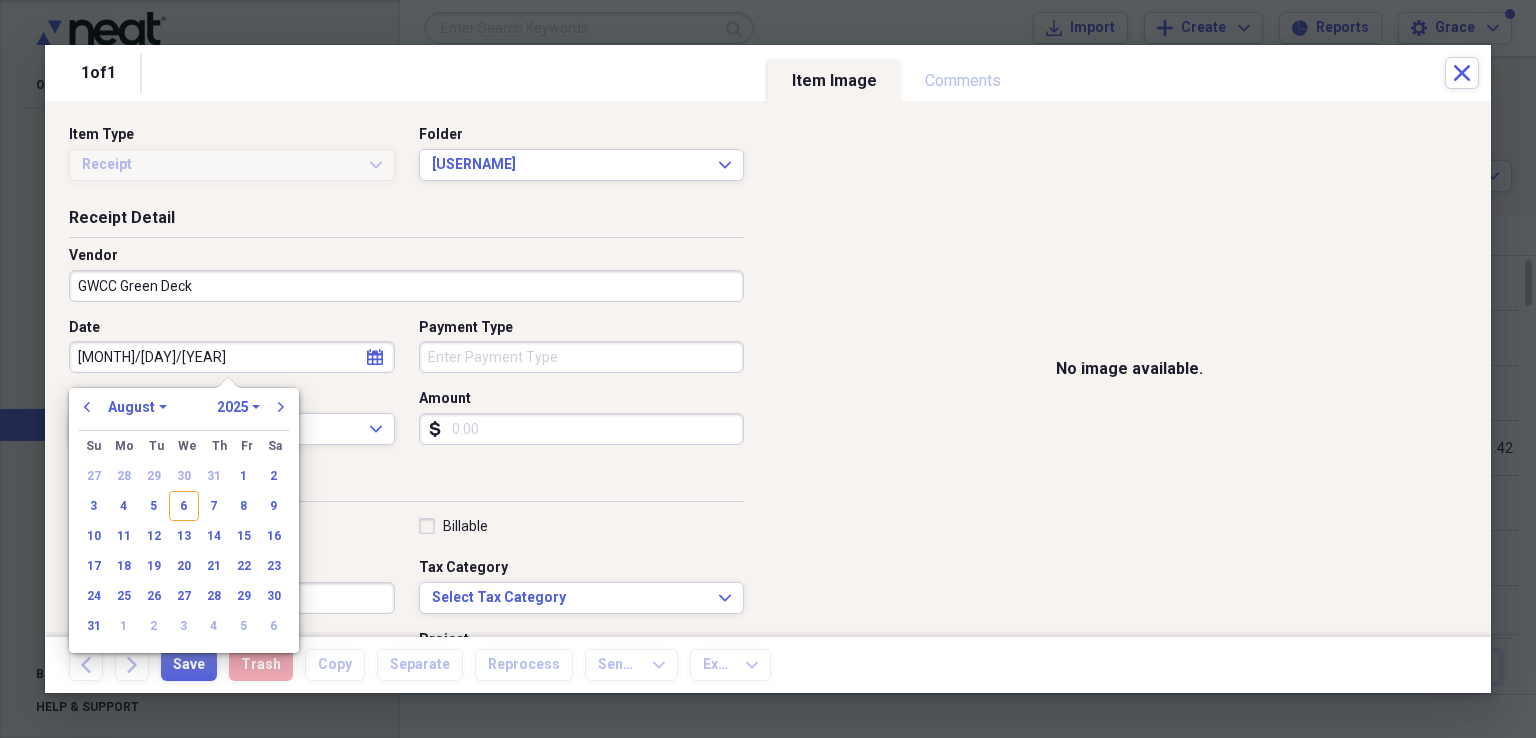 select on "4" 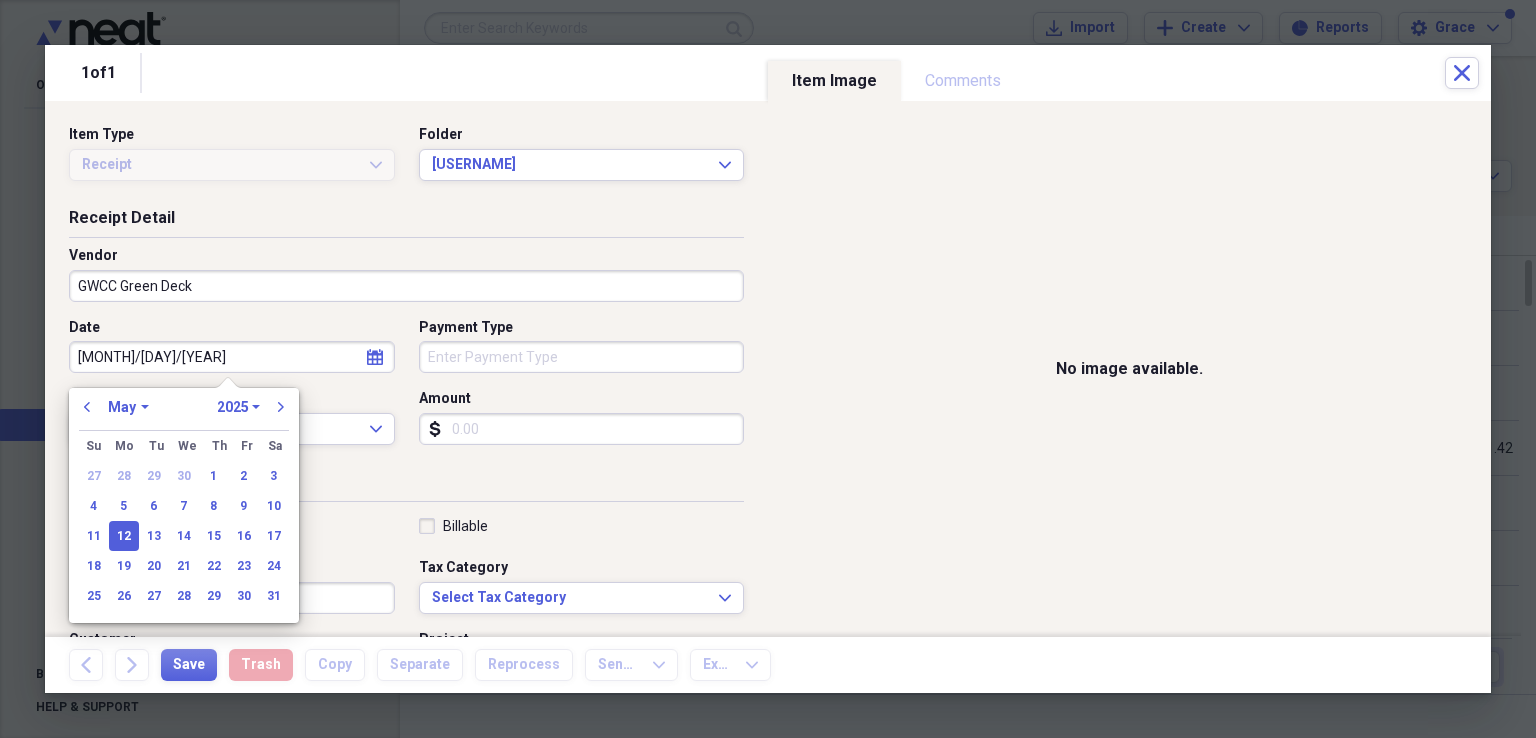 type on "05/12/2025" 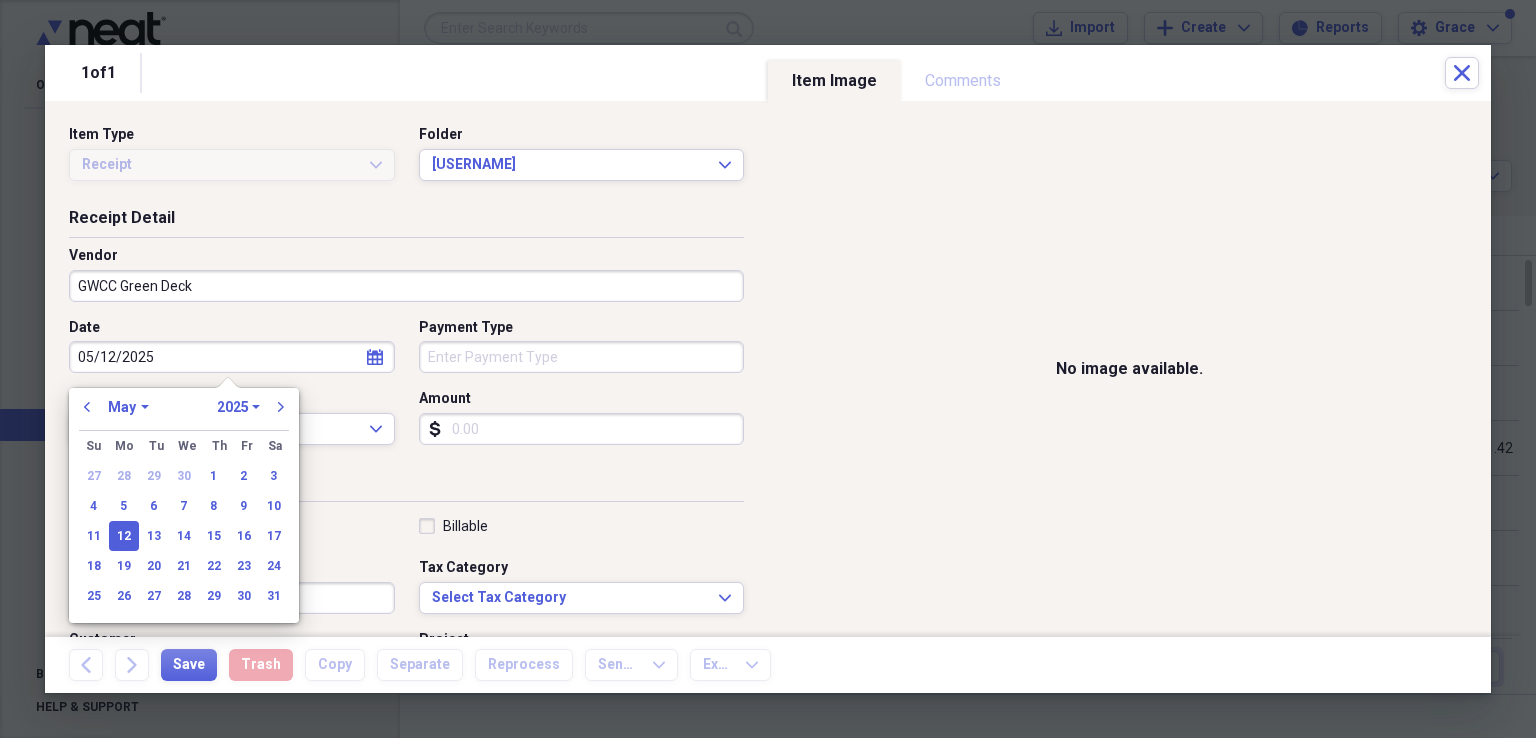 type 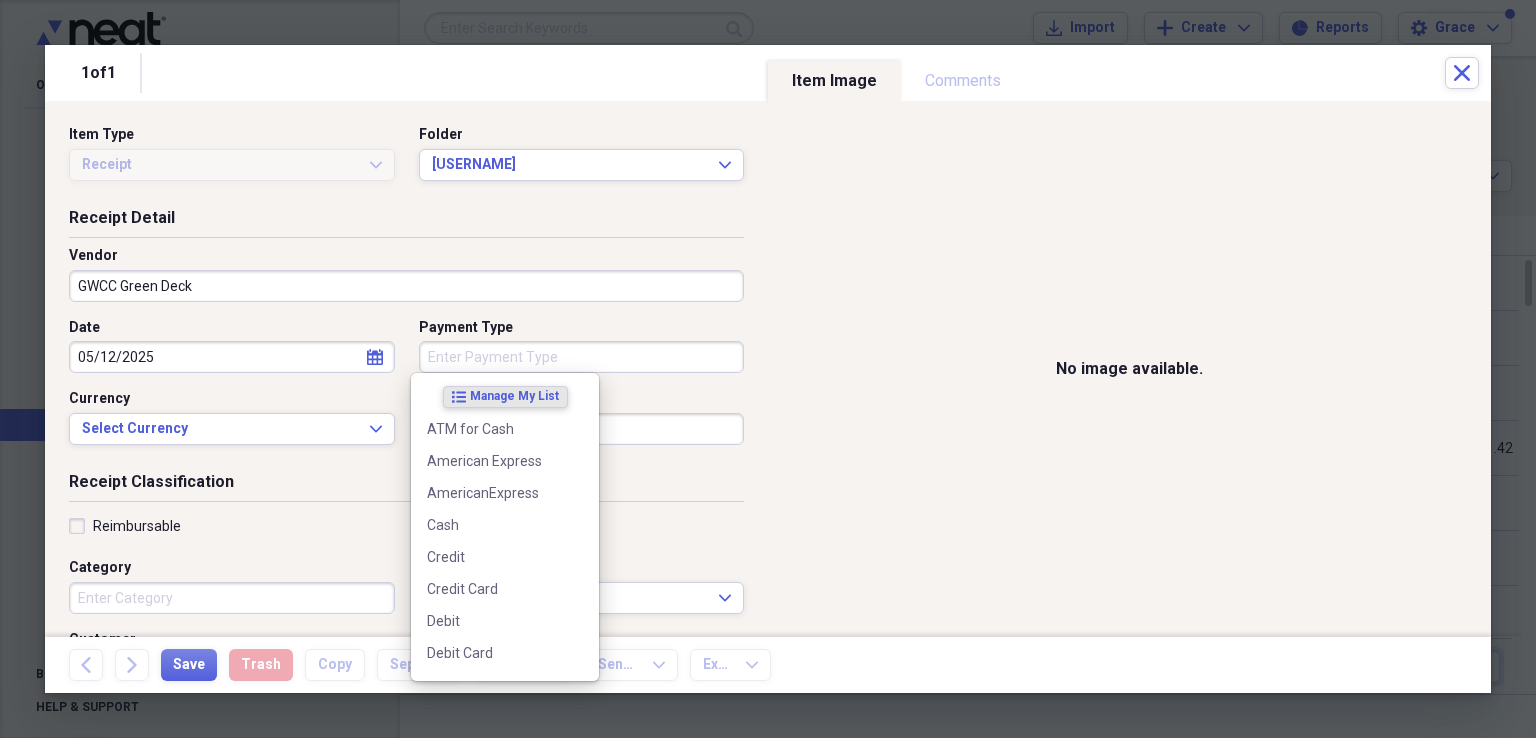 click on "Payment Type" at bounding box center (582, 357) 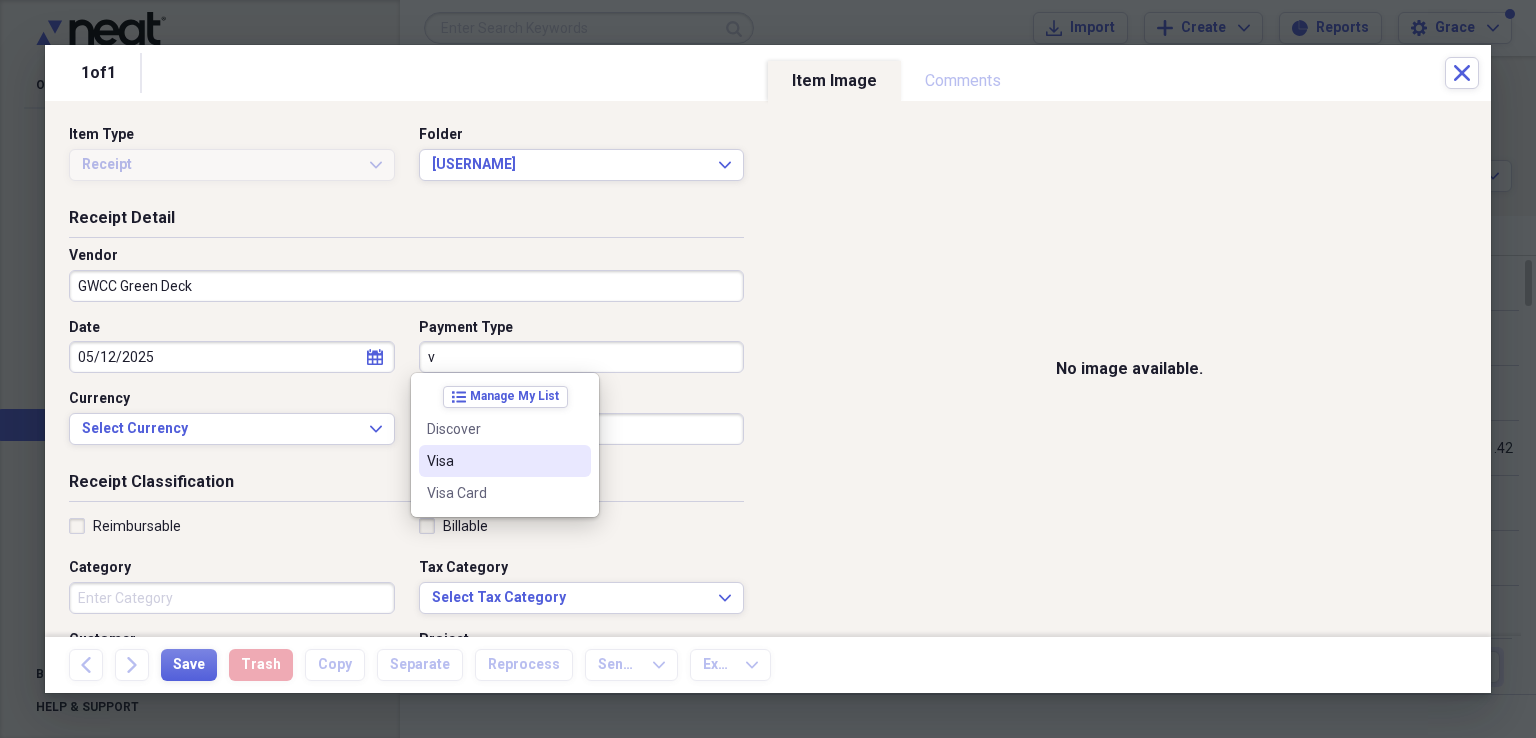 drag, startPoint x: 472, startPoint y: 452, endPoint x: 456, endPoint y: 454, distance: 16.124516 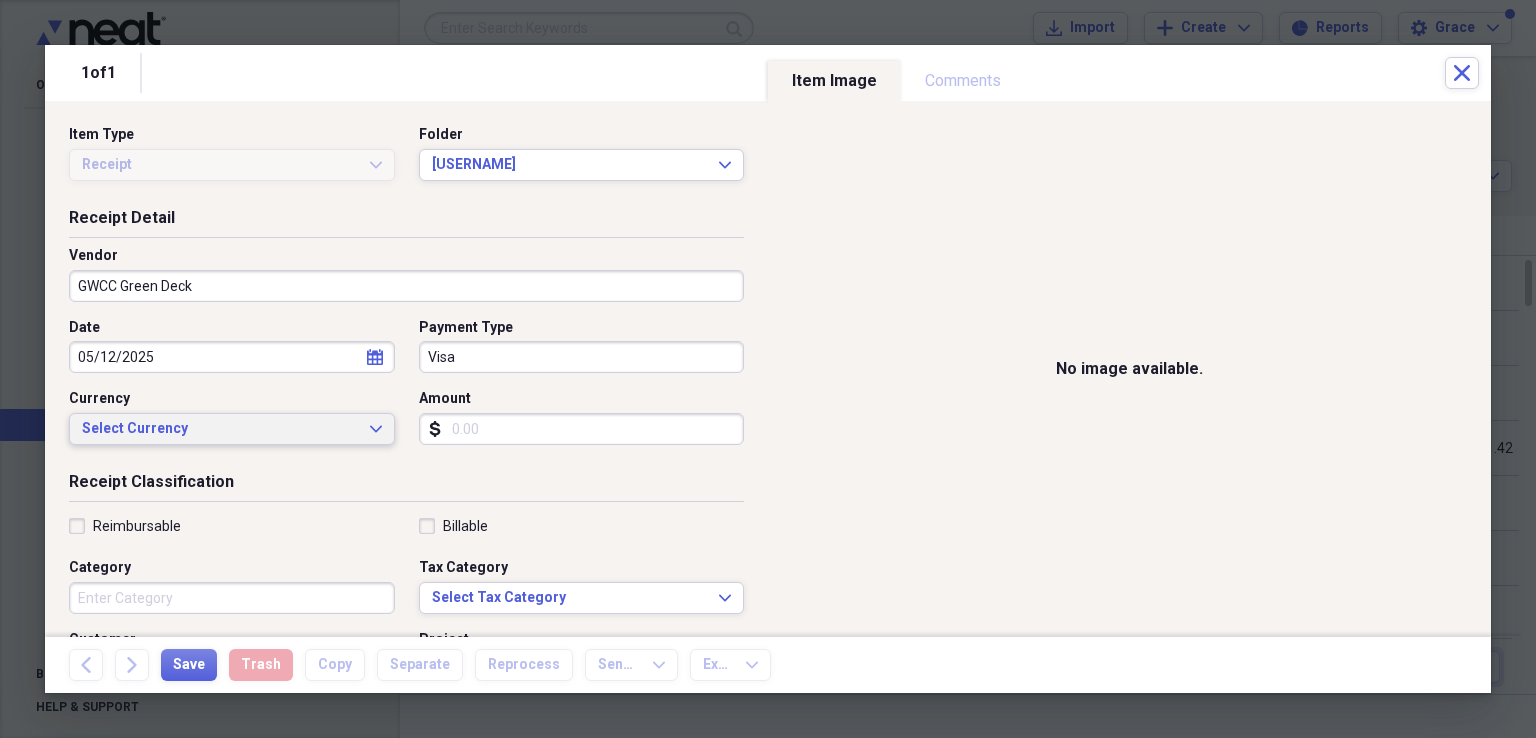 click on "Select Currency" at bounding box center (220, 429) 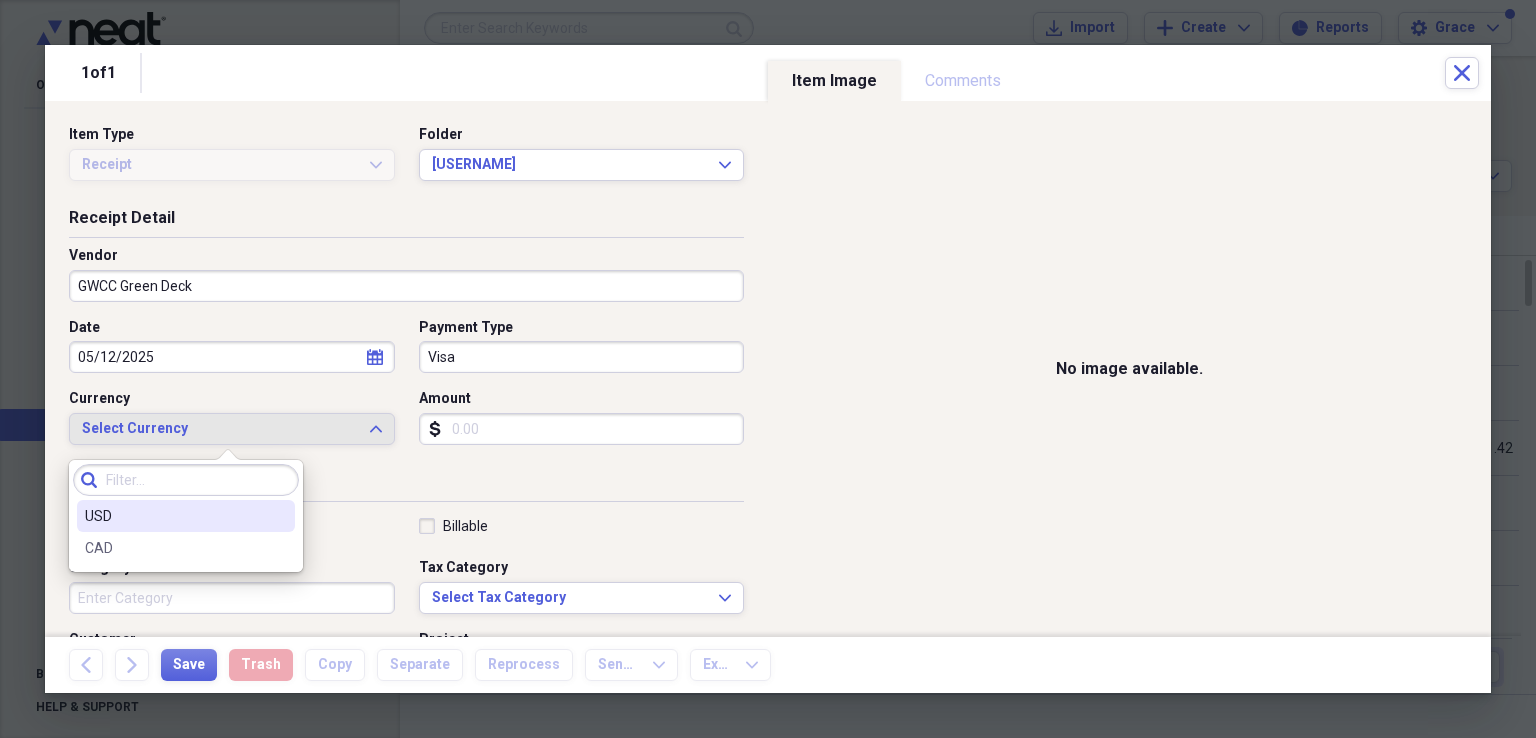 click on "USD" at bounding box center (174, 516) 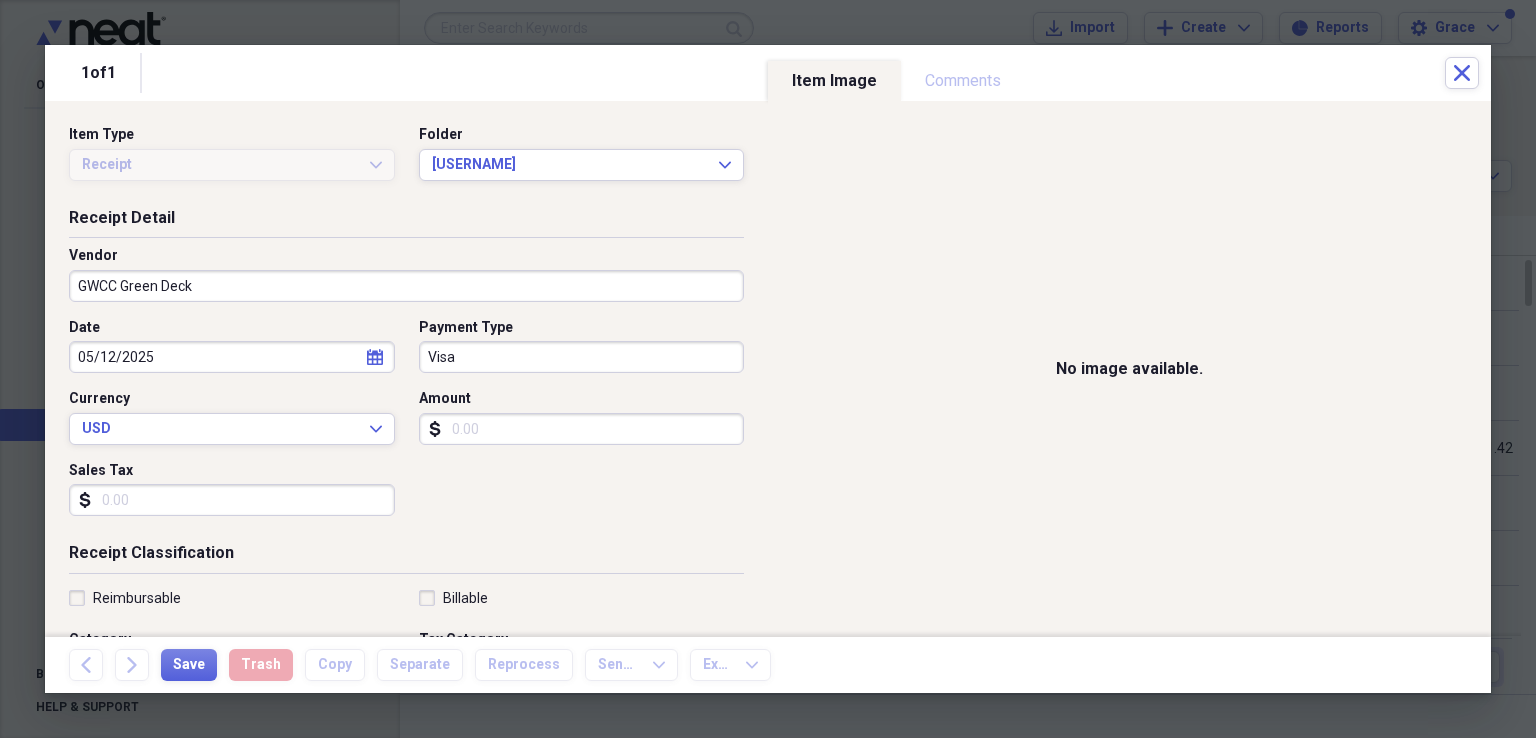 click on "Amount" at bounding box center (582, 429) 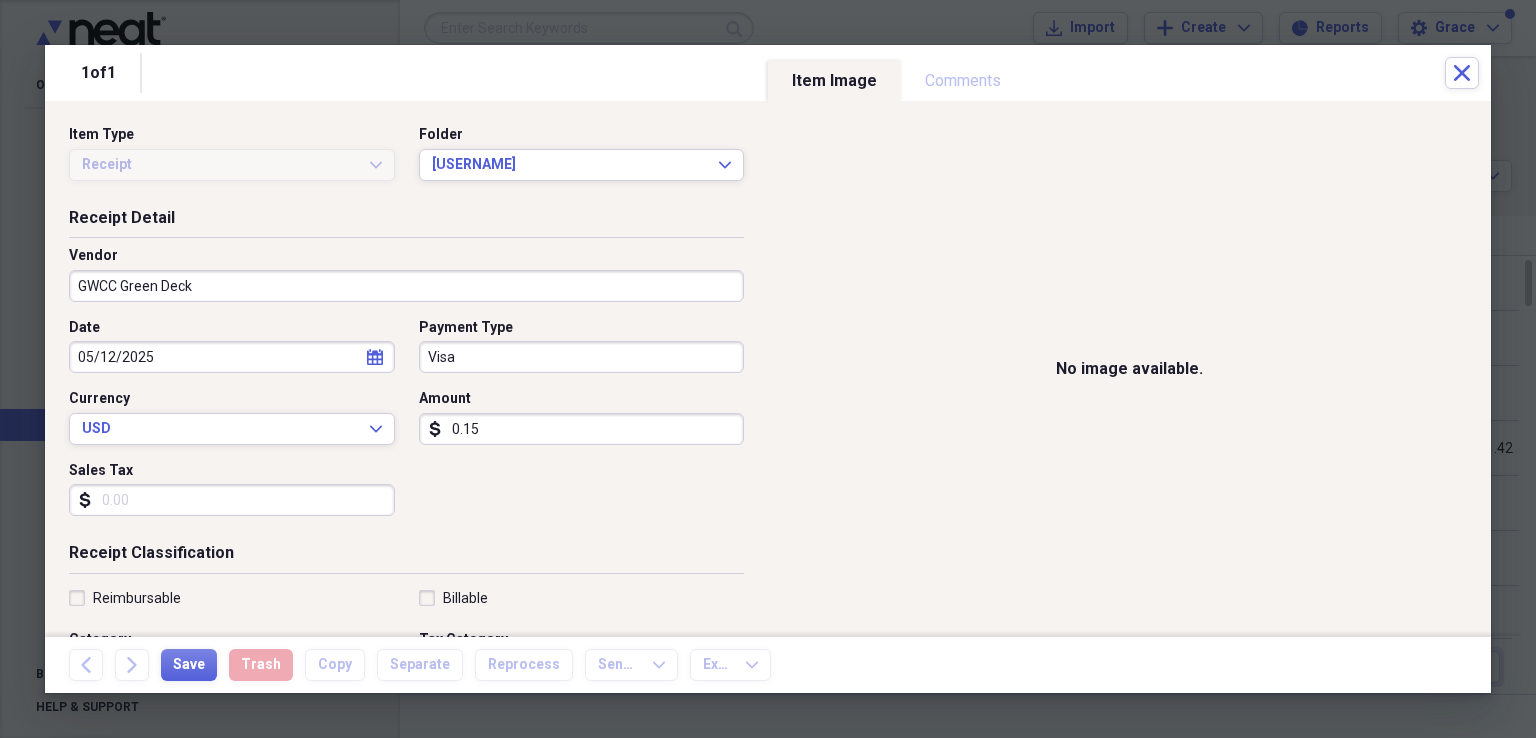 click on "0.15" at bounding box center [582, 429] 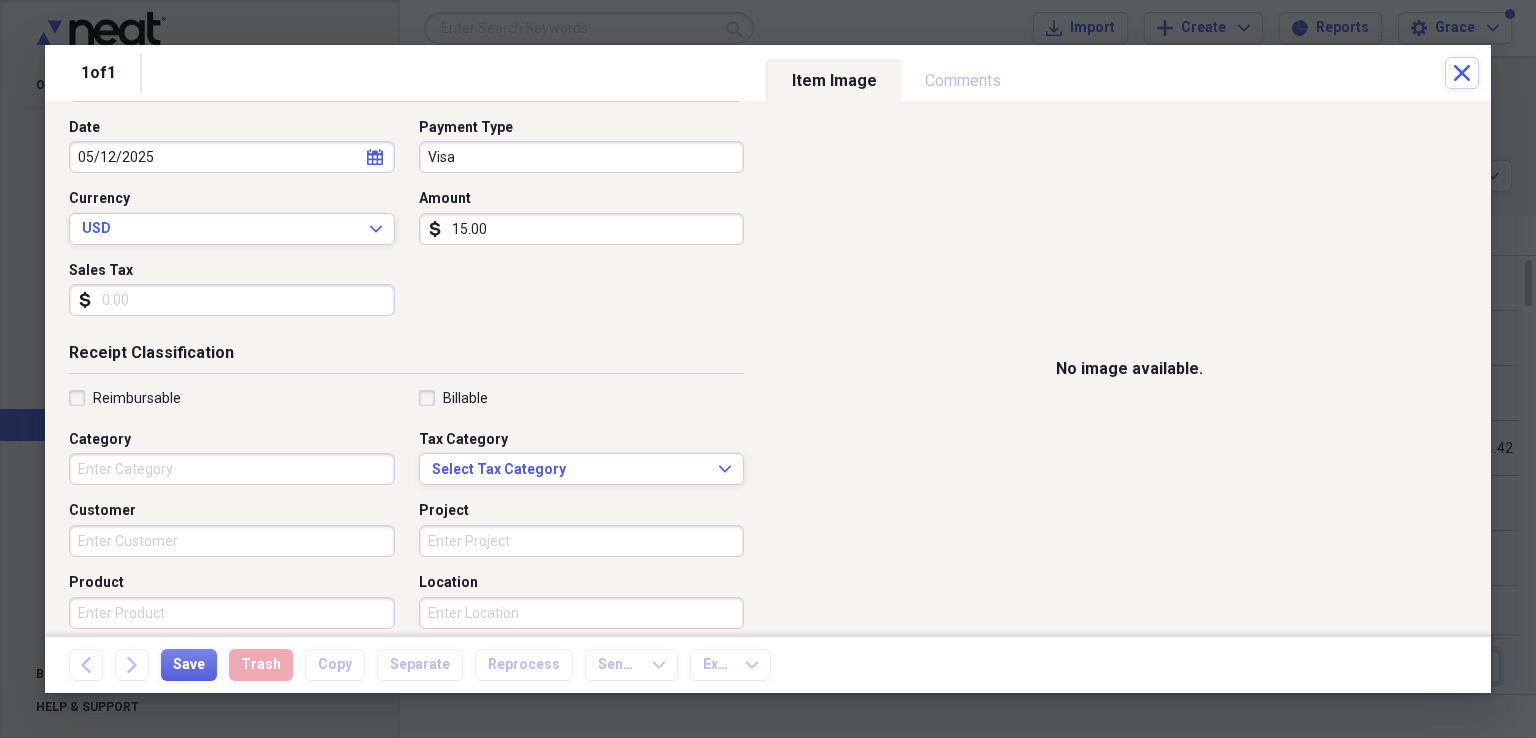 scroll, scrollTop: 300, scrollLeft: 0, axis: vertical 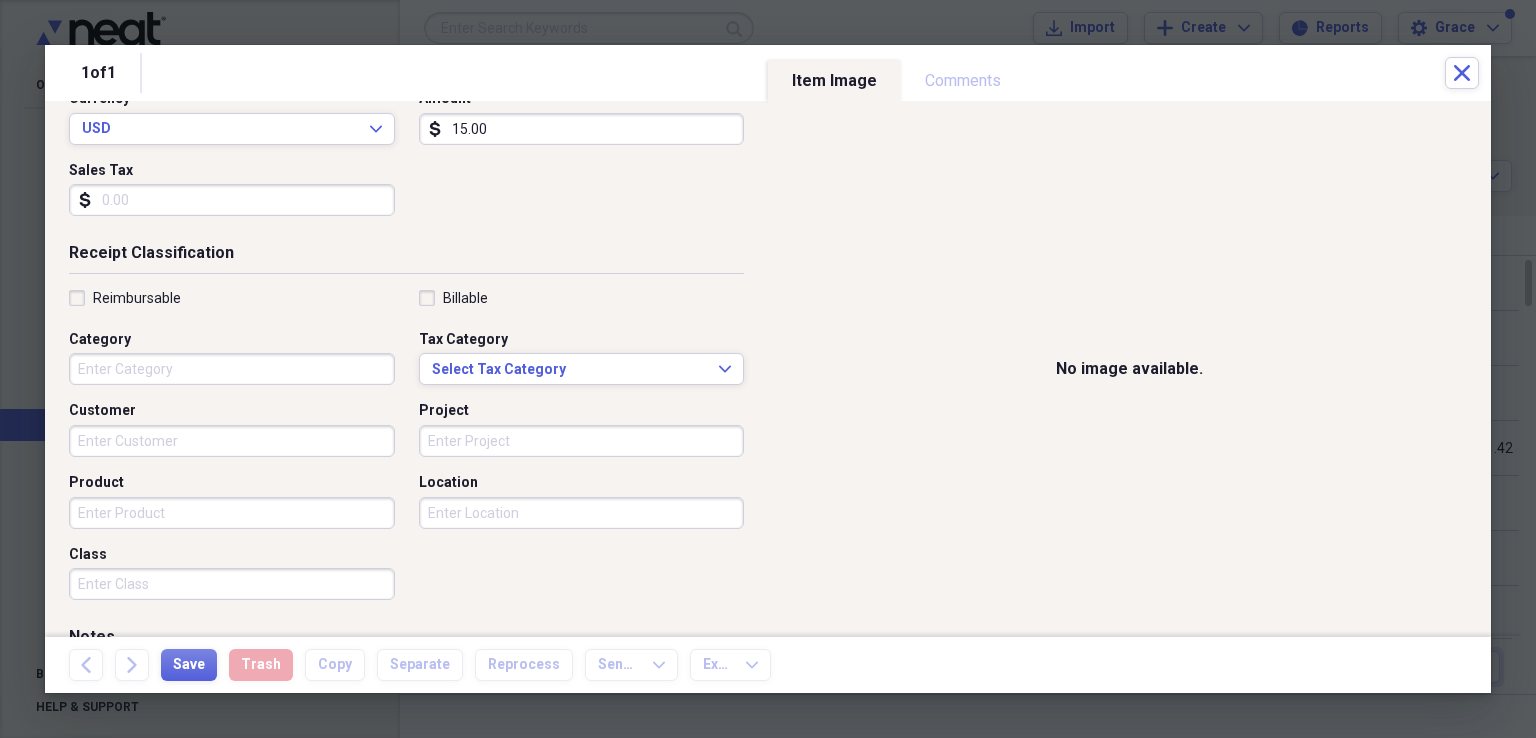 type on "15.00" 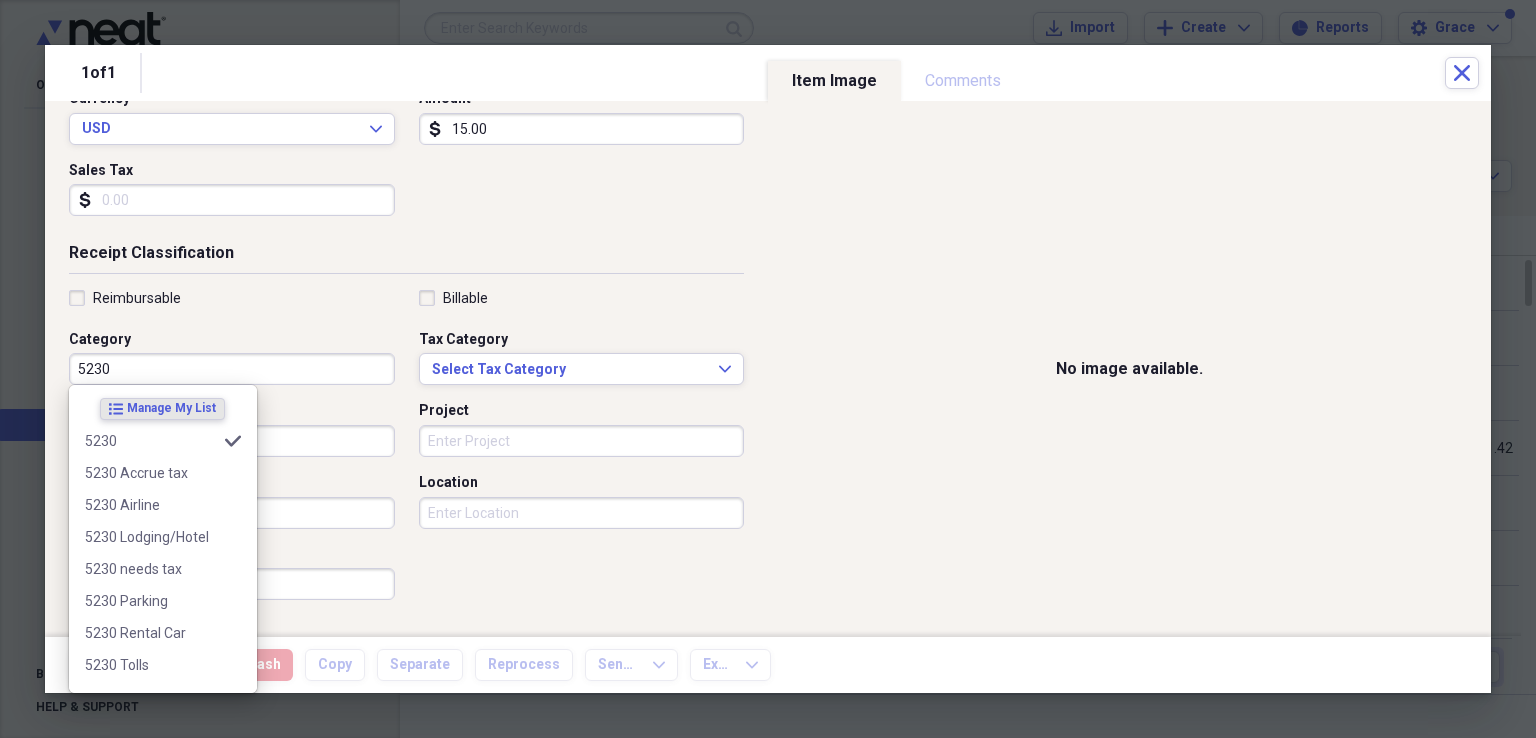 type on "5230" 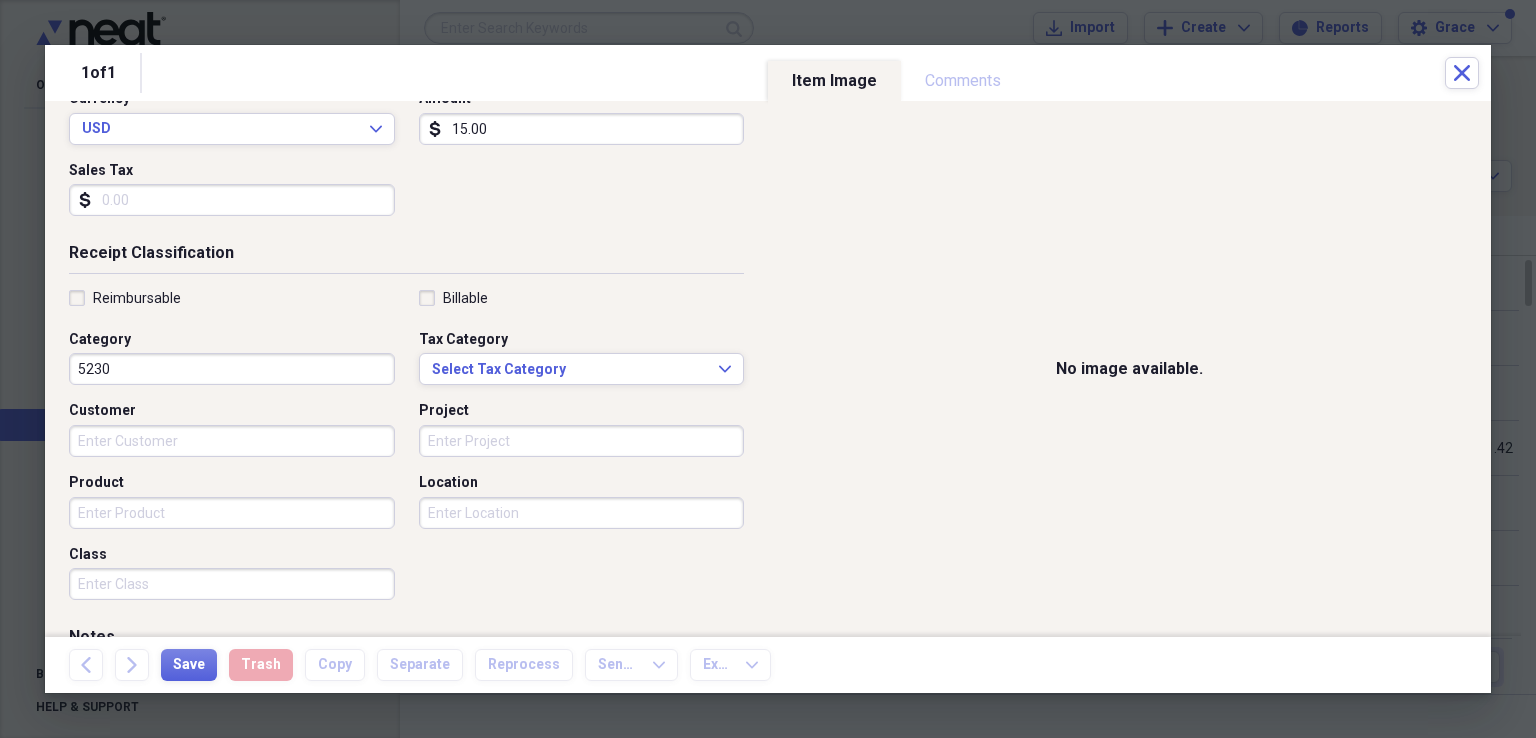 click on "Date [DATE] calendar Calendar Payment Type Visa Currency USD Expand Amount dollar-sign [AMOUNT] Sales Tax dollar-sign" at bounding box center (406, 125) 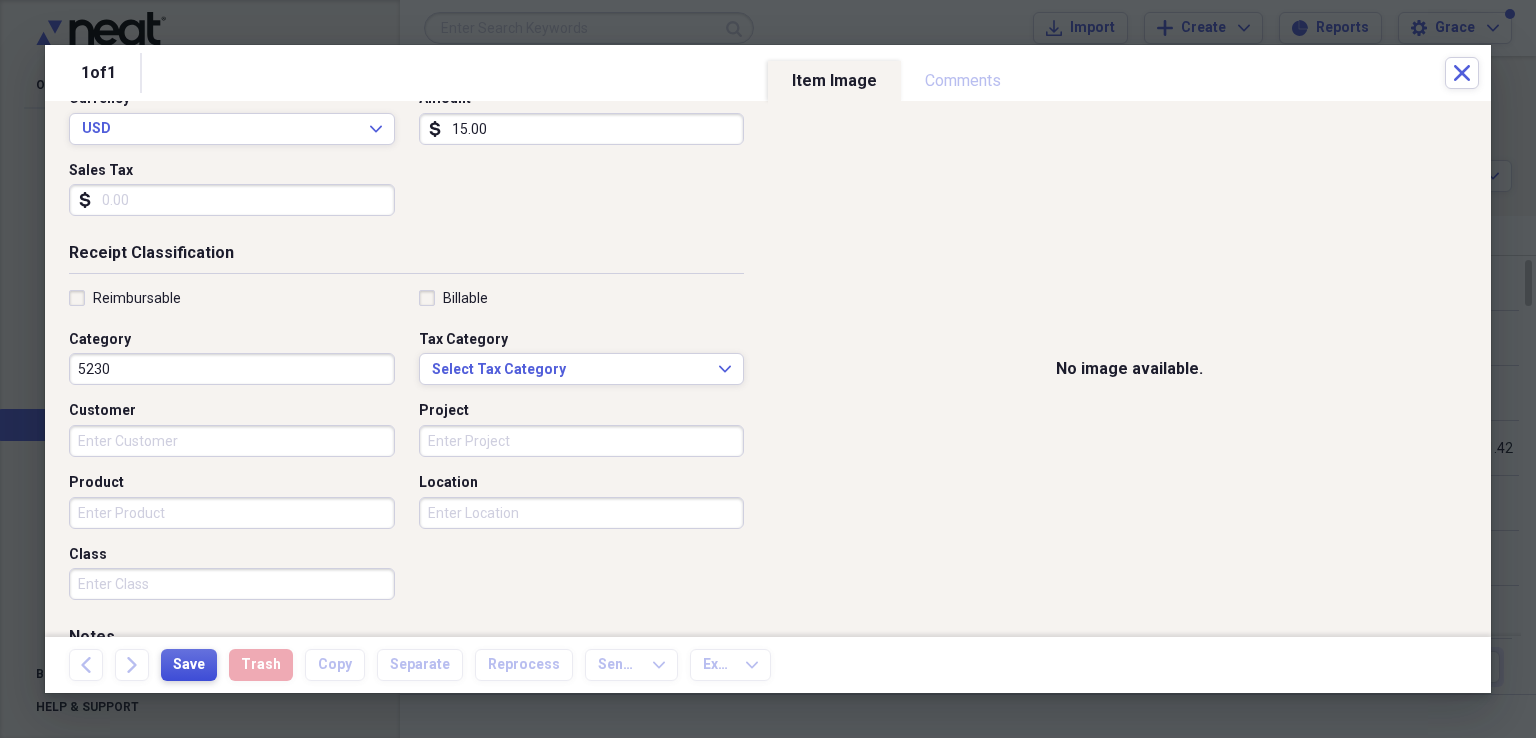 click on "Save" at bounding box center (189, 665) 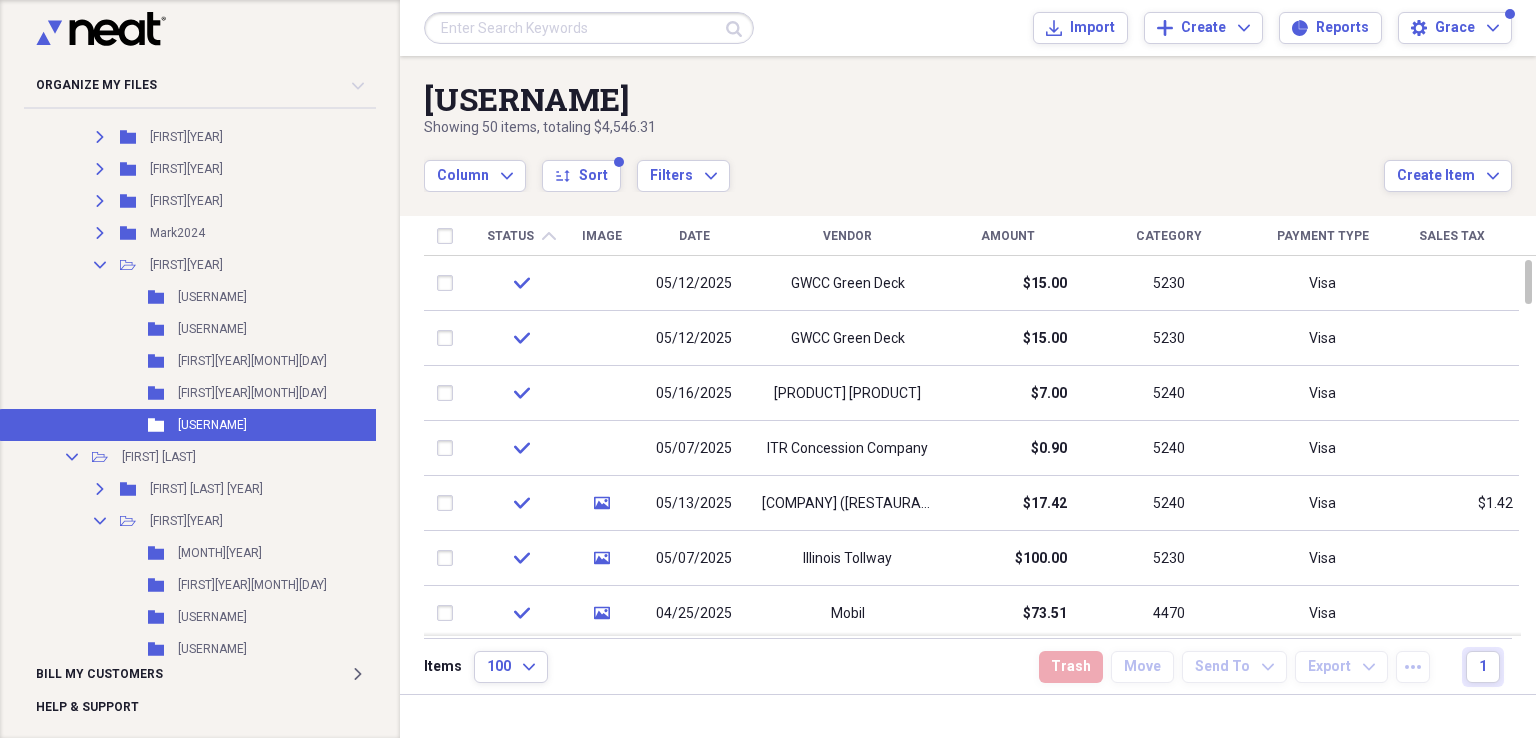 click on "Amount" at bounding box center [1008, 236] 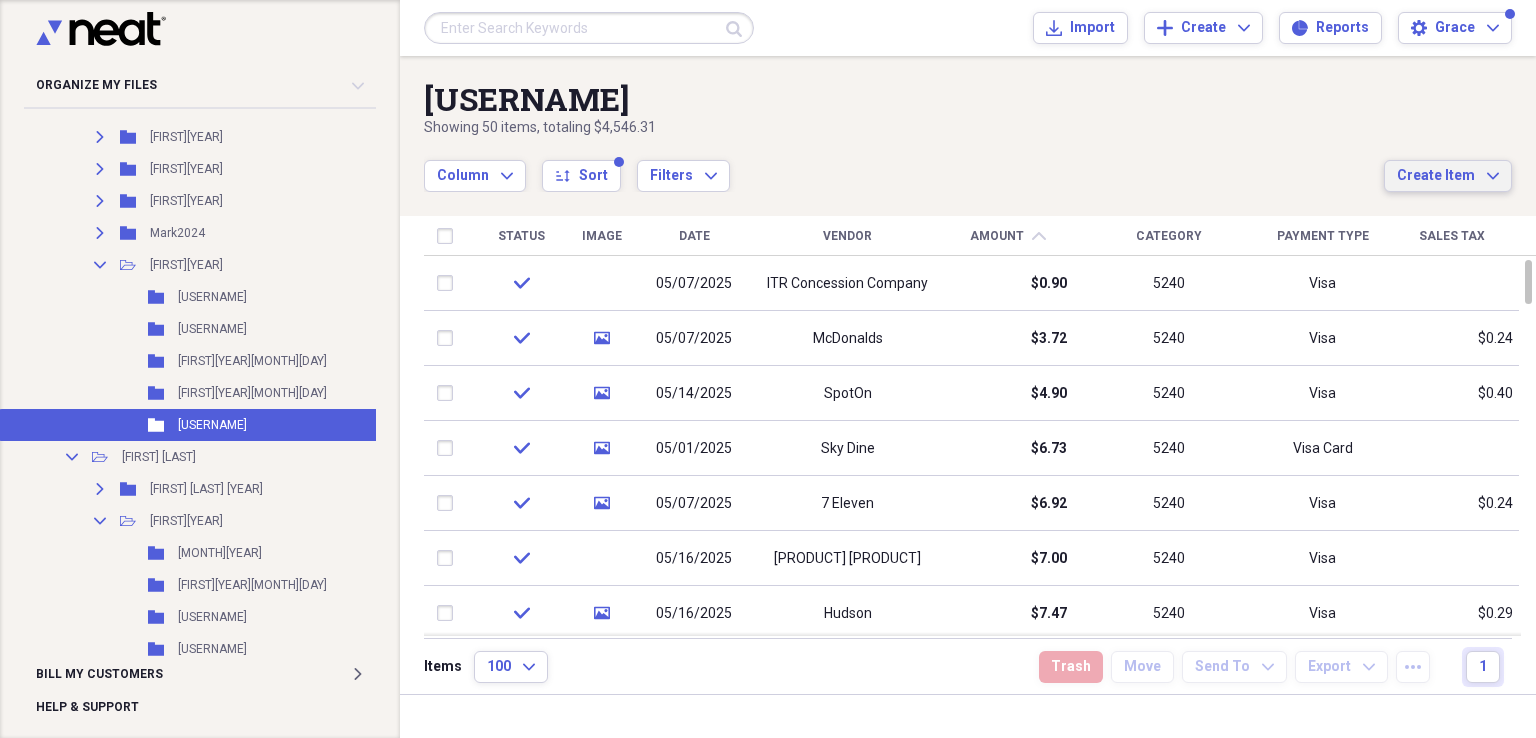 click on "Create Item" at bounding box center [1436, 176] 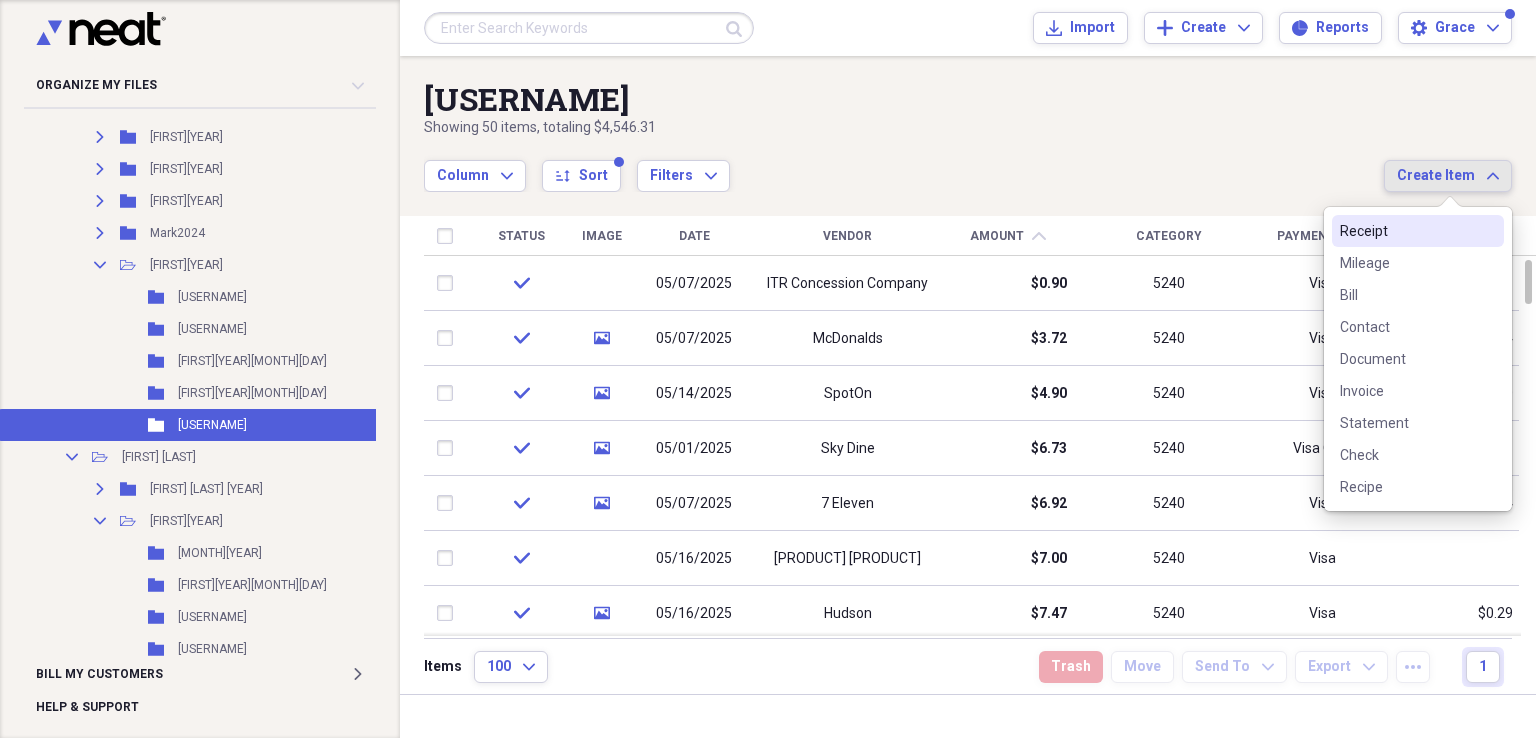 click on "Receipt" at bounding box center [1406, 231] 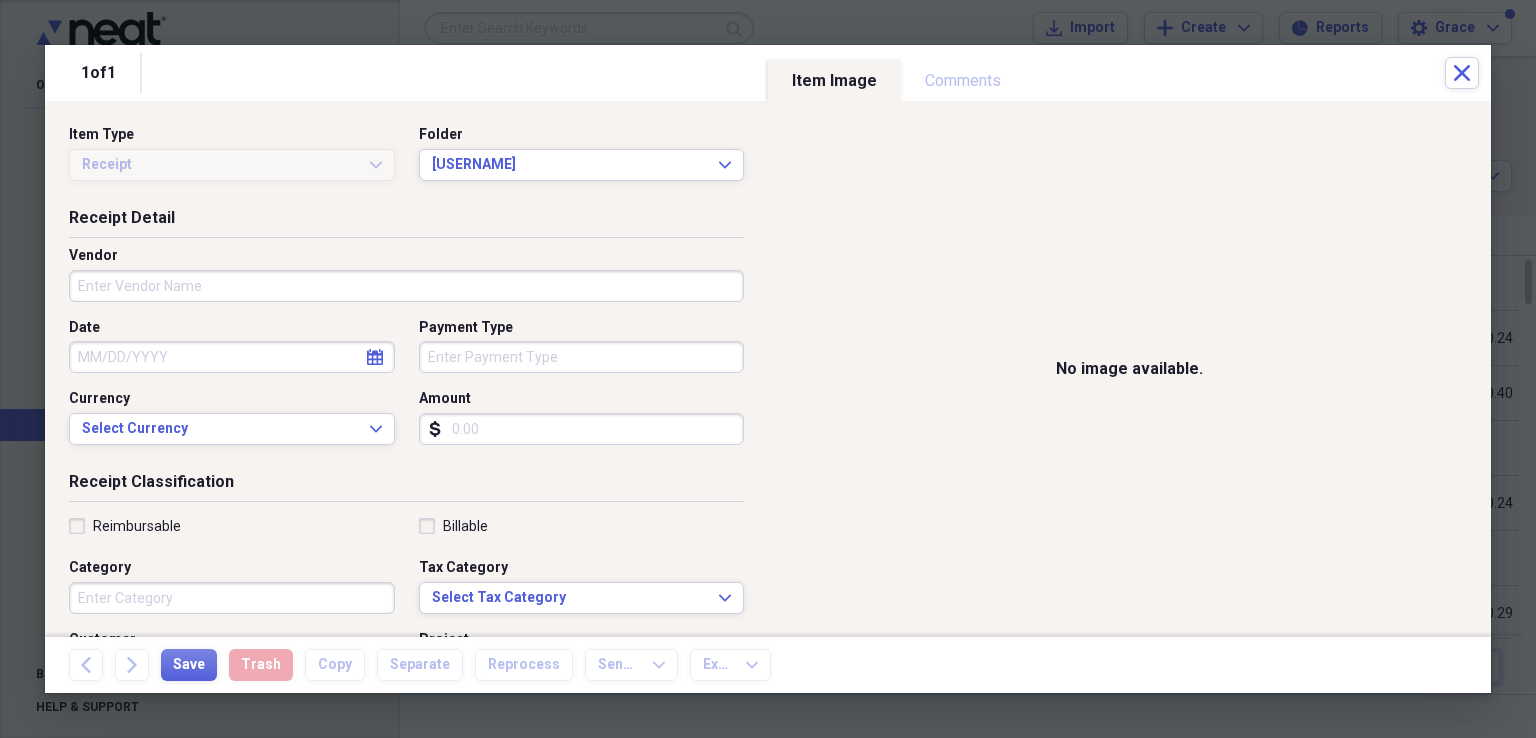 click on "Vendor" at bounding box center (406, 286) 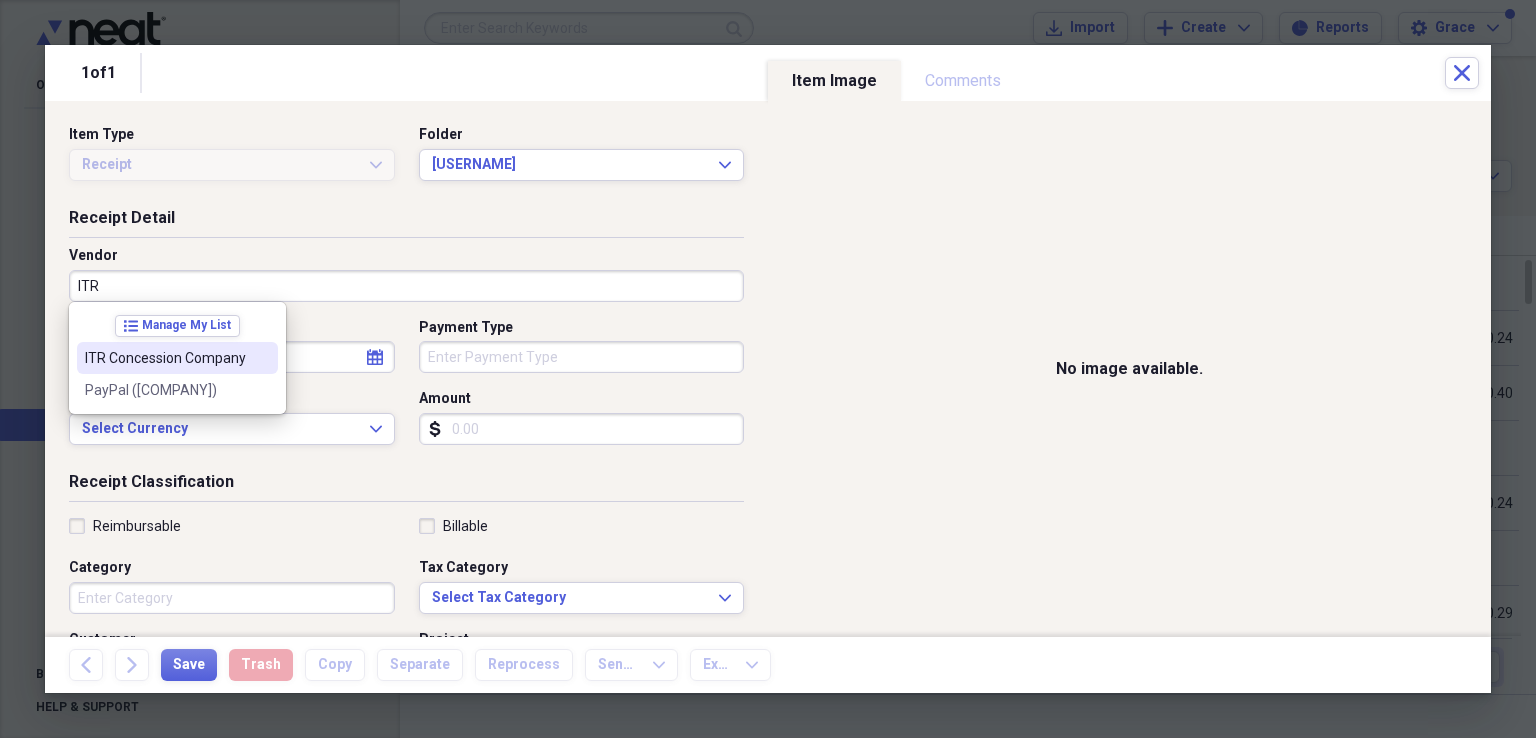 click on "ITR Concession Company" at bounding box center (165, 358) 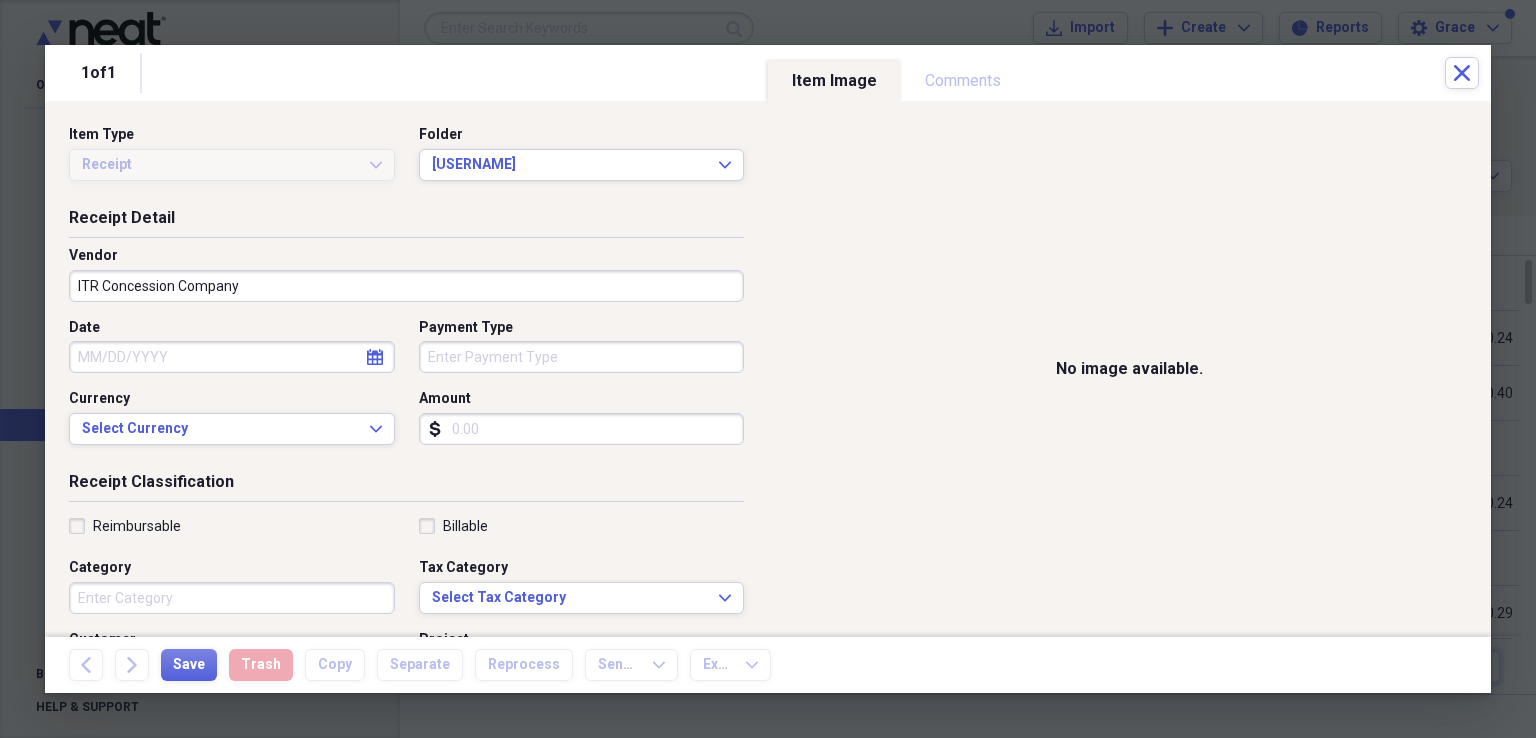 click on "Date" at bounding box center [232, 357] 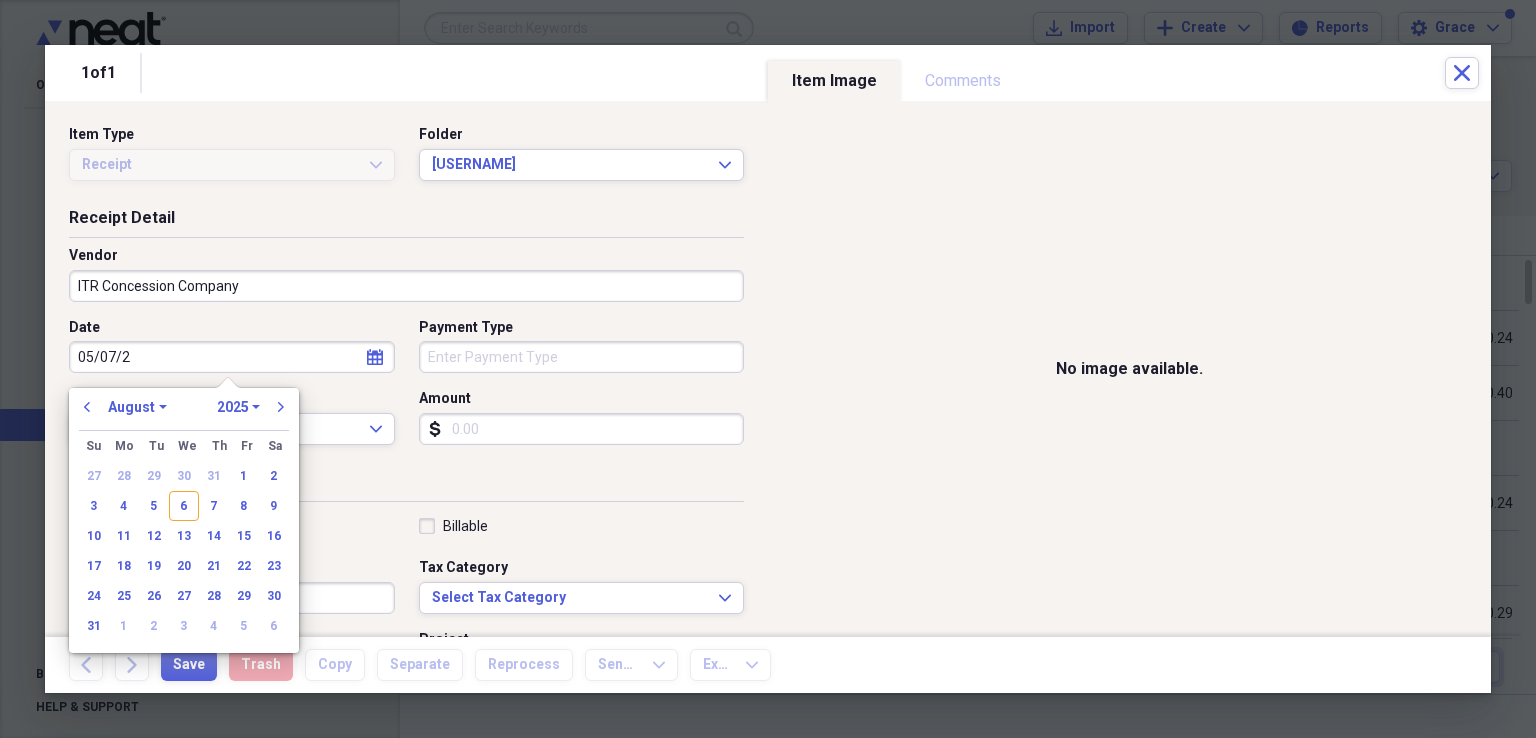 type on "05/07/25" 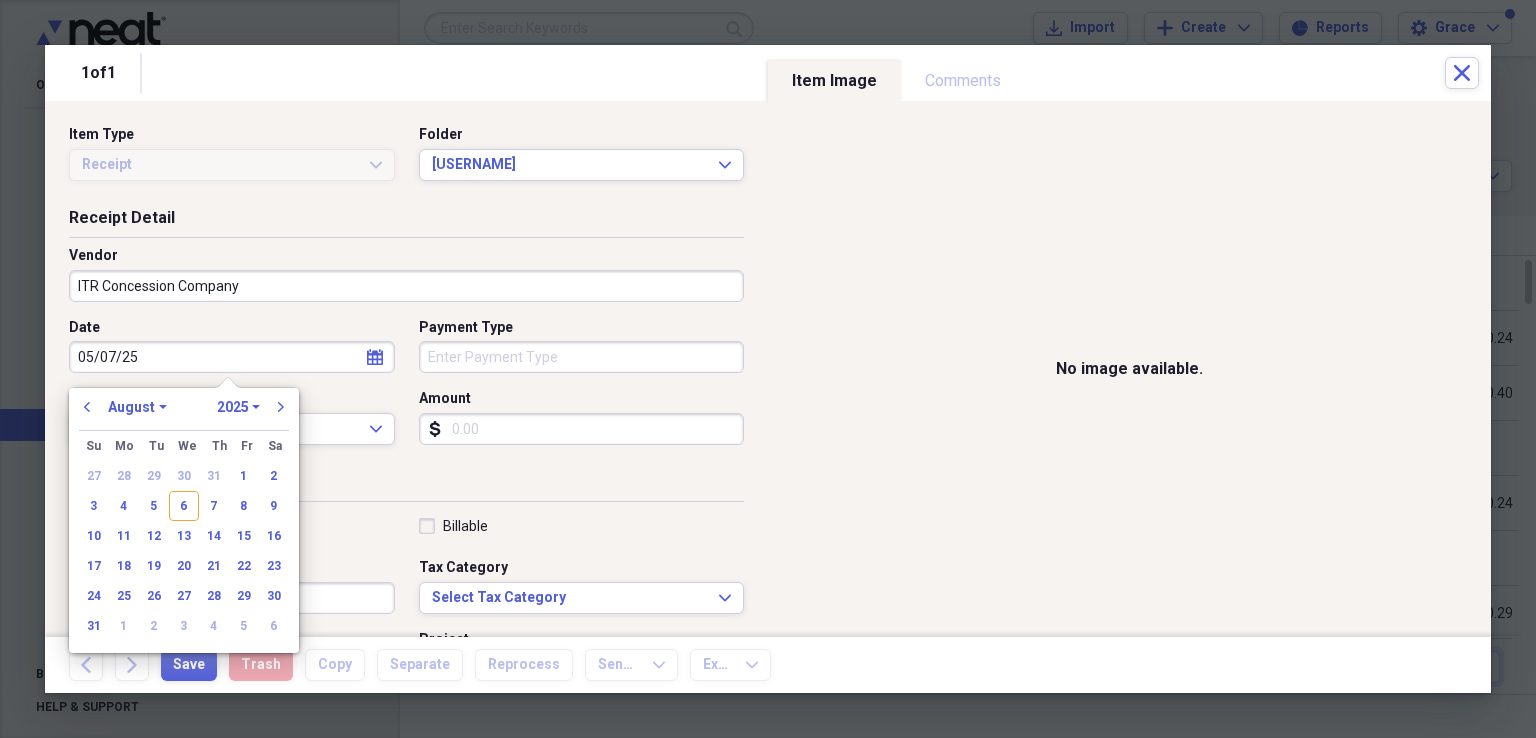 select on "4" 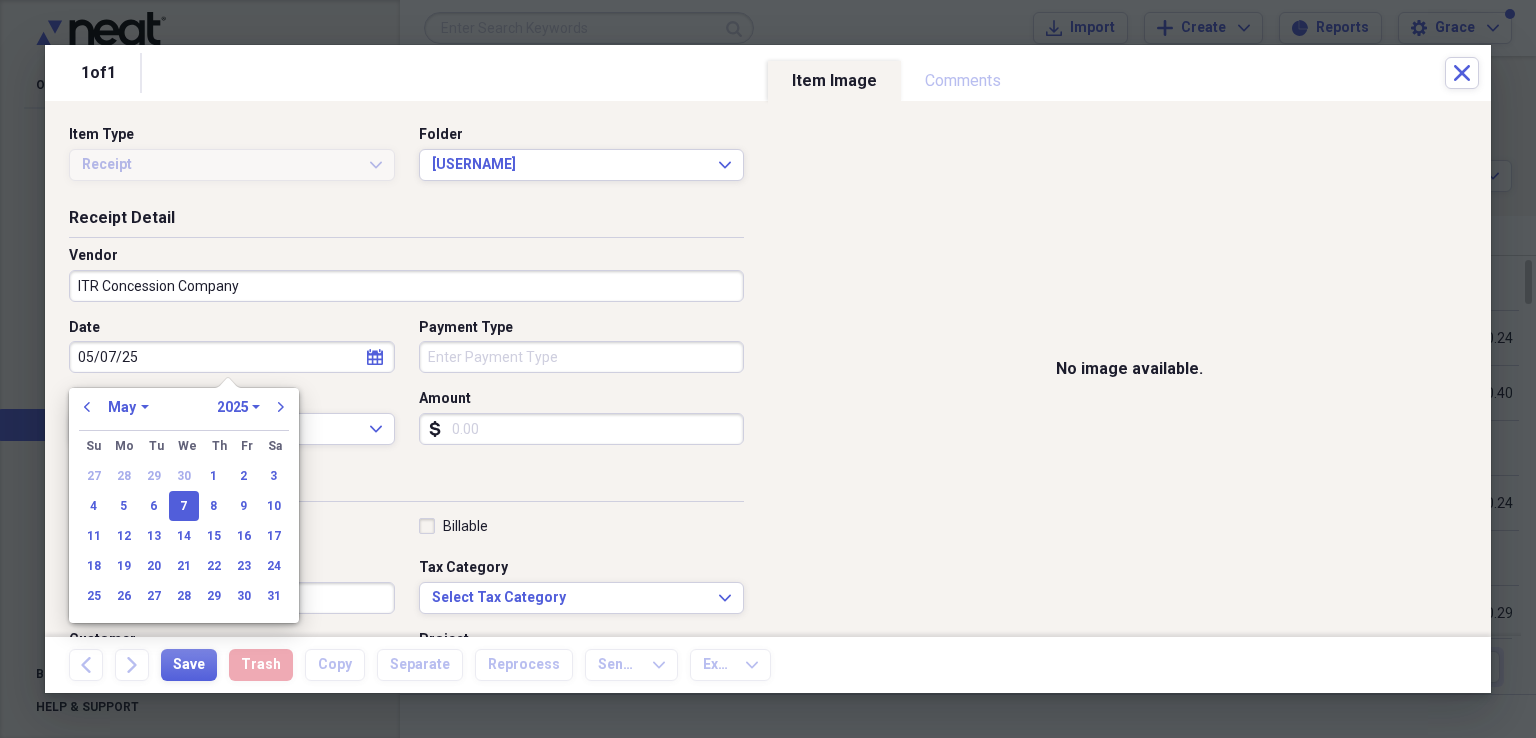 type on "05/07/2025" 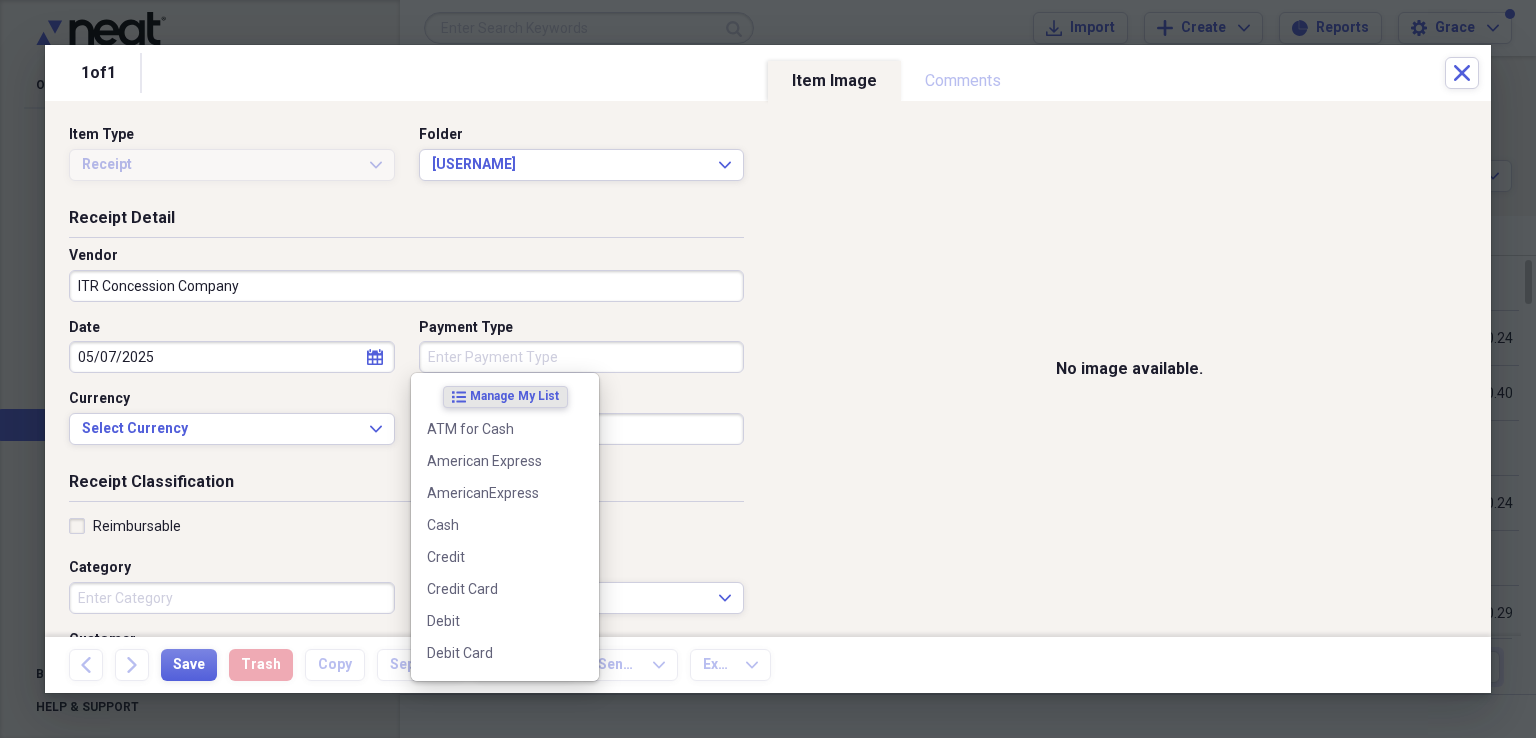 click on "Payment Type" at bounding box center (582, 357) 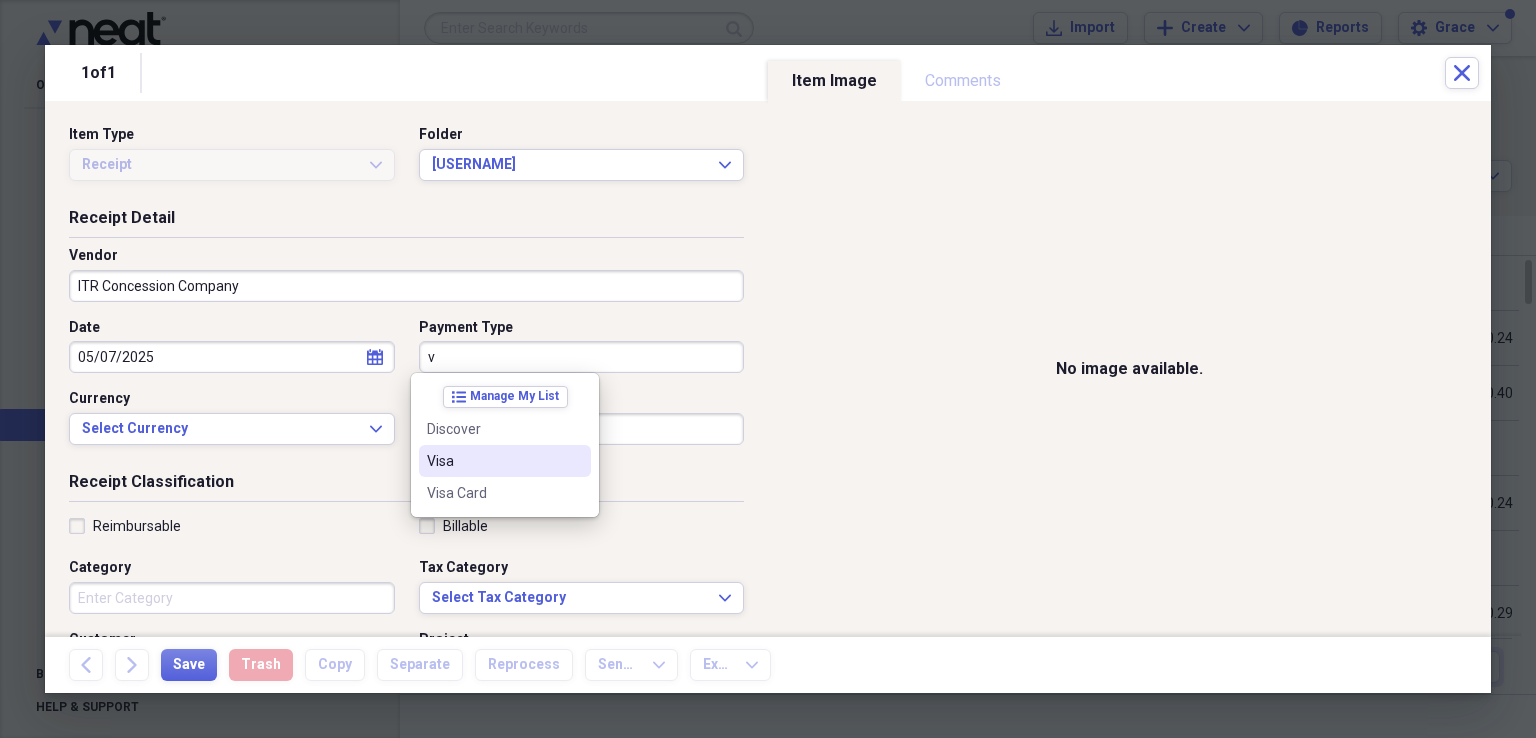 click on "Visa" at bounding box center [493, 461] 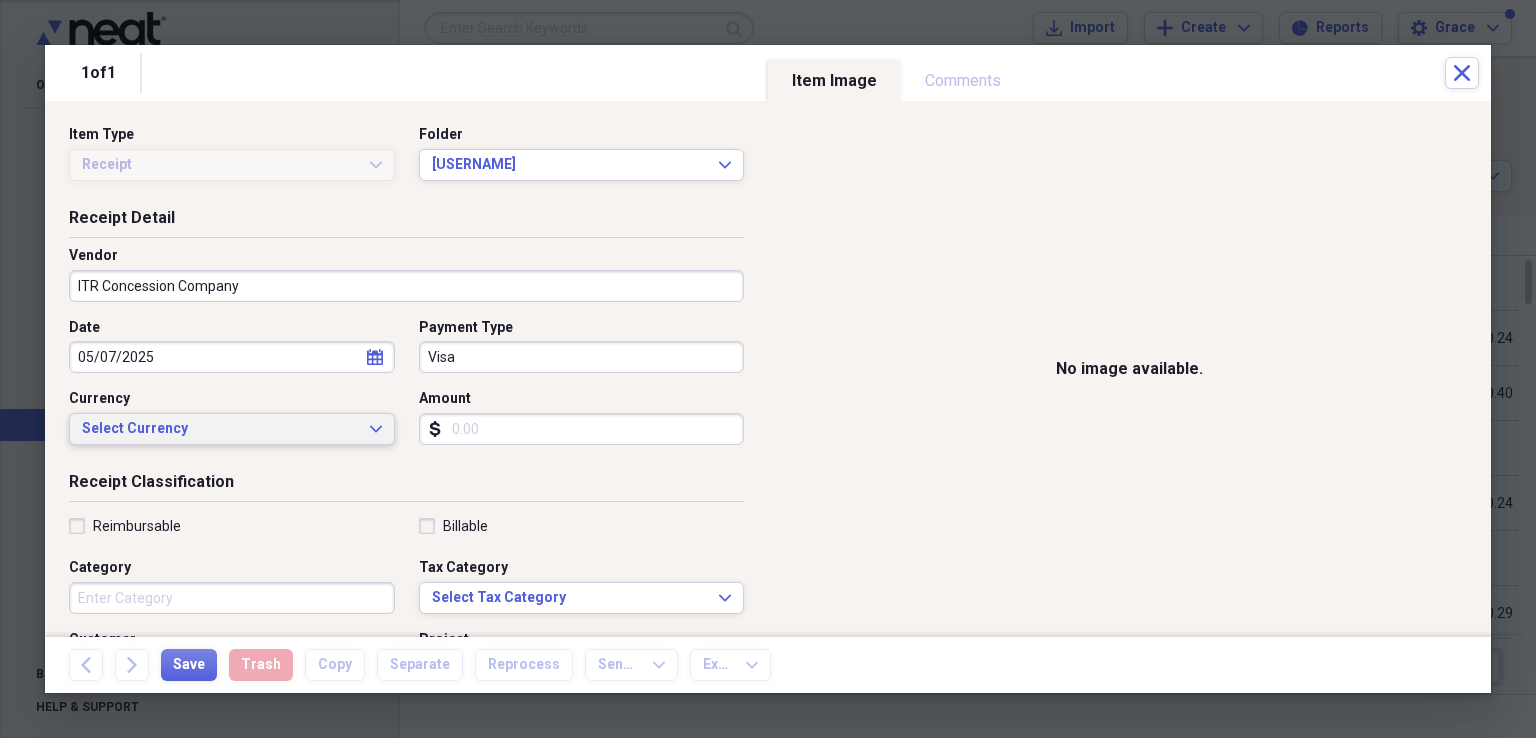 click on "Select Currency" at bounding box center [220, 429] 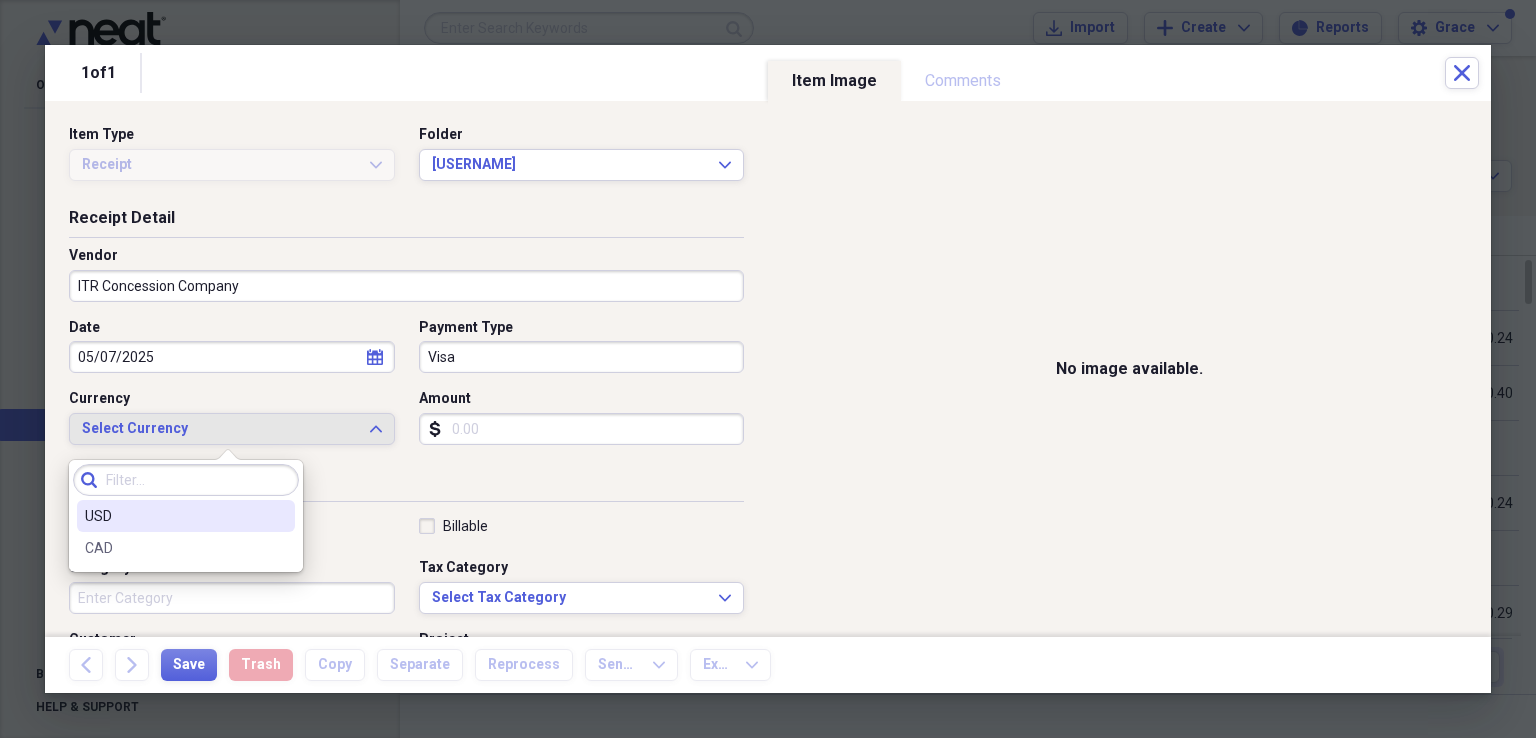 click on "USD" at bounding box center (174, 516) 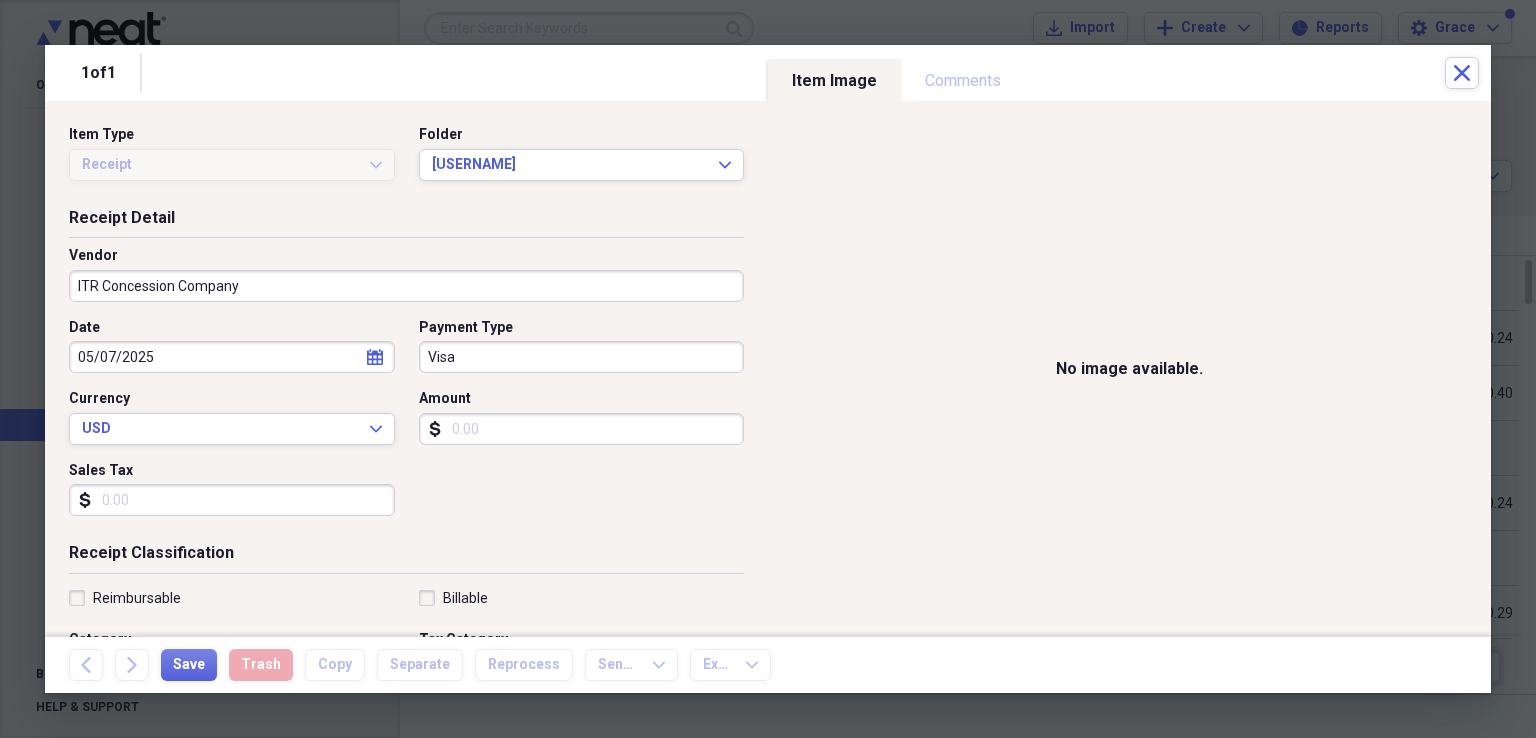 click on "Amount" at bounding box center (582, 429) 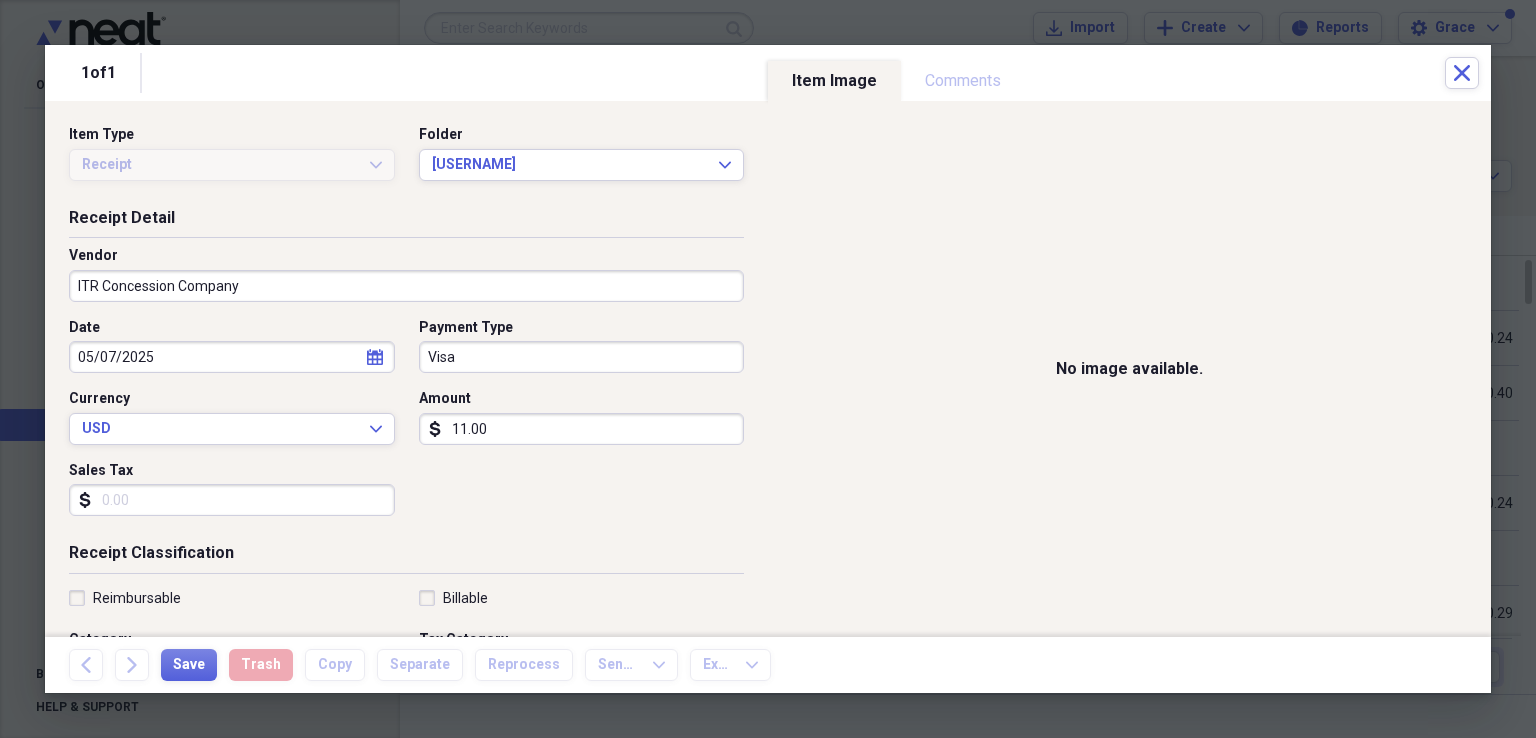 scroll, scrollTop: 300, scrollLeft: 0, axis: vertical 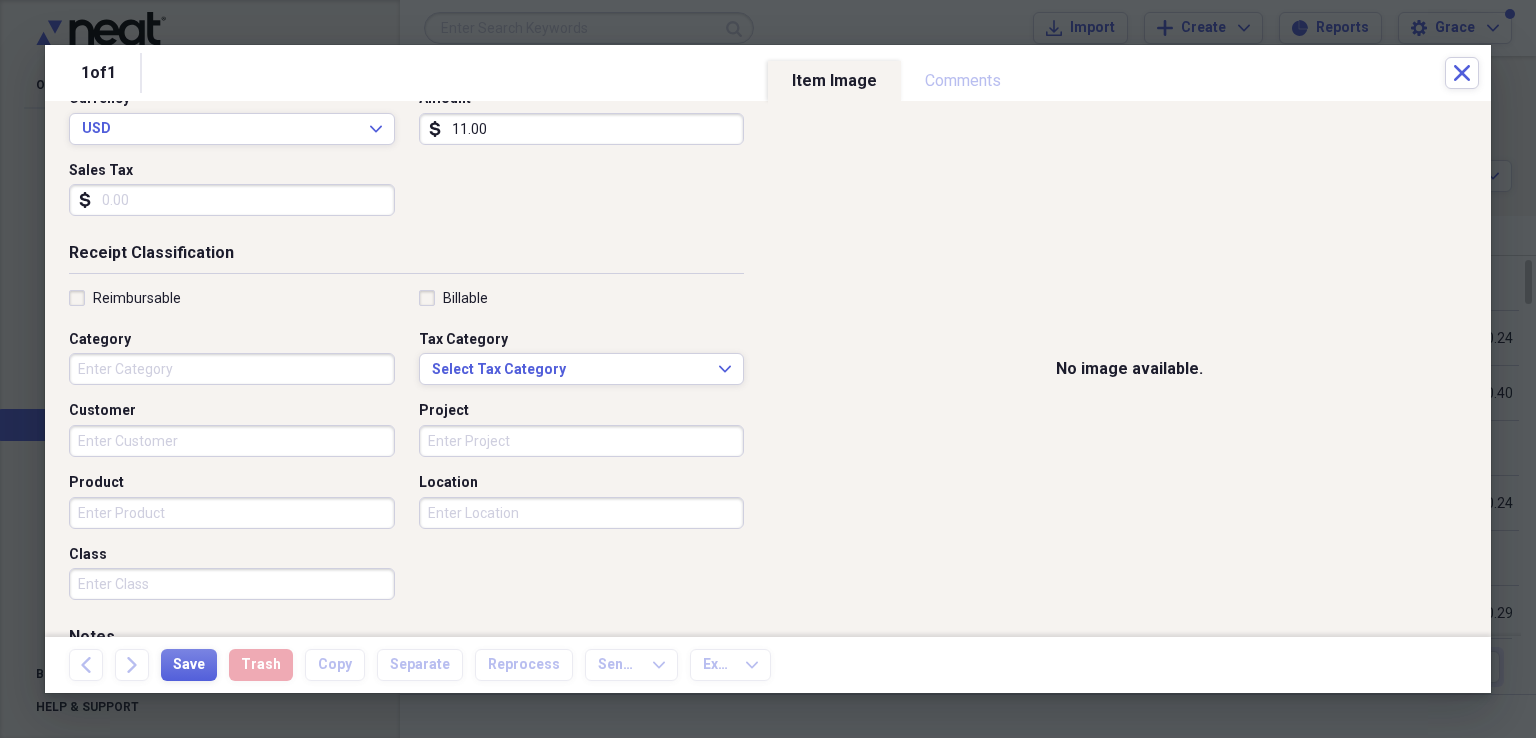 type on "11.00" 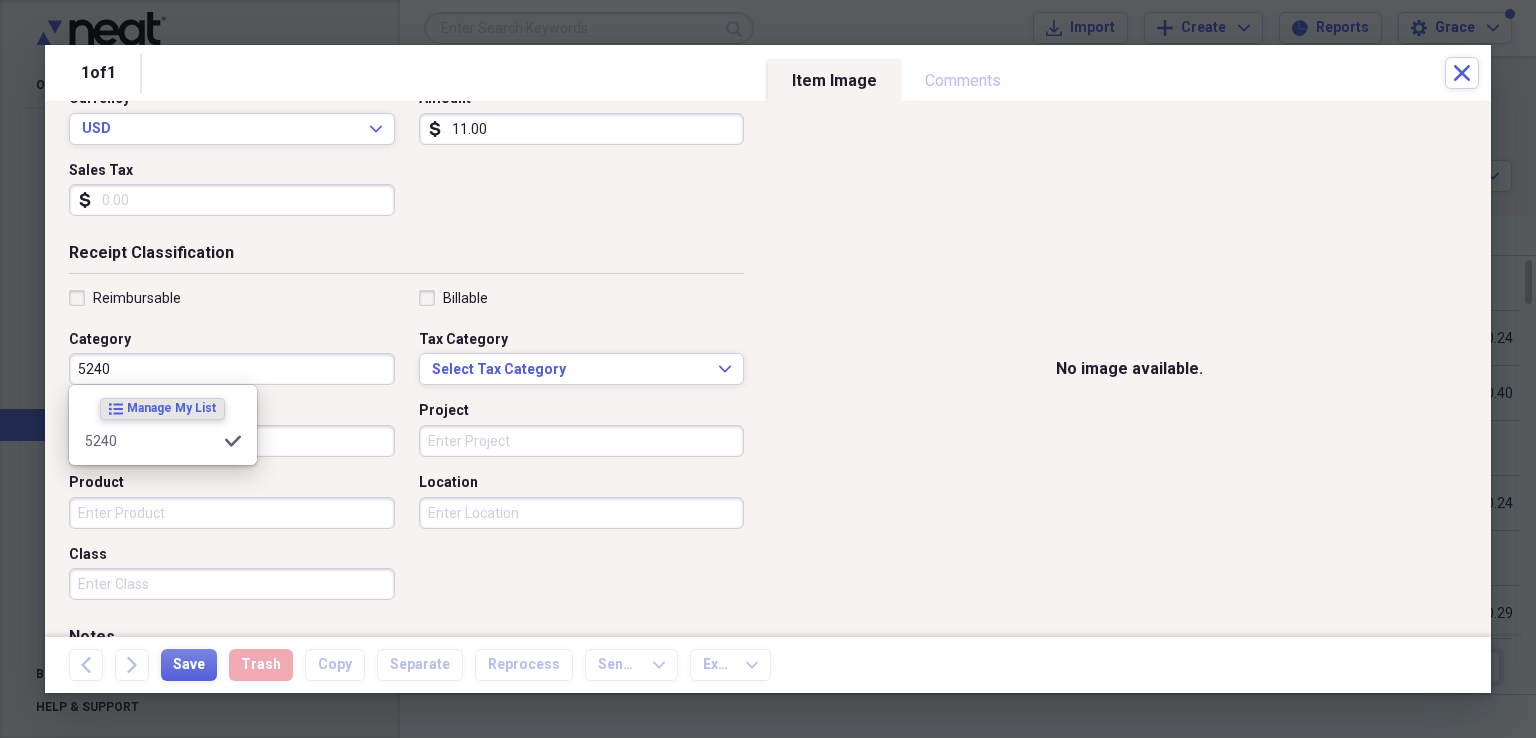 type on "5240" 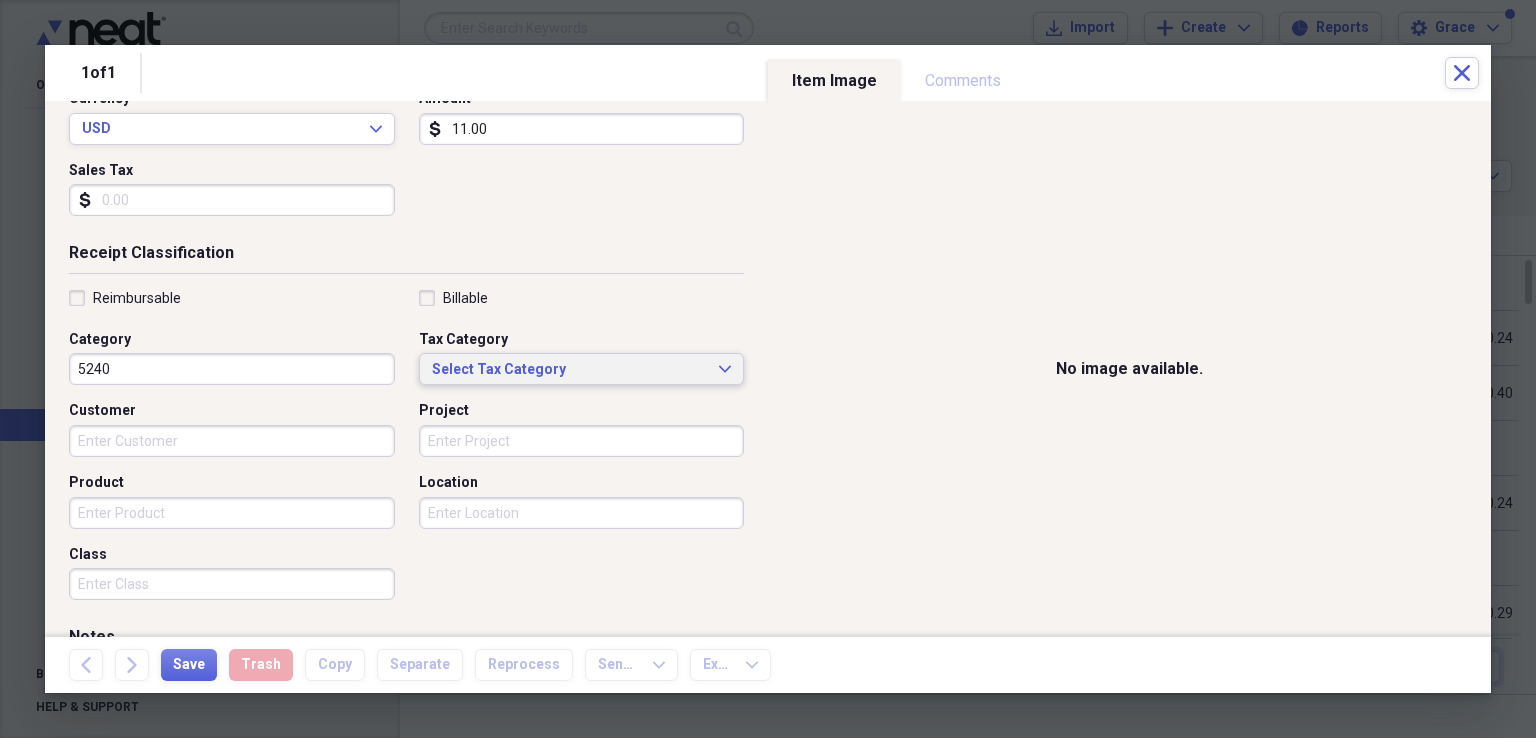 type 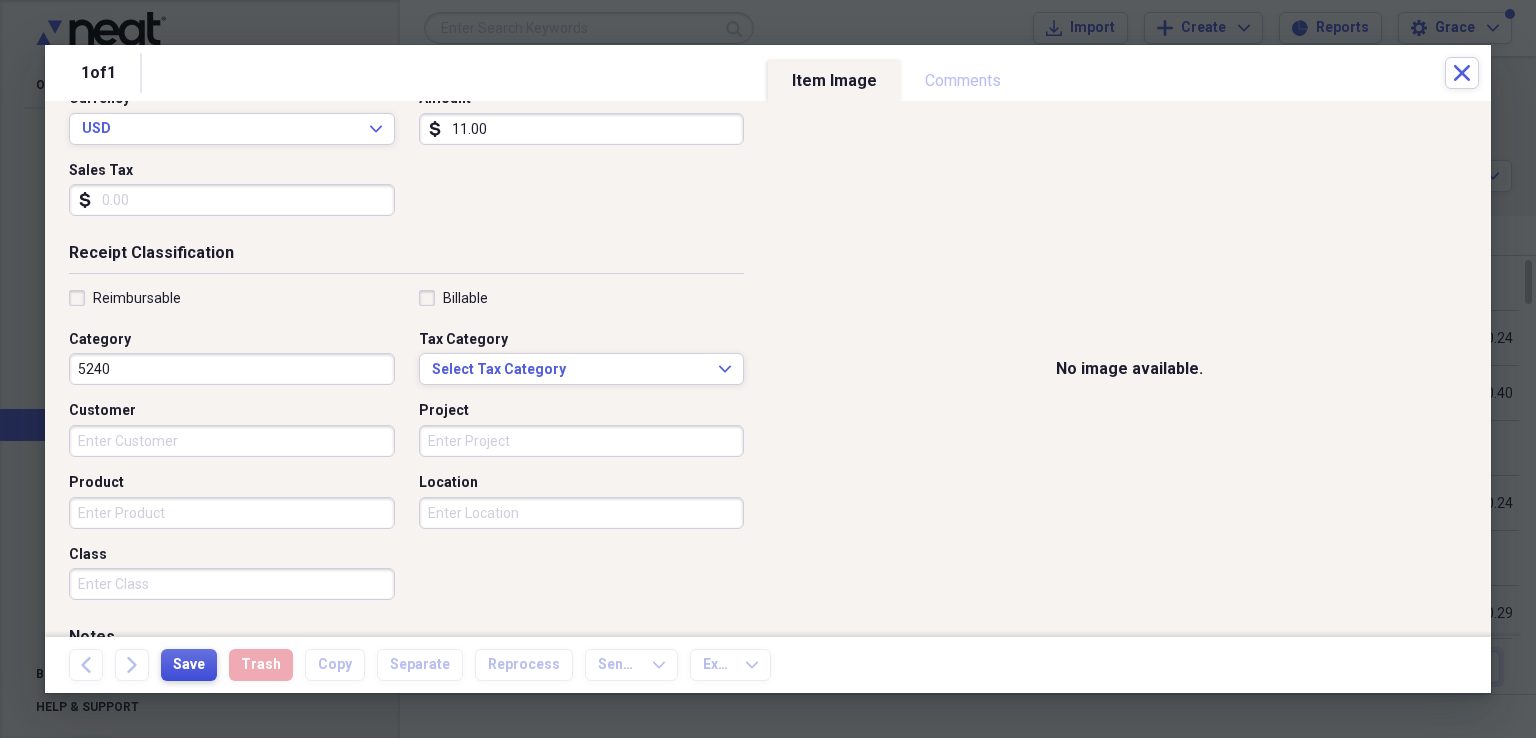 click on "Save" at bounding box center [189, 665] 